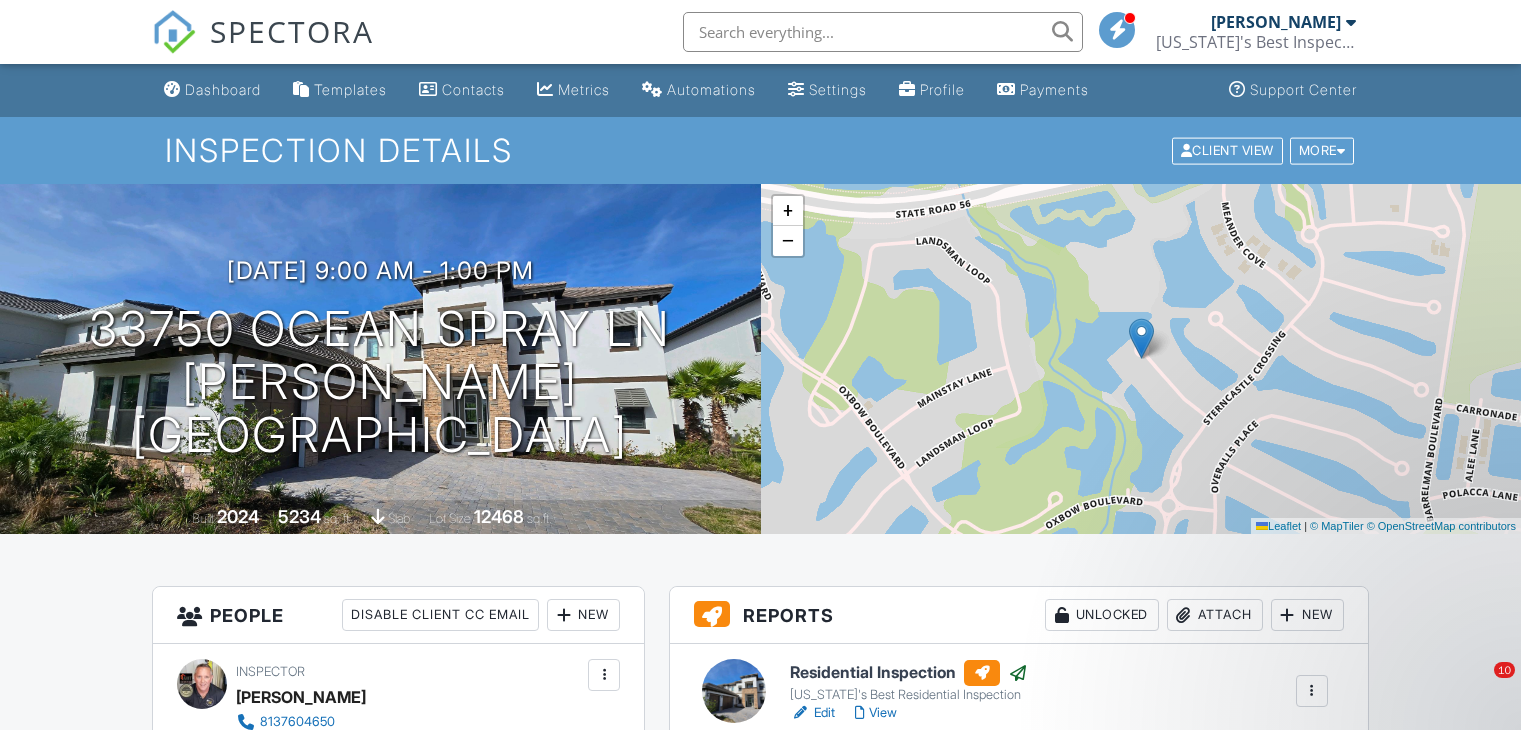 scroll, scrollTop: 398, scrollLeft: 0, axis: vertical 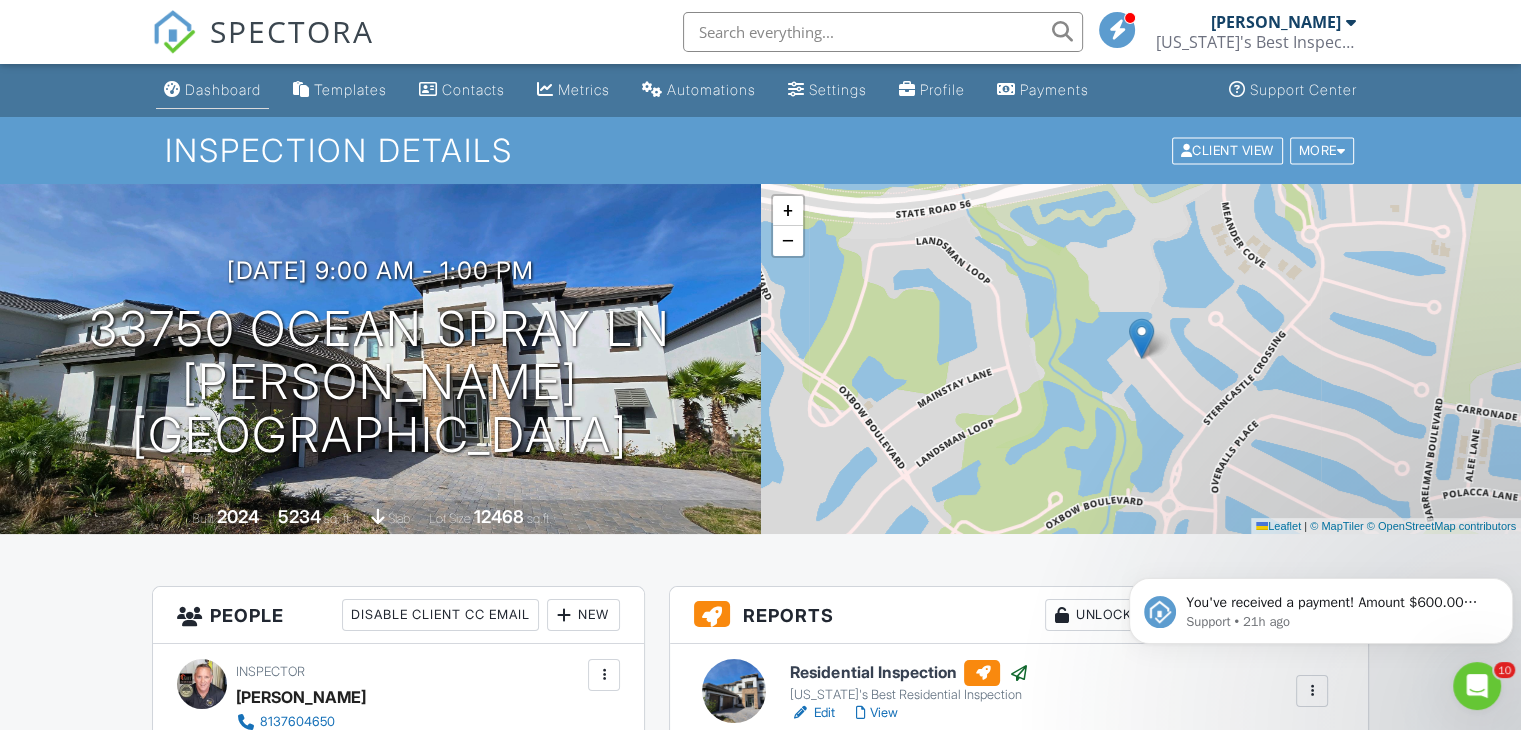 click on "Dashboard" at bounding box center (212, 90) 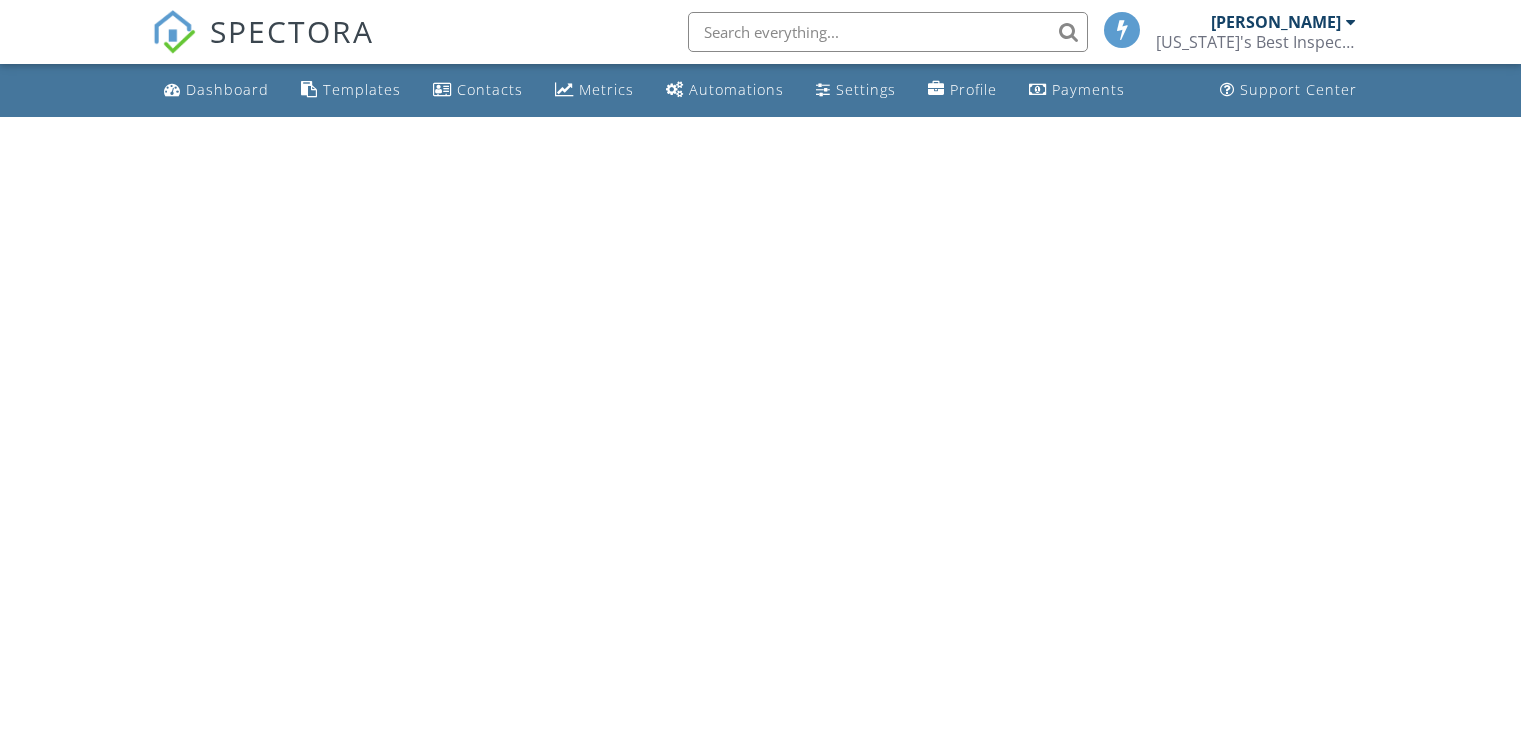 scroll, scrollTop: 0, scrollLeft: 0, axis: both 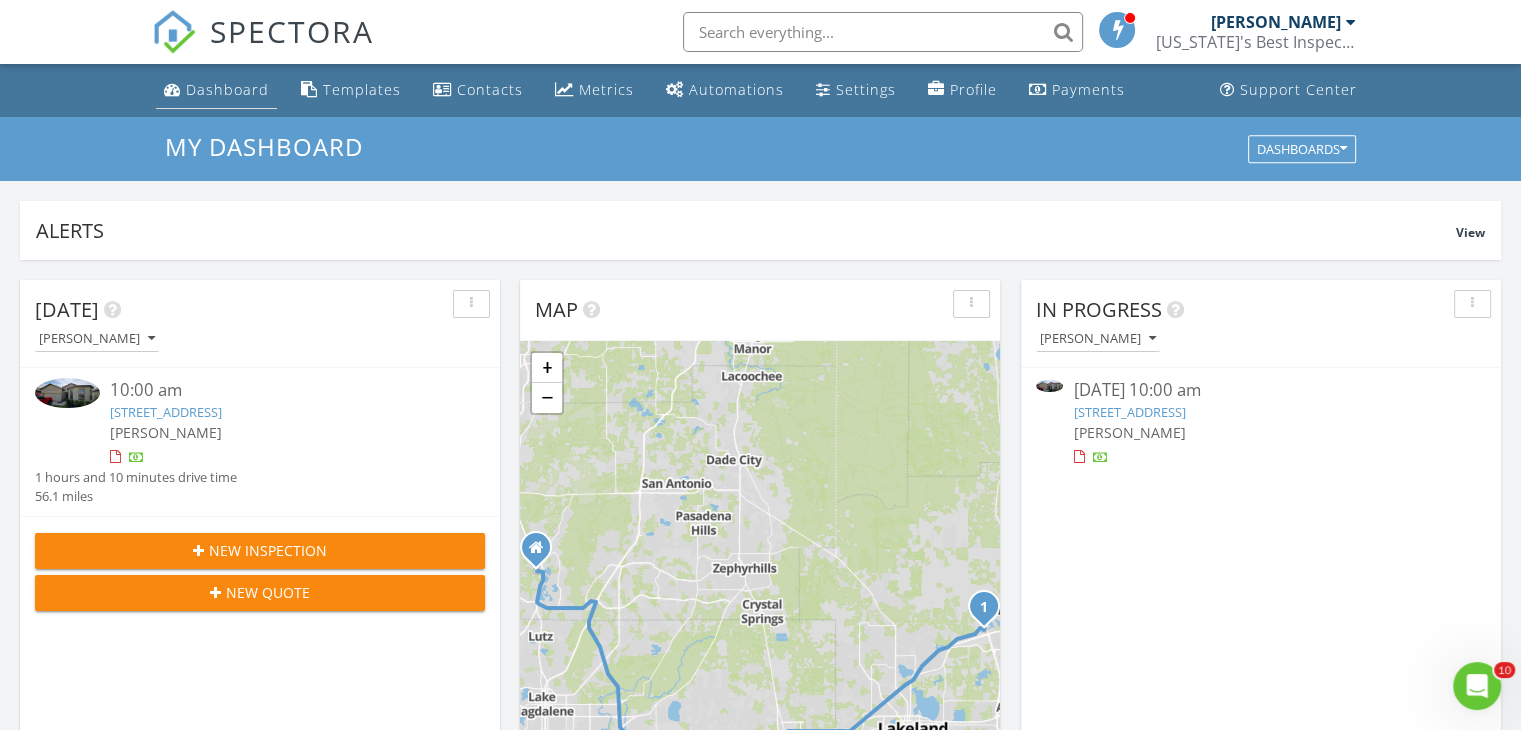 click on "Dashboard" at bounding box center (227, 89) 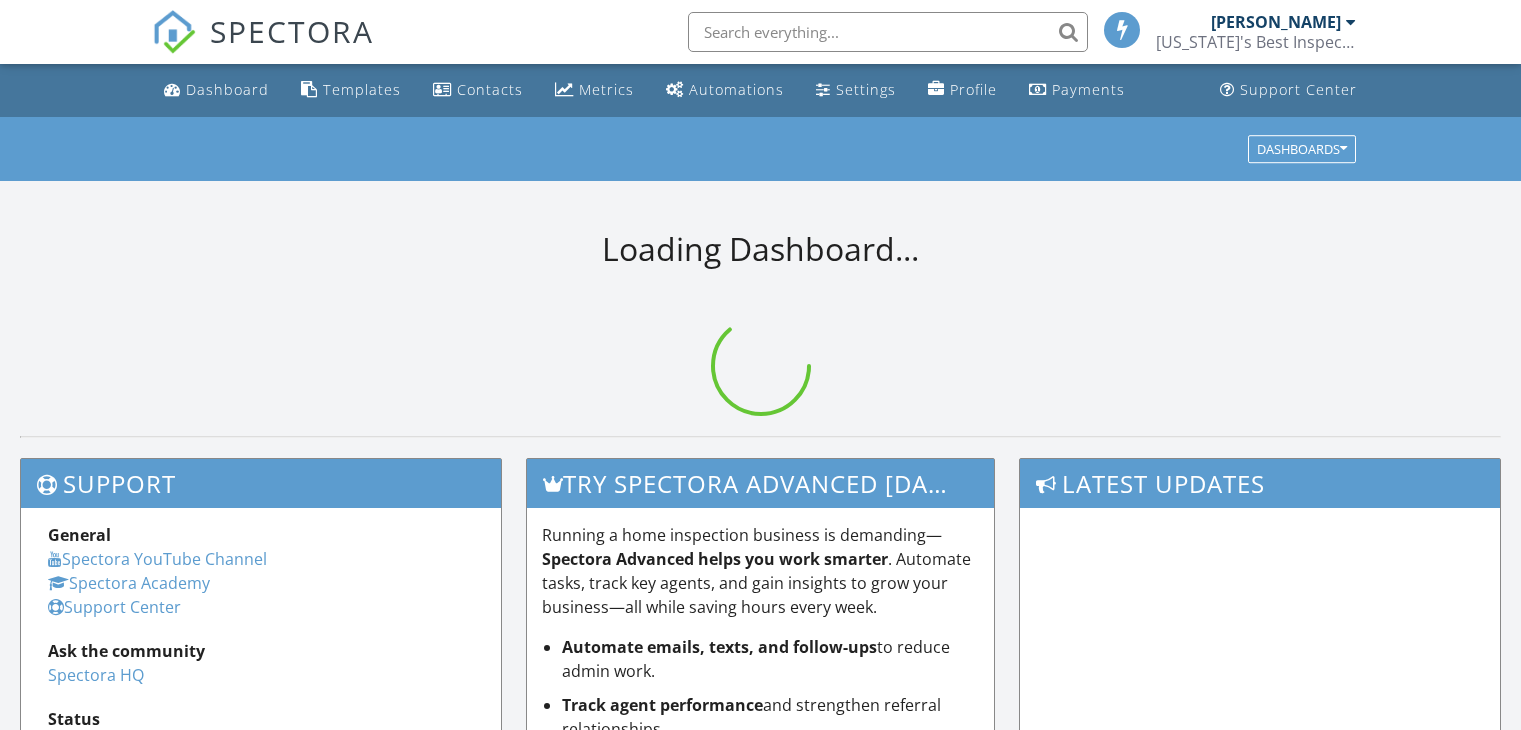 scroll, scrollTop: 0, scrollLeft: 0, axis: both 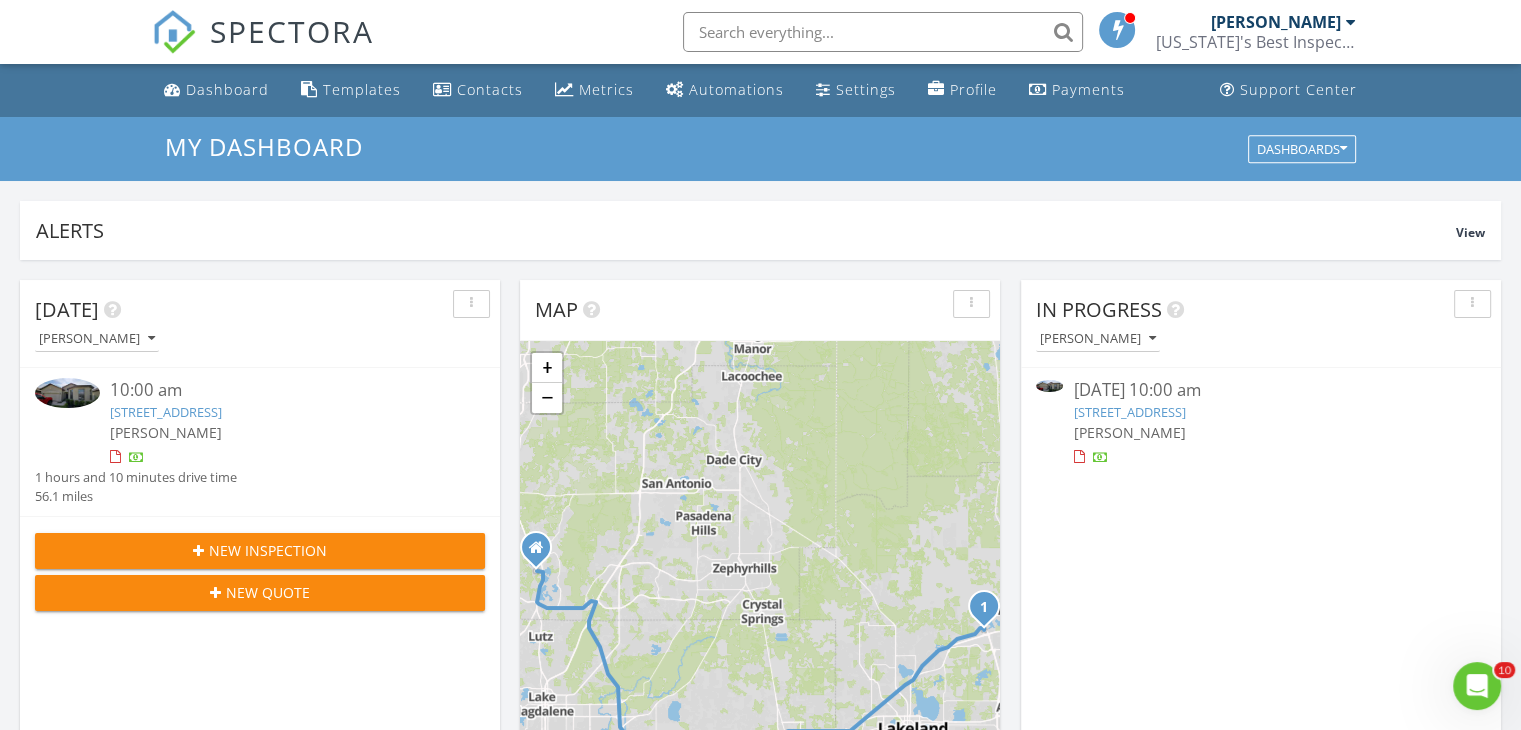 click on "New Inspection" at bounding box center [268, 550] 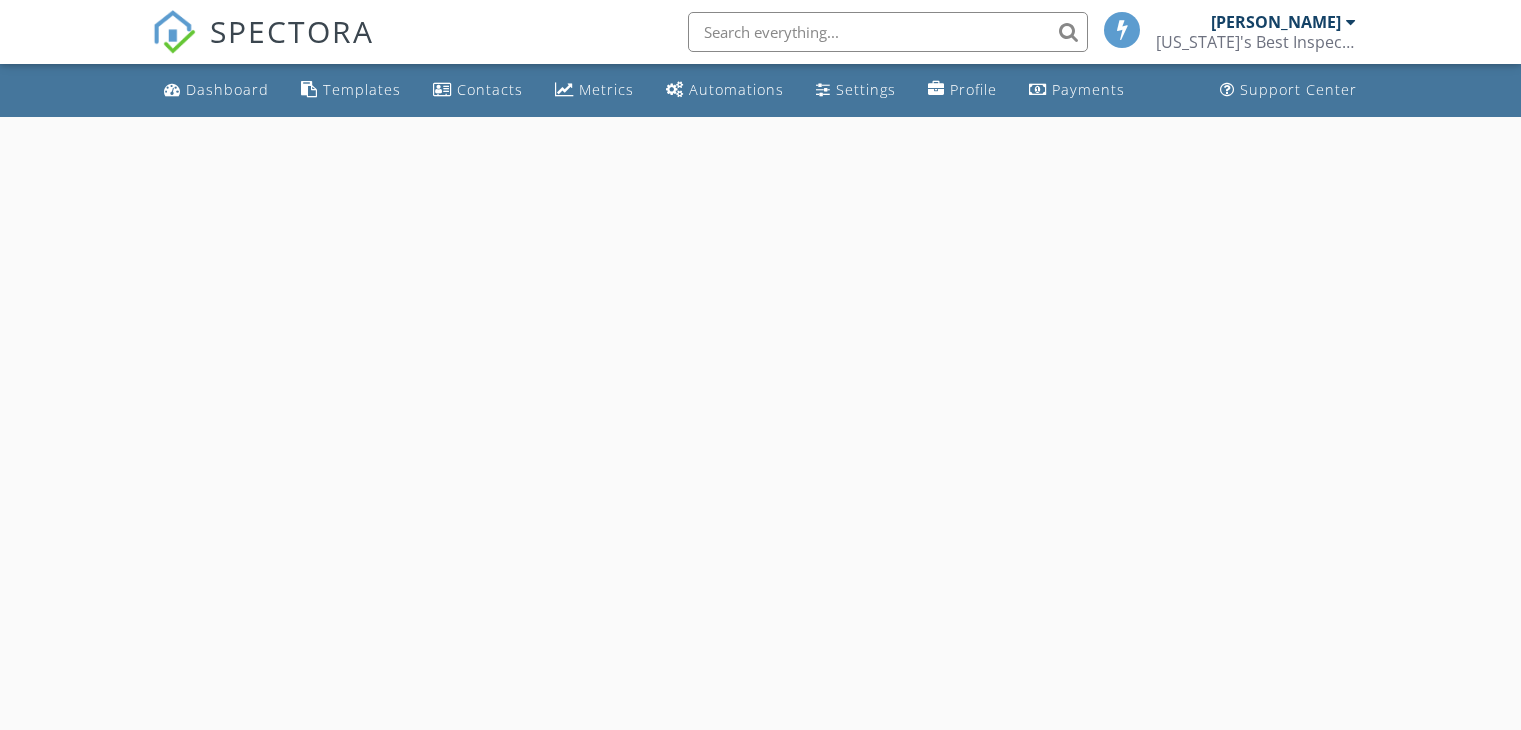 scroll, scrollTop: 0, scrollLeft: 0, axis: both 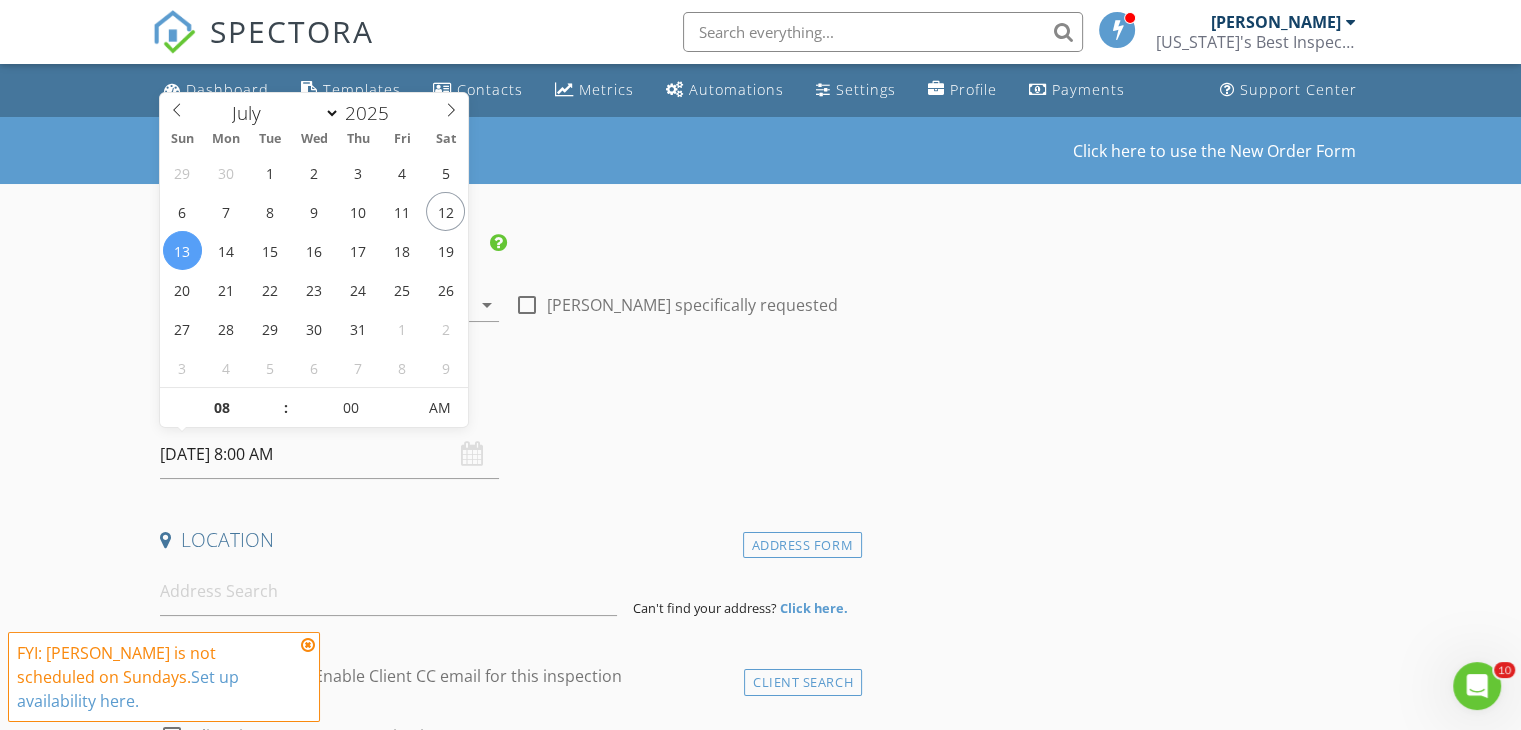 click on "07/13/2025 8:00 AM" at bounding box center [329, 454] 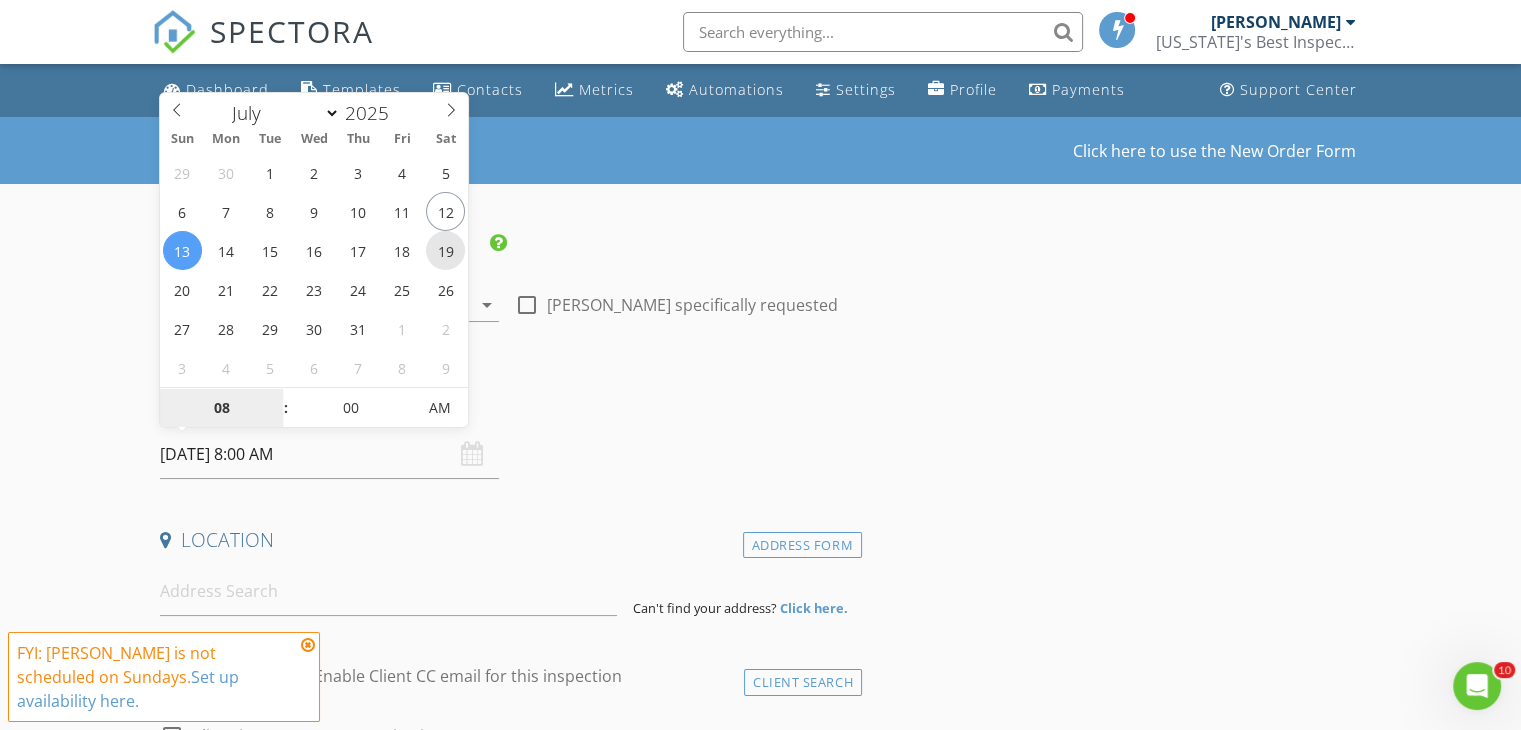 type on "07/19/2025 8:00 AM" 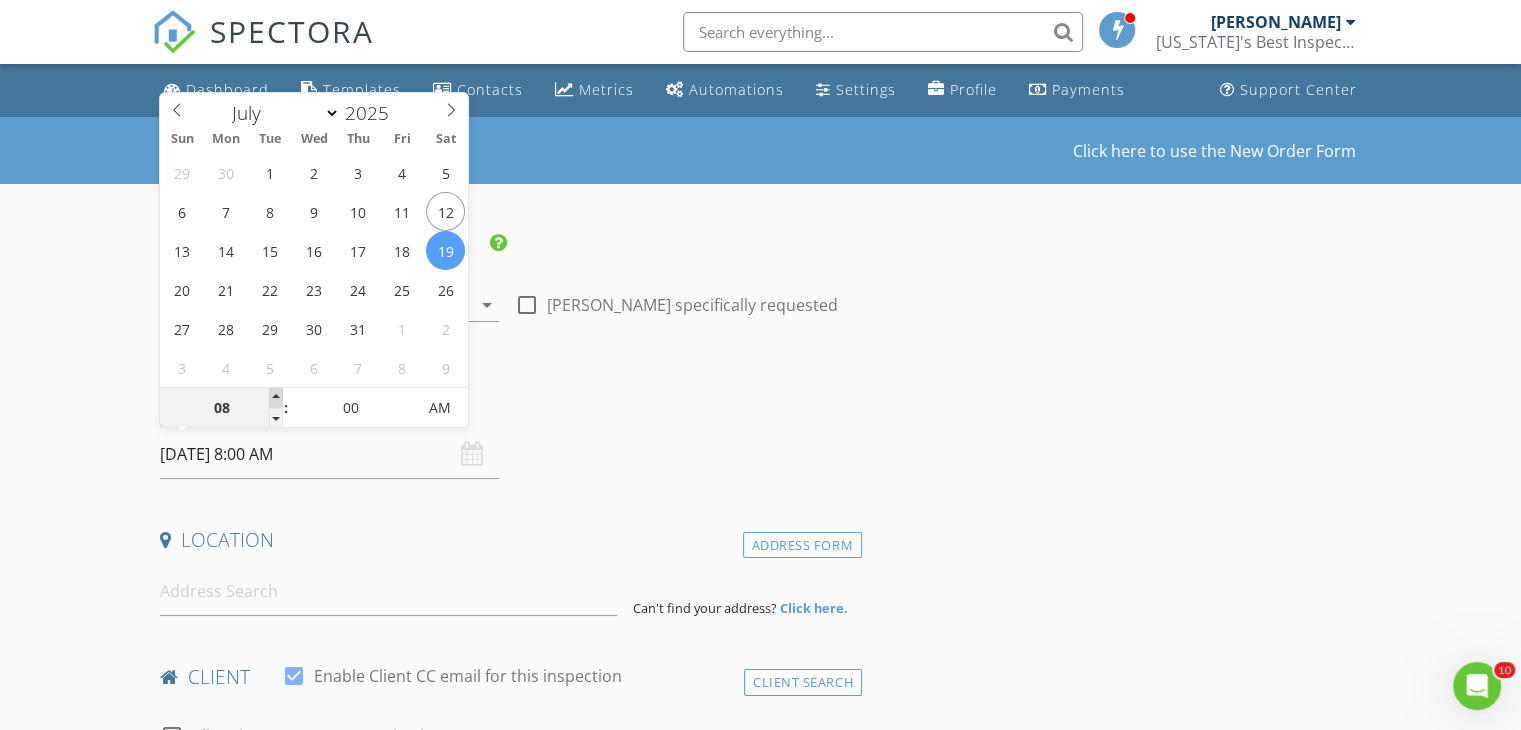 type on "09" 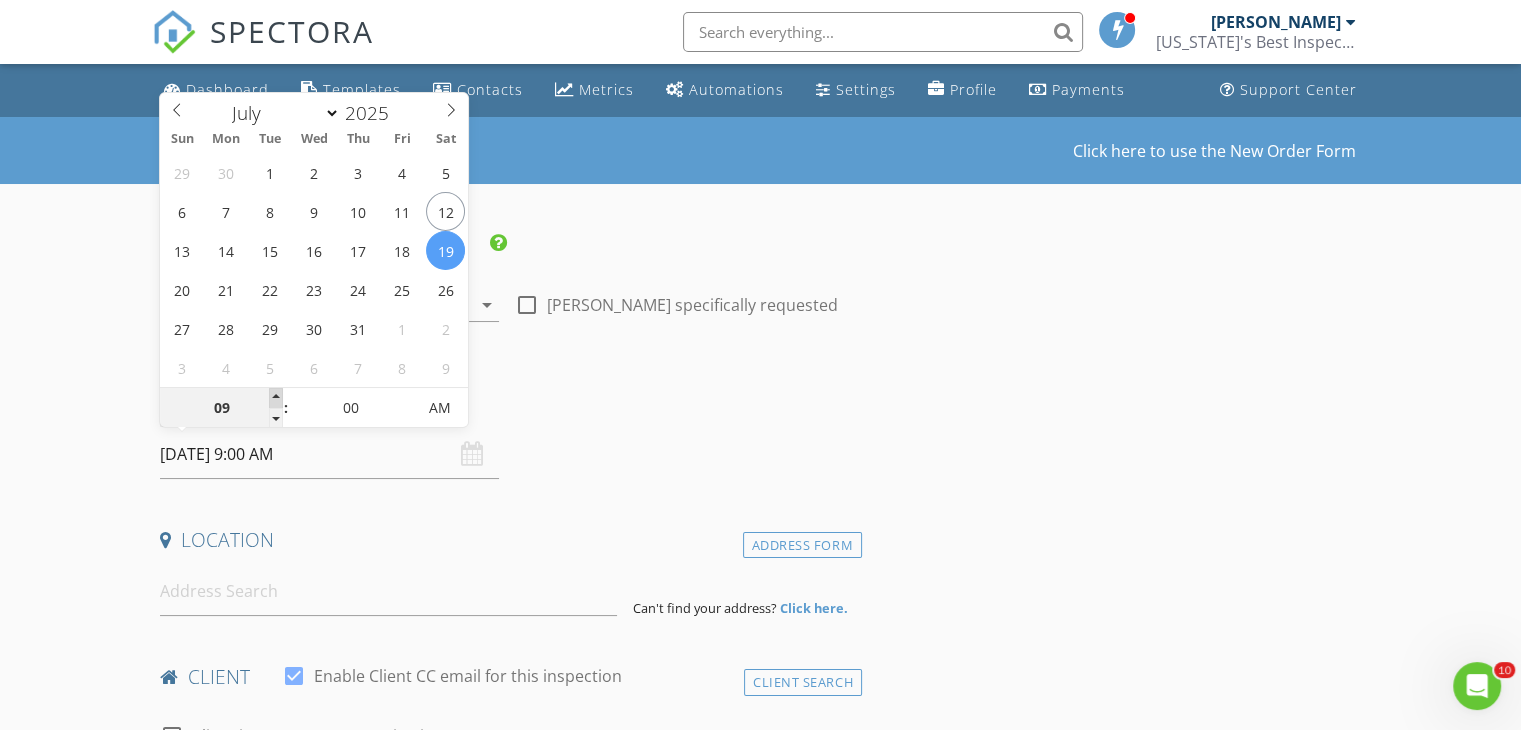click at bounding box center [276, 398] 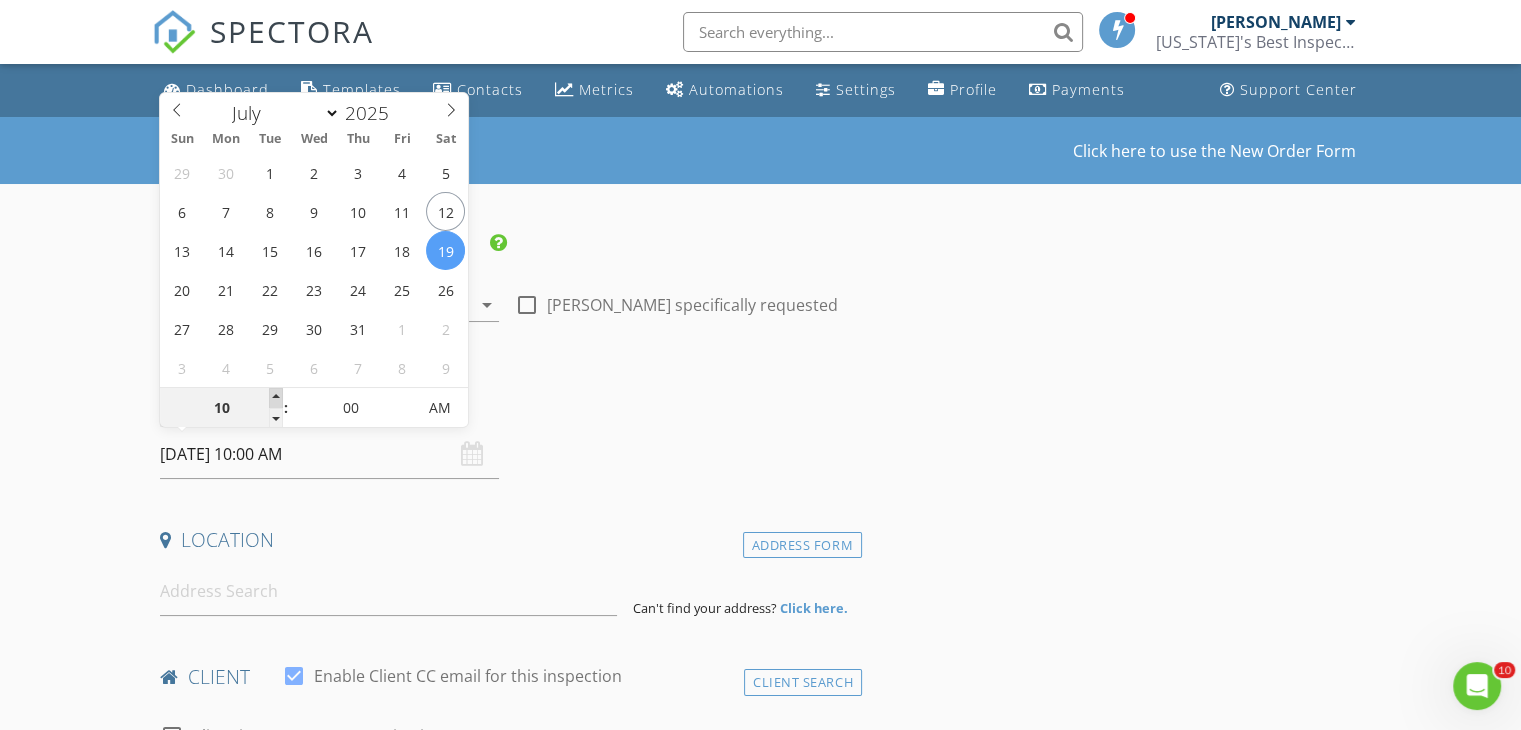 click at bounding box center (276, 398) 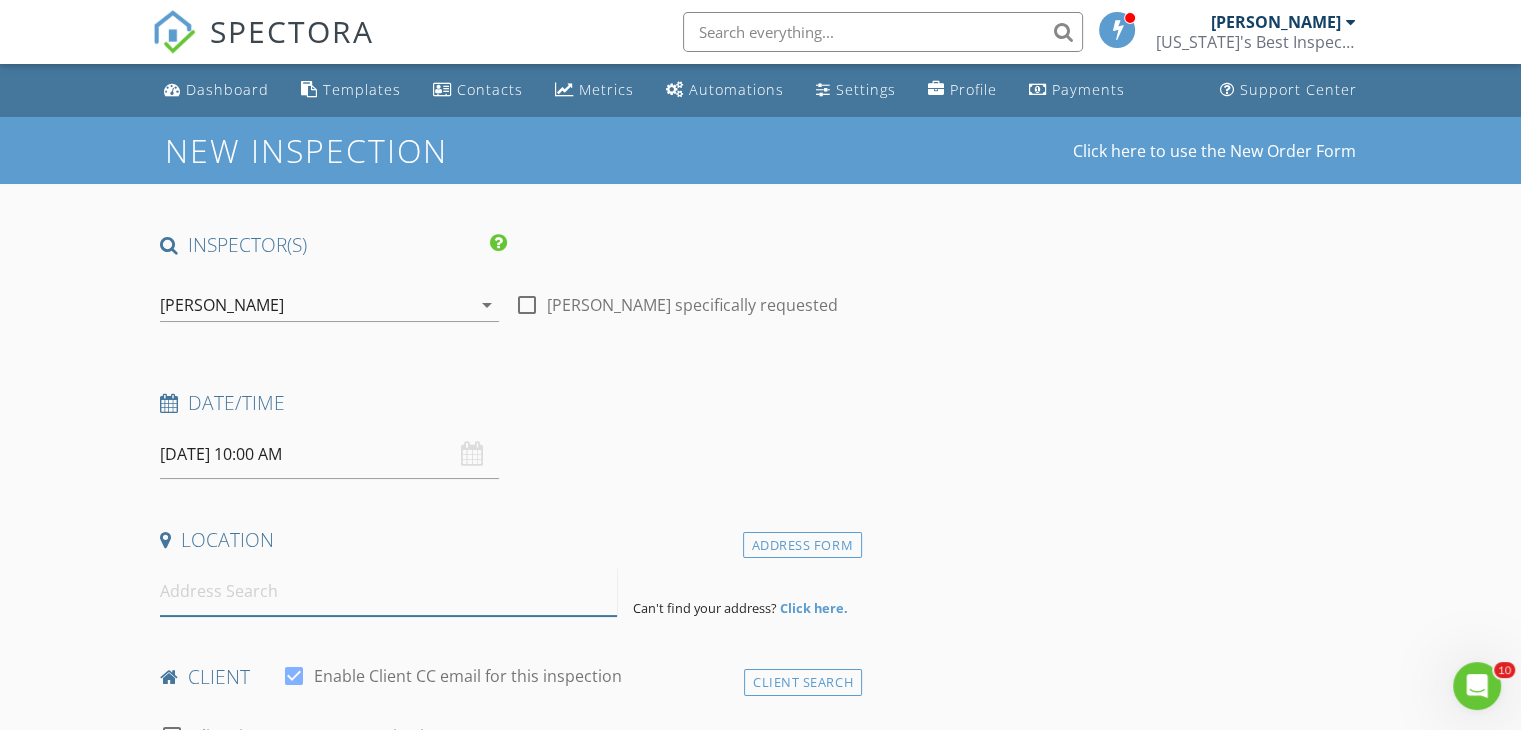 click at bounding box center [388, 591] 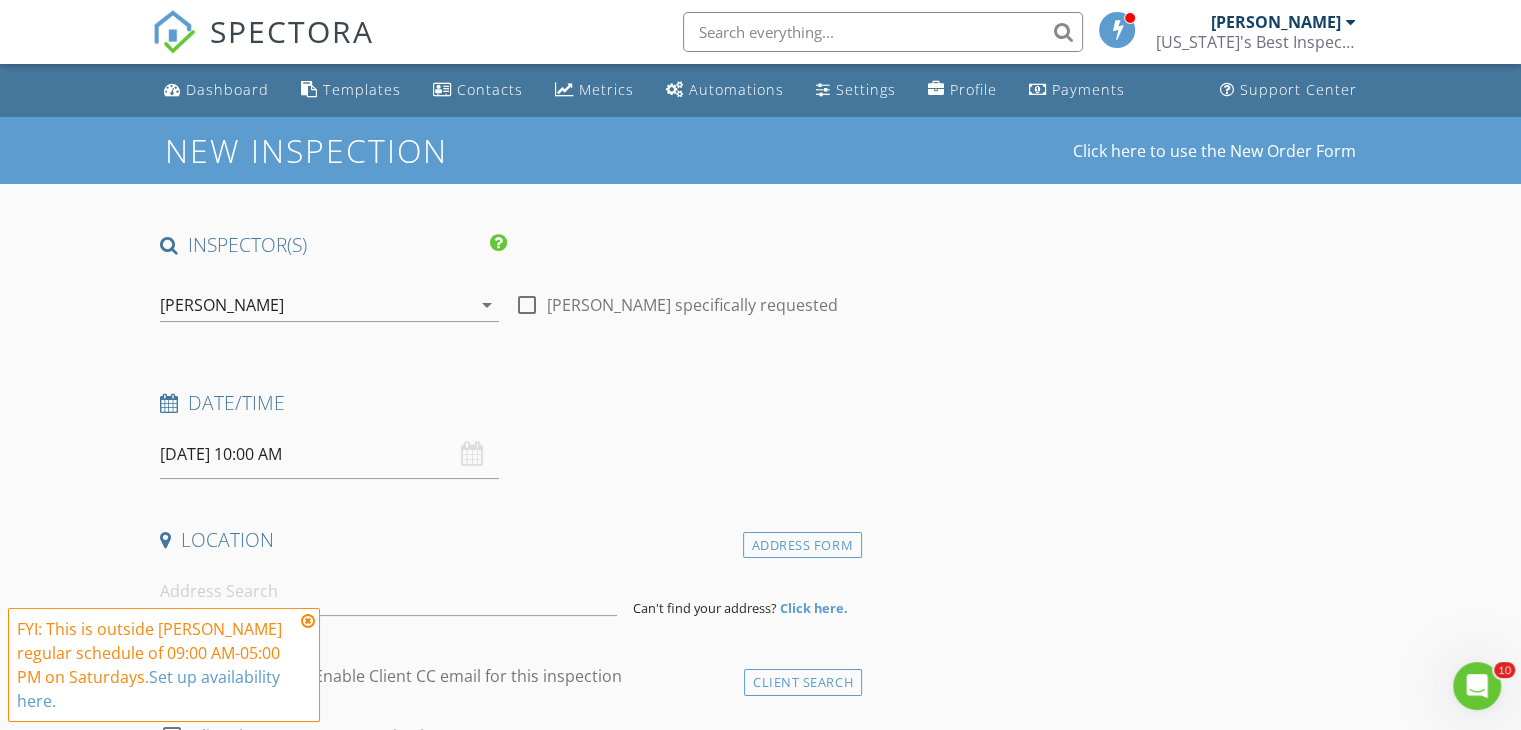 click at bounding box center [308, 621] 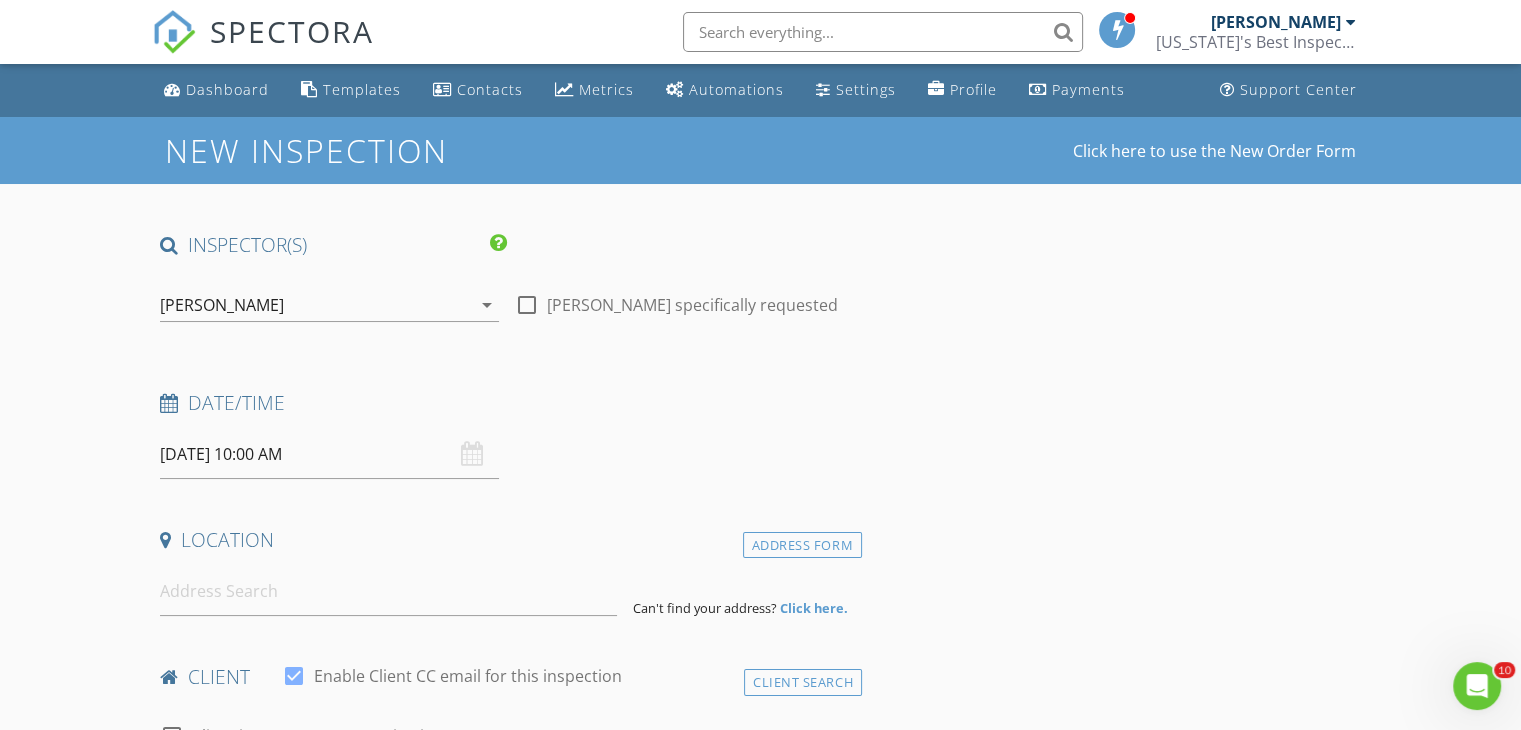 drag, startPoint x: 84, startPoint y: 573, endPoint x: 187, endPoint y: 593, distance: 104.92378 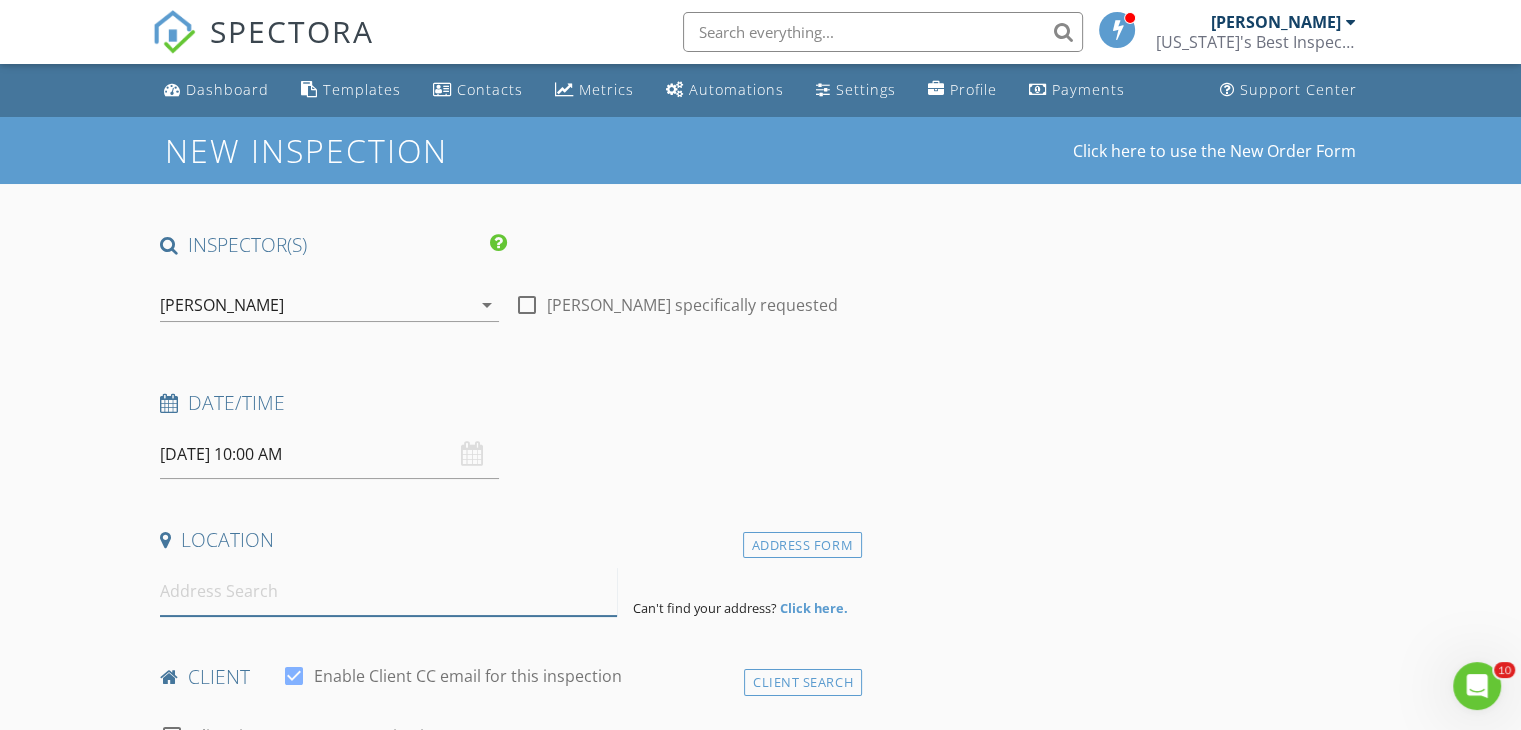 click at bounding box center (388, 591) 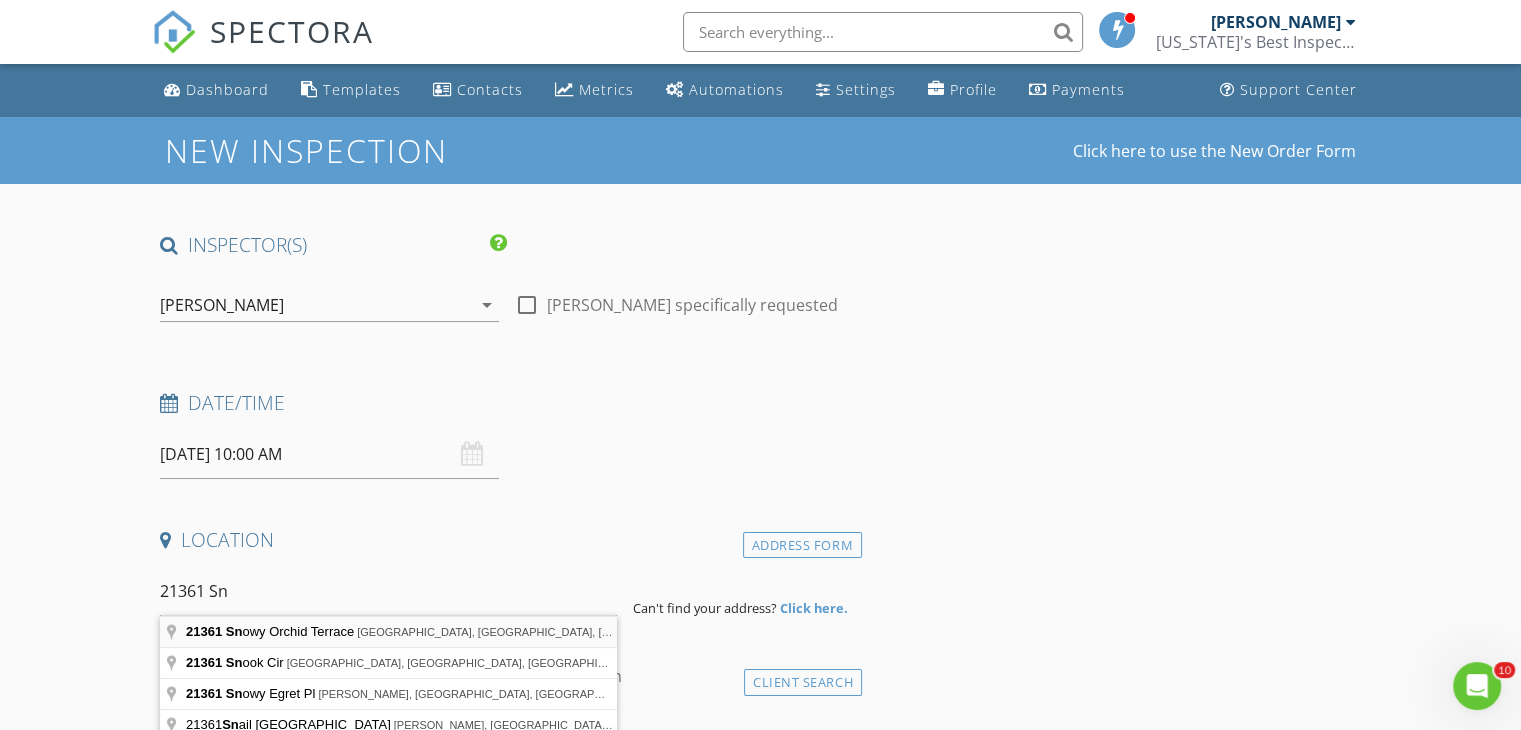 type on "21361 Snowy Orchid Terrace, Land O' Lakes, FL, USA" 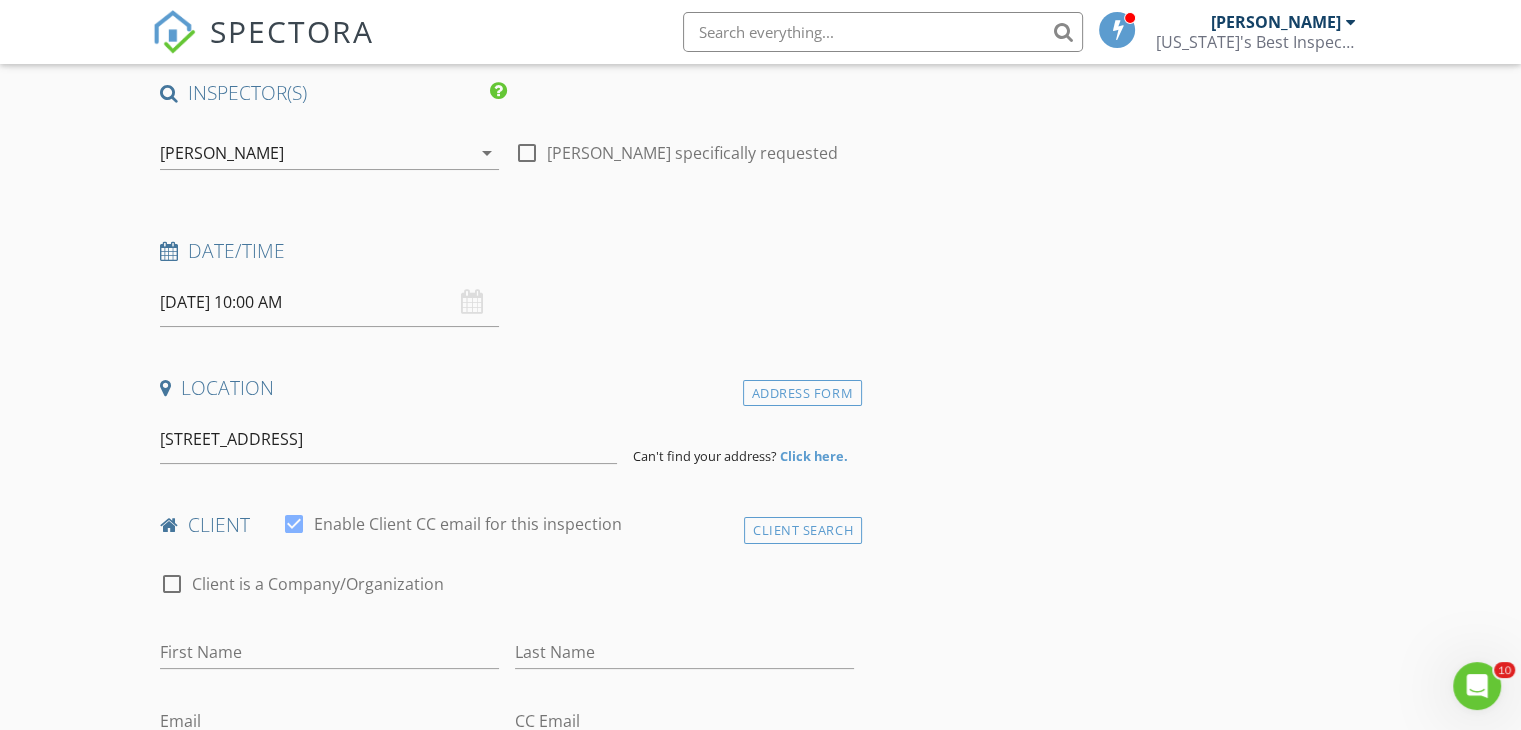 scroll, scrollTop: 154, scrollLeft: 0, axis: vertical 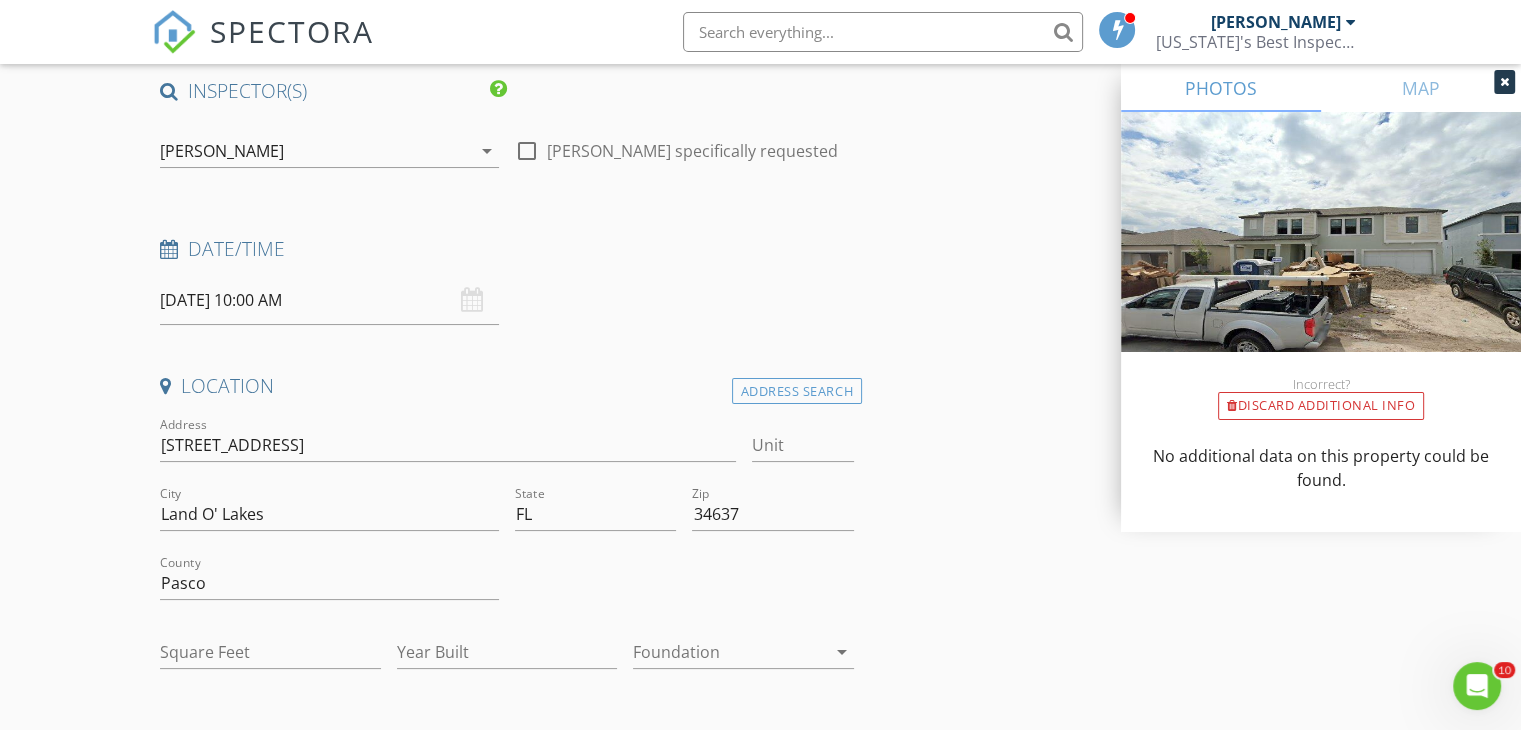 click on "New Inspection
Click here to use the New Order Form
INSPECTOR(S)
check_box   John Grattan   PRIMARY   John Grattan arrow_drop_down   check_box_outline_blank John Grattan specifically requested
Date/Time
07/19/2025 10:00 AM
Location
Address Search       Address 21361 Snowy Orchid Terrace   Unit   City Land O' Lakes   State FL   Zip 34637   County Pasco     Square Feet   Year Built   Foundation arrow_drop_down
client
check_box Enable Client CC email for this inspection   Client Search     check_box_outline_blank Client is a Company/Organization     First Name   Last Name   Email   CC Email   Phone   Address   City   State   Zip       Notes   Private Notes
ADD ADDITIONAL client
SERVICES
check_box_outline_blank   Residential Home Inspection   check_box_outline_blank" at bounding box center [760, 1652] 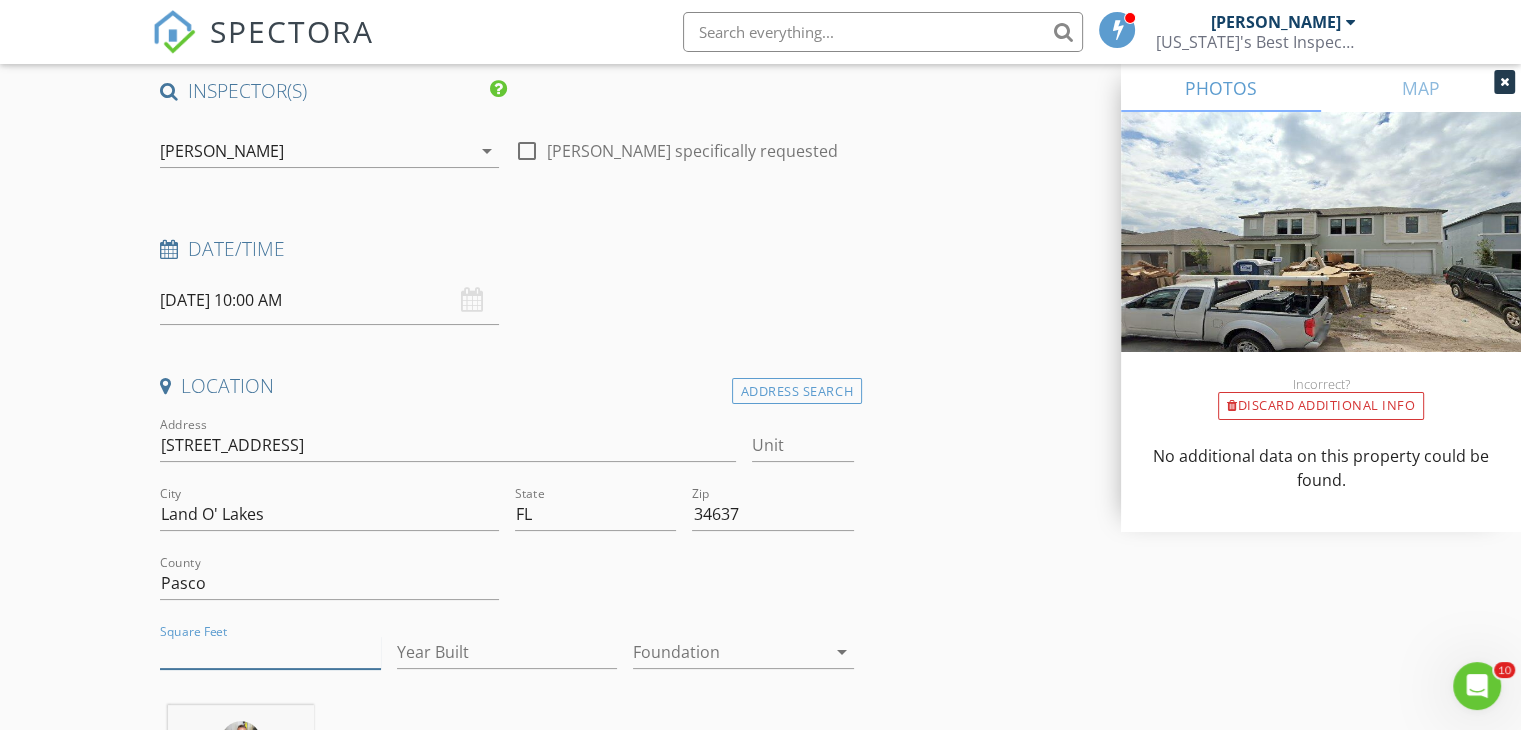 click on "Square Feet" at bounding box center [270, 652] 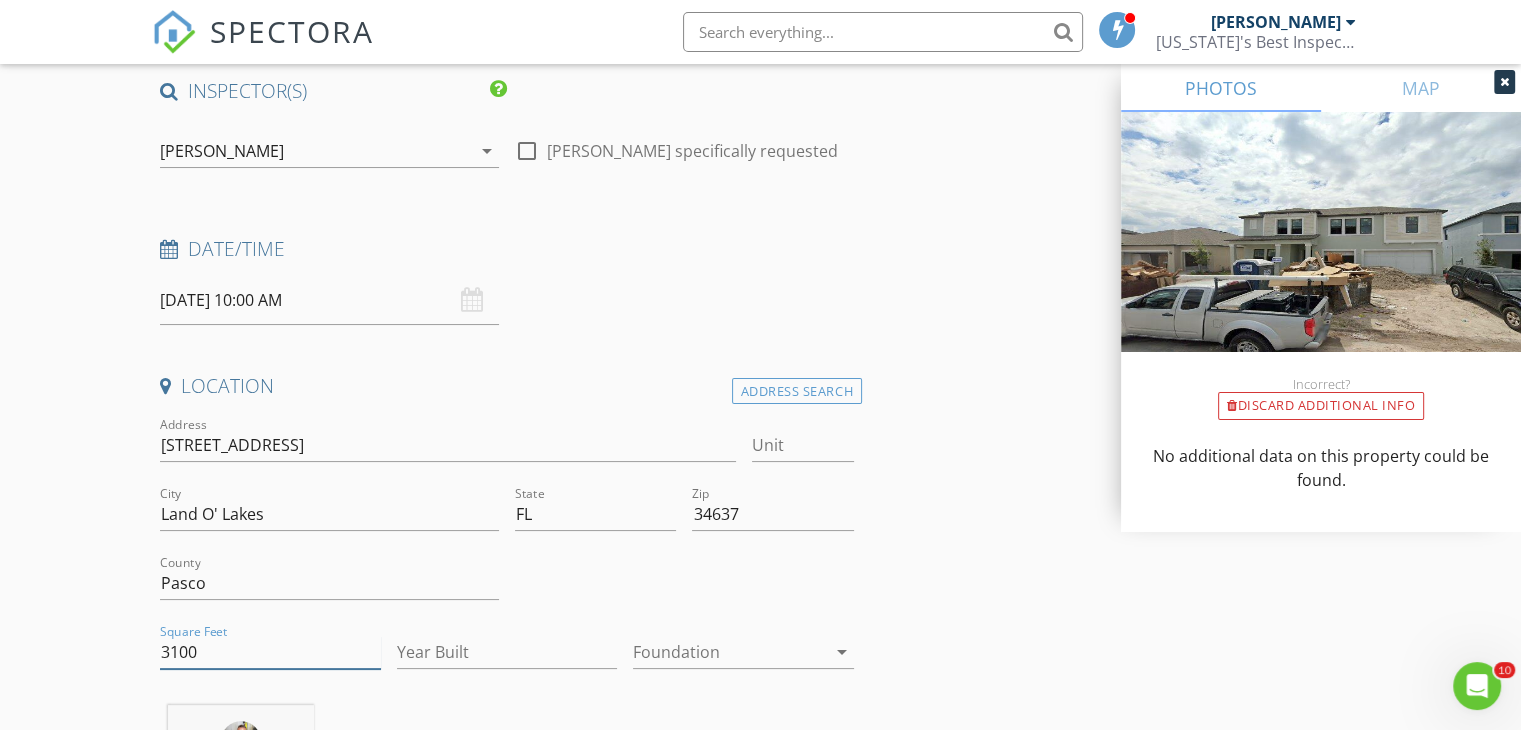 type on "3100" 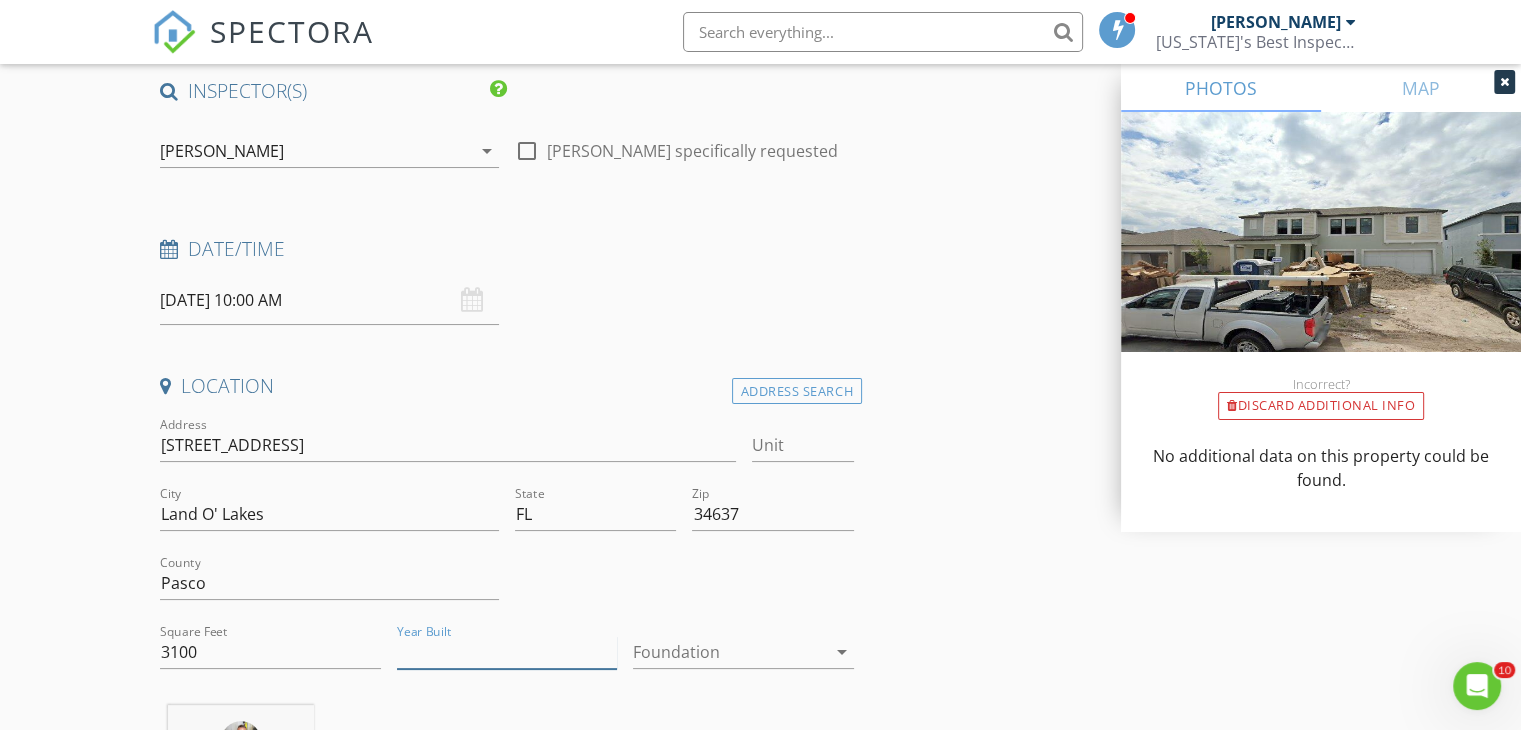 click on "Year Built" at bounding box center [507, 652] 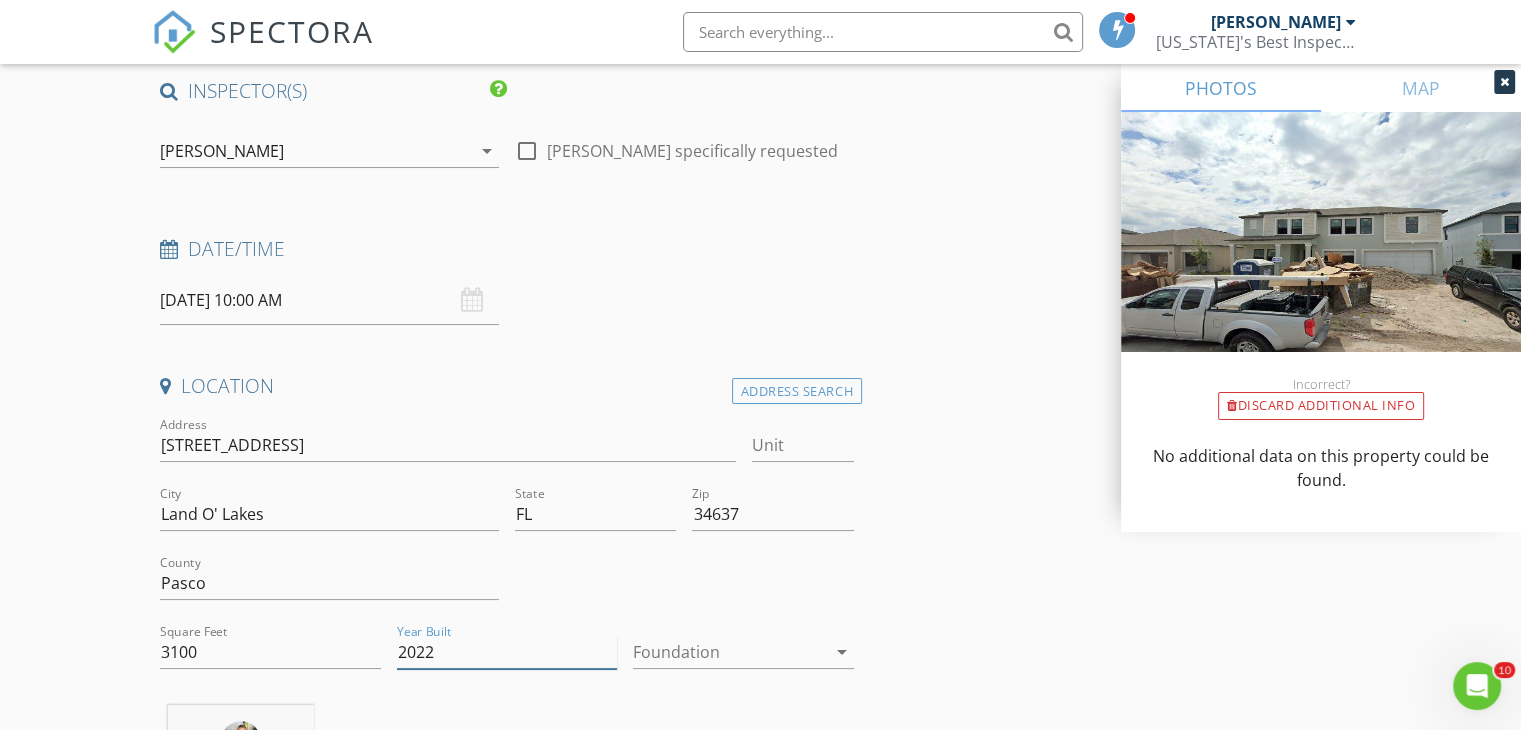 type on "2022" 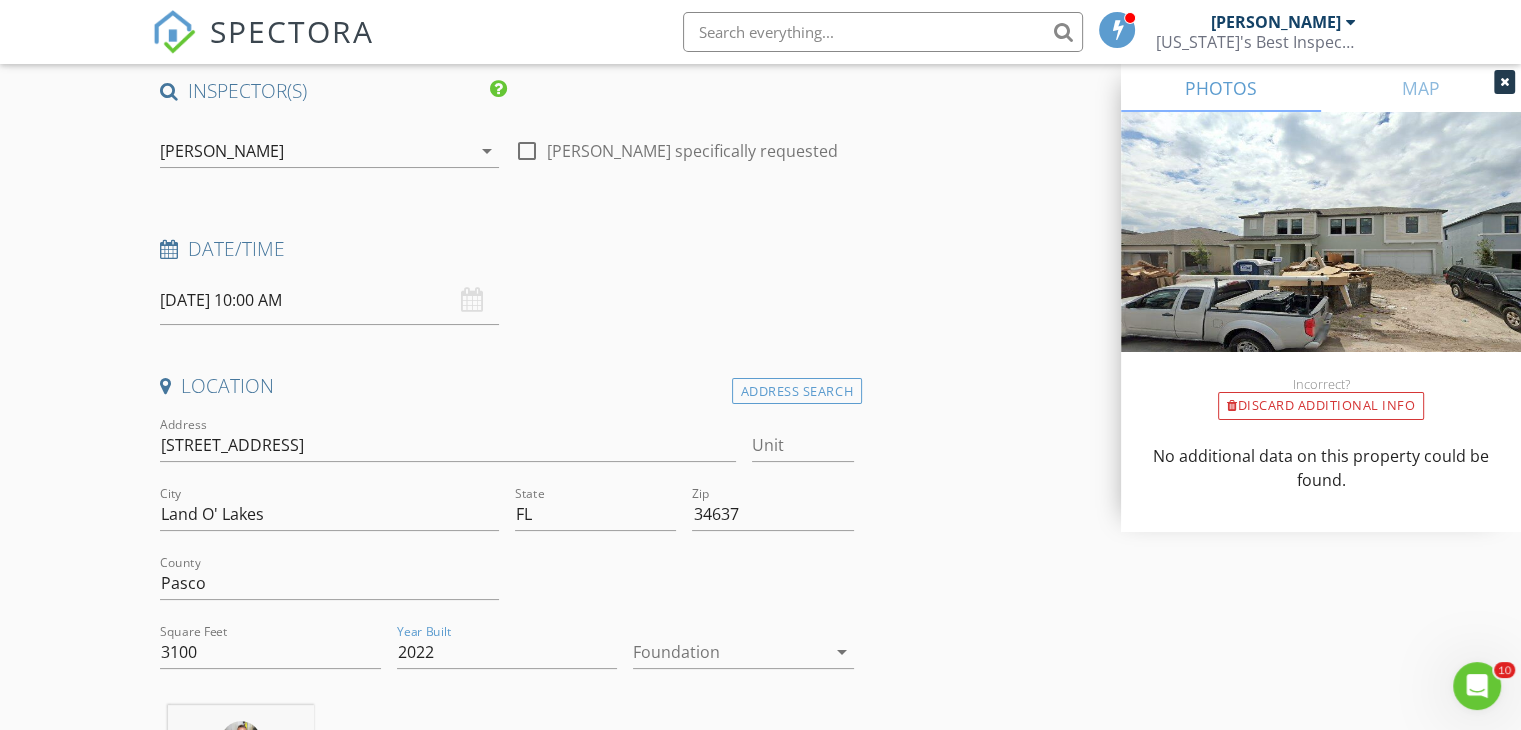 click at bounding box center [729, 652] 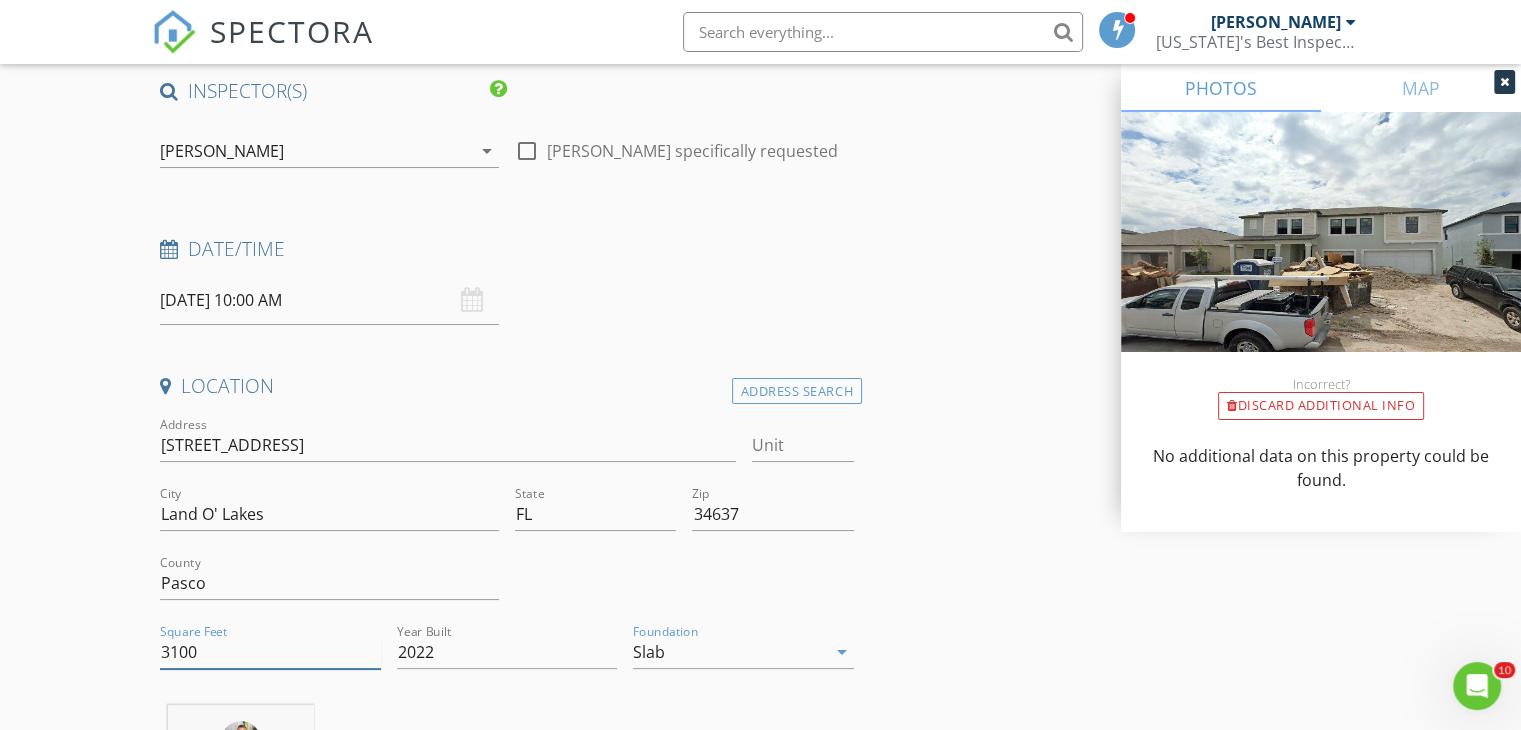 click on "3100" at bounding box center (270, 652) 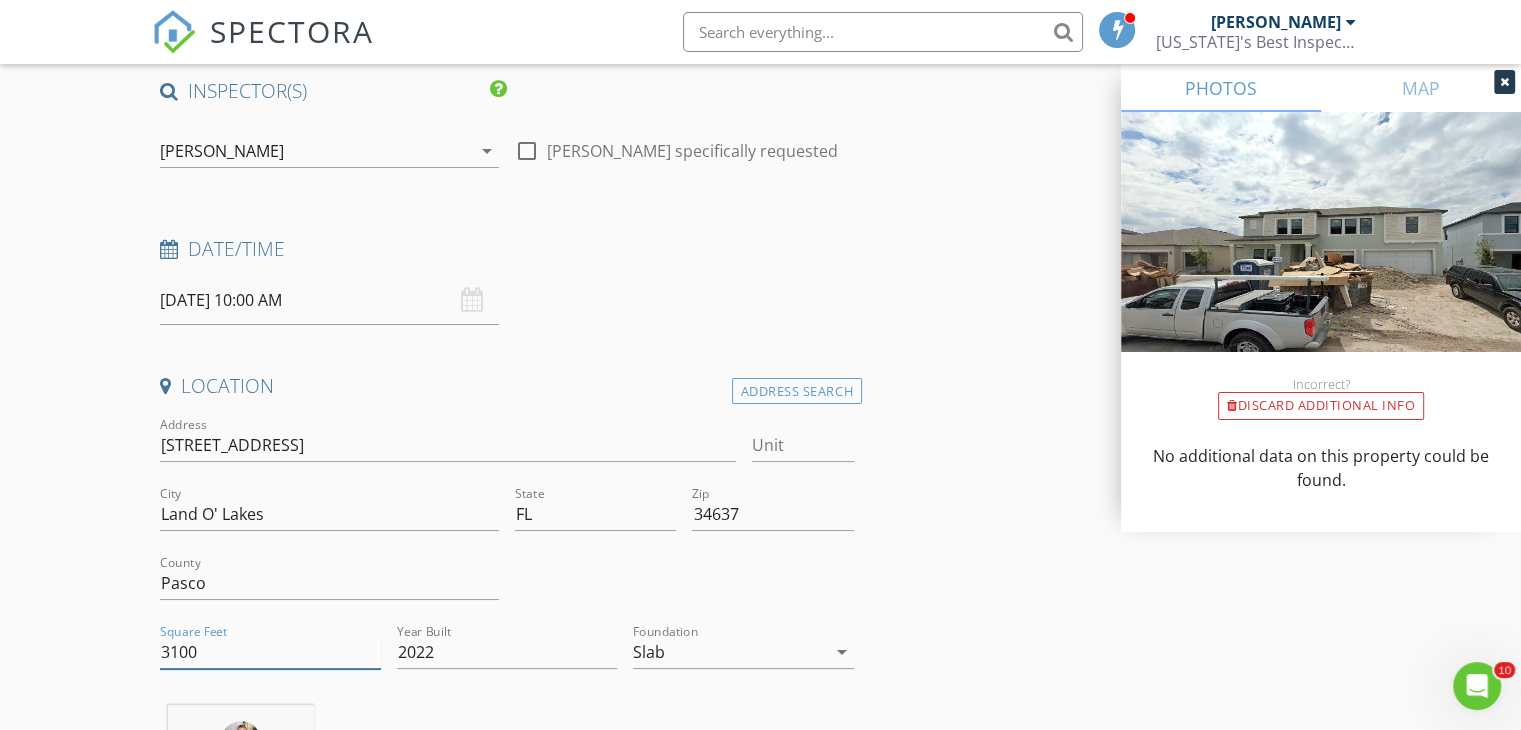 click on "3100" at bounding box center (270, 652) 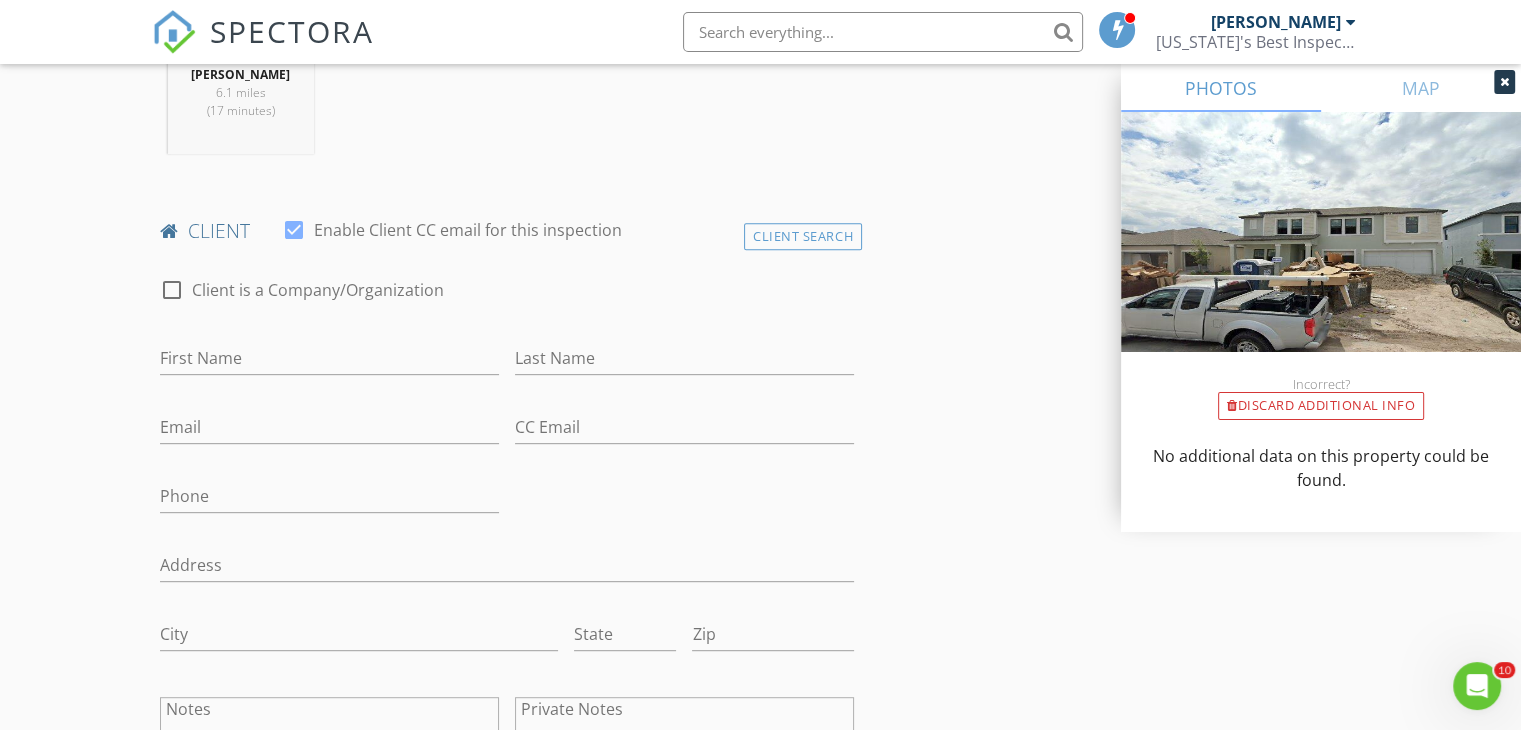 scroll, scrollTop: 856, scrollLeft: 0, axis: vertical 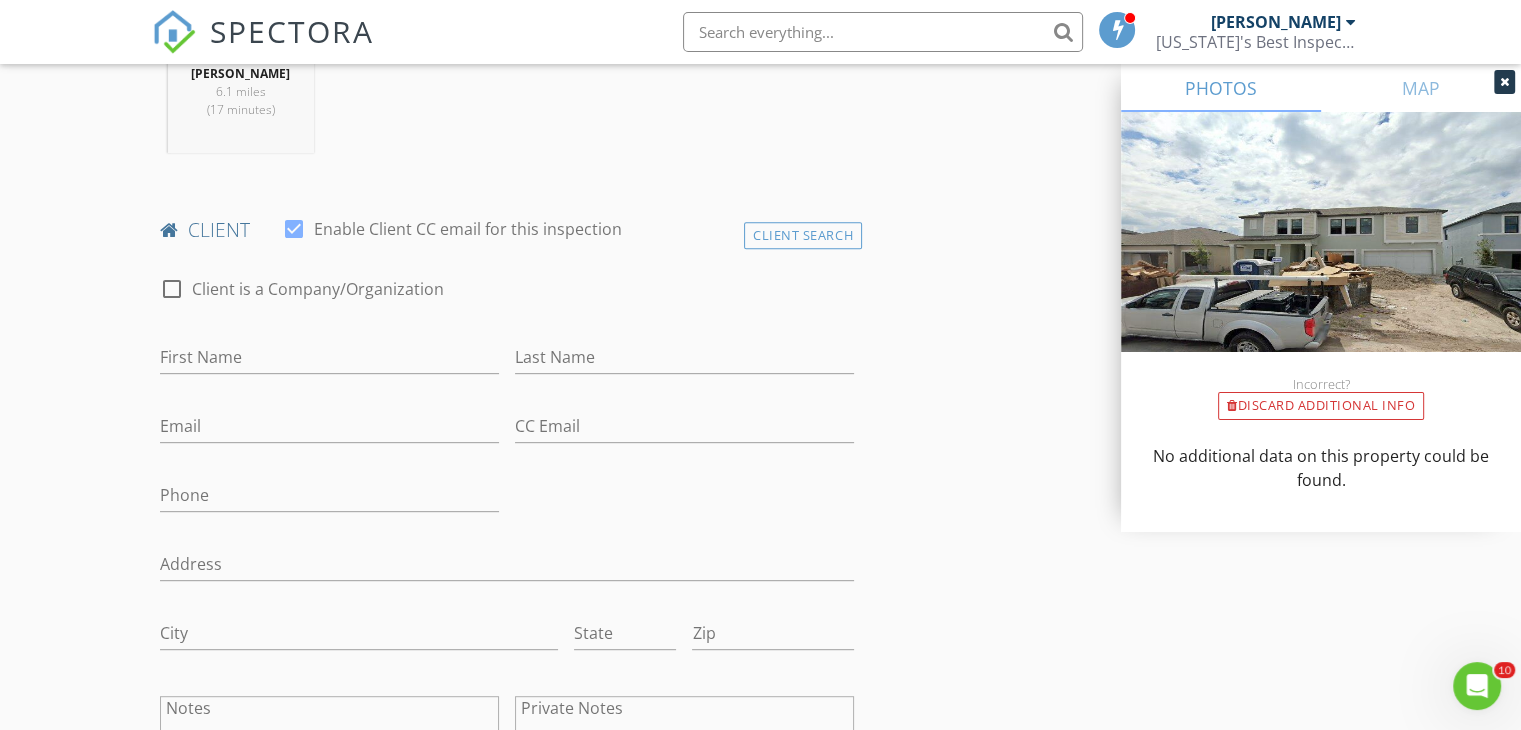 type on "3336" 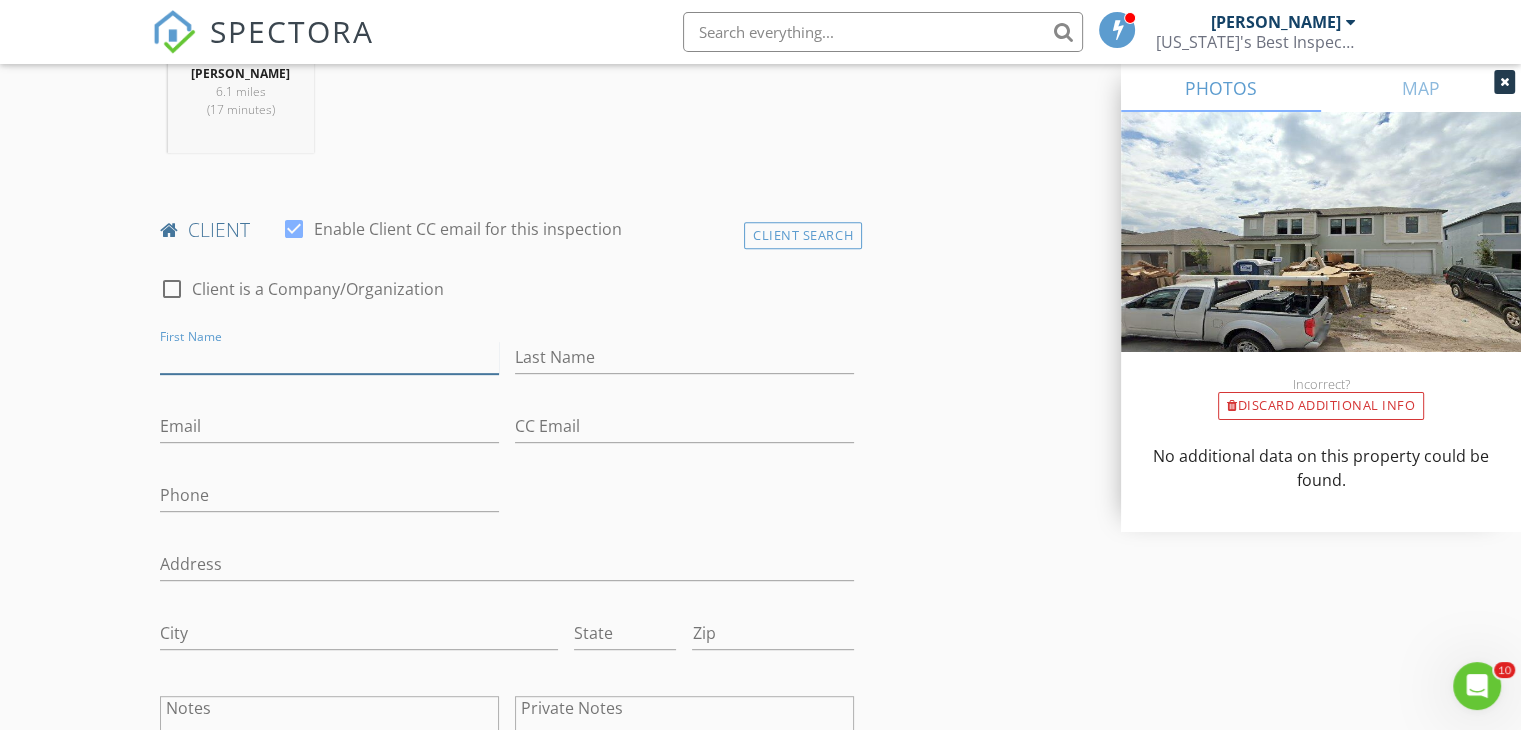 click on "First Name" at bounding box center [329, 357] 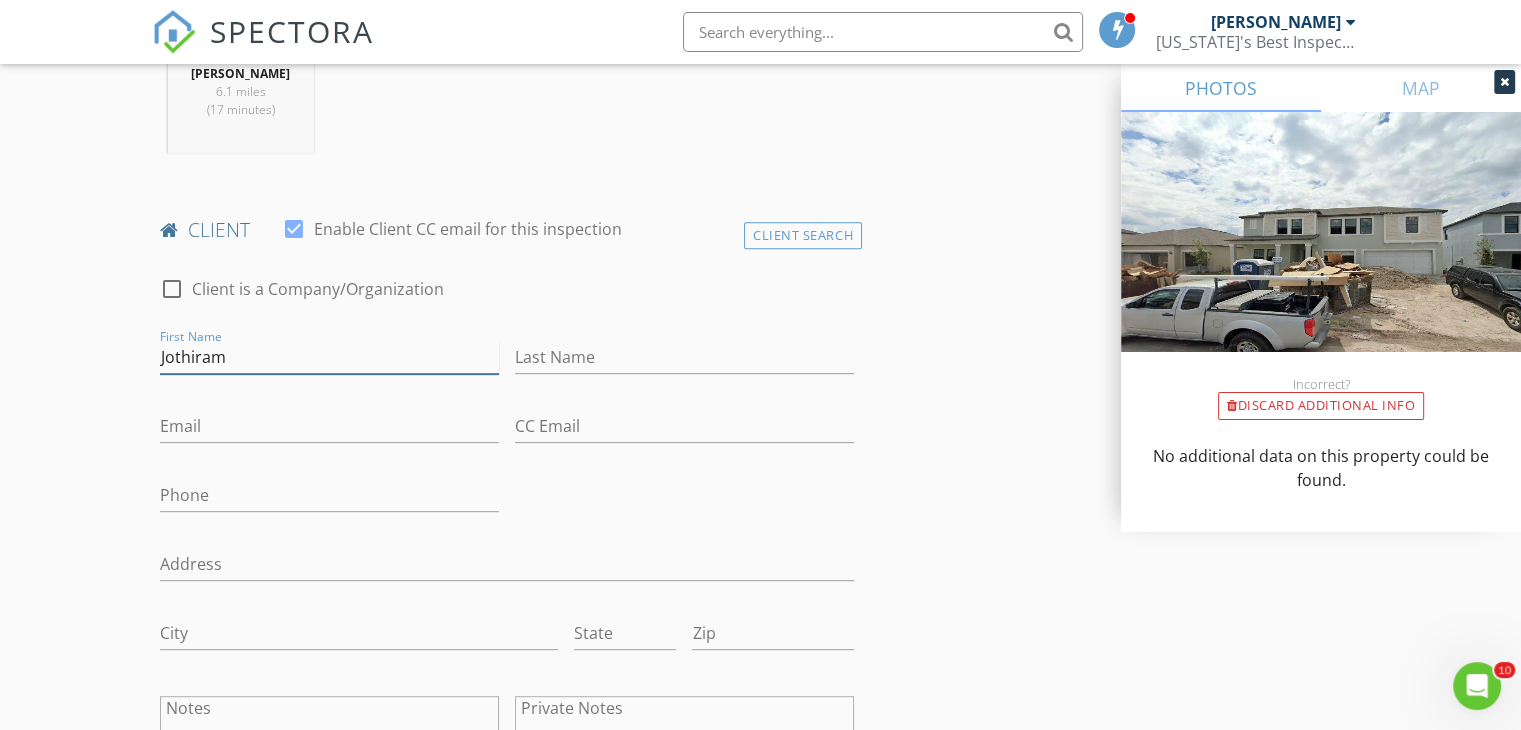 type on "Jothiram" 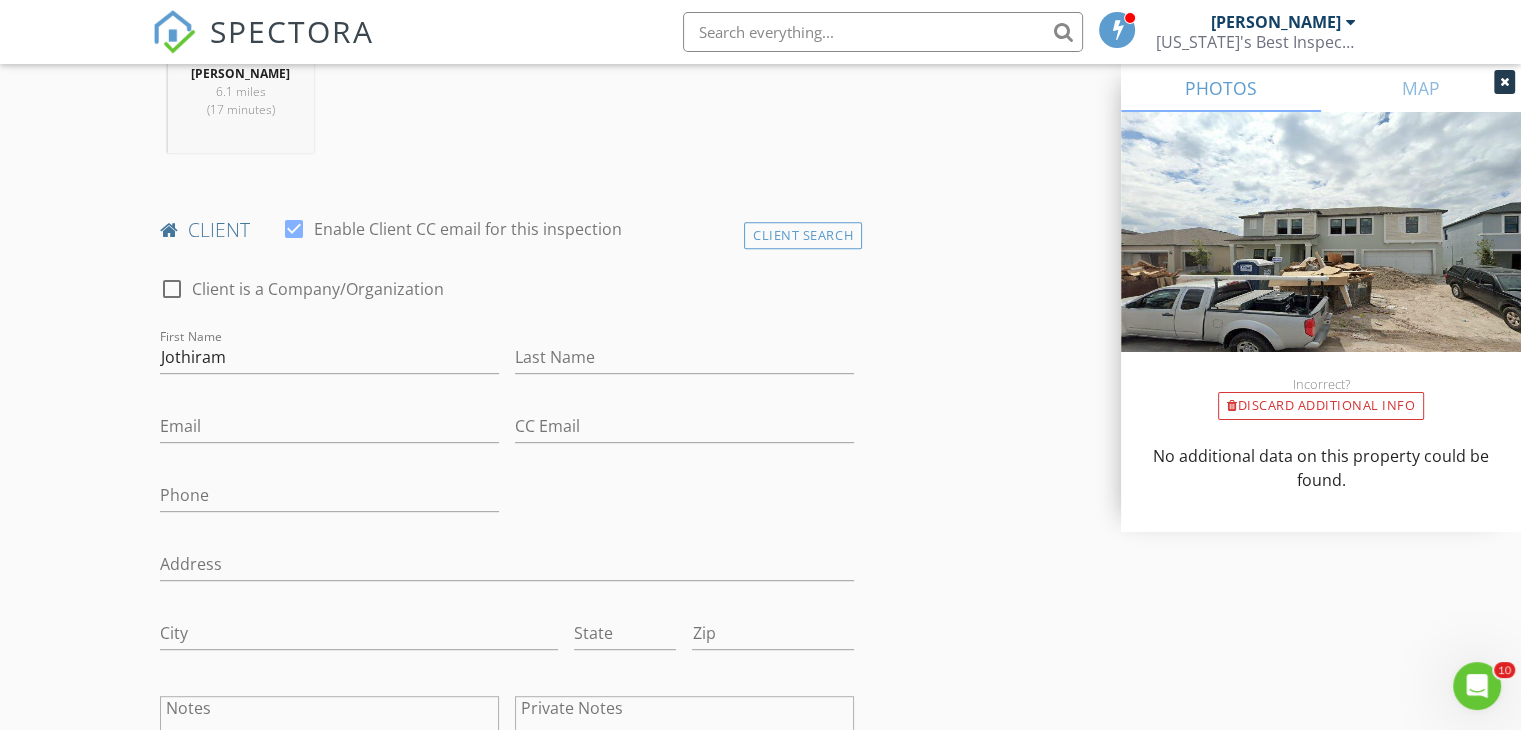 click on "Last Name" at bounding box center (684, 367) 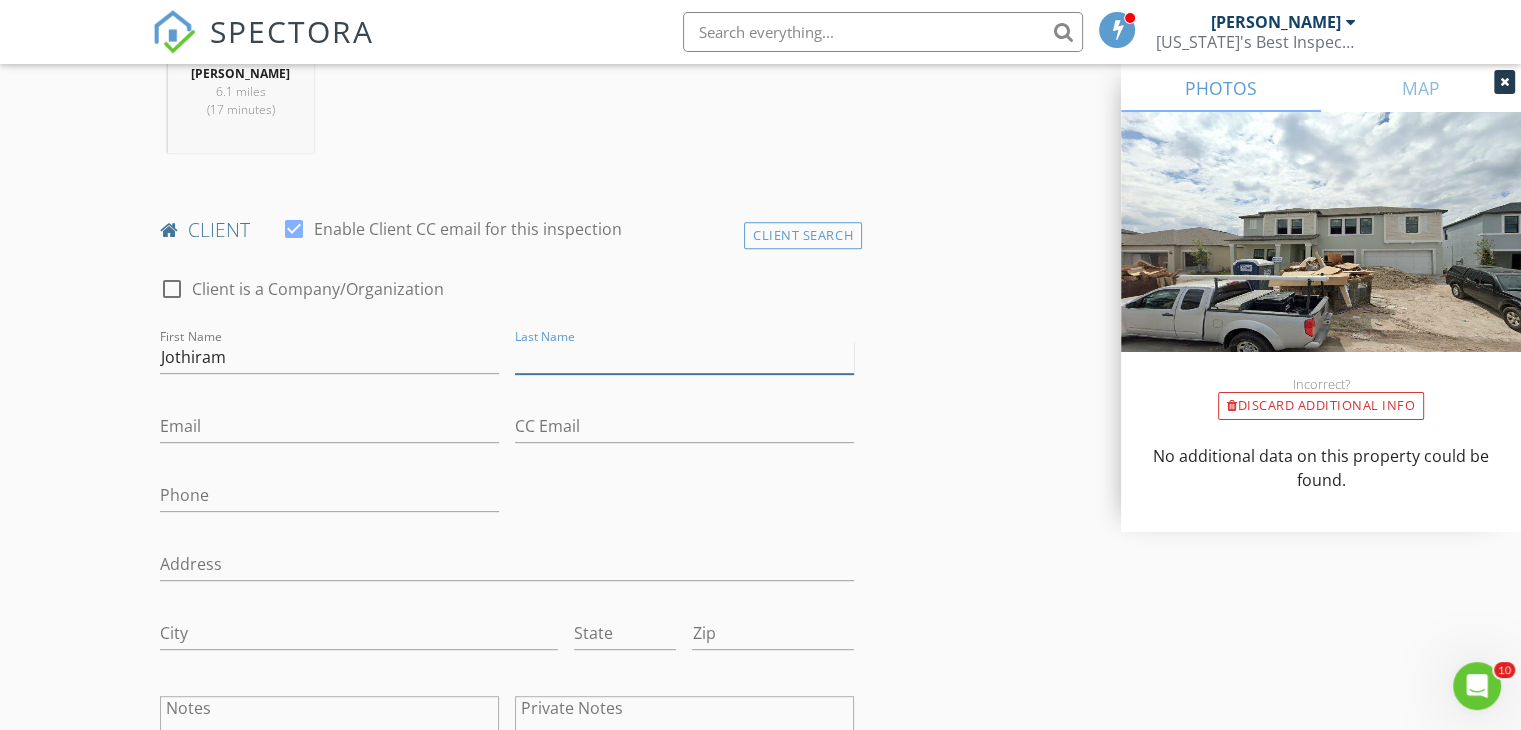 click on "Last Name" at bounding box center (684, 357) 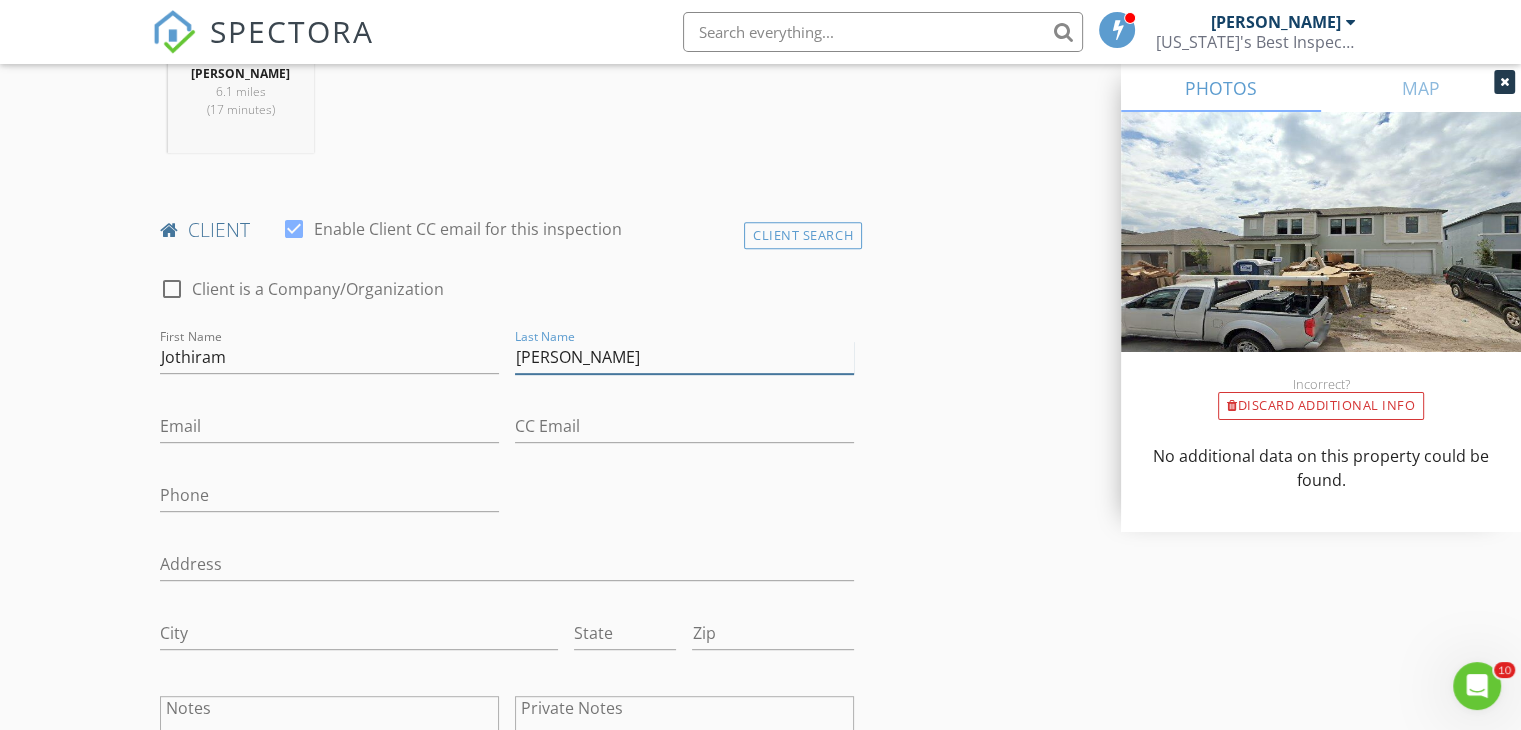 type on "Munisamy" 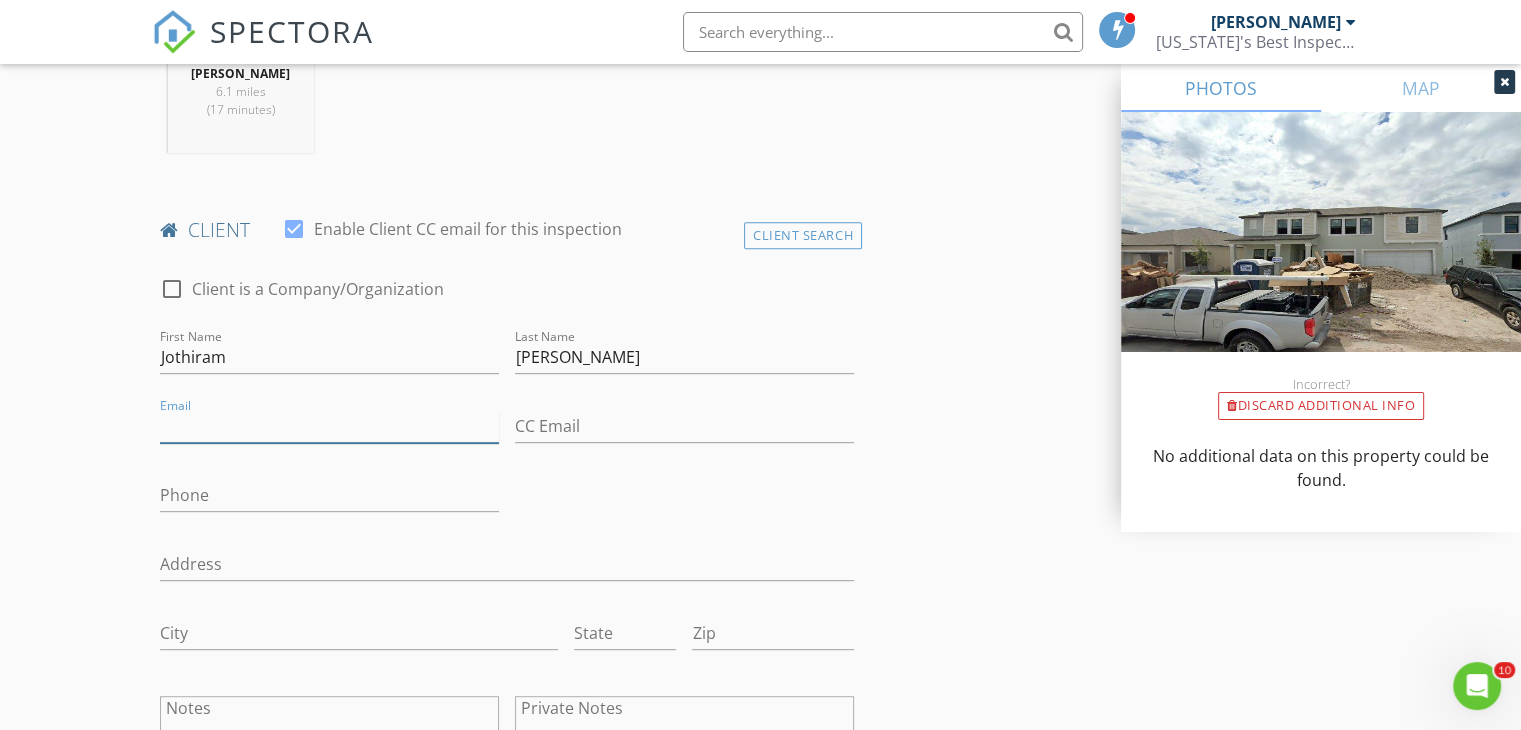 click on "Email" at bounding box center (329, 426) 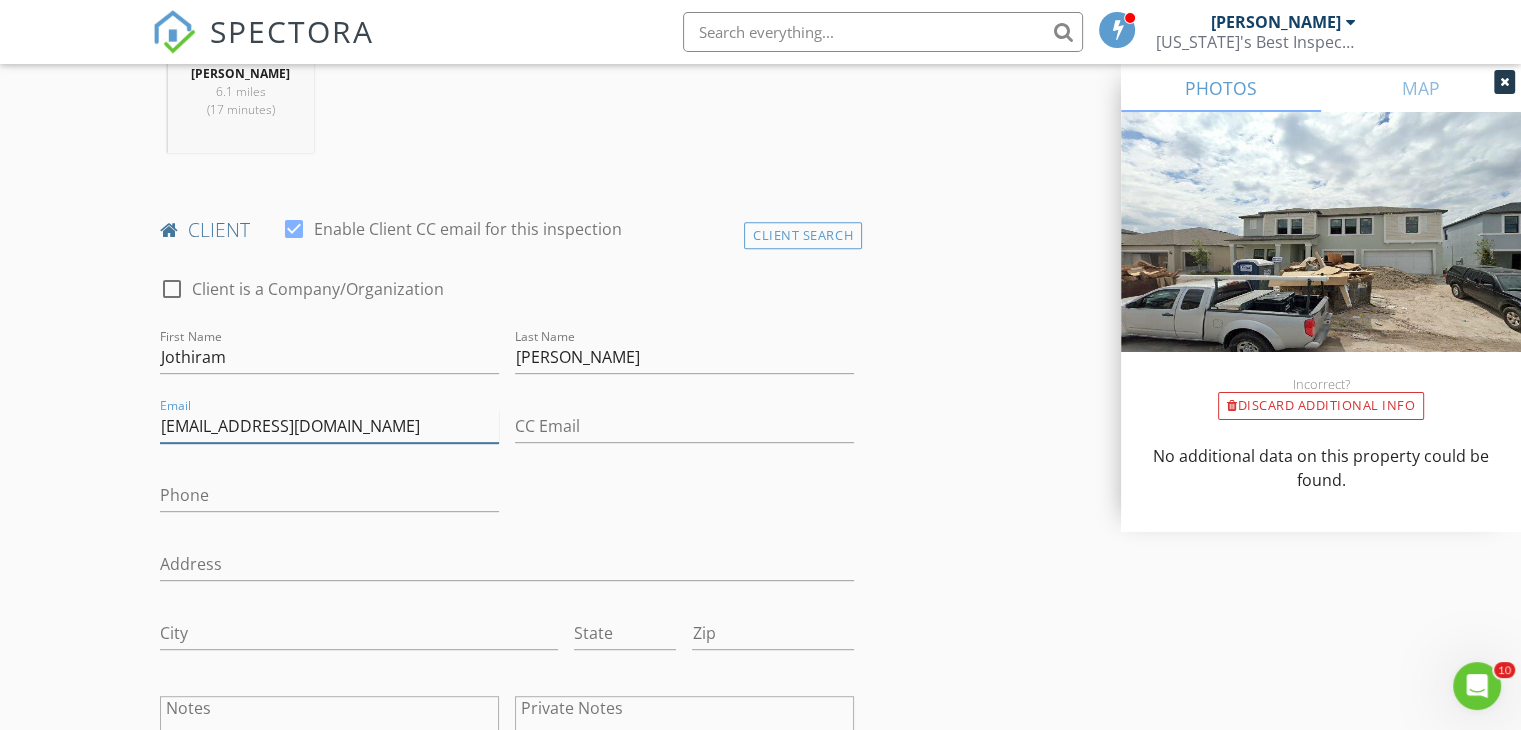 type on "mjothiram@gmail.com" 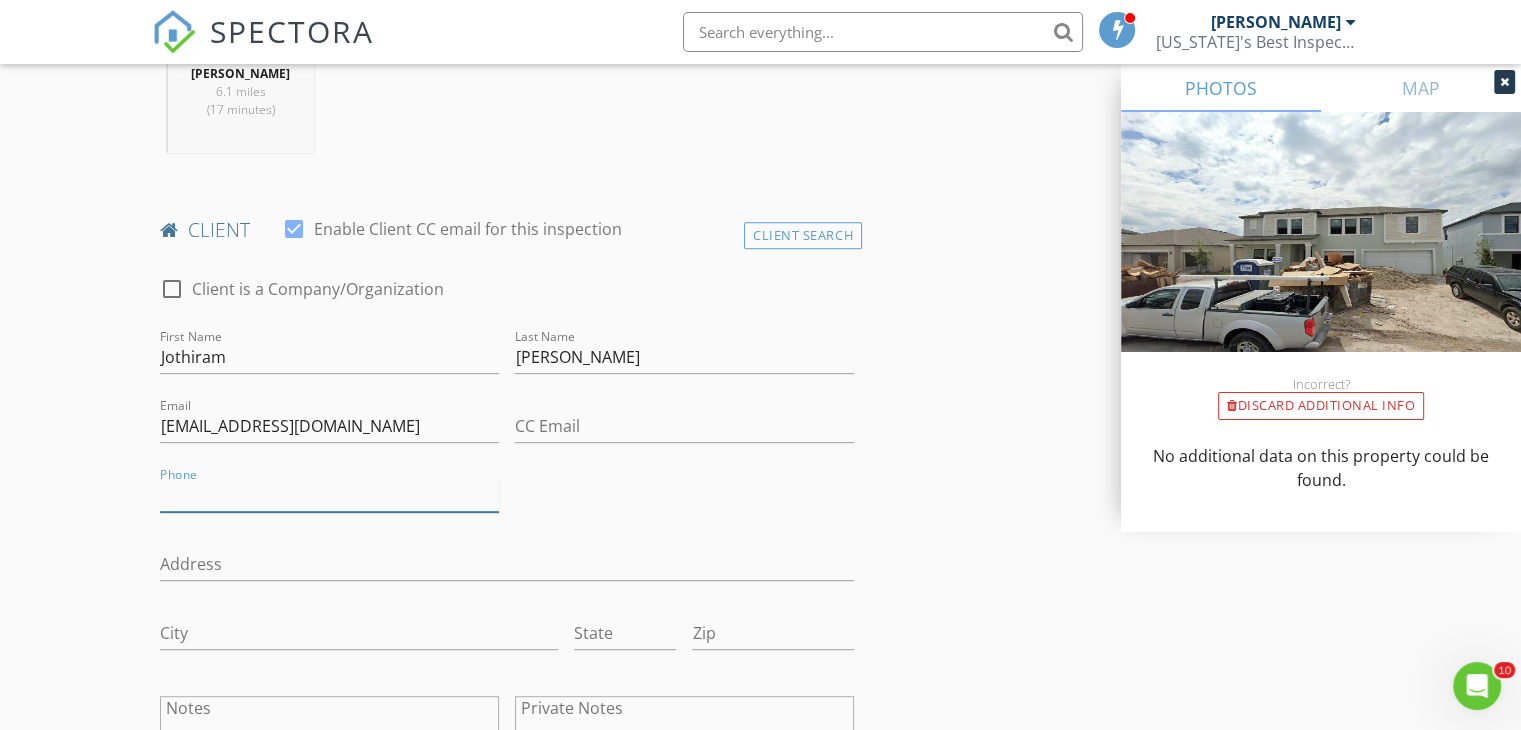 click on "Phone" at bounding box center (329, 495) 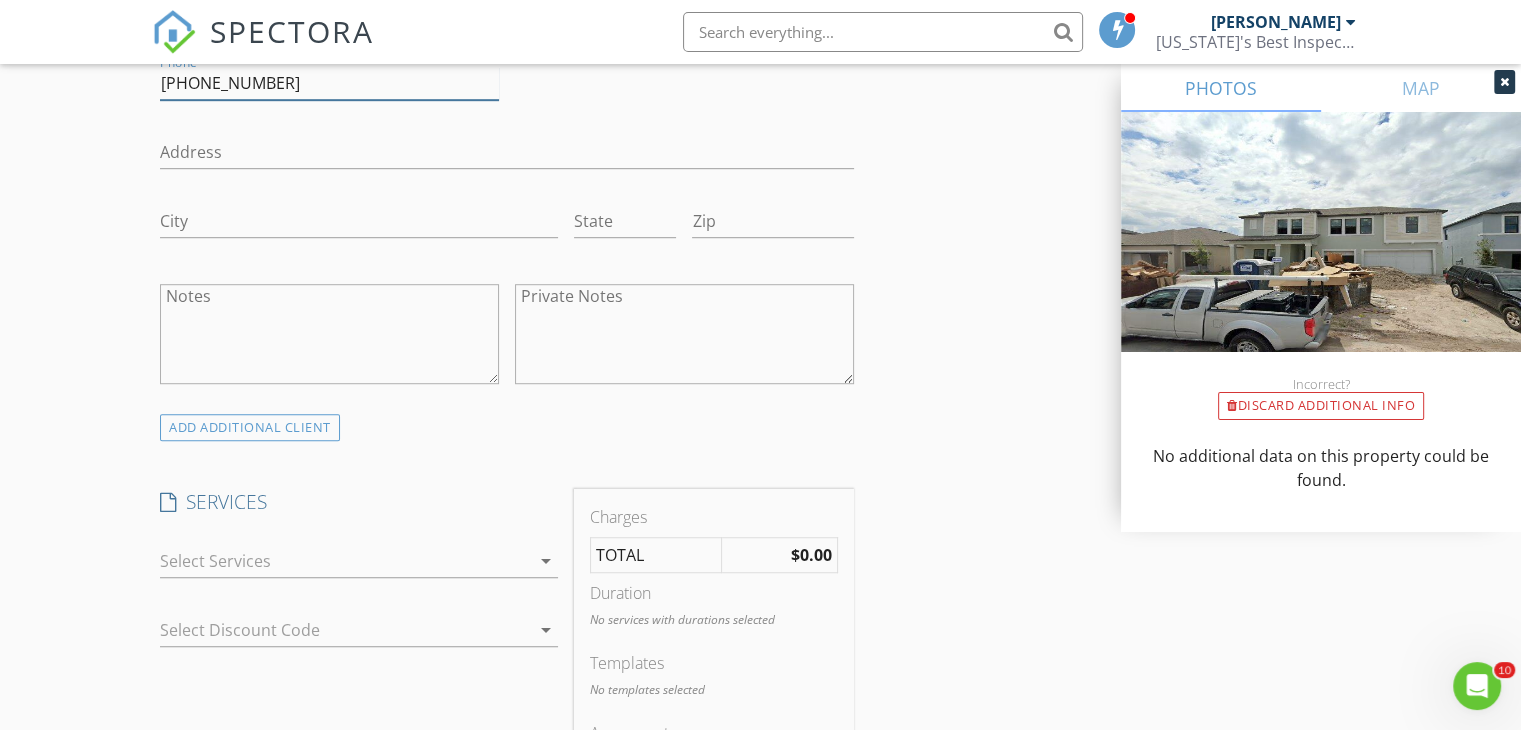 scroll, scrollTop: 1268, scrollLeft: 0, axis: vertical 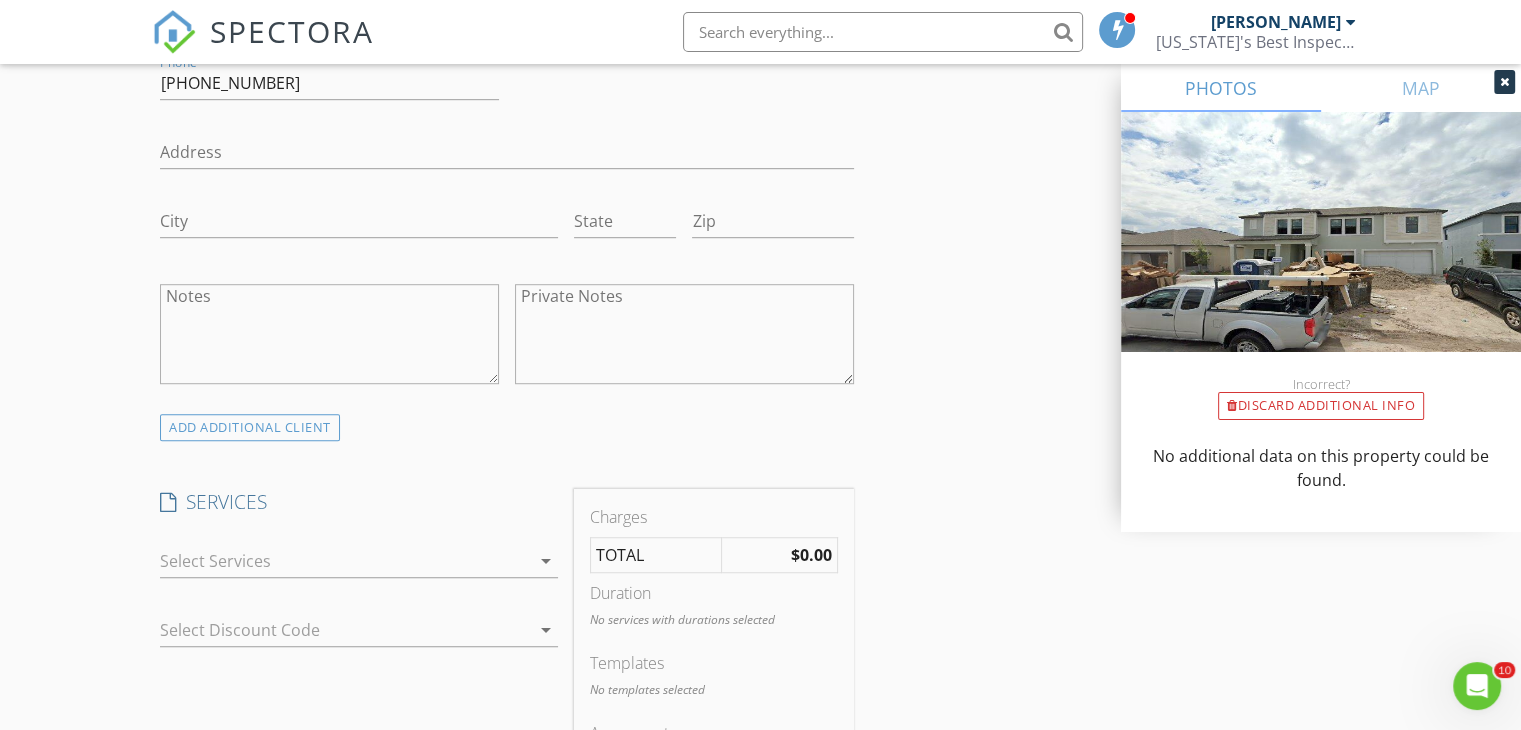 click on "arrow_drop_down" at bounding box center (544, 561) 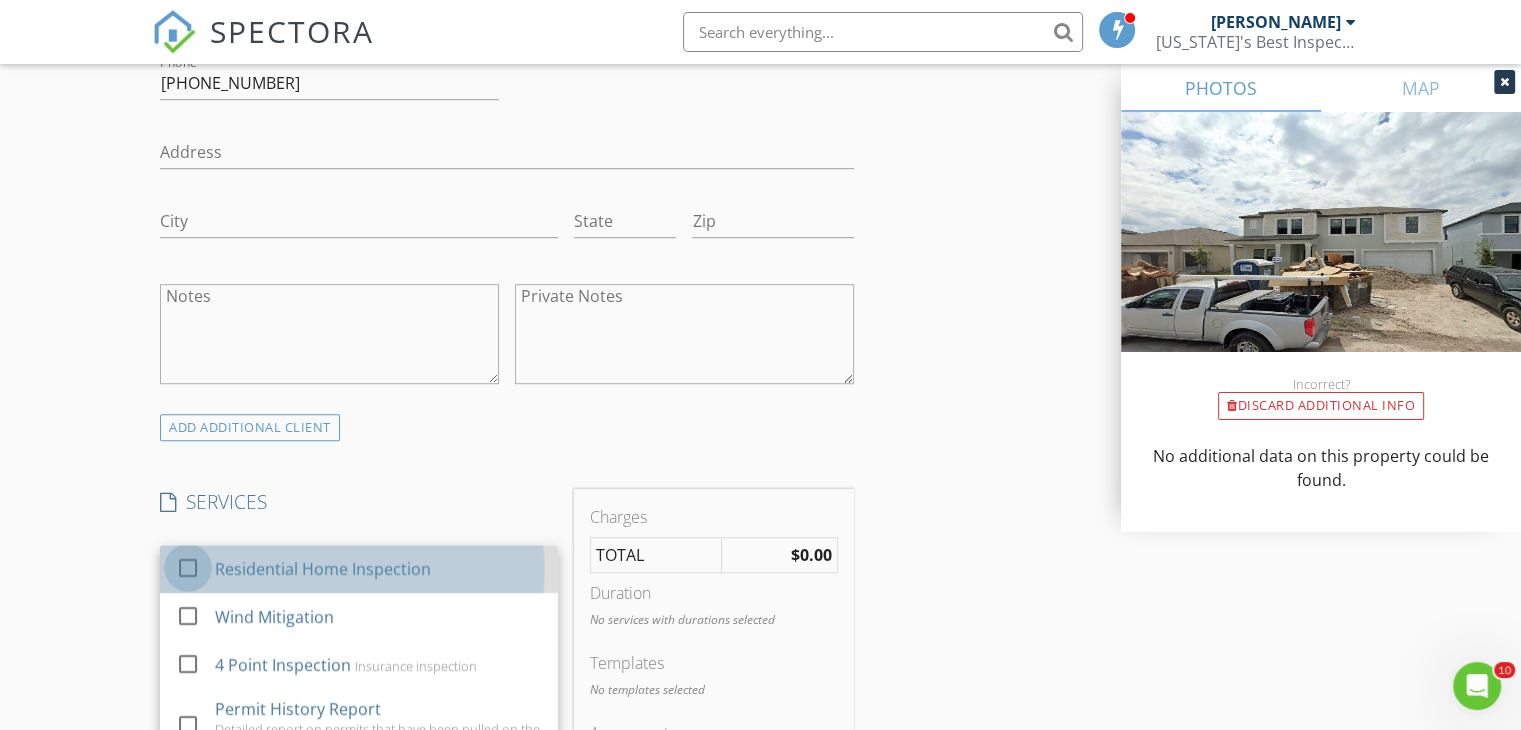 click at bounding box center (188, 568) 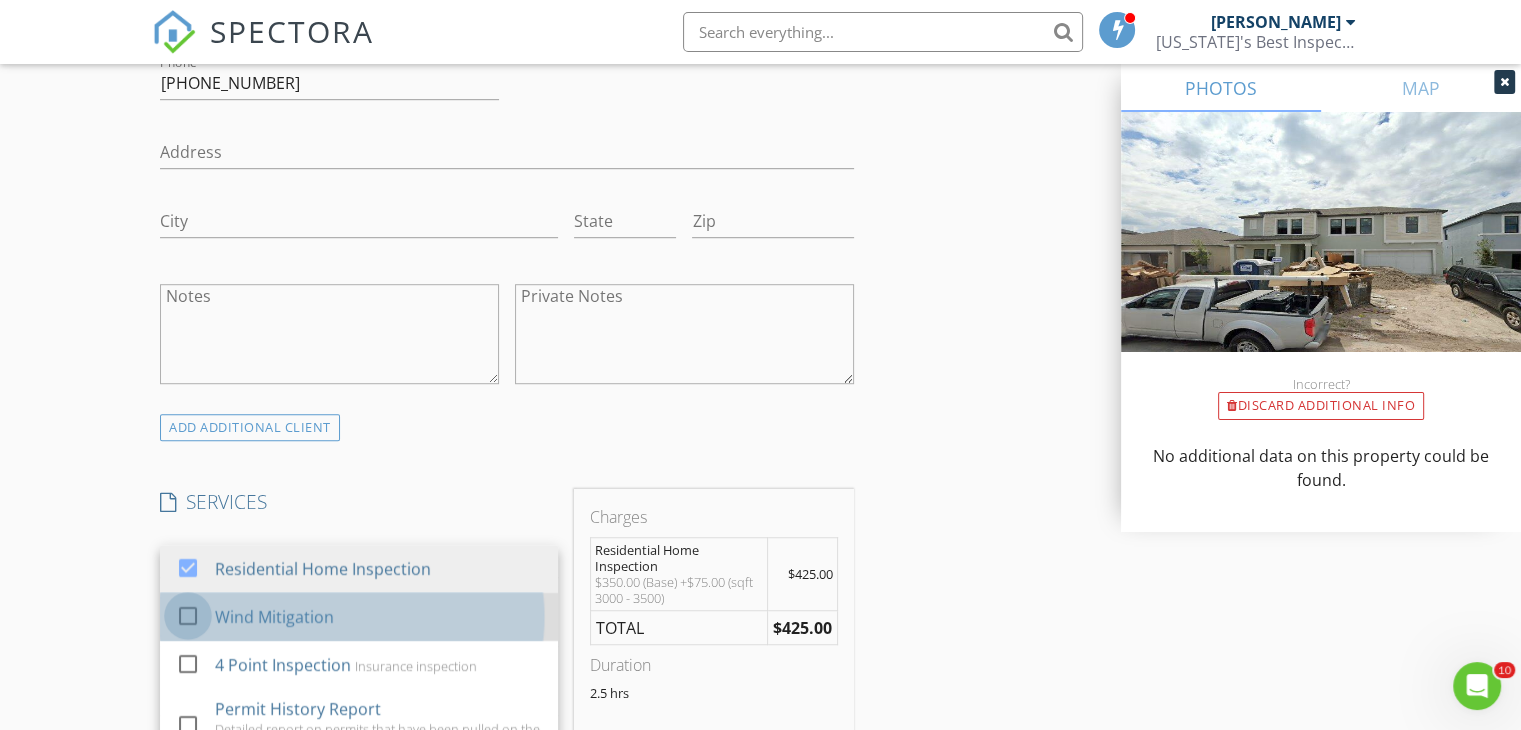 click at bounding box center (188, 616) 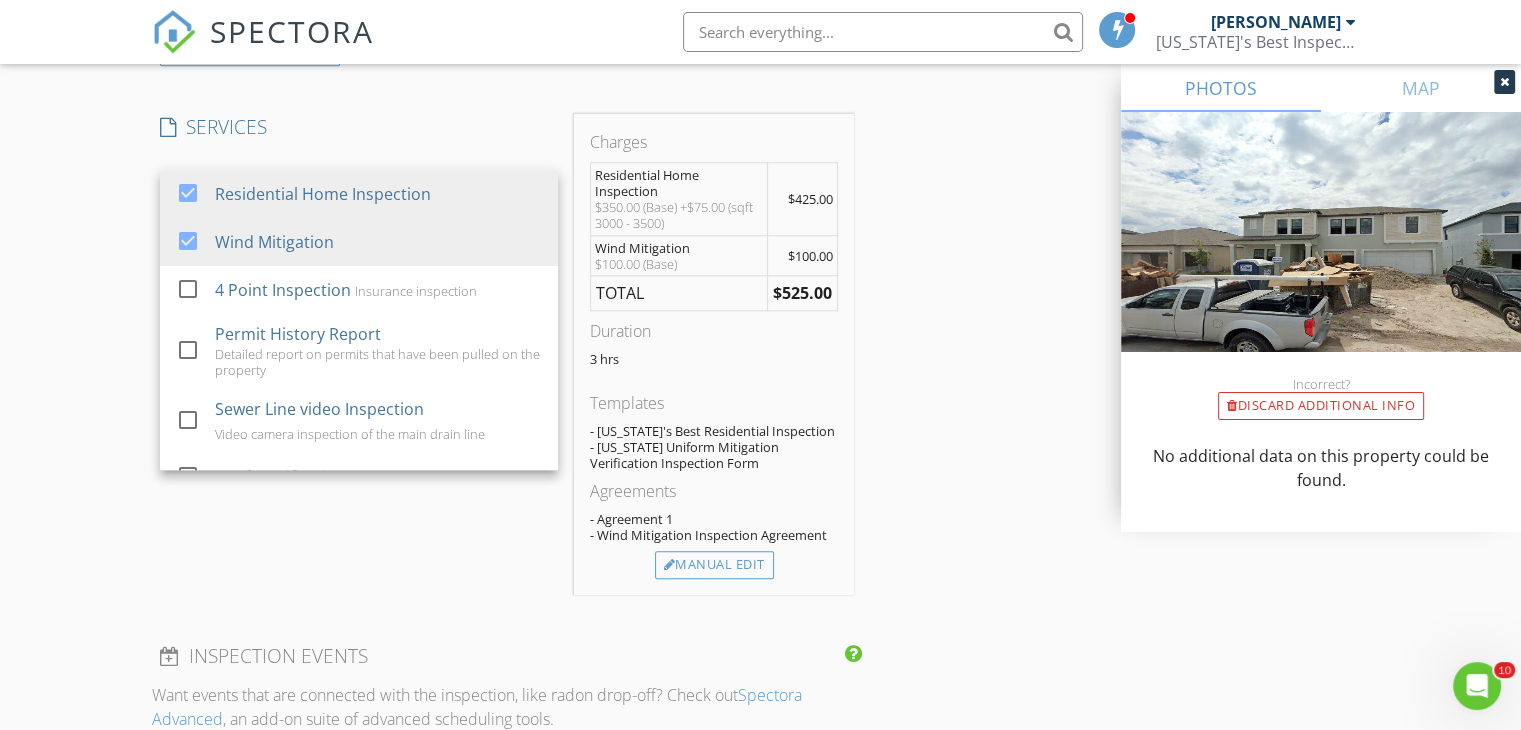 scroll, scrollTop: 1644, scrollLeft: 0, axis: vertical 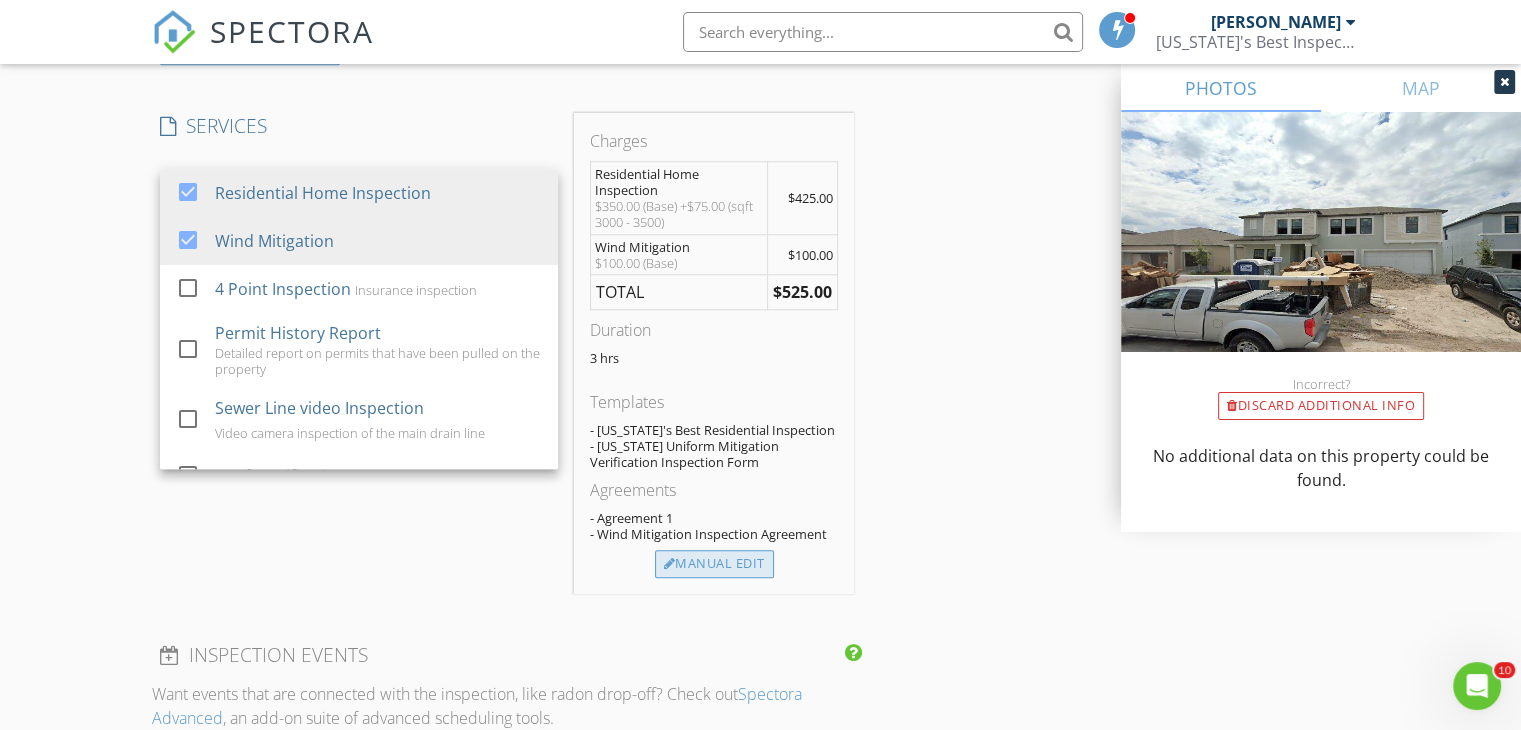 click on "Manual Edit" at bounding box center [714, 564] 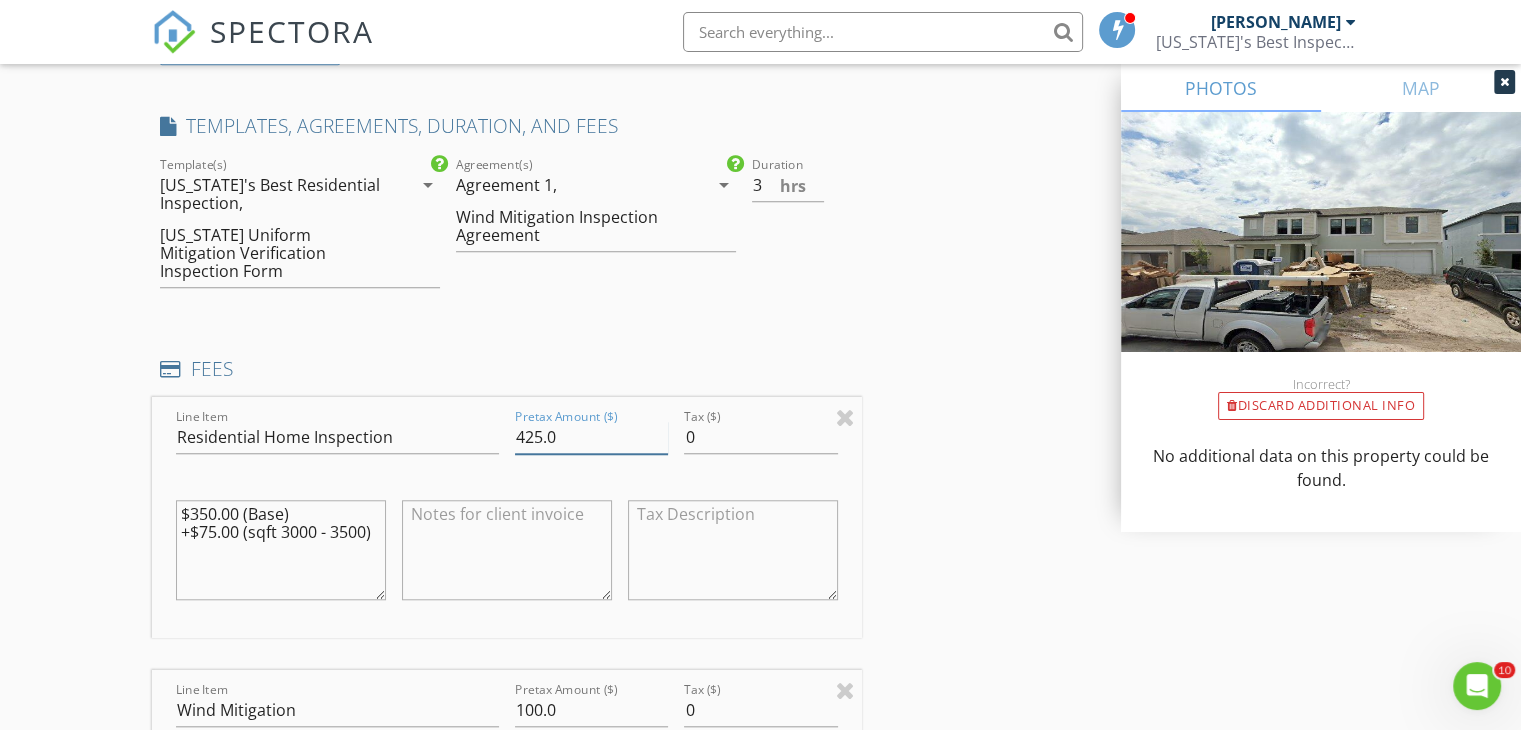 click on "425.0" at bounding box center [591, 437] 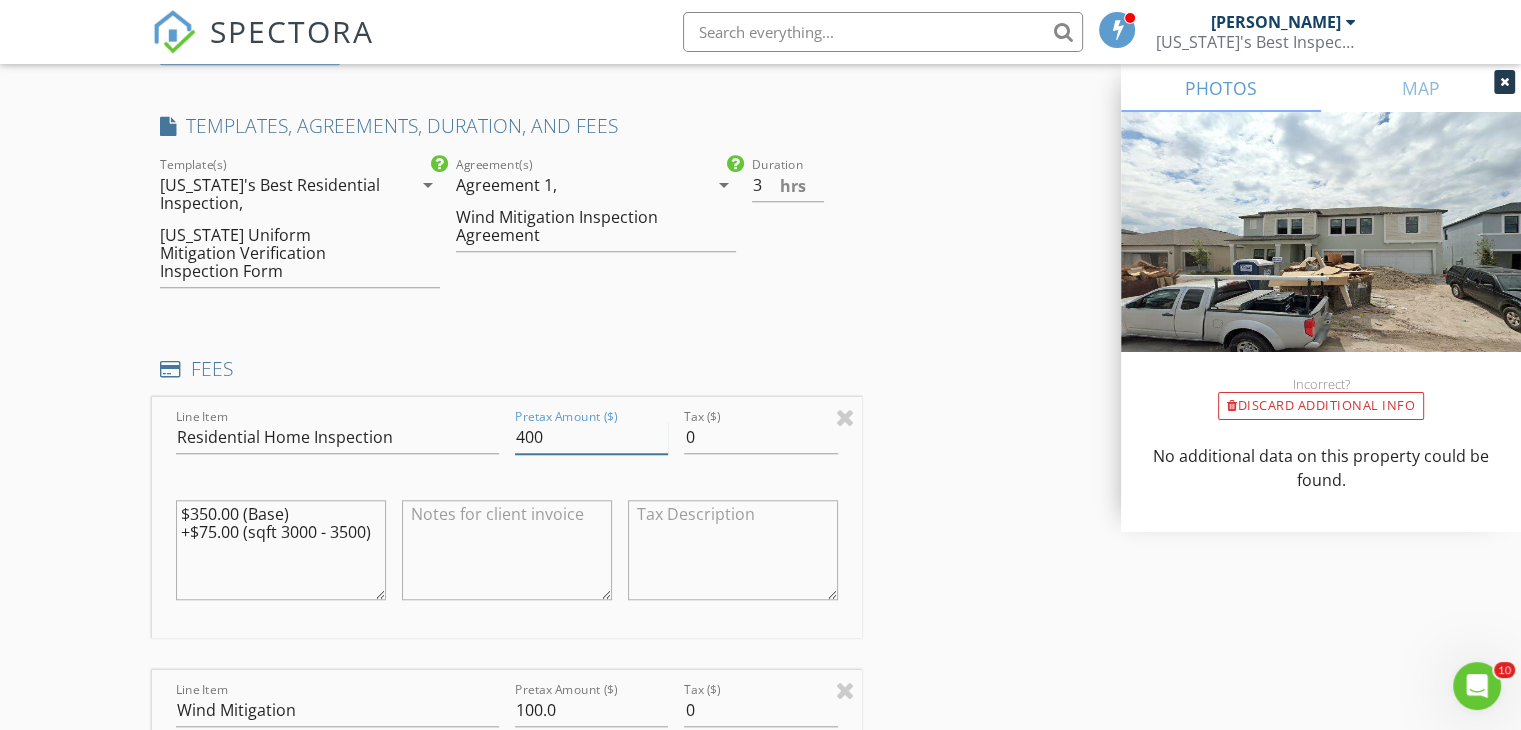 type on "400" 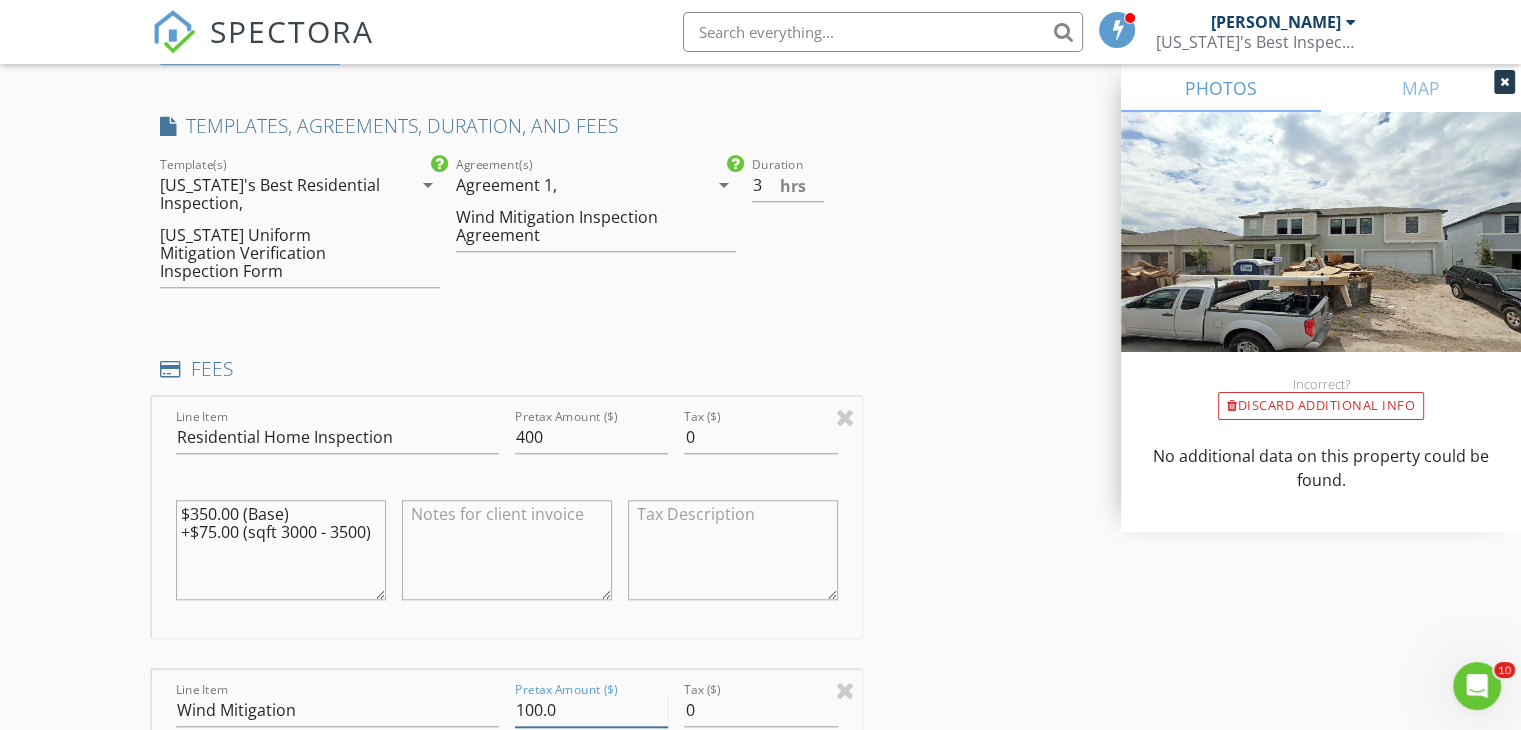 click on "100.0" at bounding box center [591, 710] 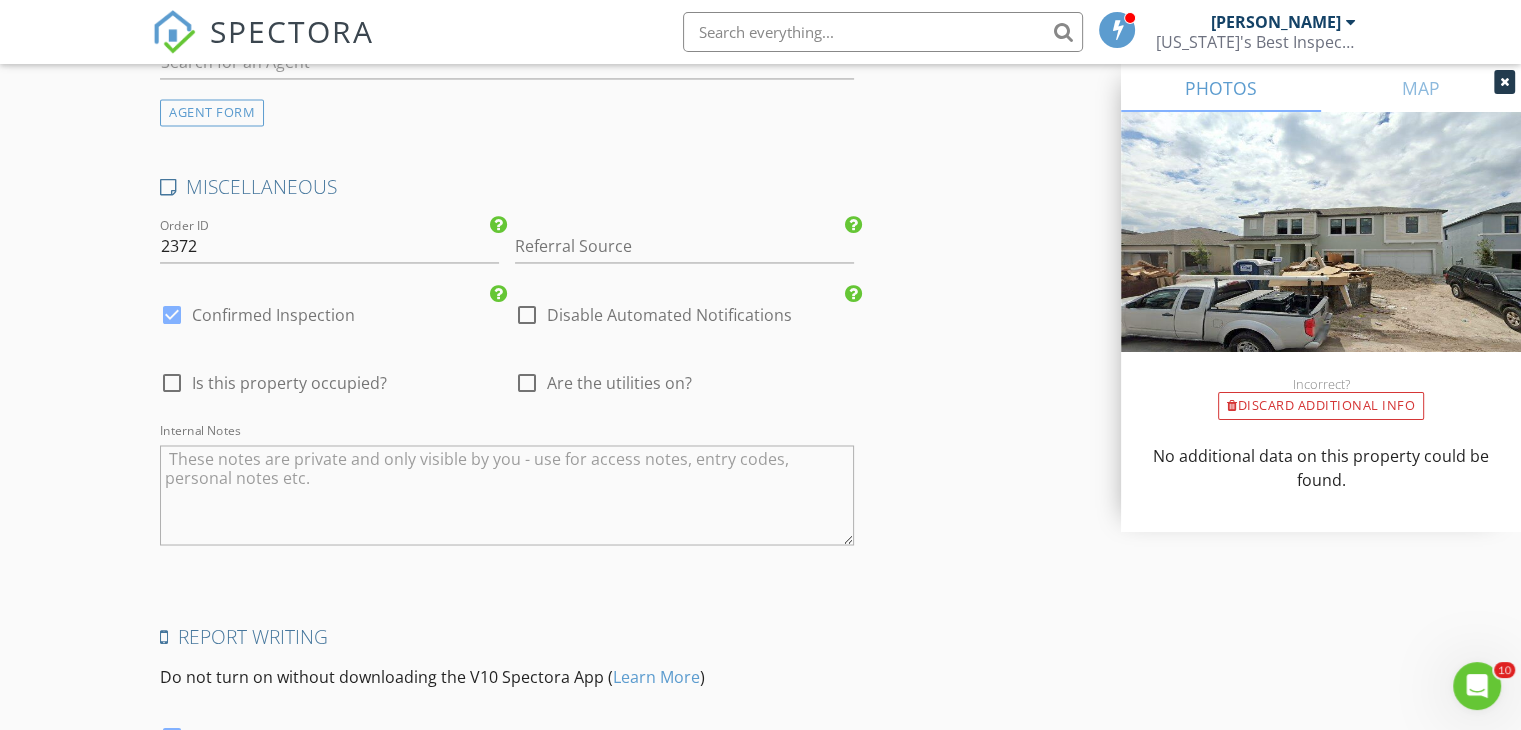 scroll, scrollTop: 3324, scrollLeft: 0, axis: vertical 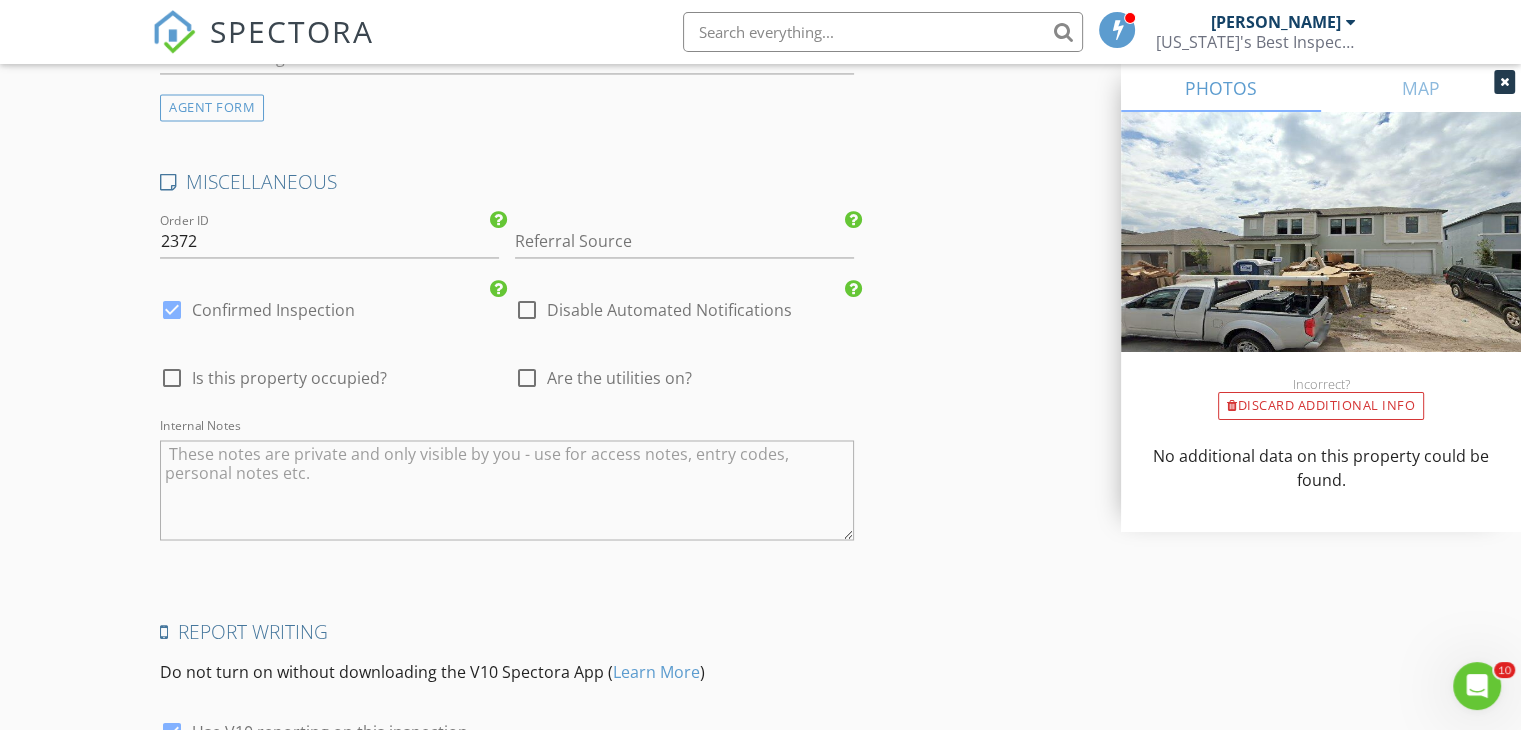 type on "50" 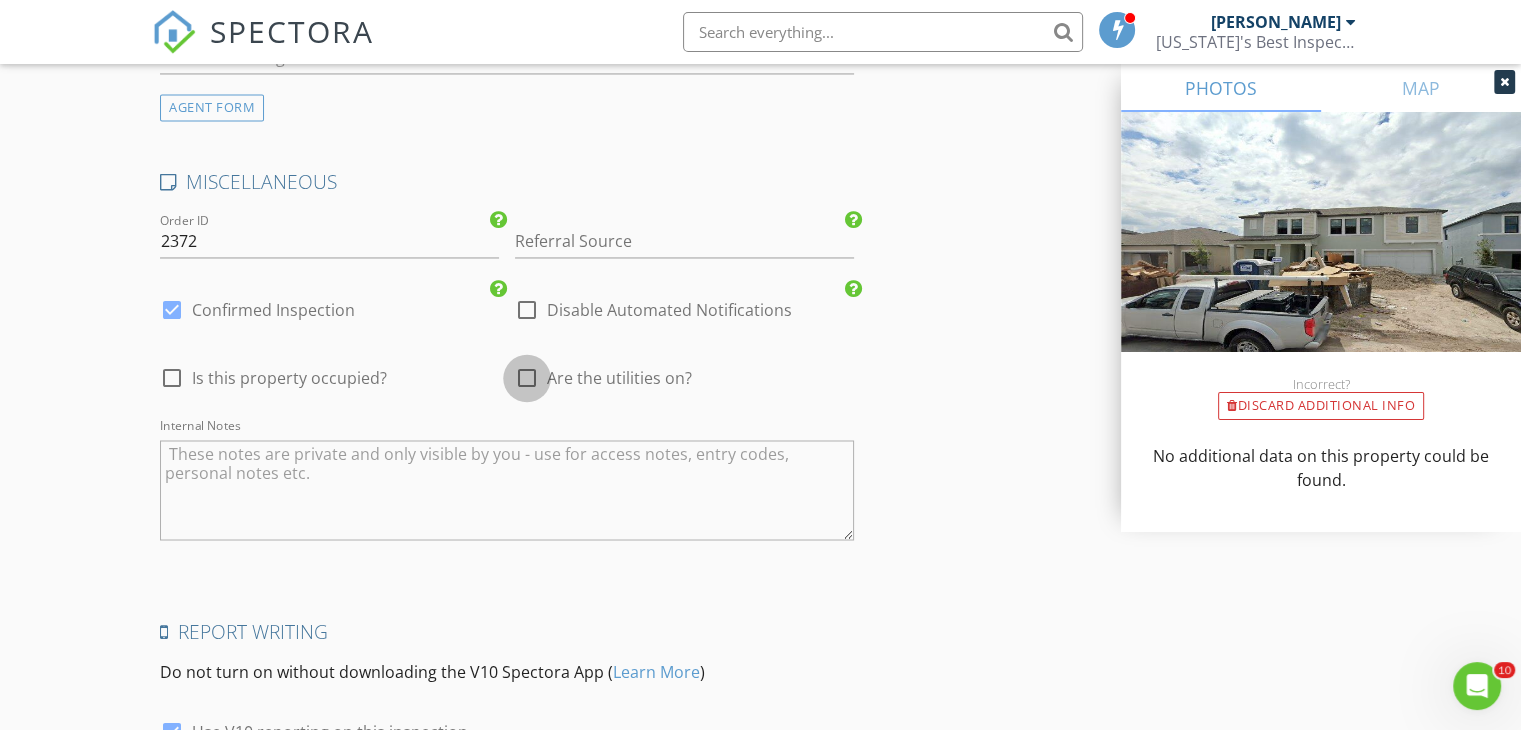 click at bounding box center (527, 378) 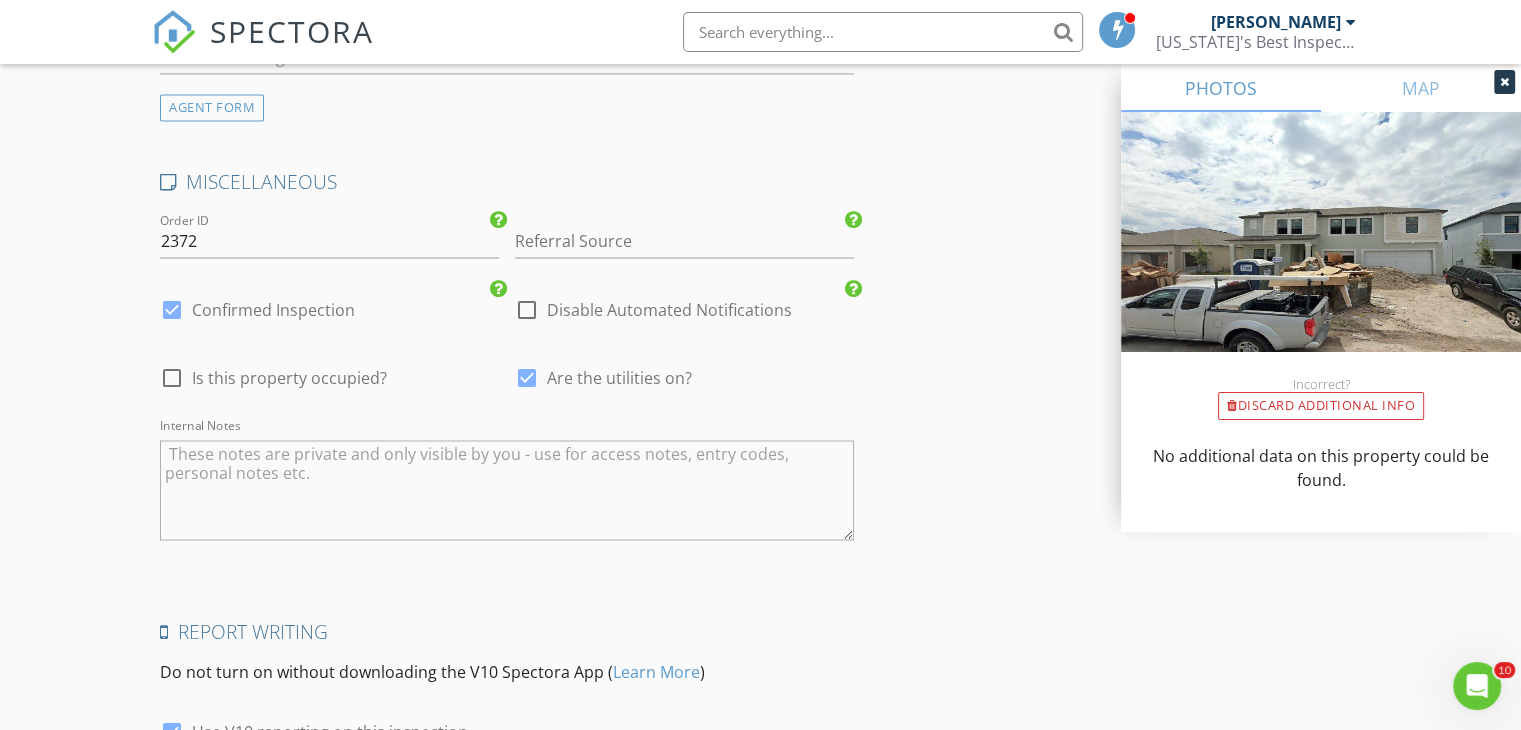 drag, startPoint x: 168, startPoint y: 354, endPoint x: 959, endPoint y: 449, distance: 796.6844 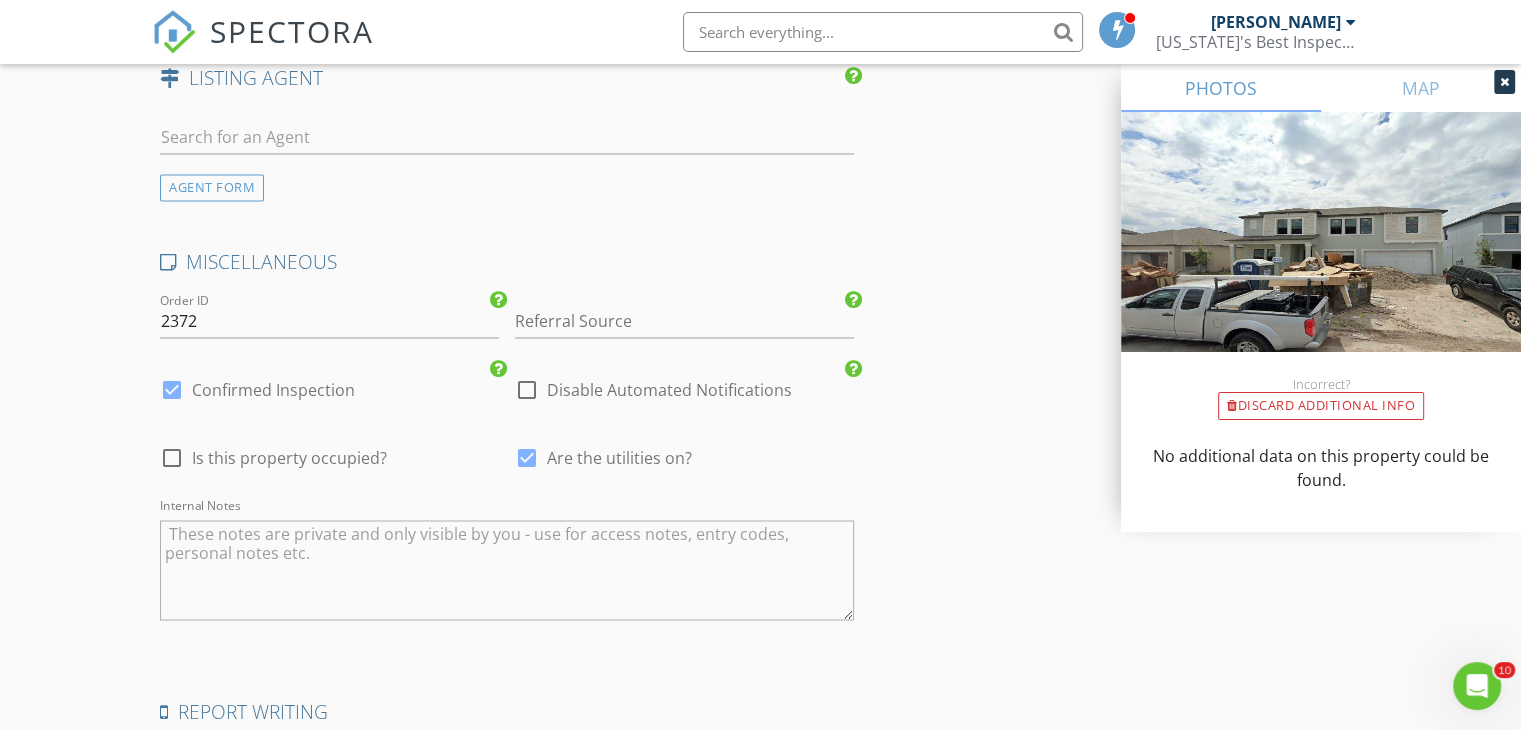 scroll, scrollTop: 3501, scrollLeft: 0, axis: vertical 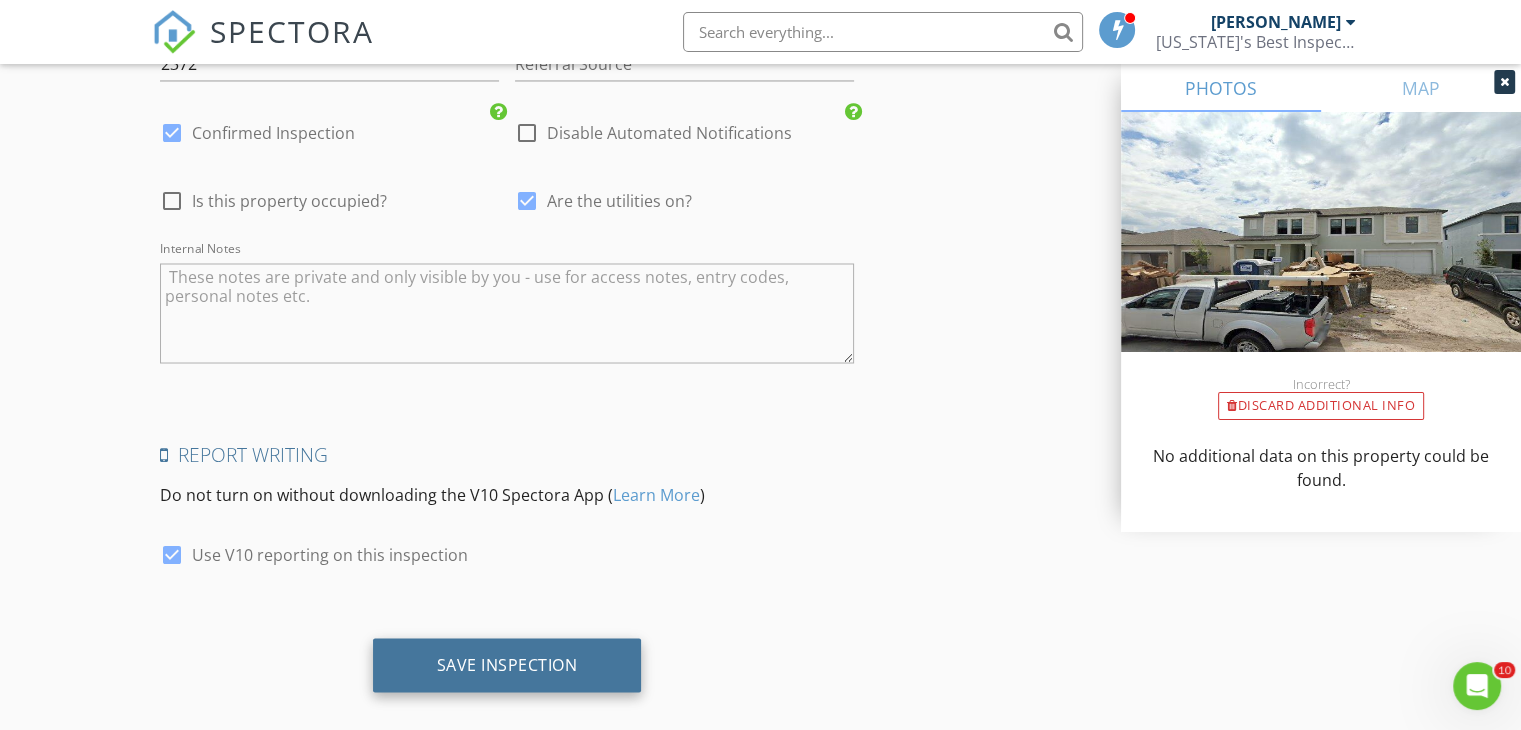 click on "Save Inspection" at bounding box center [507, 665] 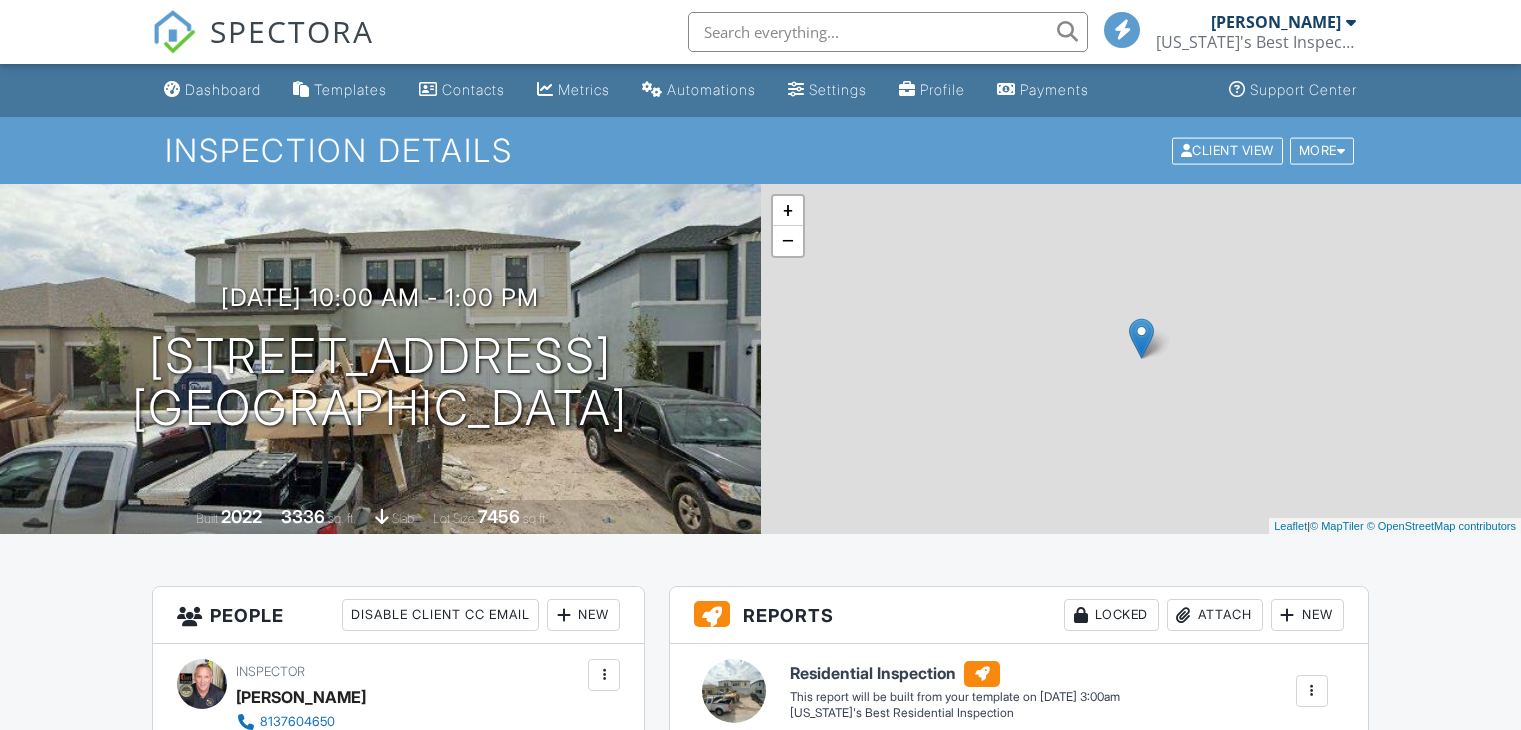 scroll, scrollTop: 0, scrollLeft: 0, axis: both 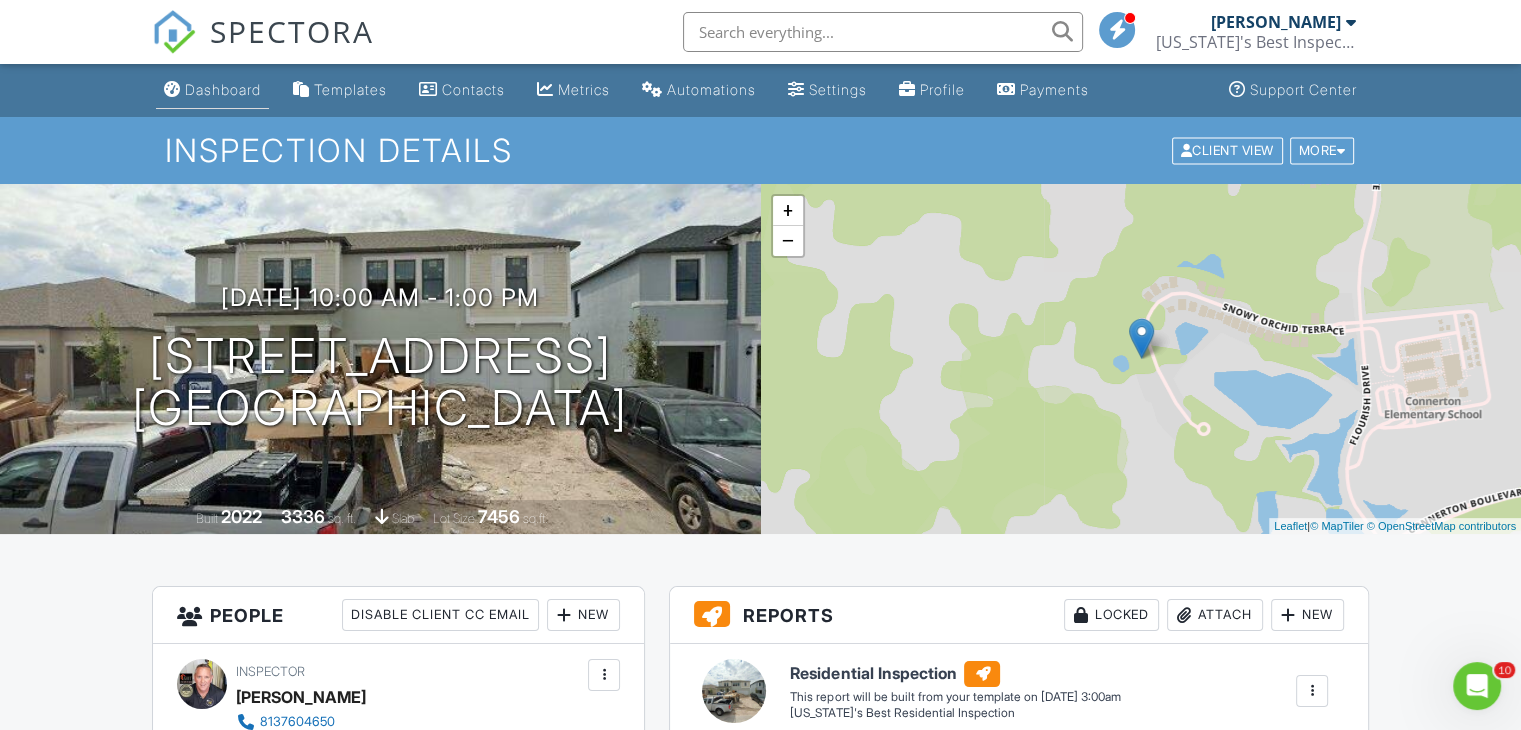 click on "Dashboard" at bounding box center (223, 89) 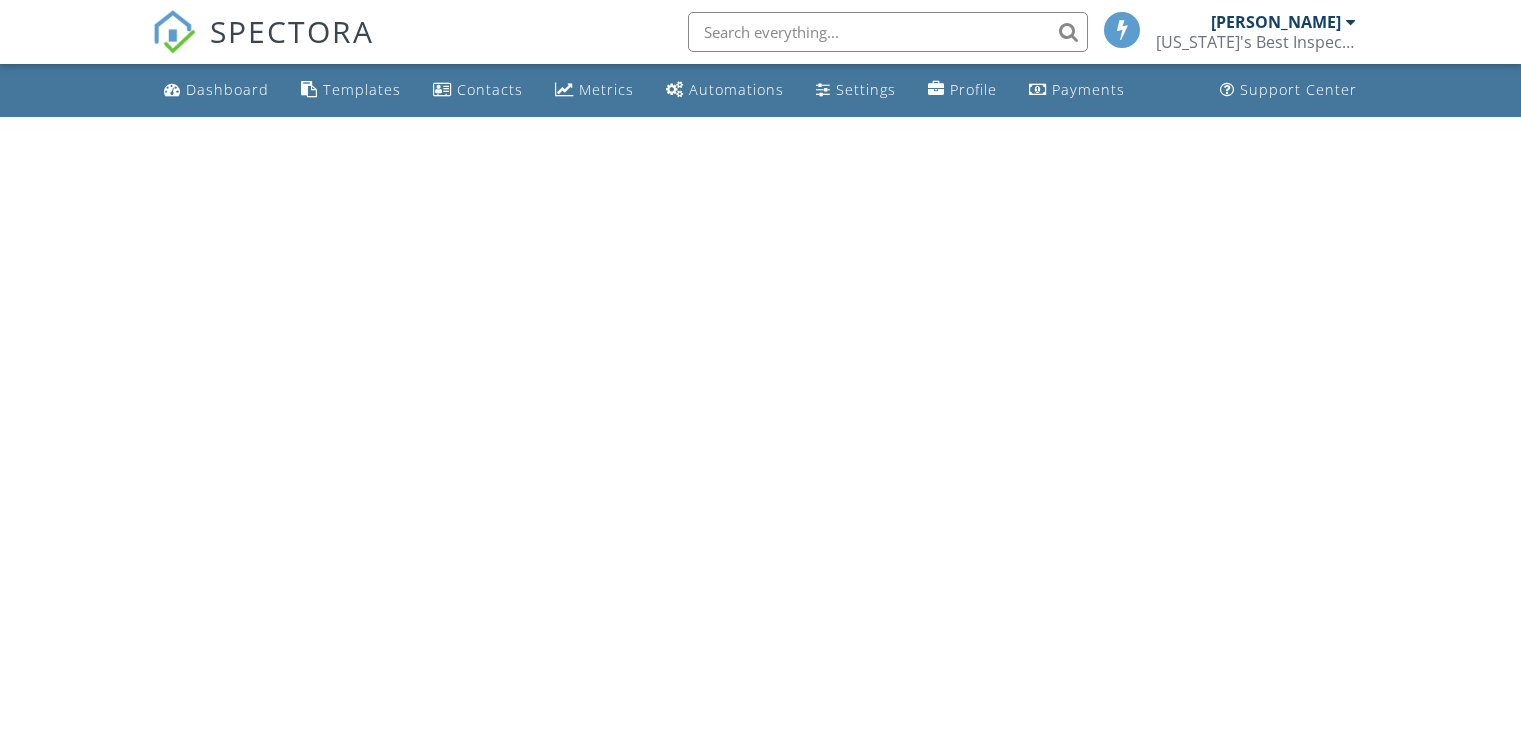 scroll, scrollTop: 0, scrollLeft: 0, axis: both 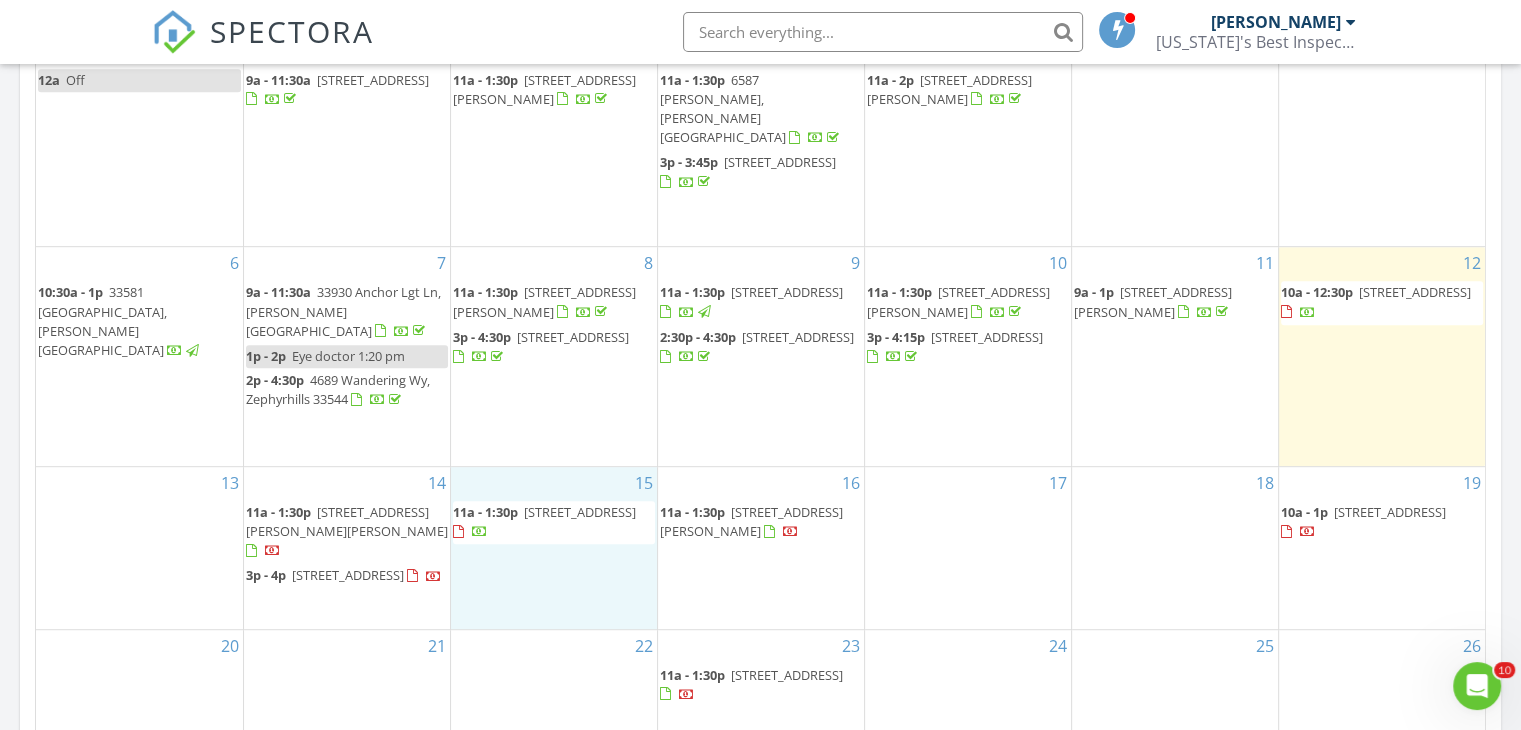click on "15
11a - 1:30p
10330 Banyan Breeze Blvd, Land O Lakes 34638" at bounding box center [554, 548] 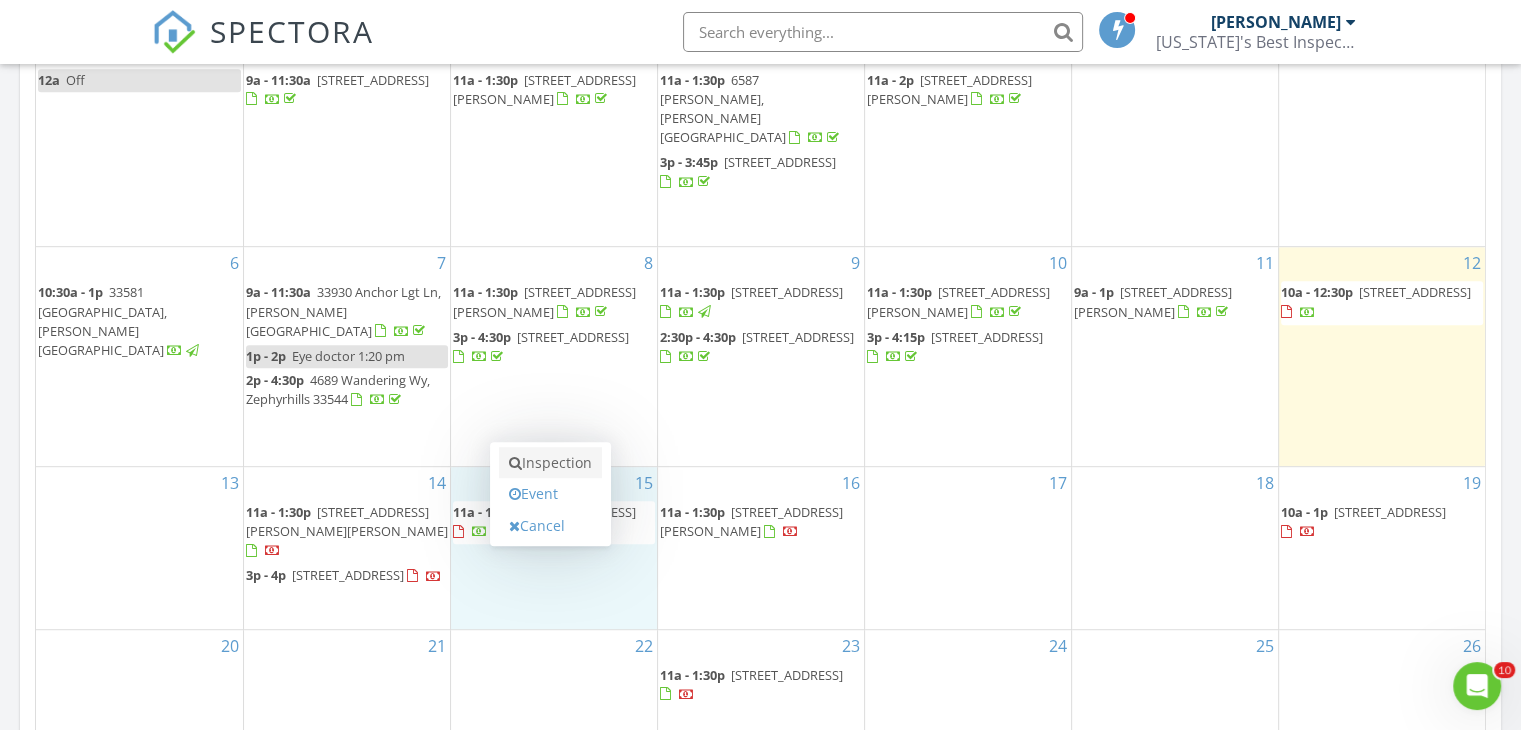 click on "Inspection" at bounding box center [550, 463] 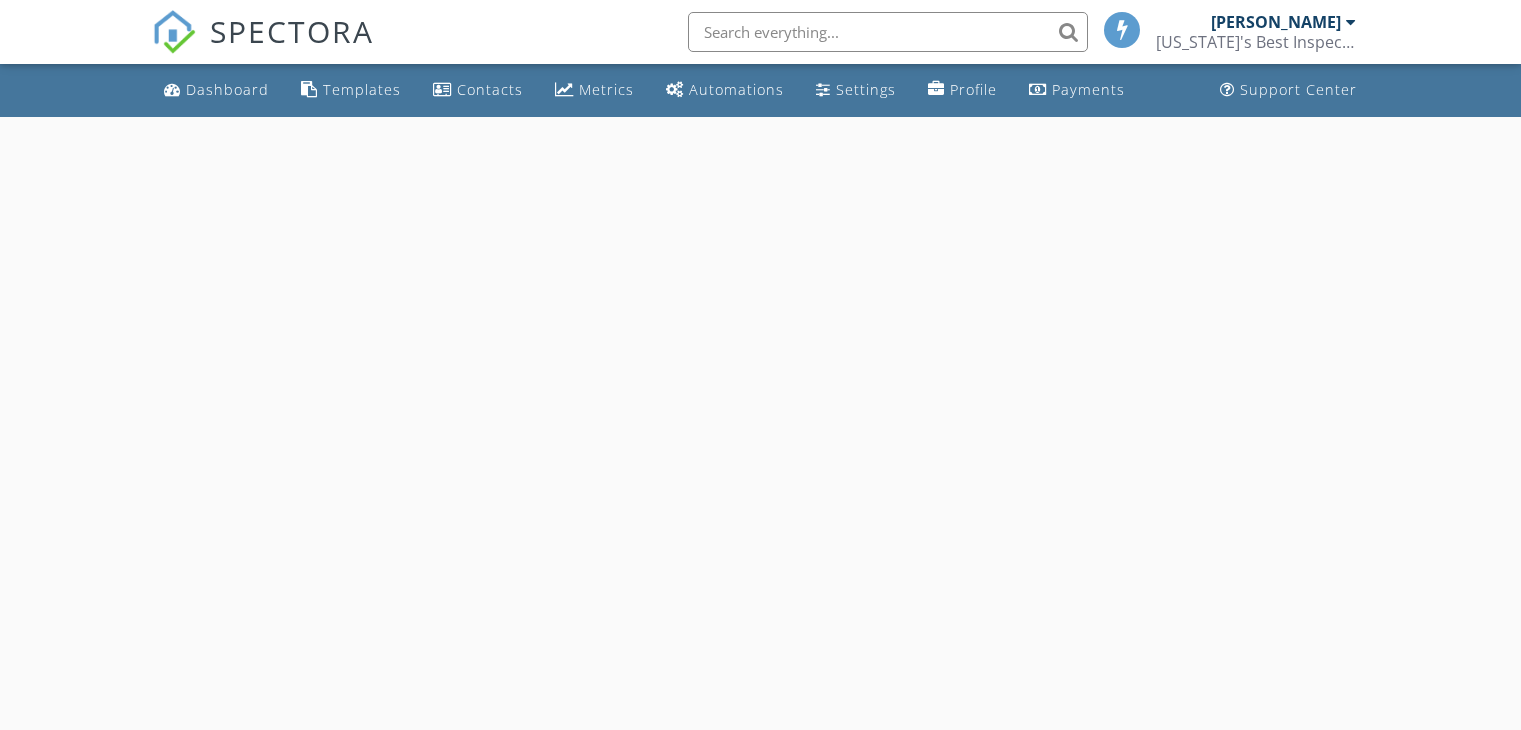 scroll, scrollTop: 0, scrollLeft: 0, axis: both 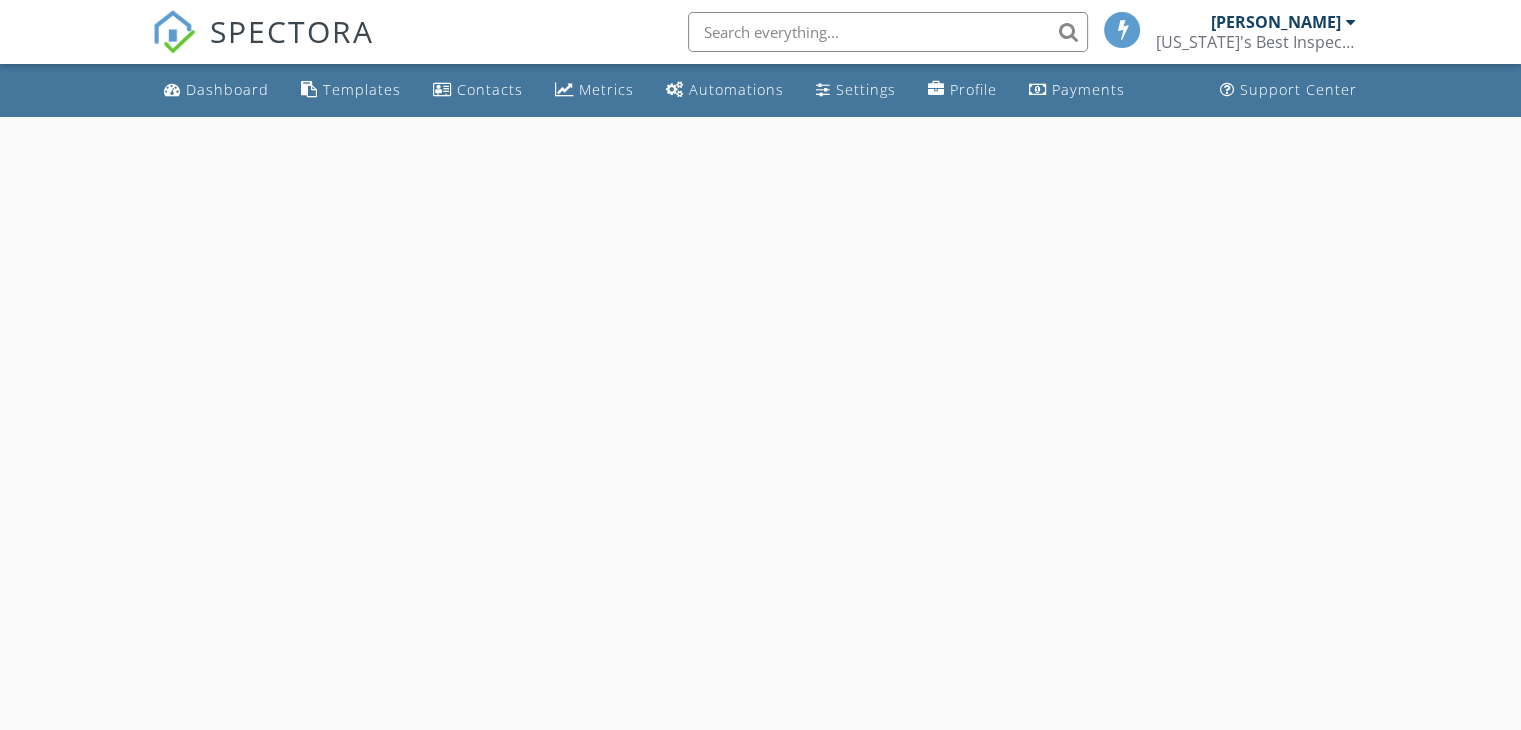 select on "6" 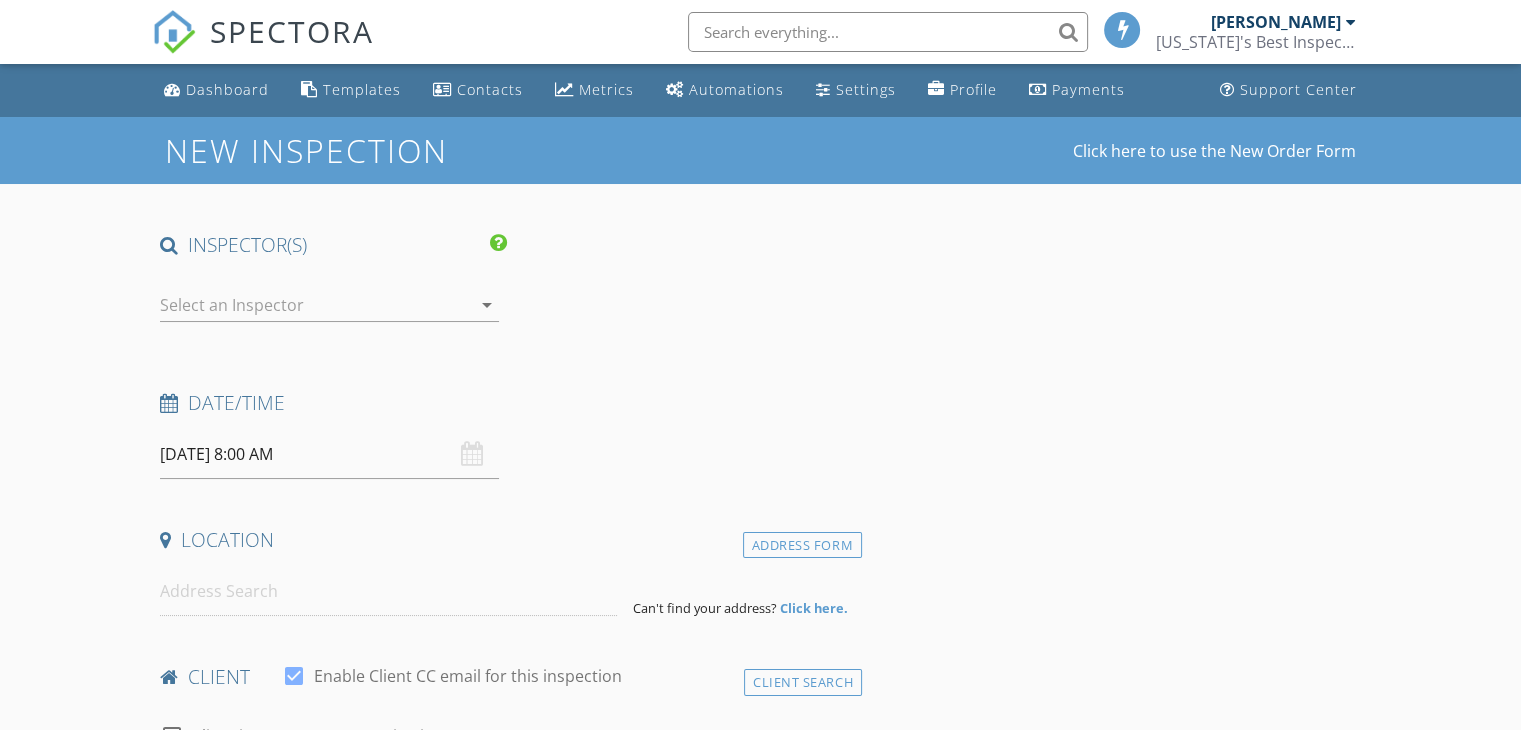 scroll, scrollTop: 0, scrollLeft: 0, axis: both 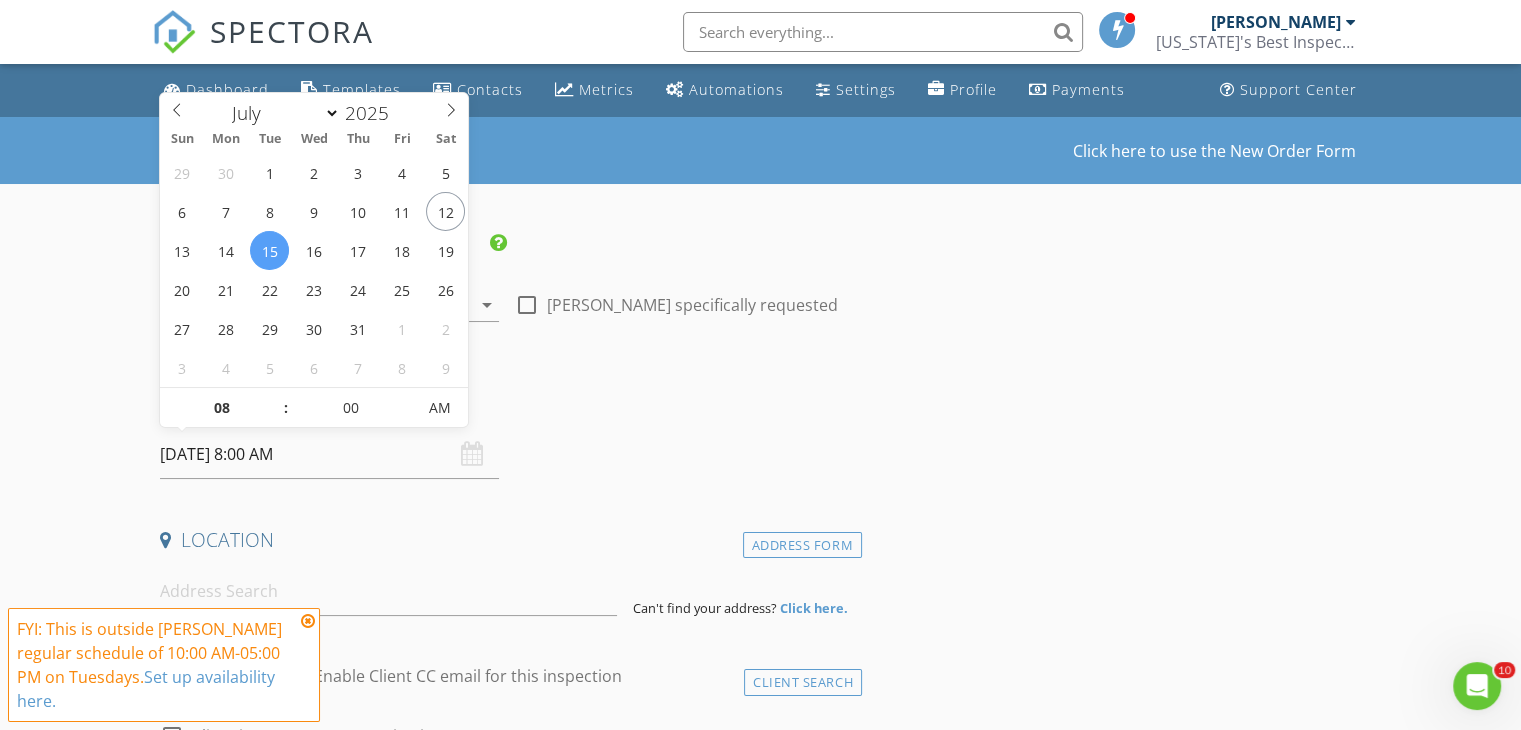 click on "[DATE] 8:00 AM" at bounding box center (329, 454) 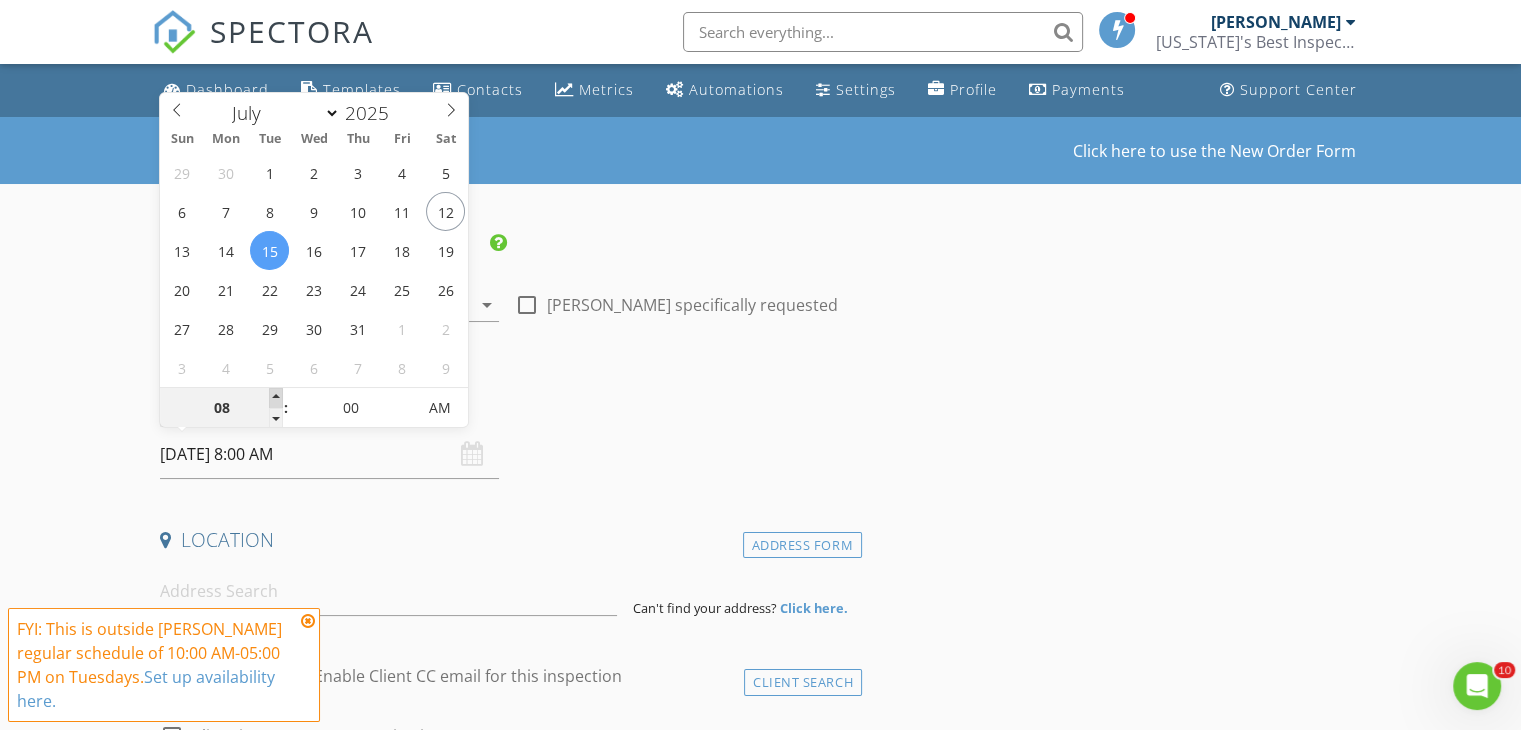 type on "09" 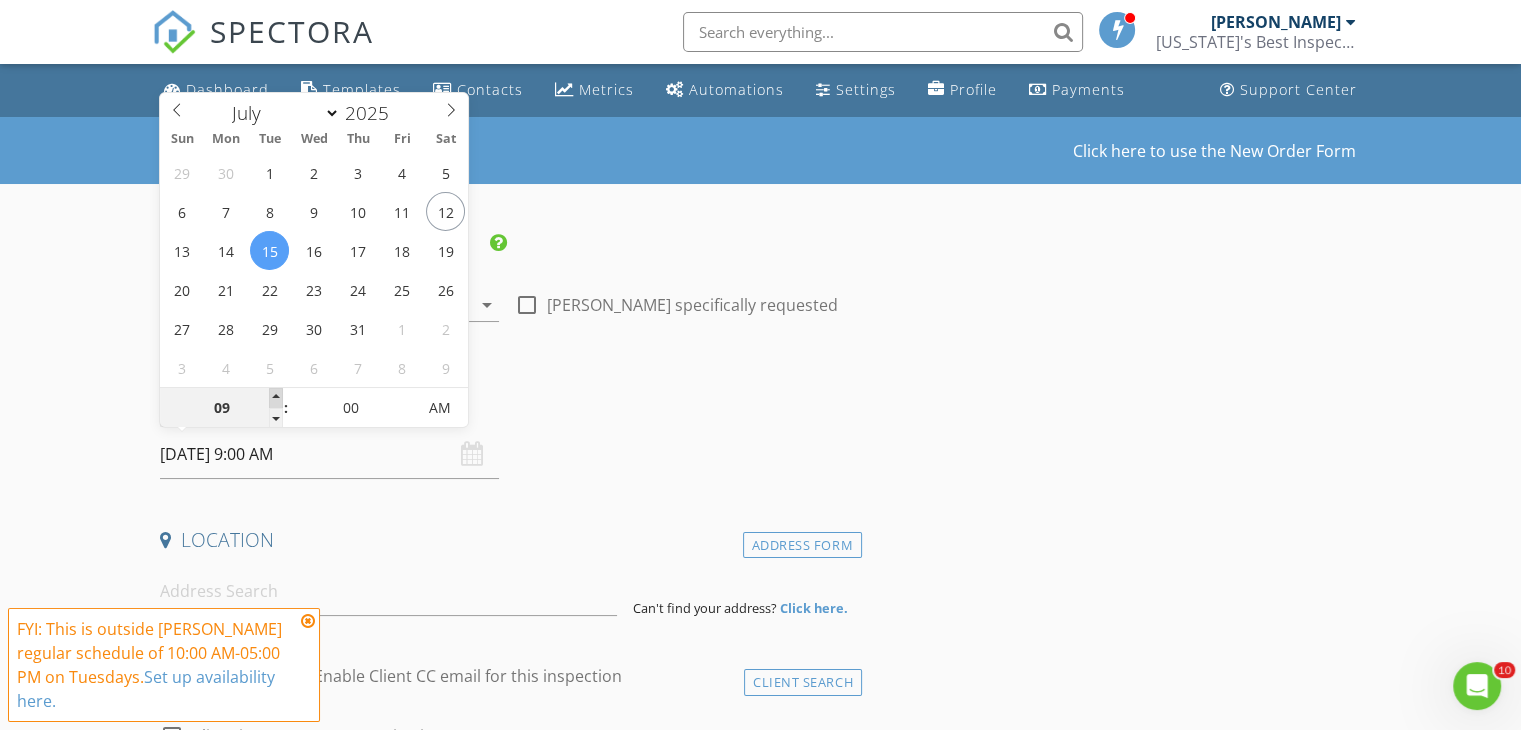 click at bounding box center [276, 398] 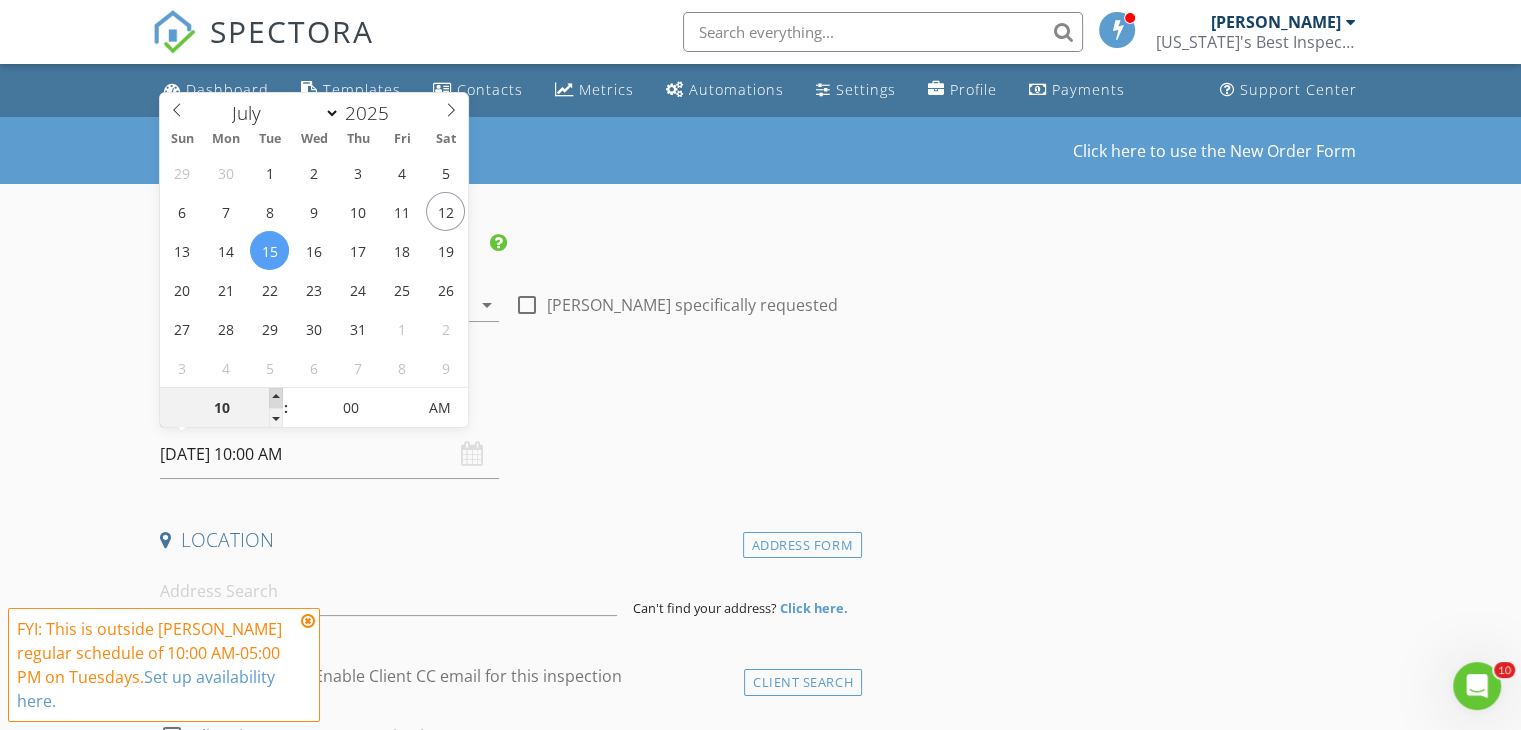click at bounding box center [276, 398] 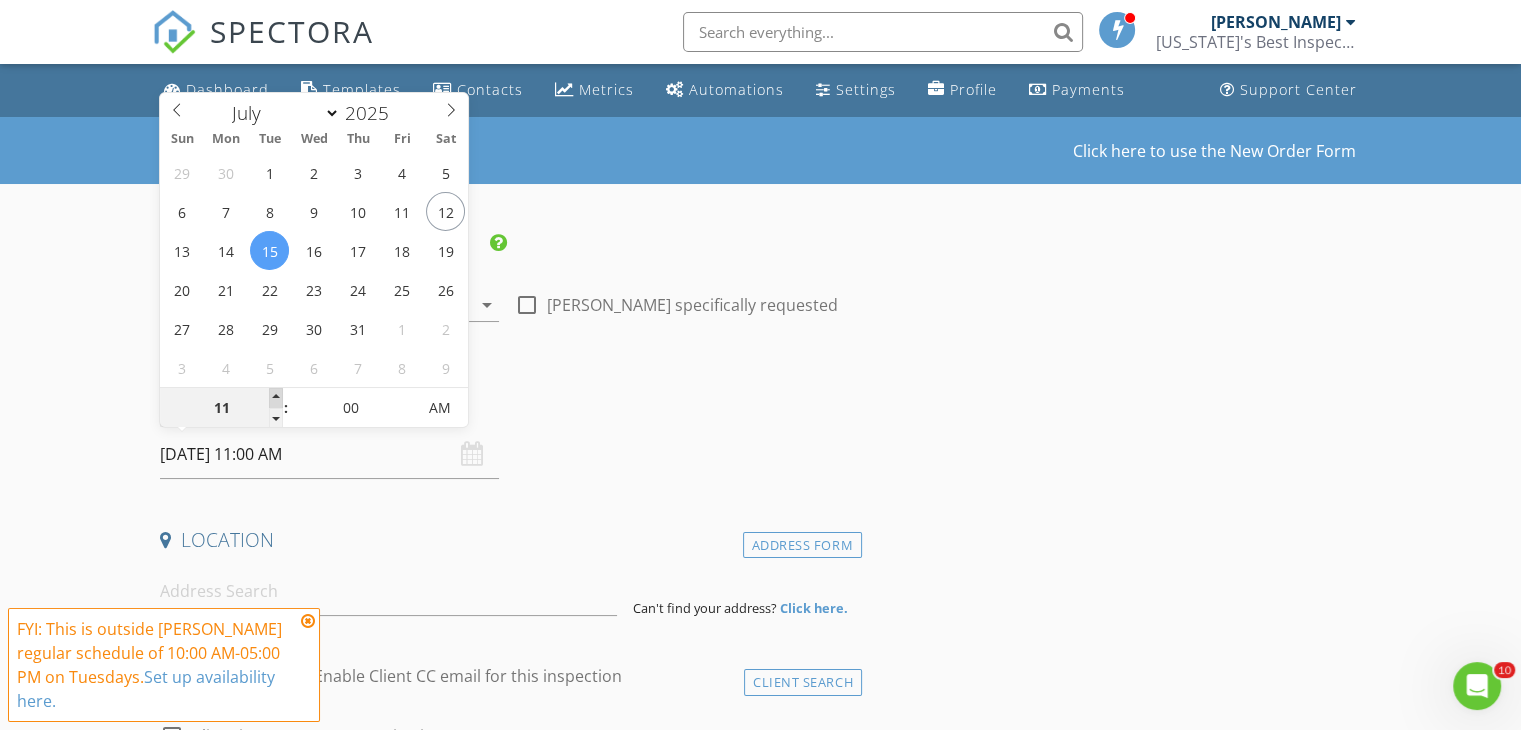 click at bounding box center (276, 398) 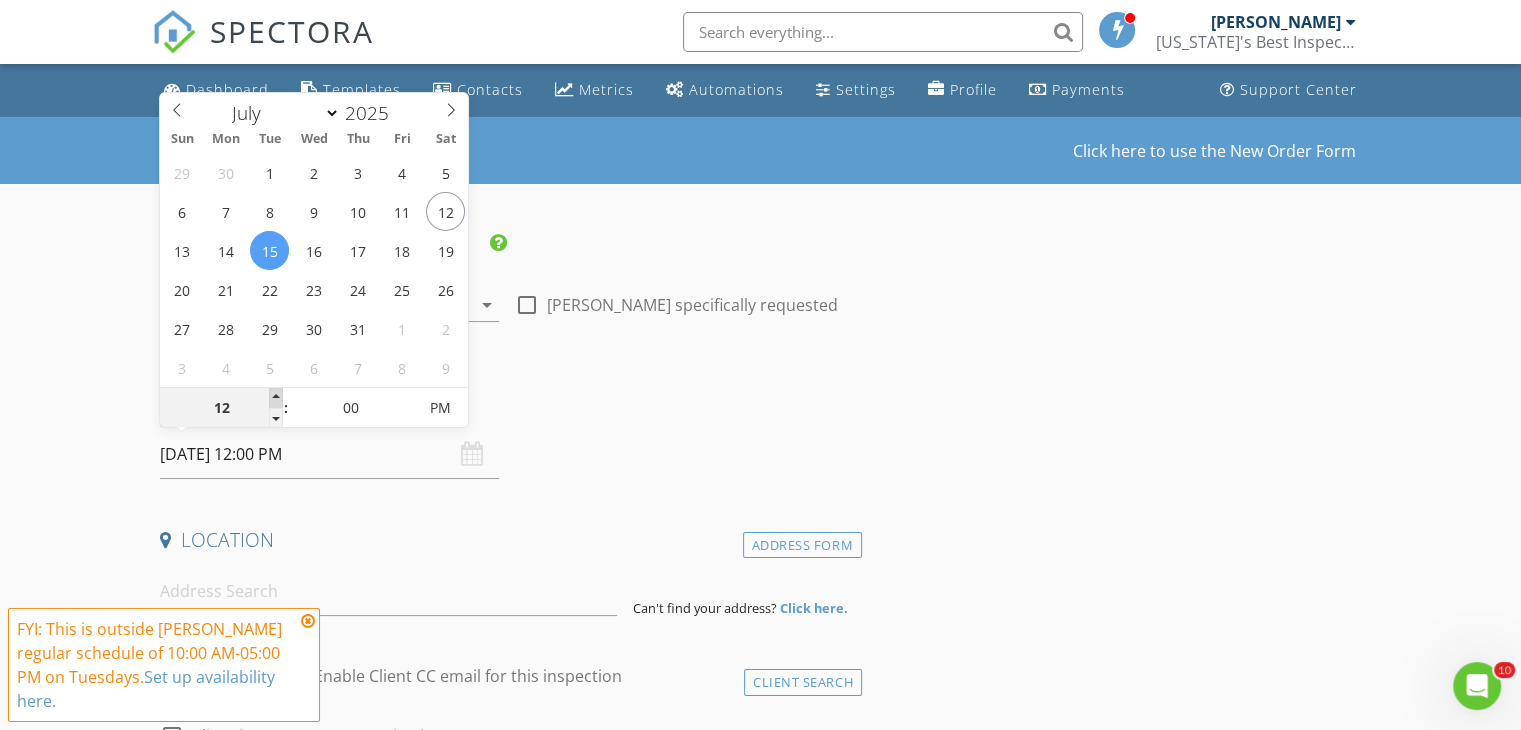 click at bounding box center [276, 398] 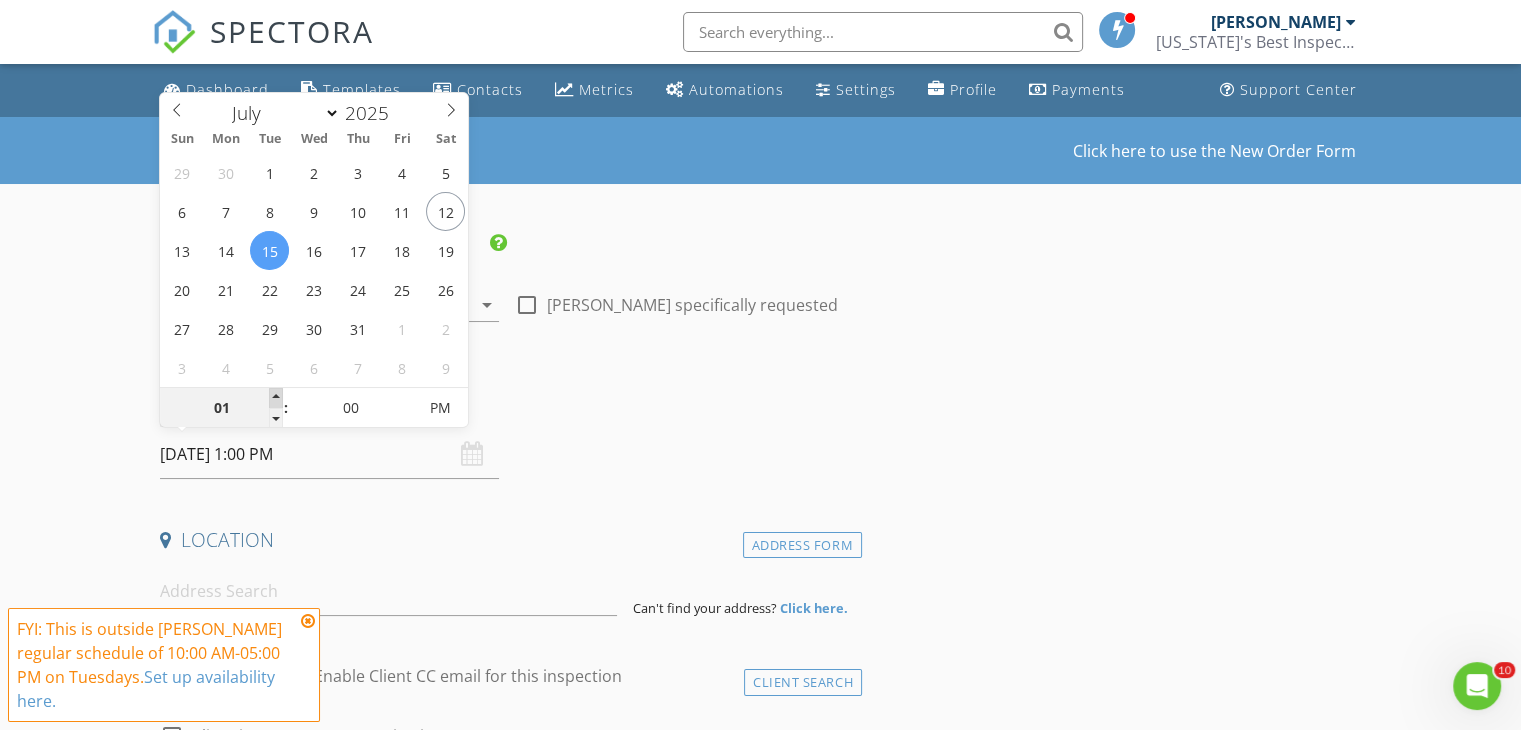 click at bounding box center (276, 398) 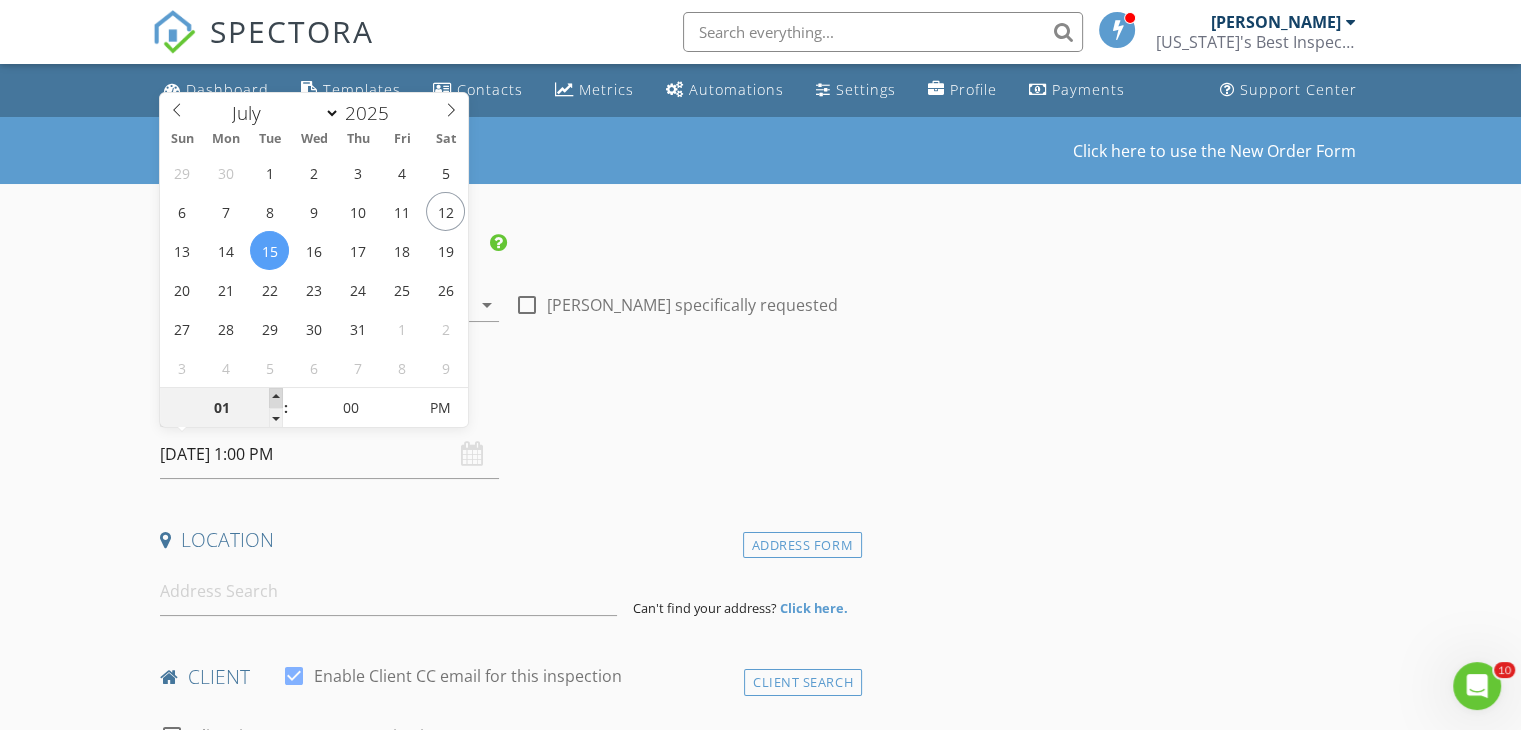 type on "02" 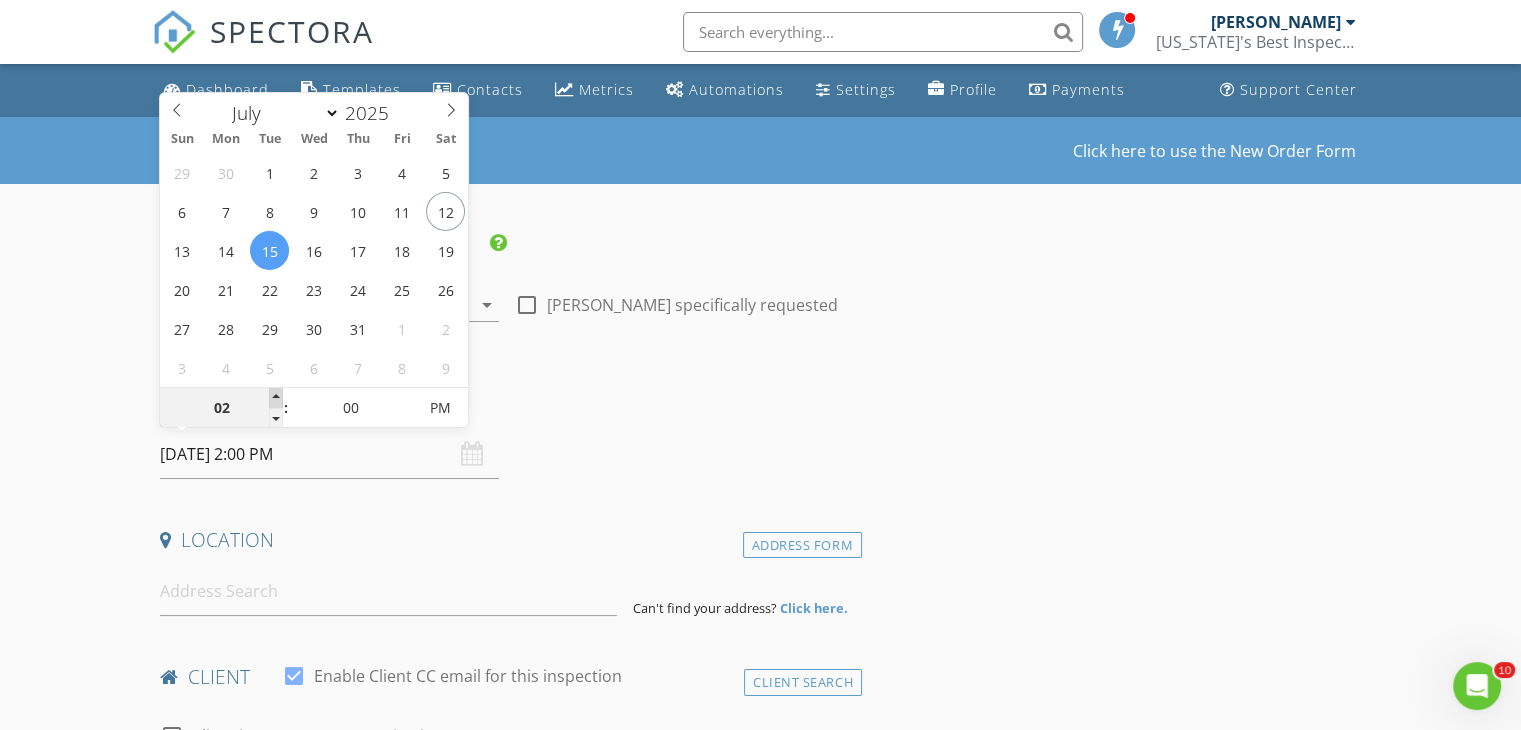 click at bounding box center (276, 398) 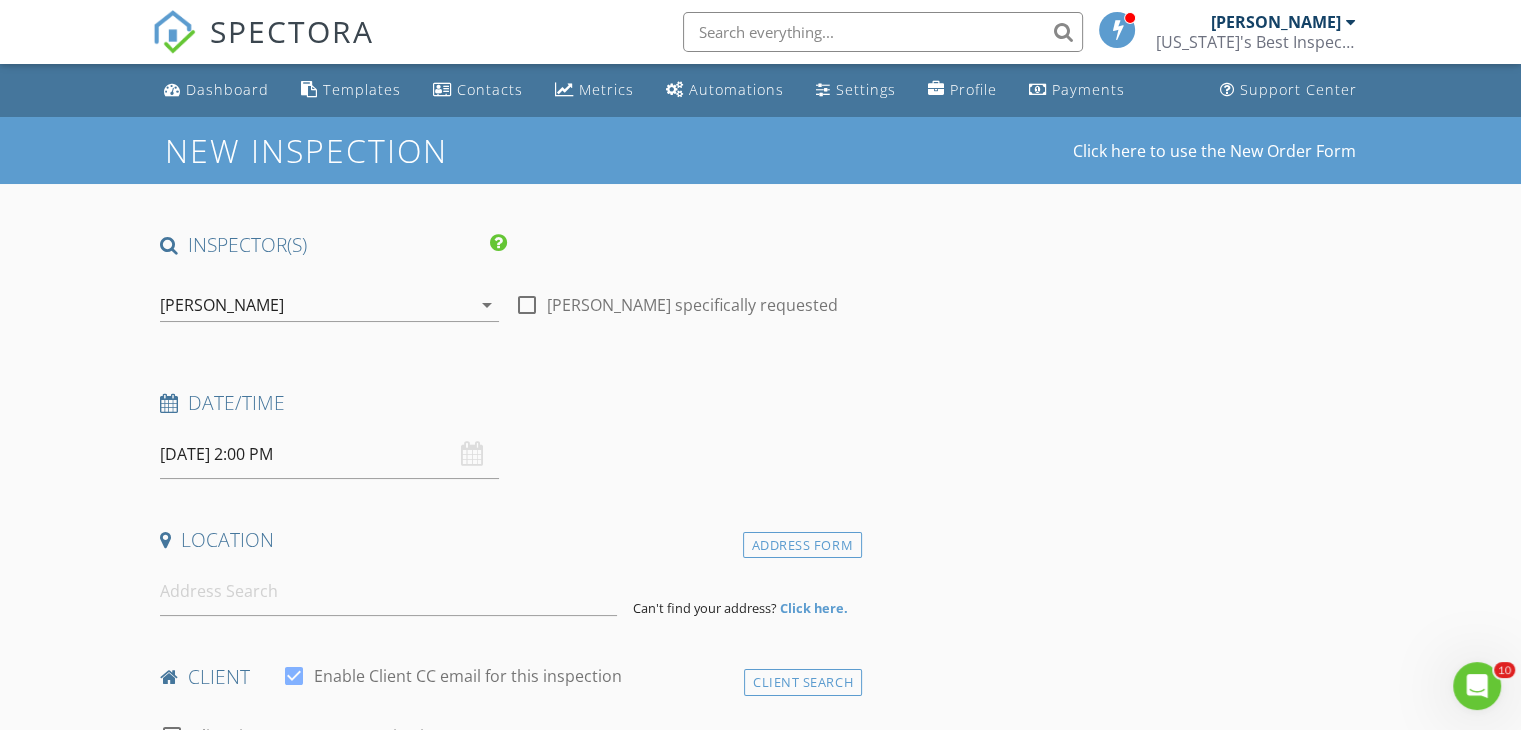 click on "New Inspection
Click here to use the New Order Form
INSPECTOR(S)
check_box   John Grattan   PRIMARY   John Grattan arrow_drop_down   check_box_outline_blank John Grattan specifically requested
Date/Time
07/15/2025 2:00 PM
Location
Address Form       Can't find your address?   Click here.
client
check_box Enable Client CC email for this inspection   Client Search     check_box_outline_blank Client is a Company/Organization     First Name   Last Name   Email   CC Email   Phone   Address   City   State   Zip       Notes   Private Notes
ADD ADDITIONAL client
SERVICES
check_box_outline_blank   Residential Home Inspection   check_box_outline_blank   Wind Mitigation   check_box_outline_blank   4 Point Inspection   Insurance inspection check_box_outline_blank" at bounding box center [760, 1693] 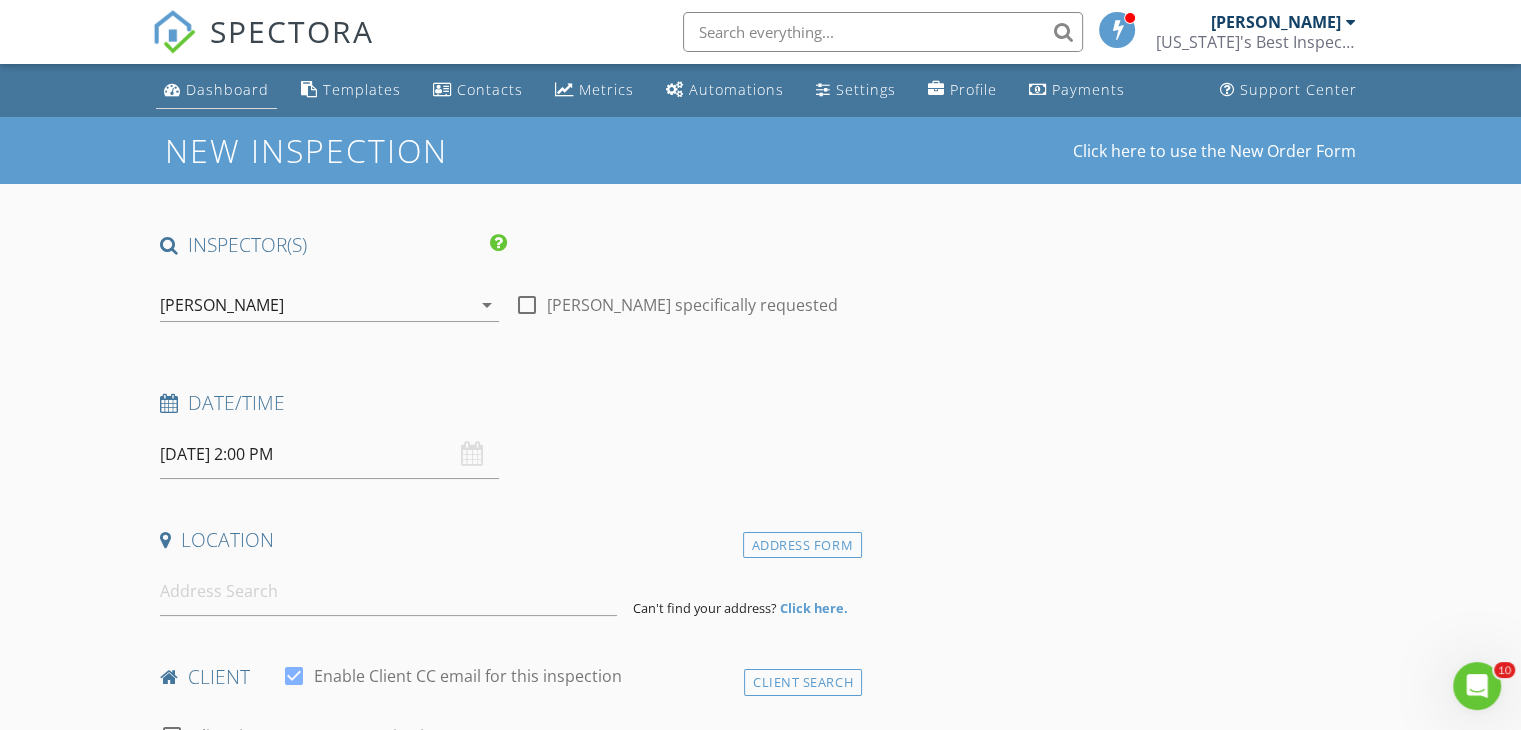click on "Dashboard" at bounding box center (227, 89) 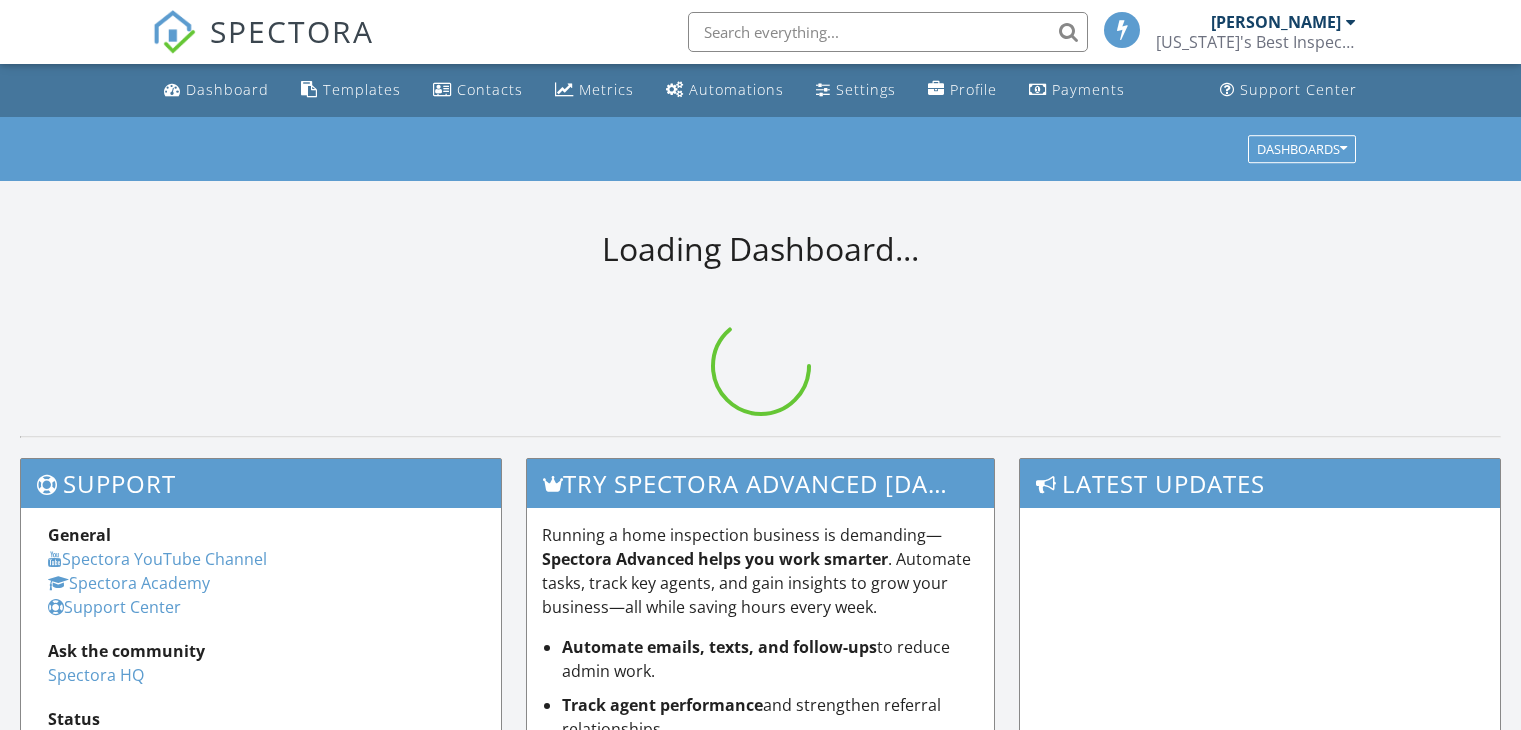 scroll, scrollTop: 0, scrollLeft: 0, axis: both 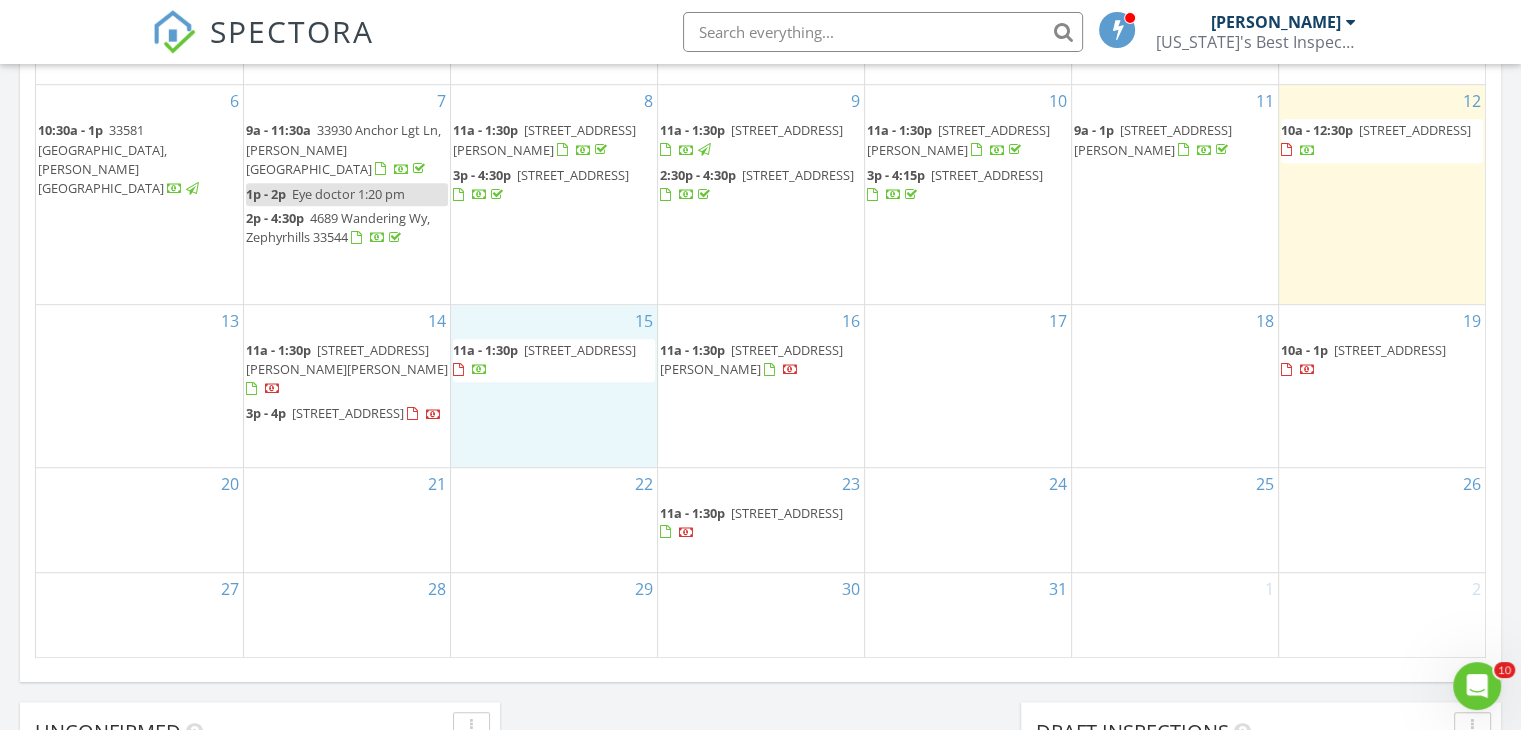 click on "15
11a - 1:30p
[STREET_ADDRESS]" at bounding box center (554, 386) 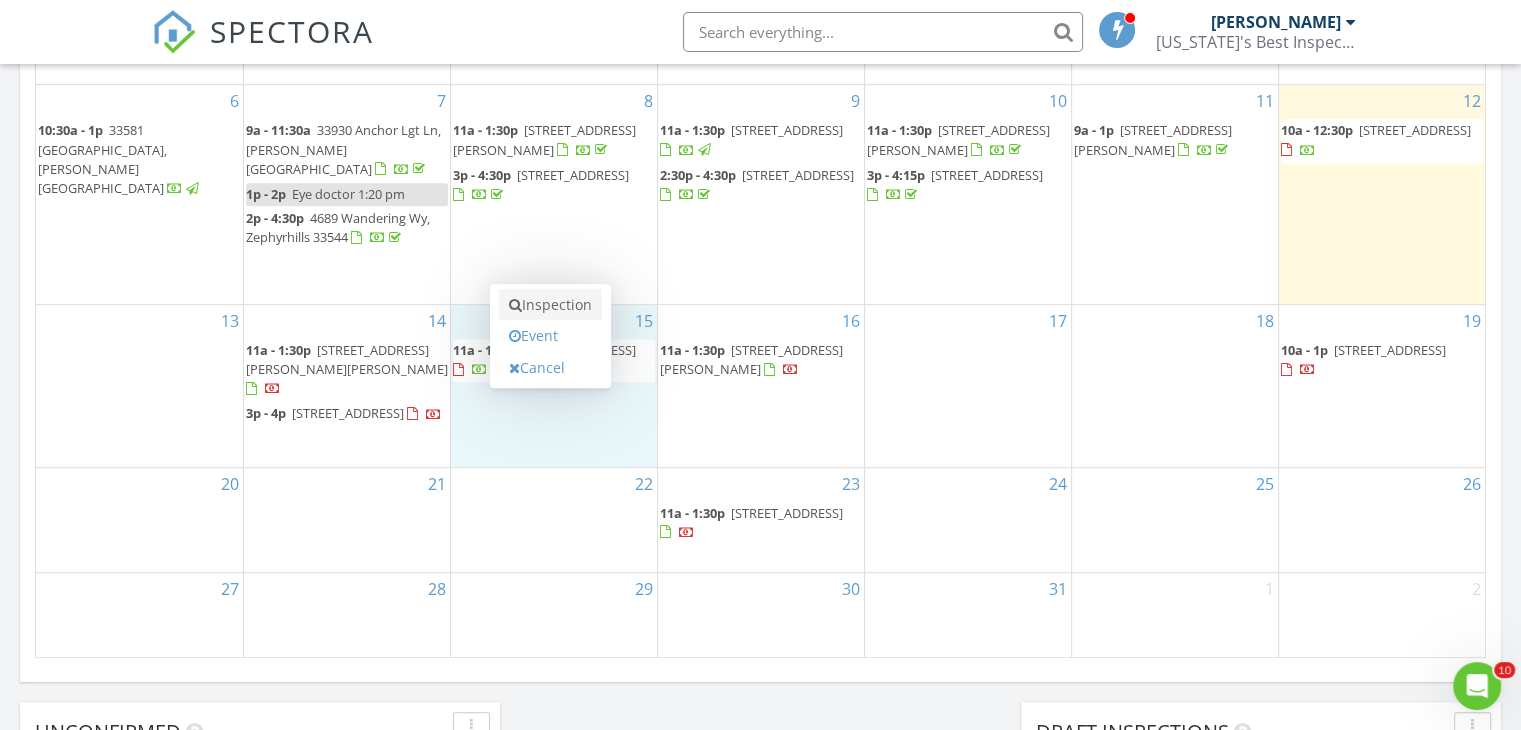 click on "Inspection" at bounding box center (550, 305) 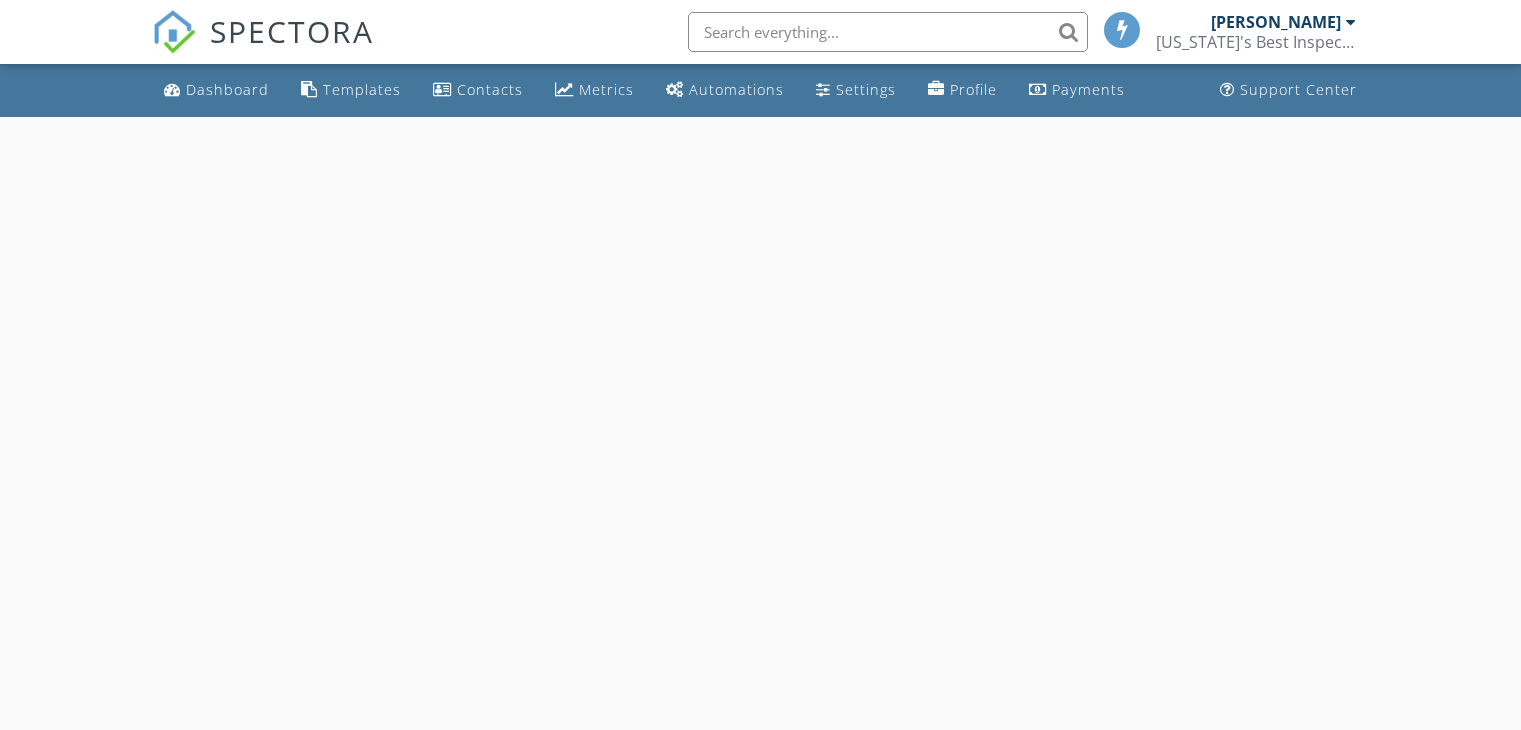 scroll, scrollTop: 0, scrollLeft: 0, axis: both 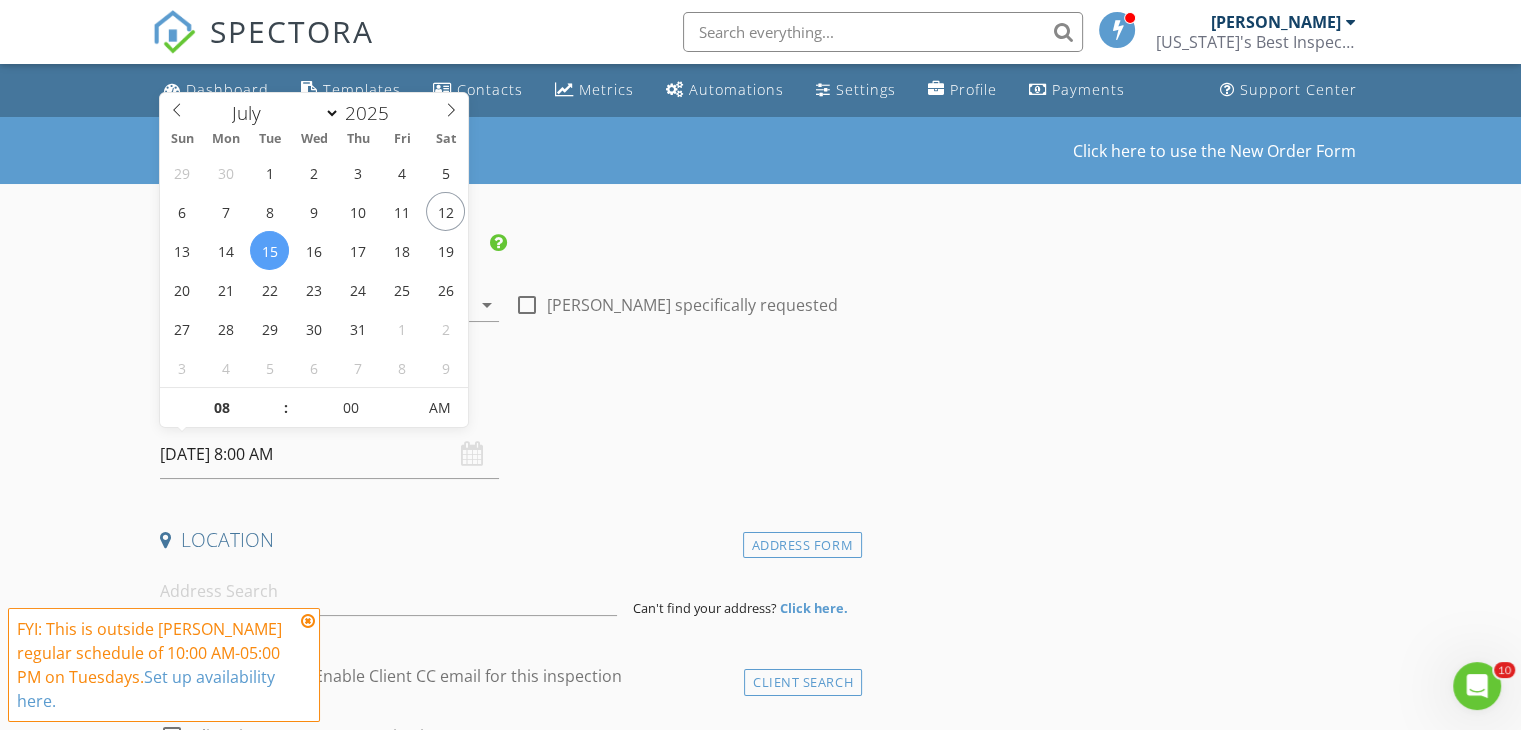 click on "[DATE] 8:00 AM" at bounding box center (329, 454) 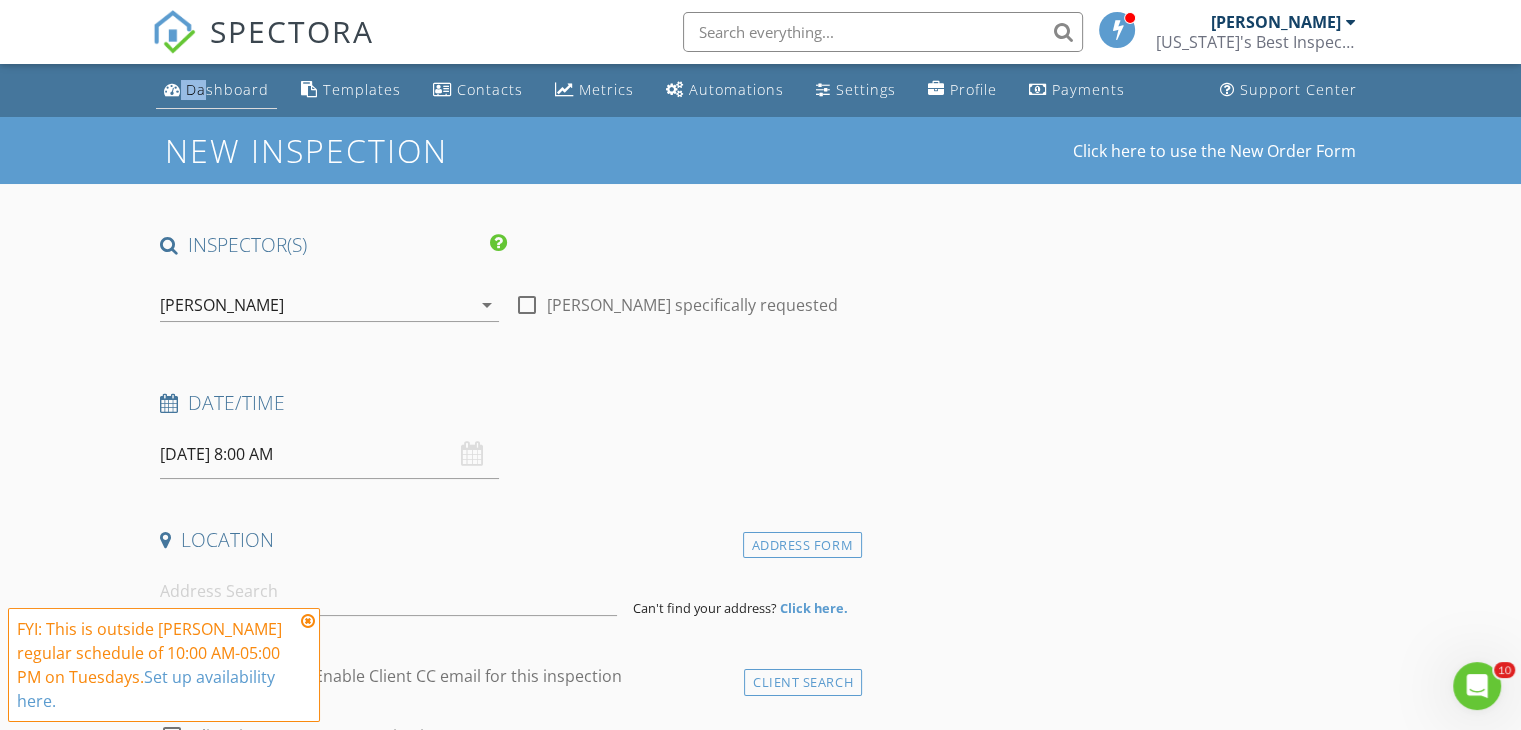 drag, startPoint x: 21, startPoint y: 115, endPoint x: 205, endPoint y: 89, distance: 185.82788 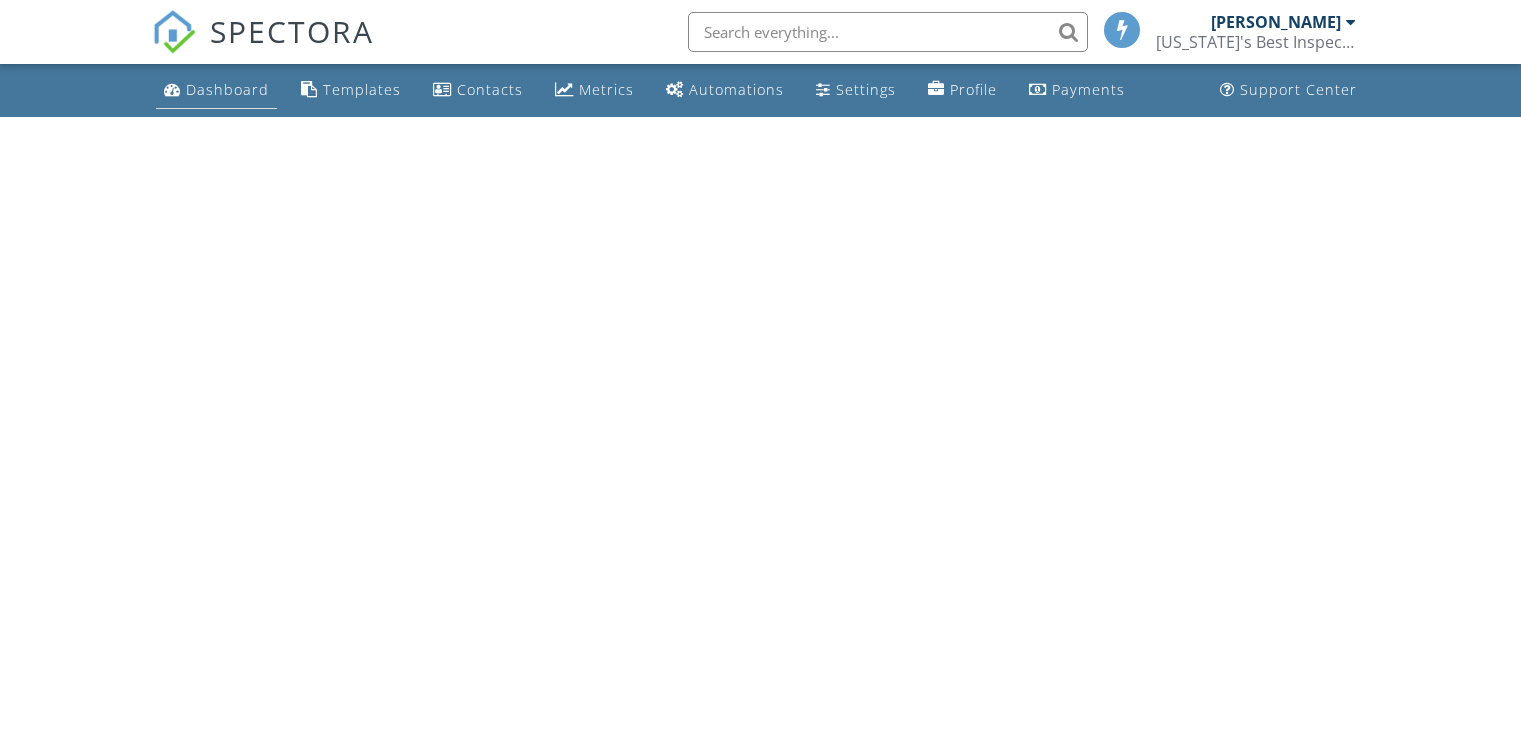 scroll, scrollTop: 0, scrollLeft: 0, axis: both 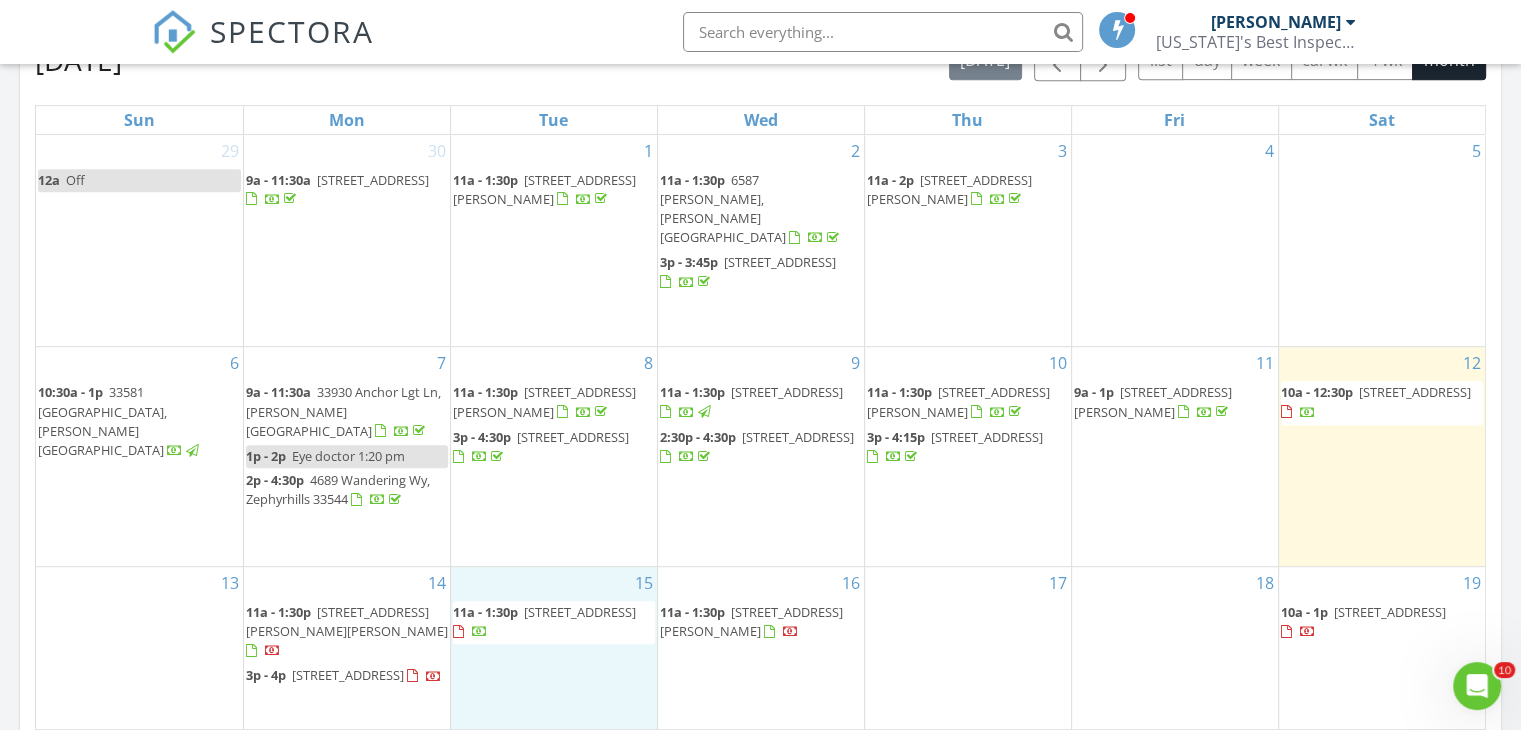 click on "15
11a - 1:30p
10330 Banyan Breeze Blvd, Land O Lakes 34638" at bounding box center (554, 648) 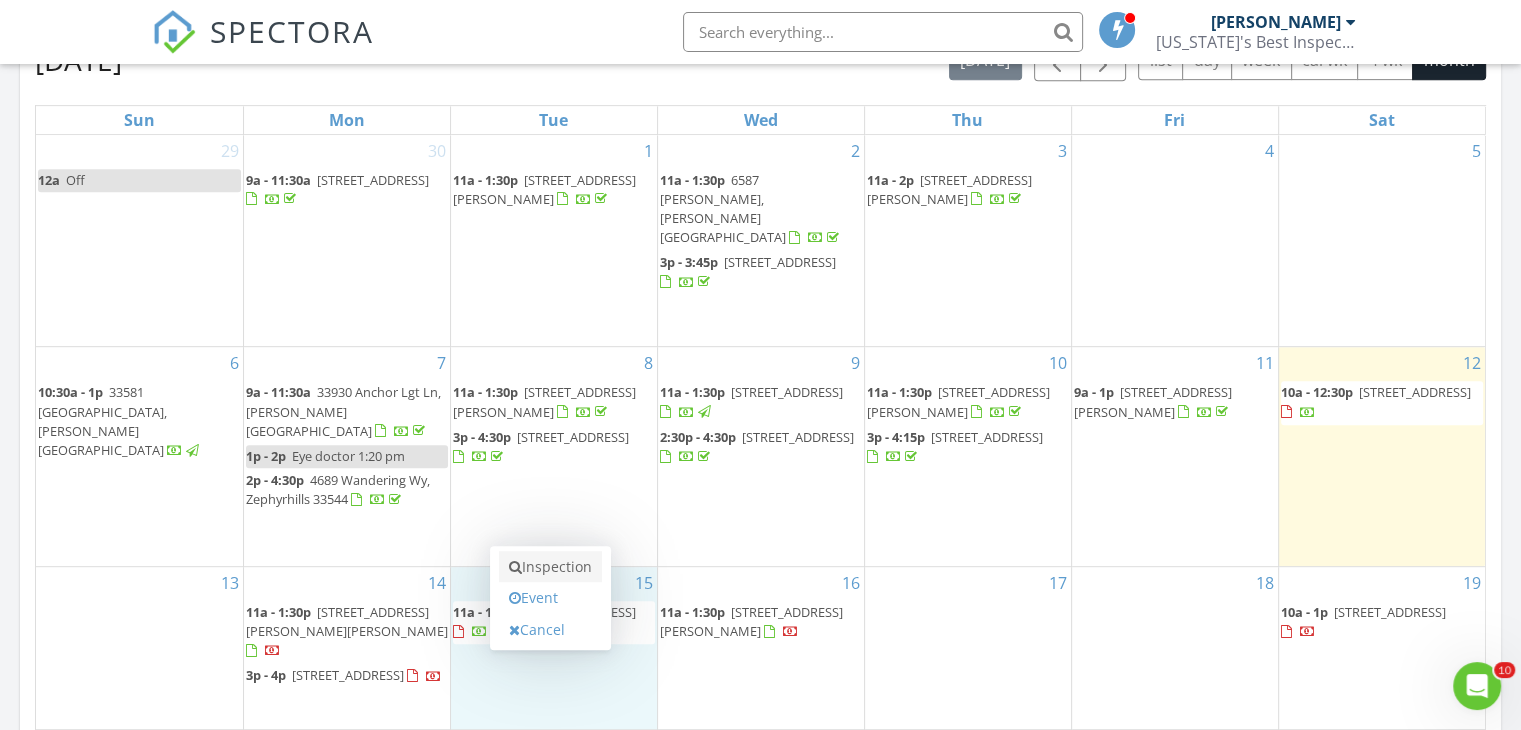 click on "Inspection" at bounding box center [550, 567] 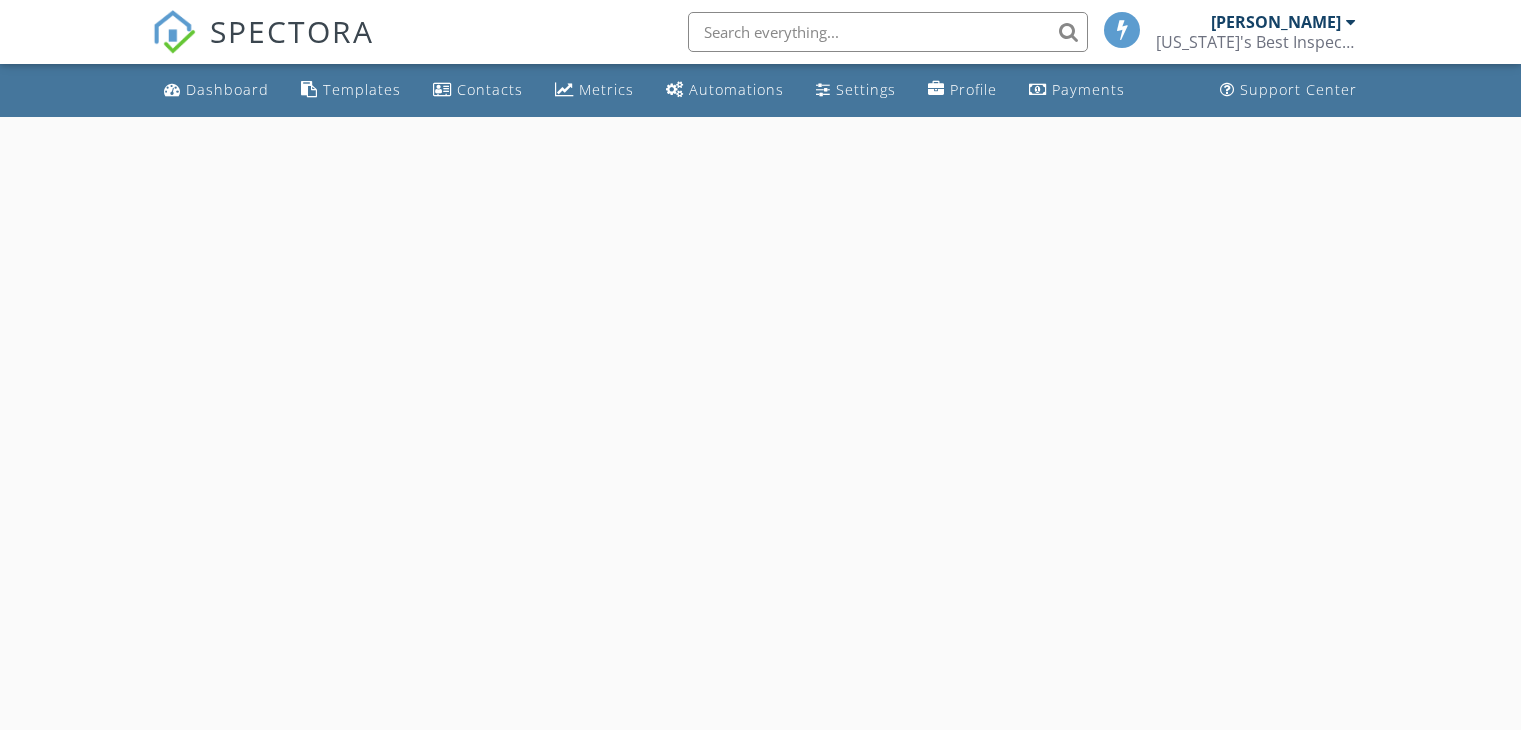 scroll, scrollTop: 0, scrollLeft: 0, axis: both 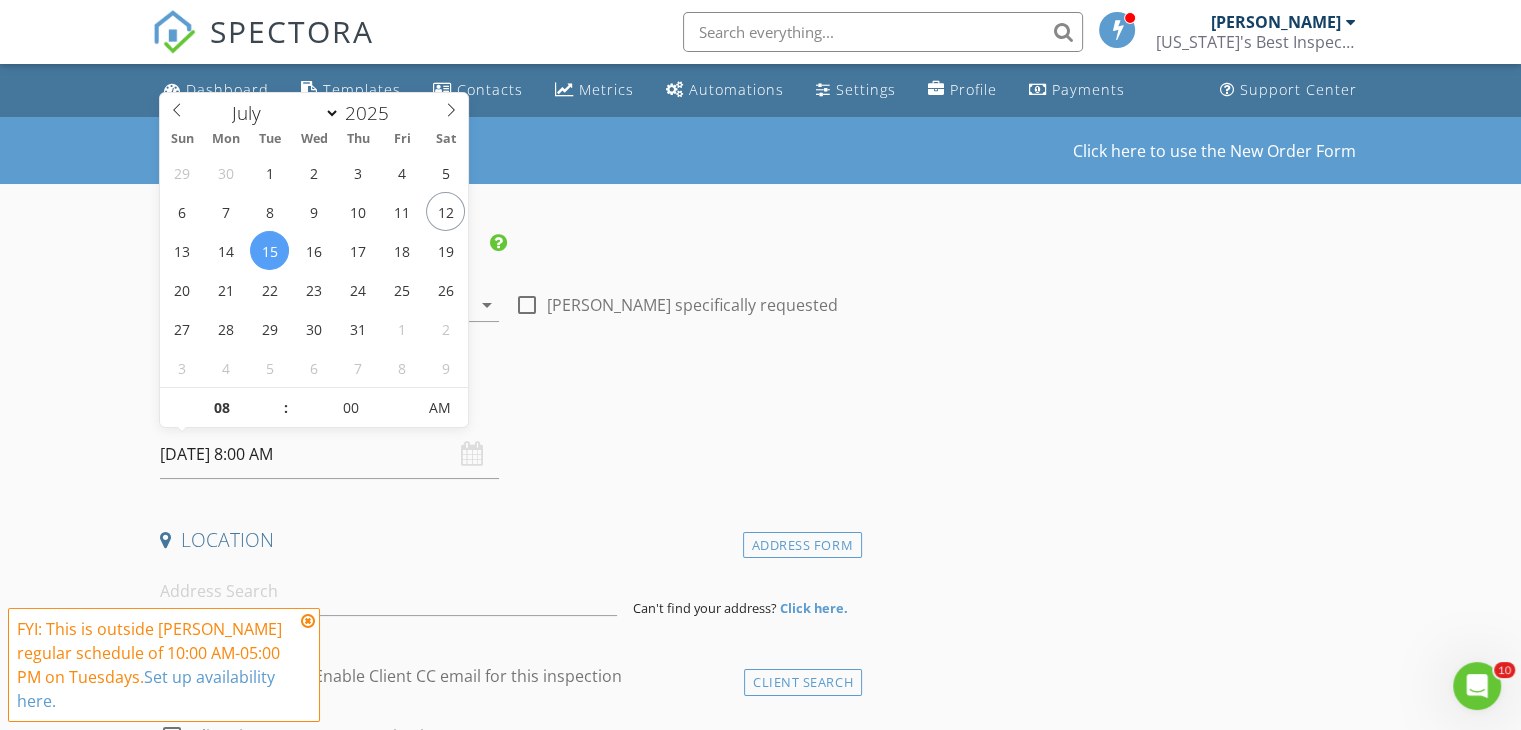 click on "[DATE] 8:00 AM" at bounding box center (329, 454) 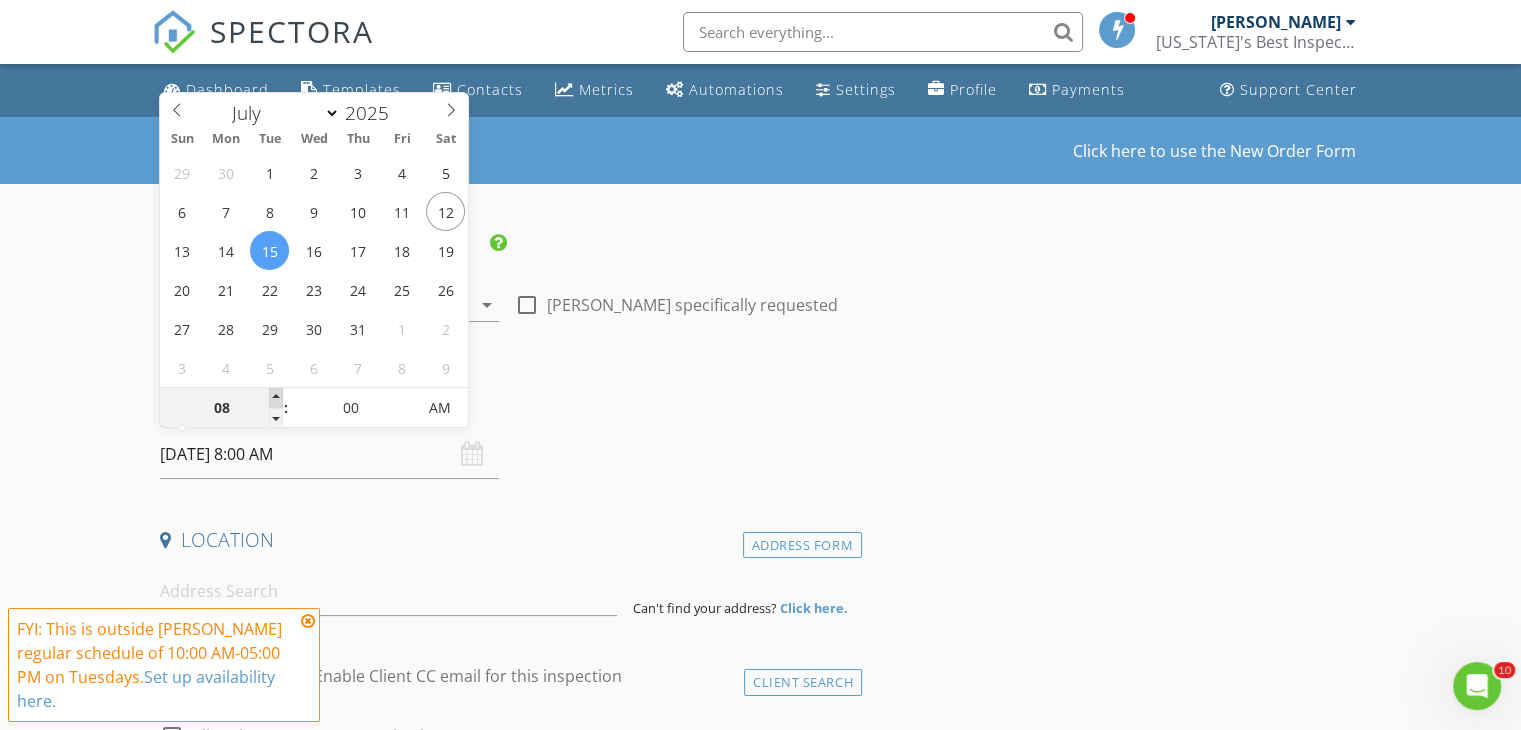 type on "09" 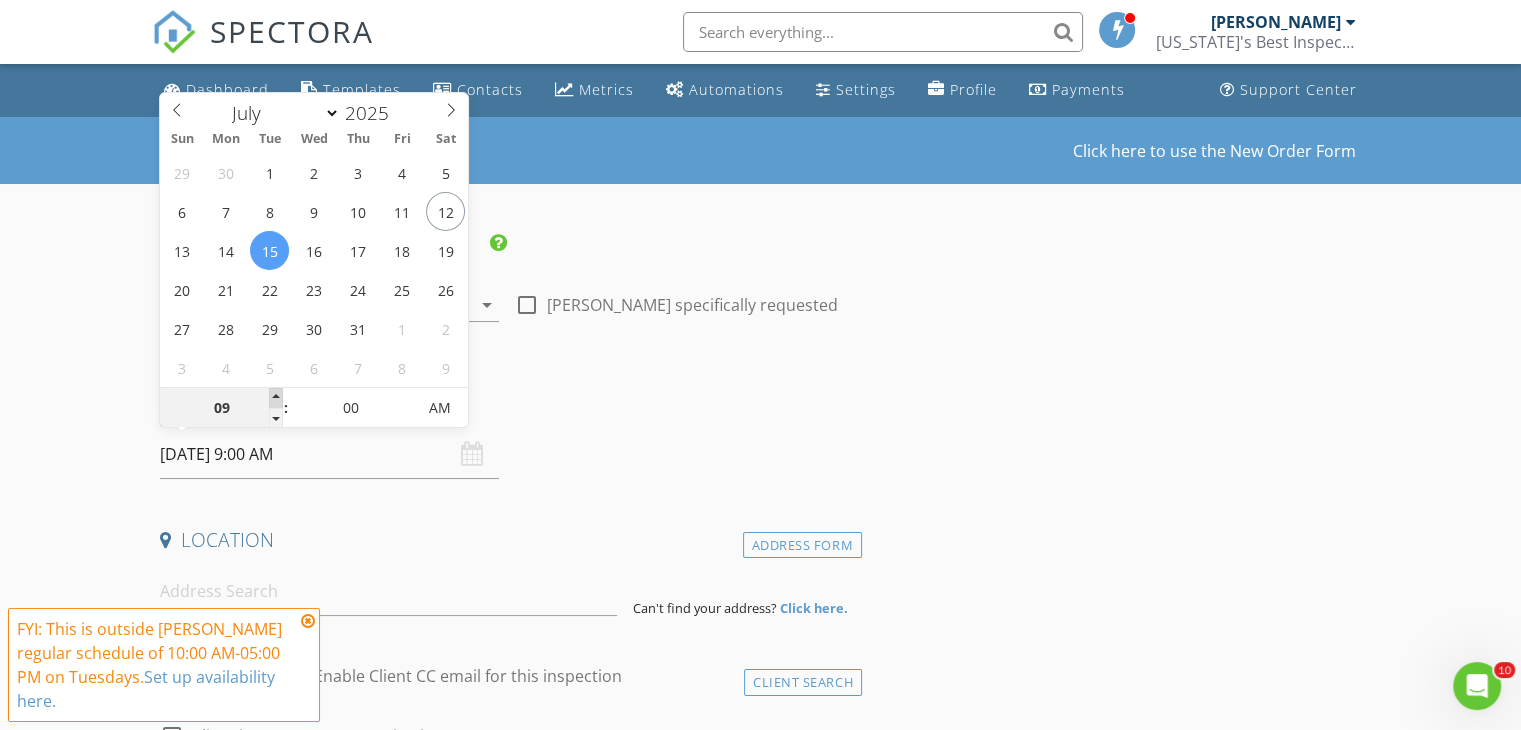 click at bounding box center (276, 398) 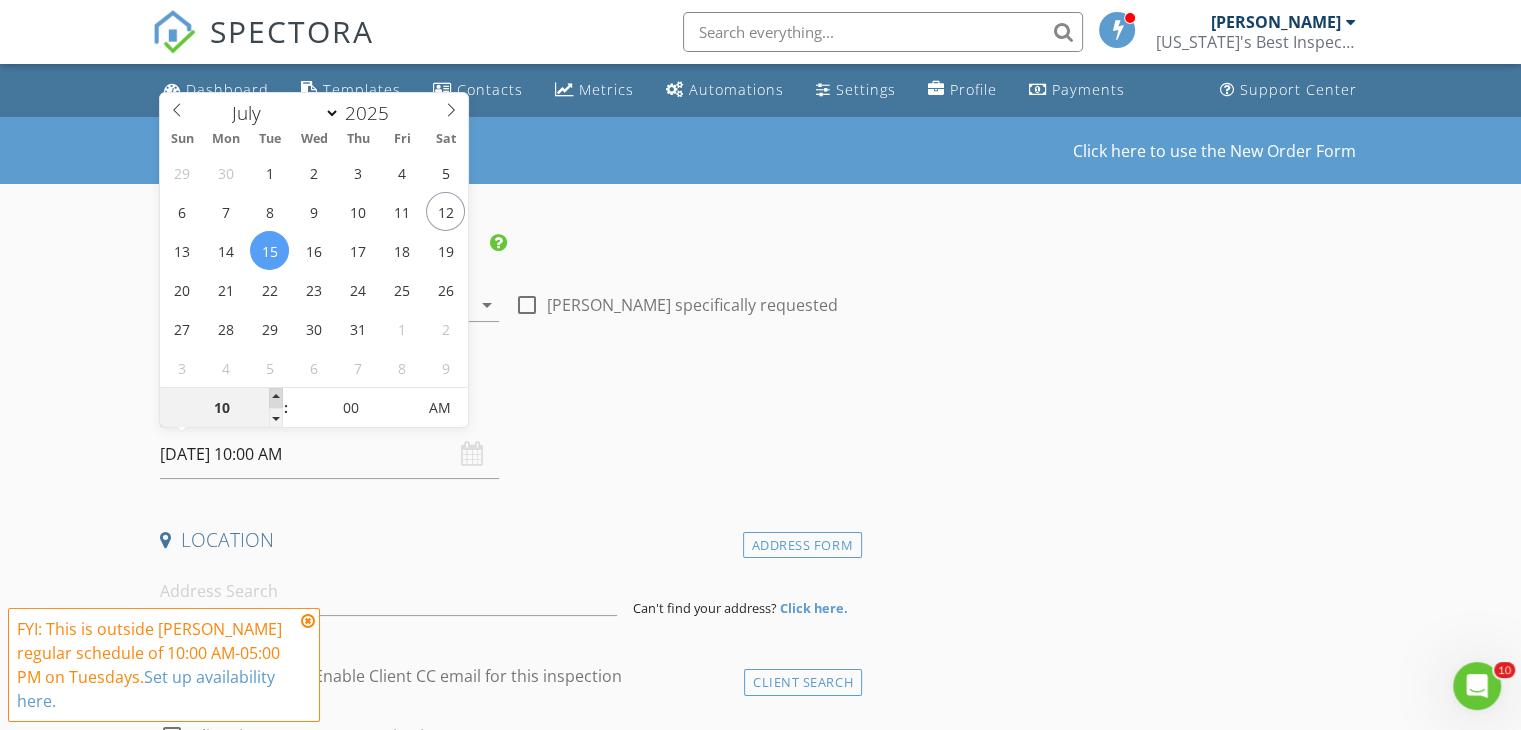 click at bounding box center (276, 398) 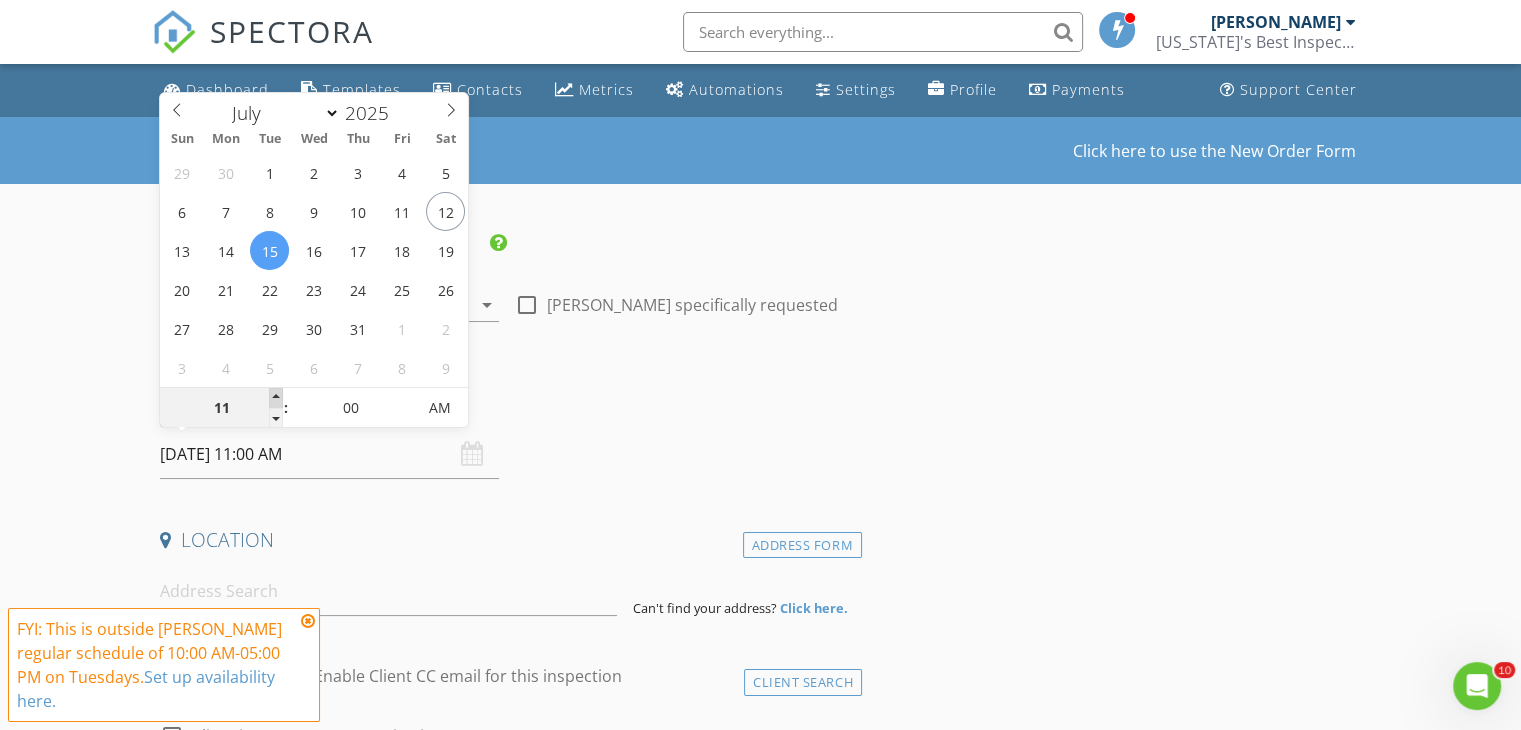 click at bounding box center [276, 398] 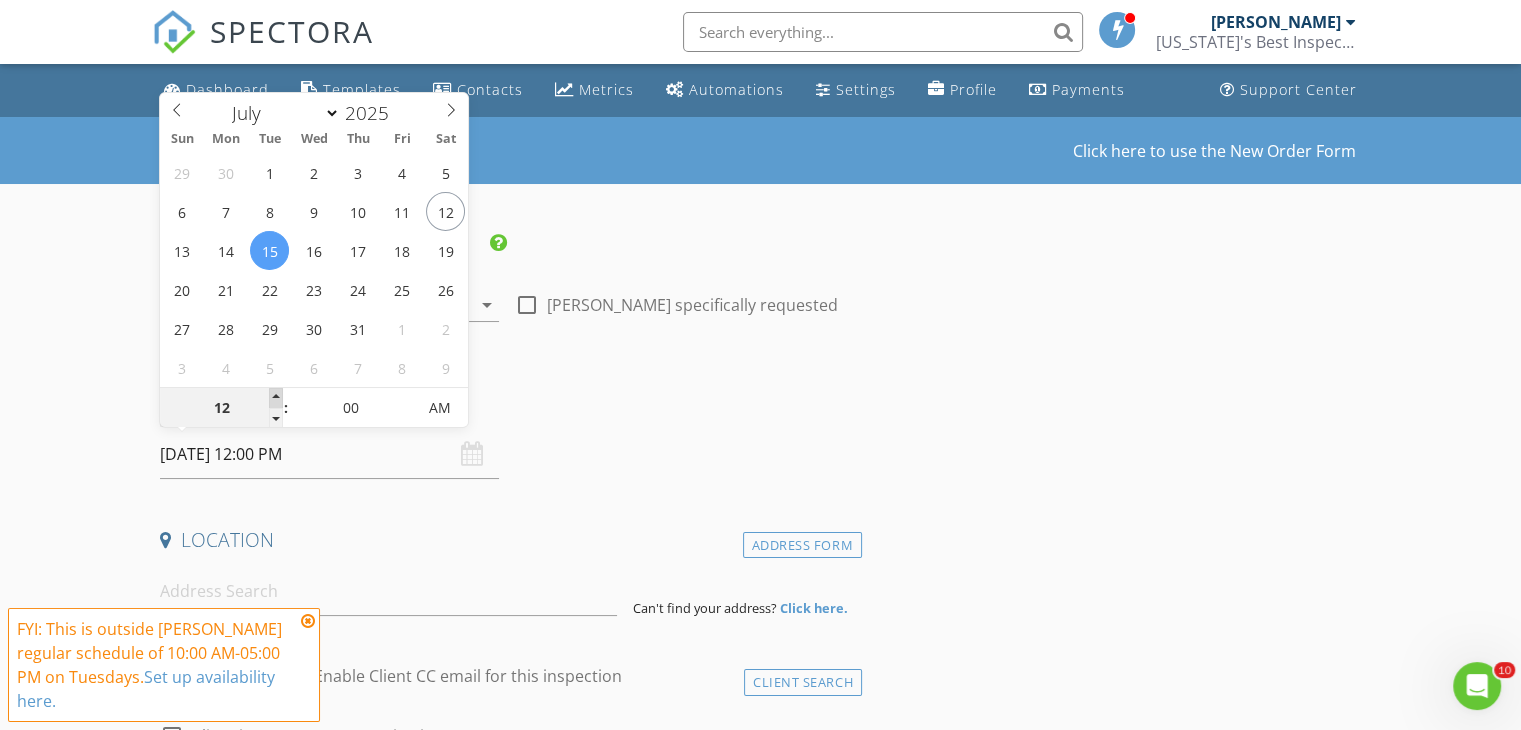 click at bounding box center (276, 398) 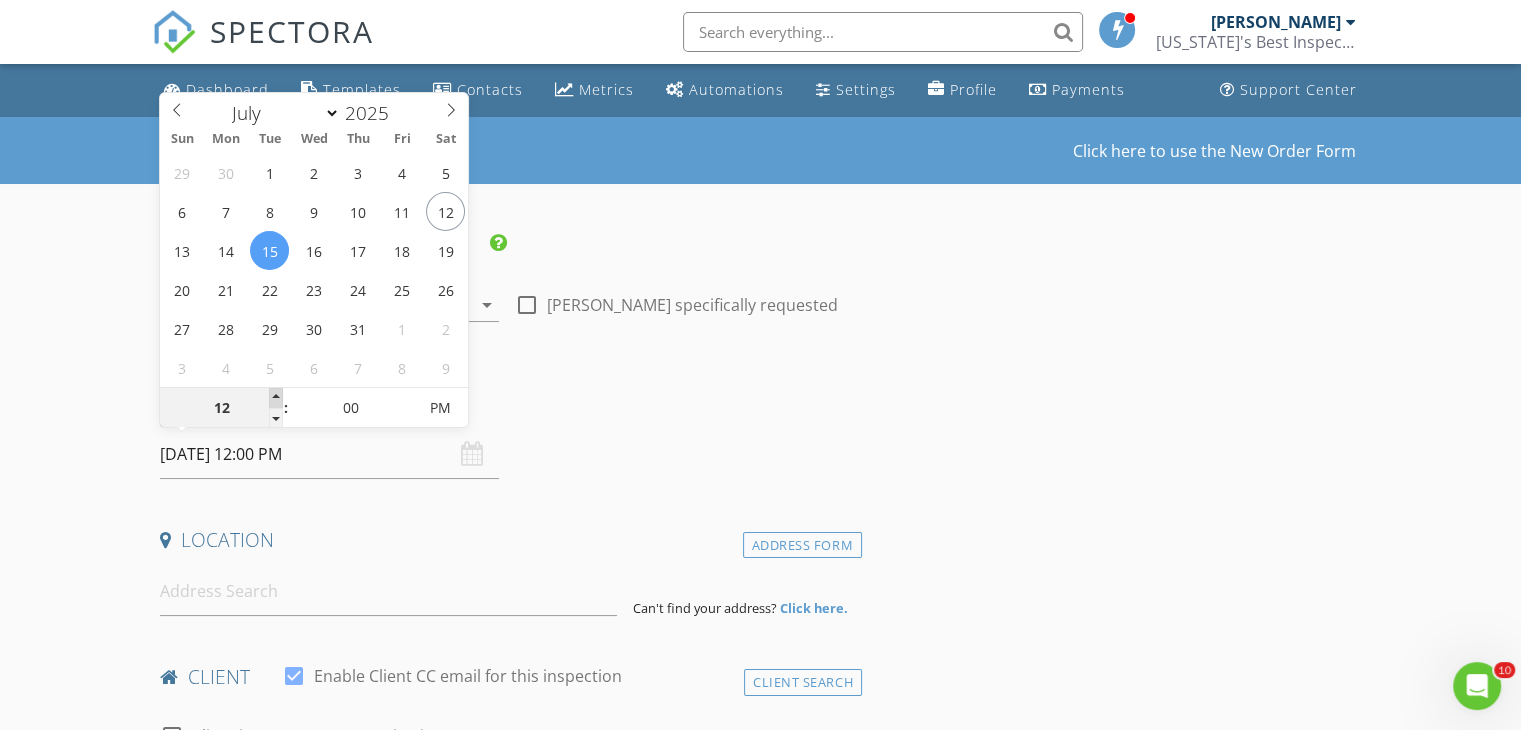 type on "01" 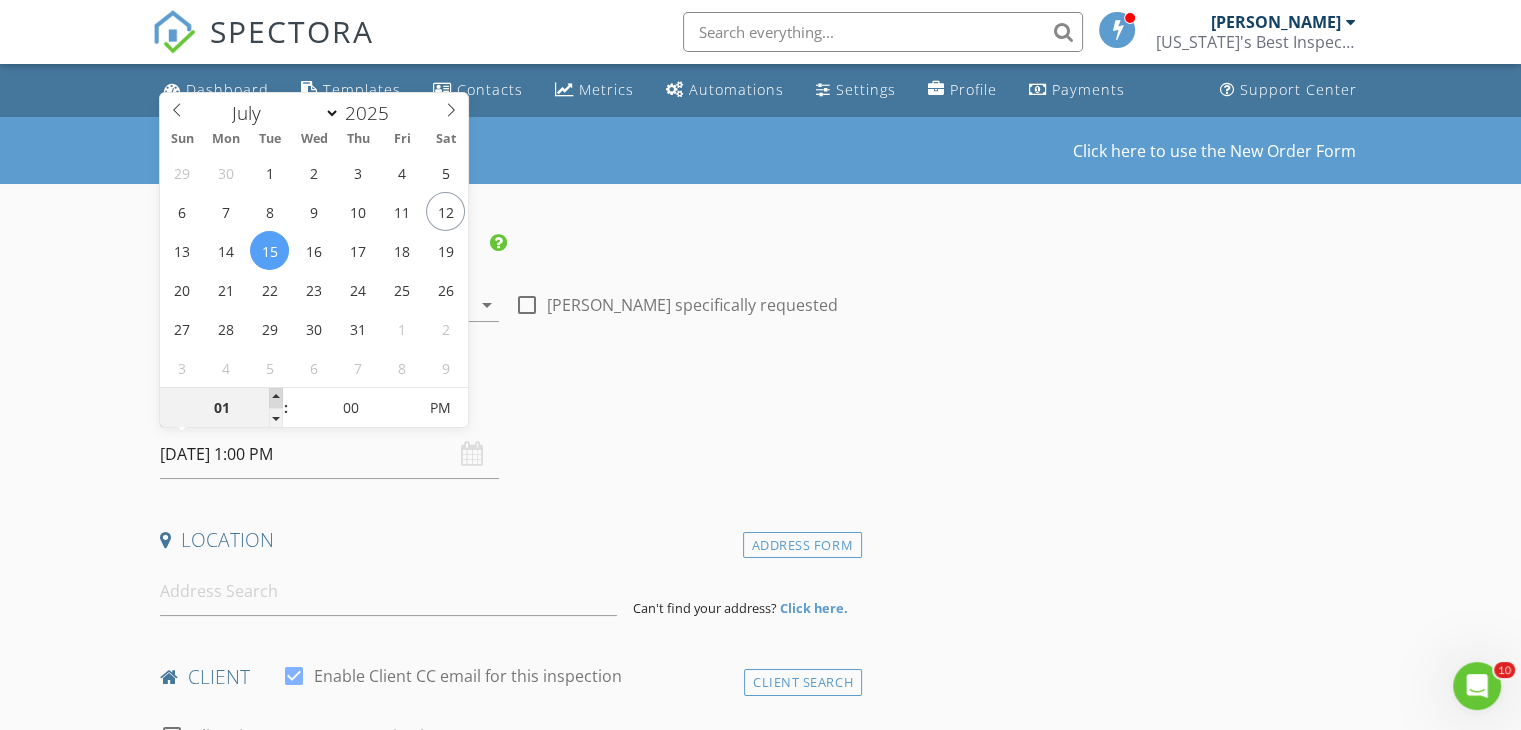 click at bounding box center (276, 398) 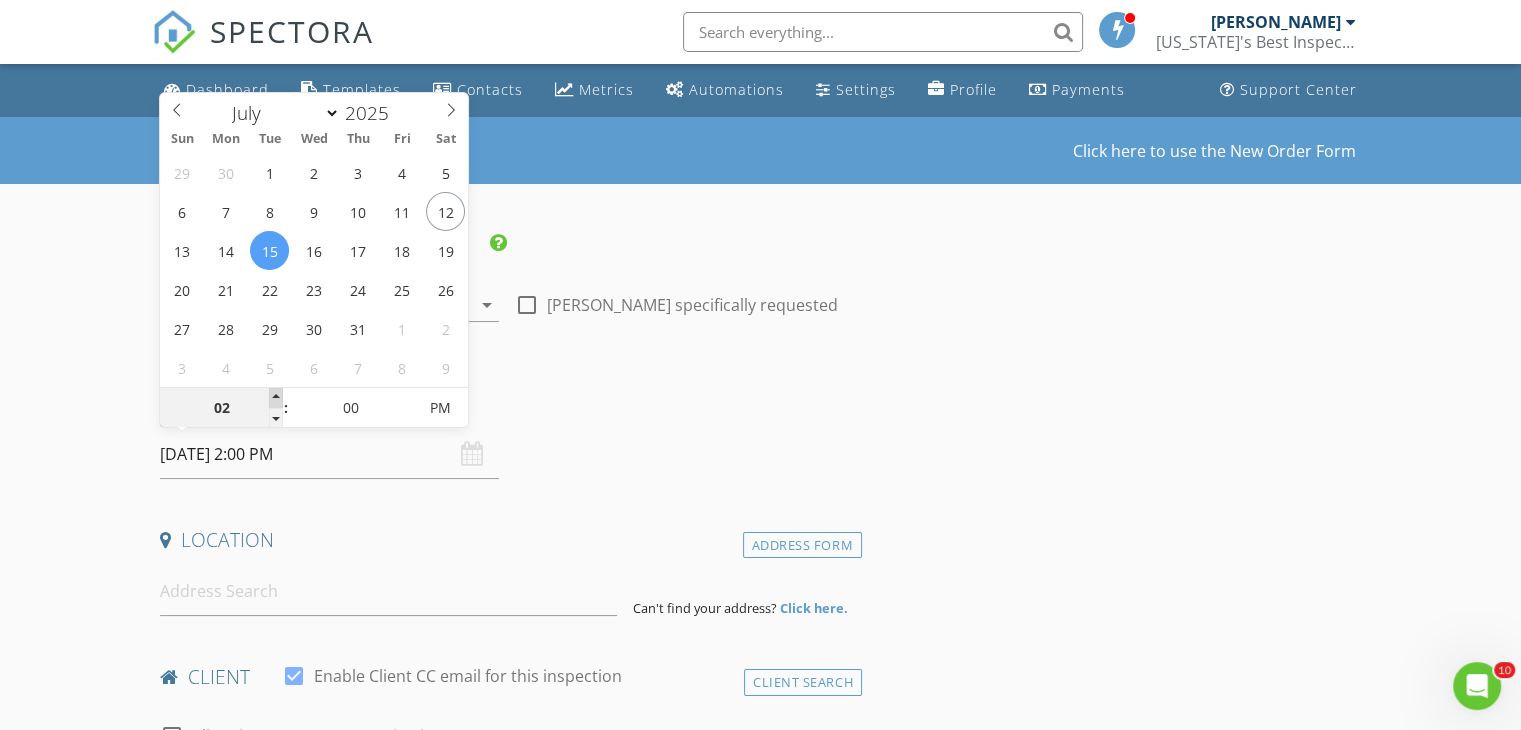 click at bounding box center (276, 398) 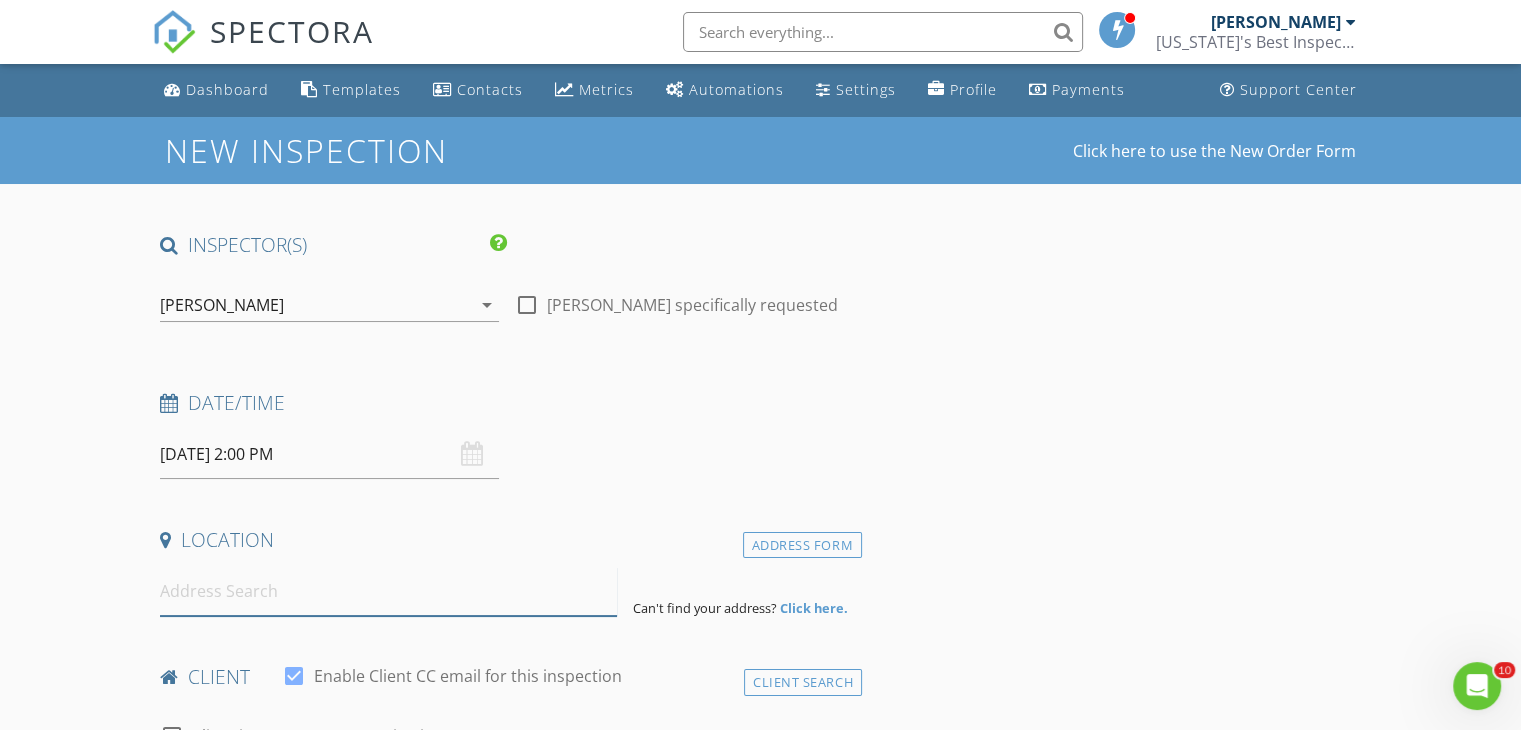 click at bounding box center [388, 591] 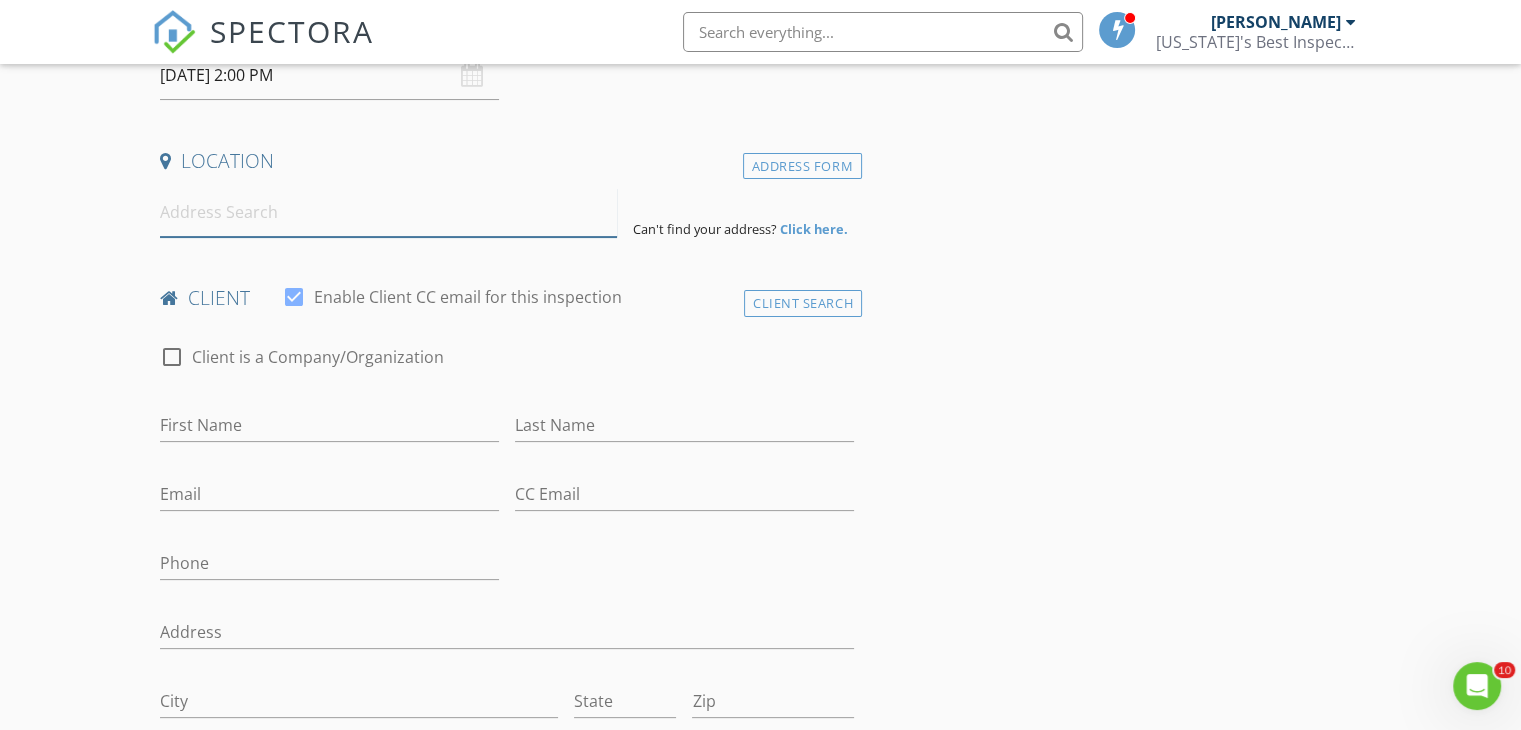 scroll, scrollTop: 382, scrollLeft: 0, axis: vertical 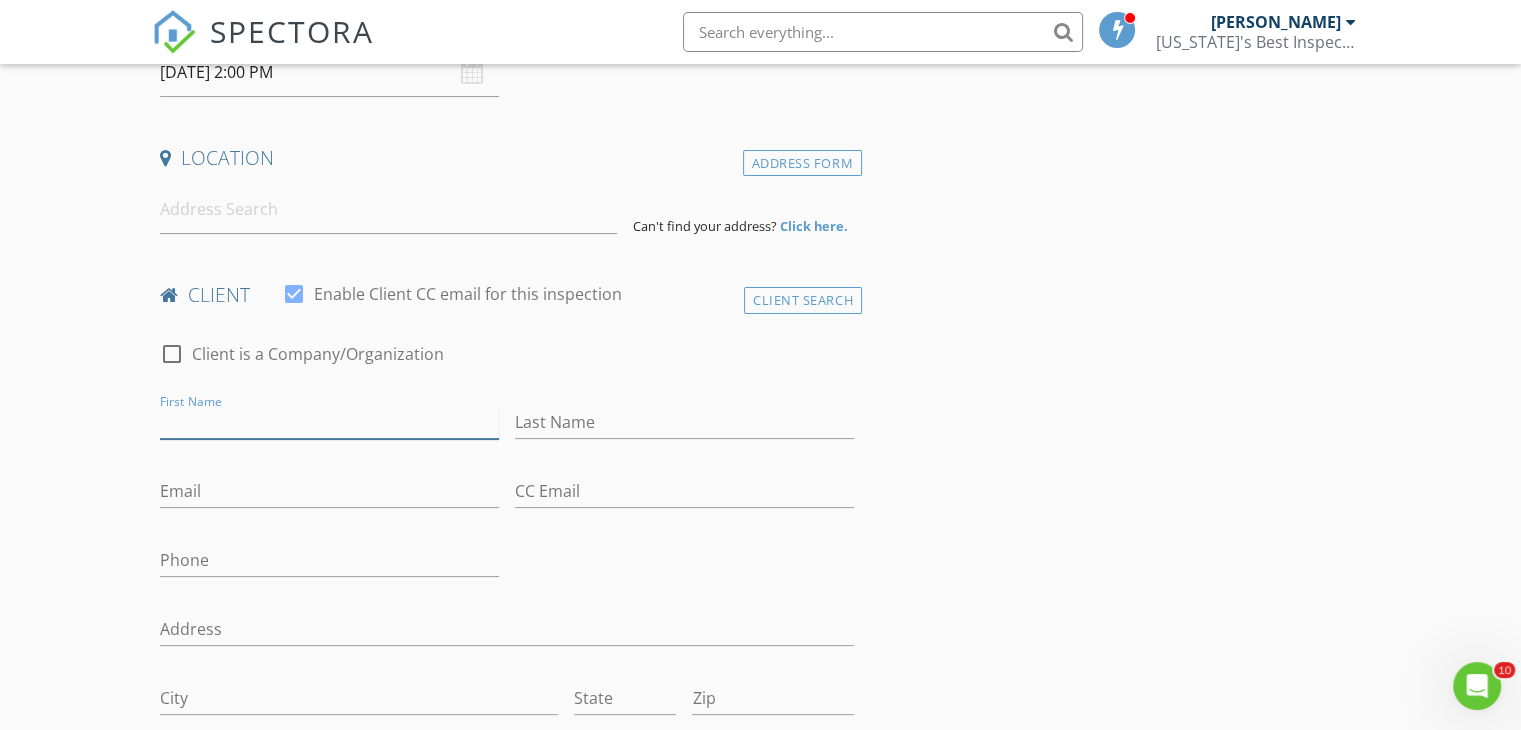 click on "First Name" at bounding box center [329, 422] 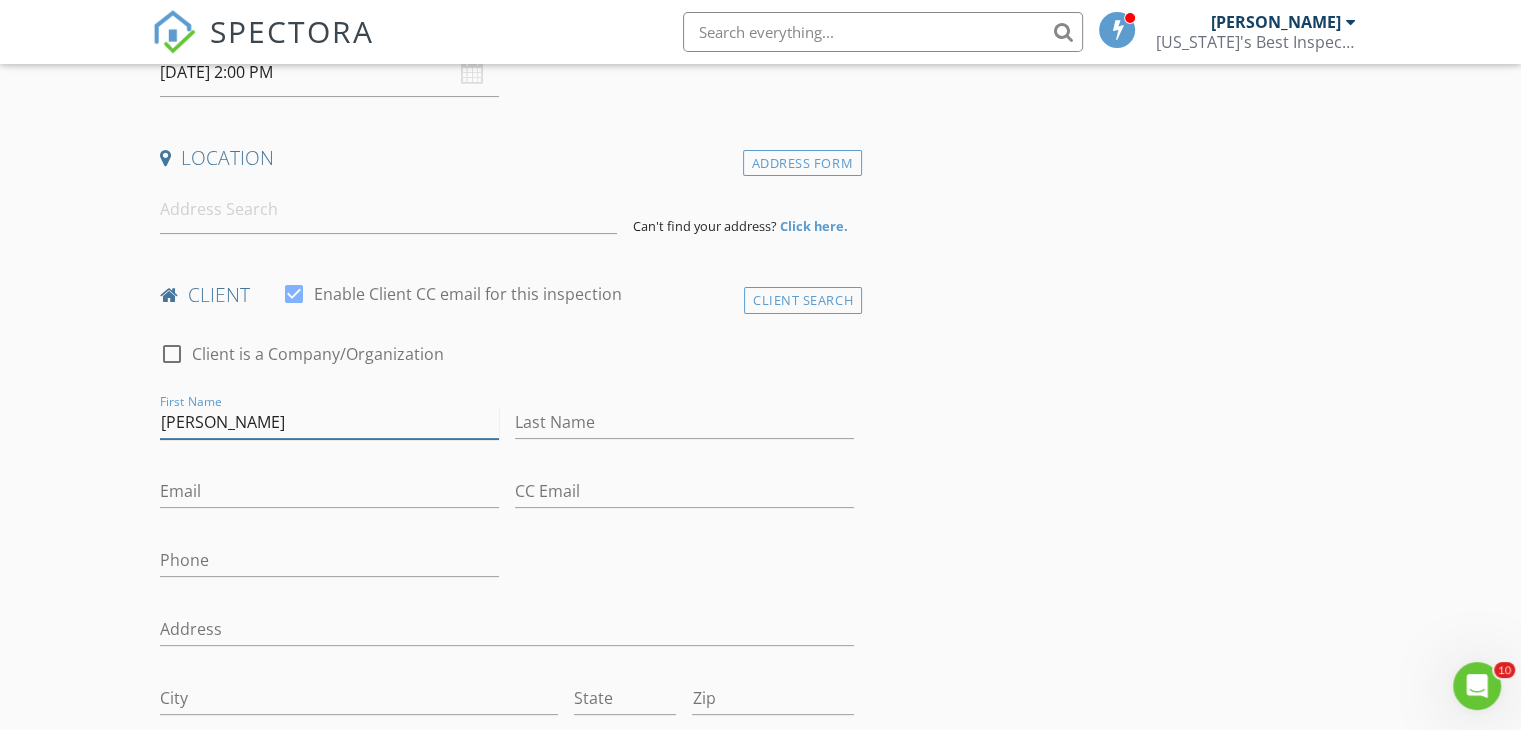 type on "Bryan" 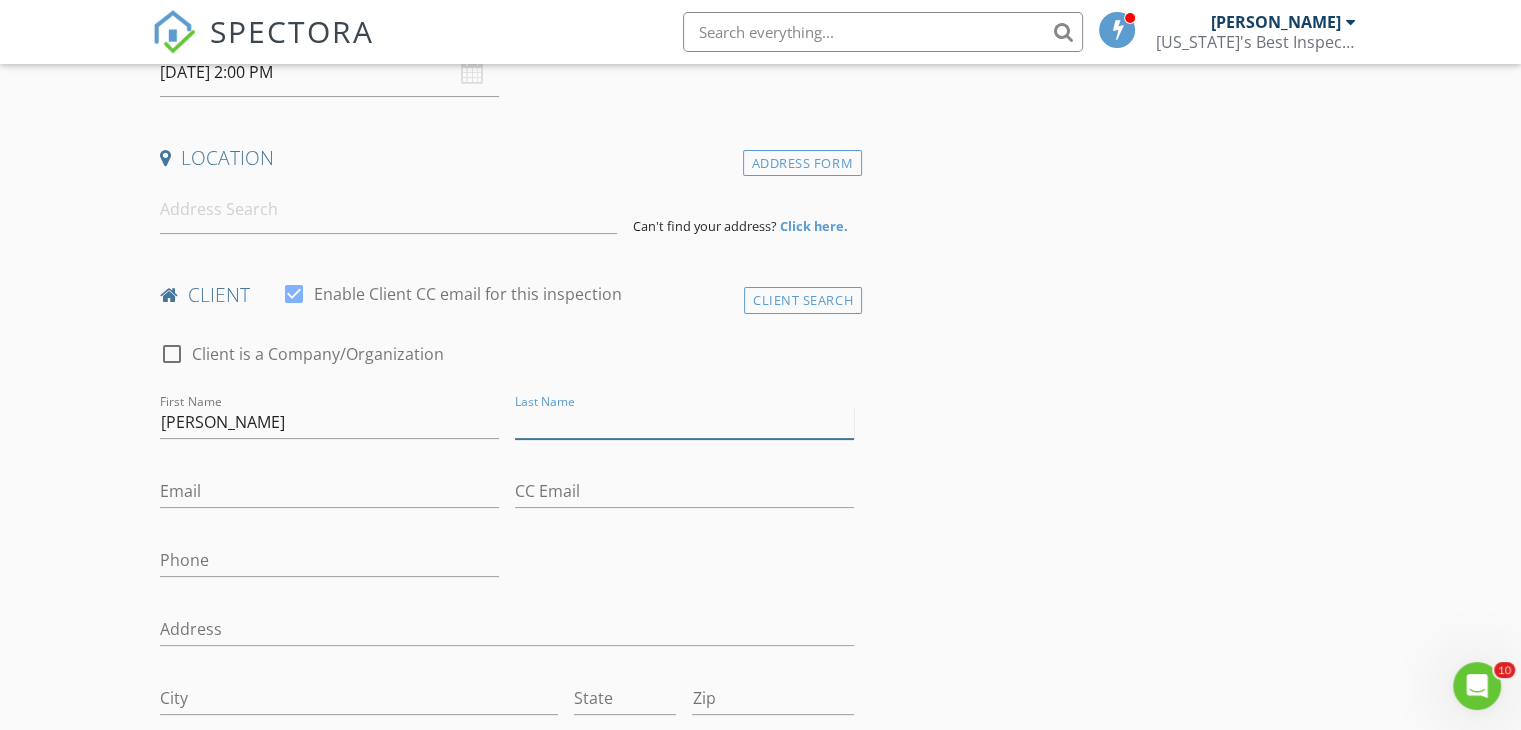 click on "Last Name" at bounding box center (684, 422) 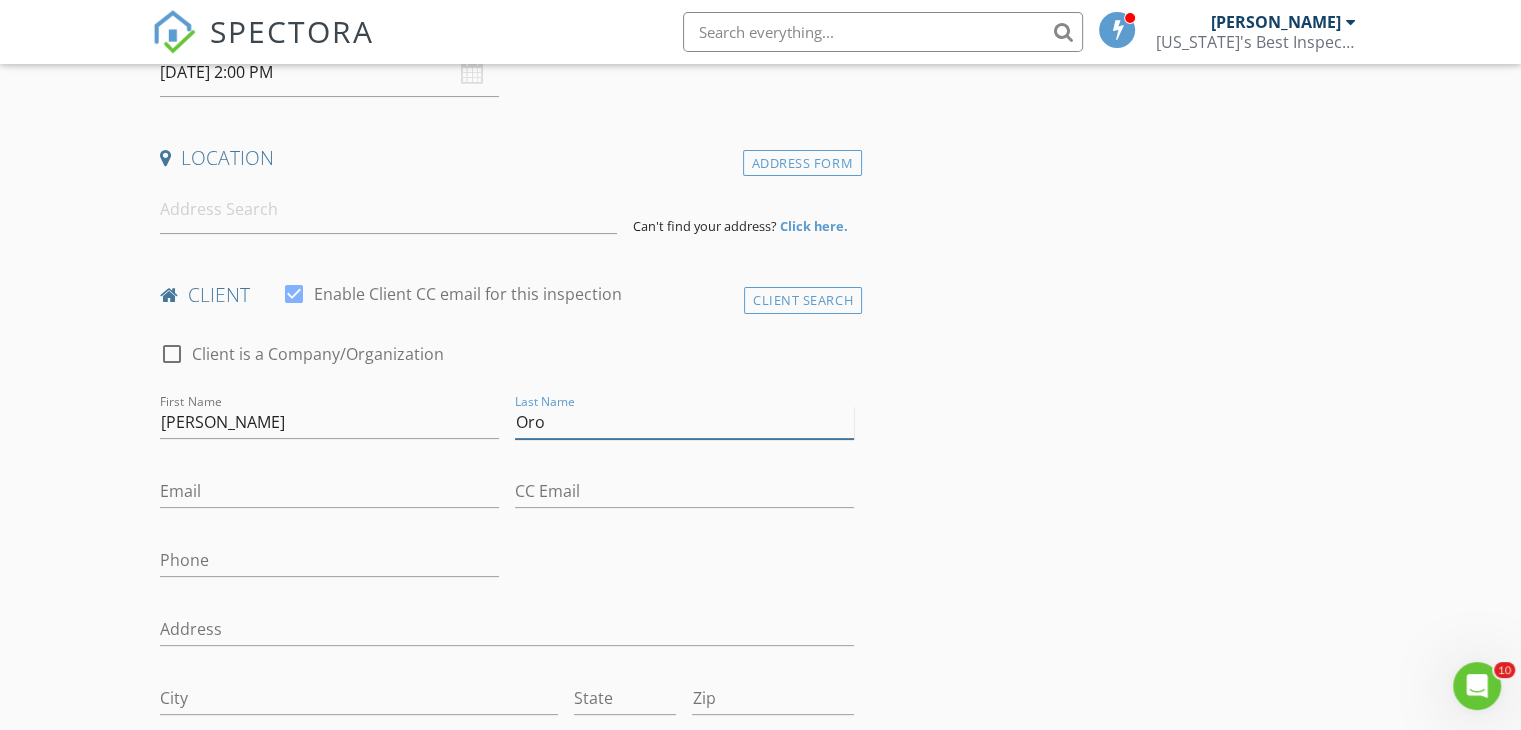 type on "Oro" 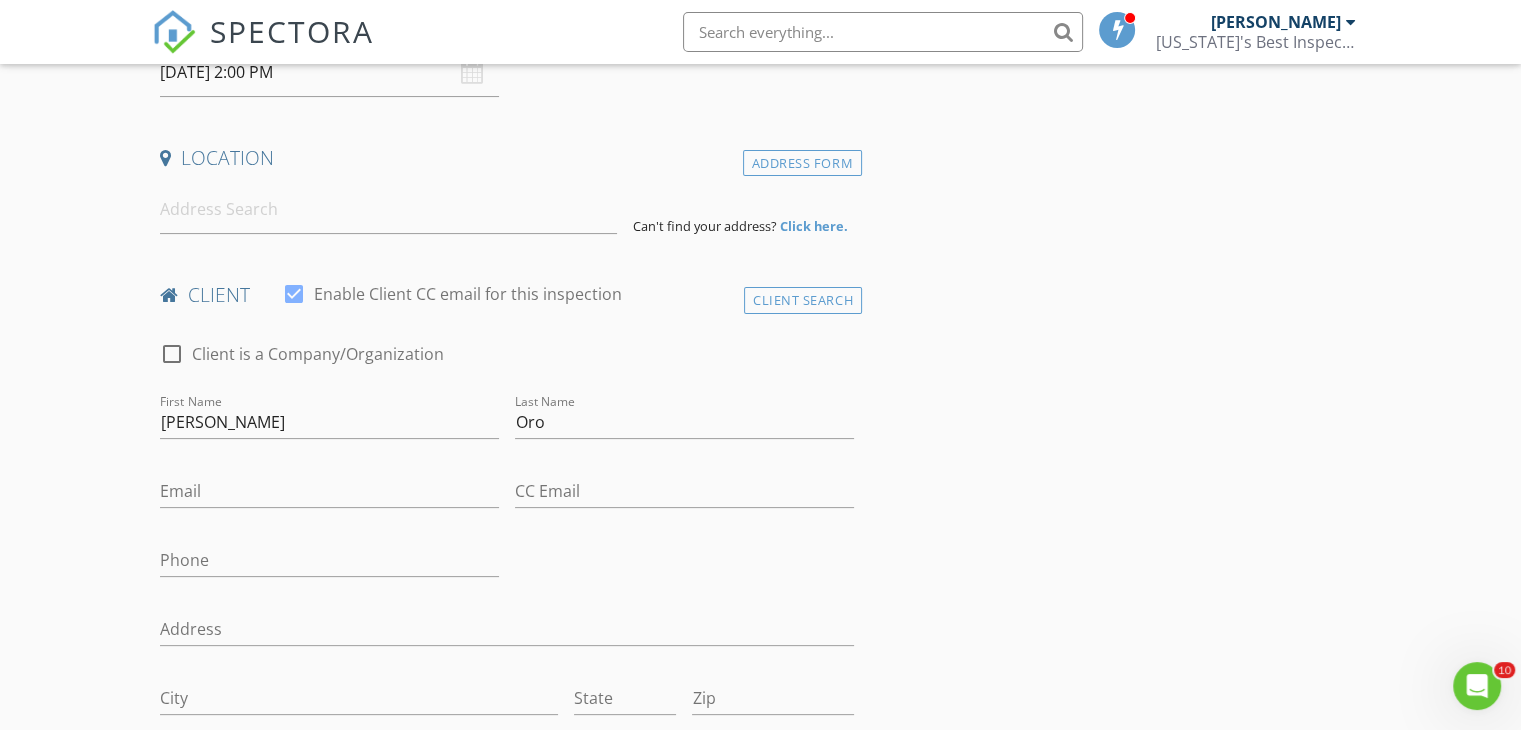 click on "Email" at bounding box center (329, 495) 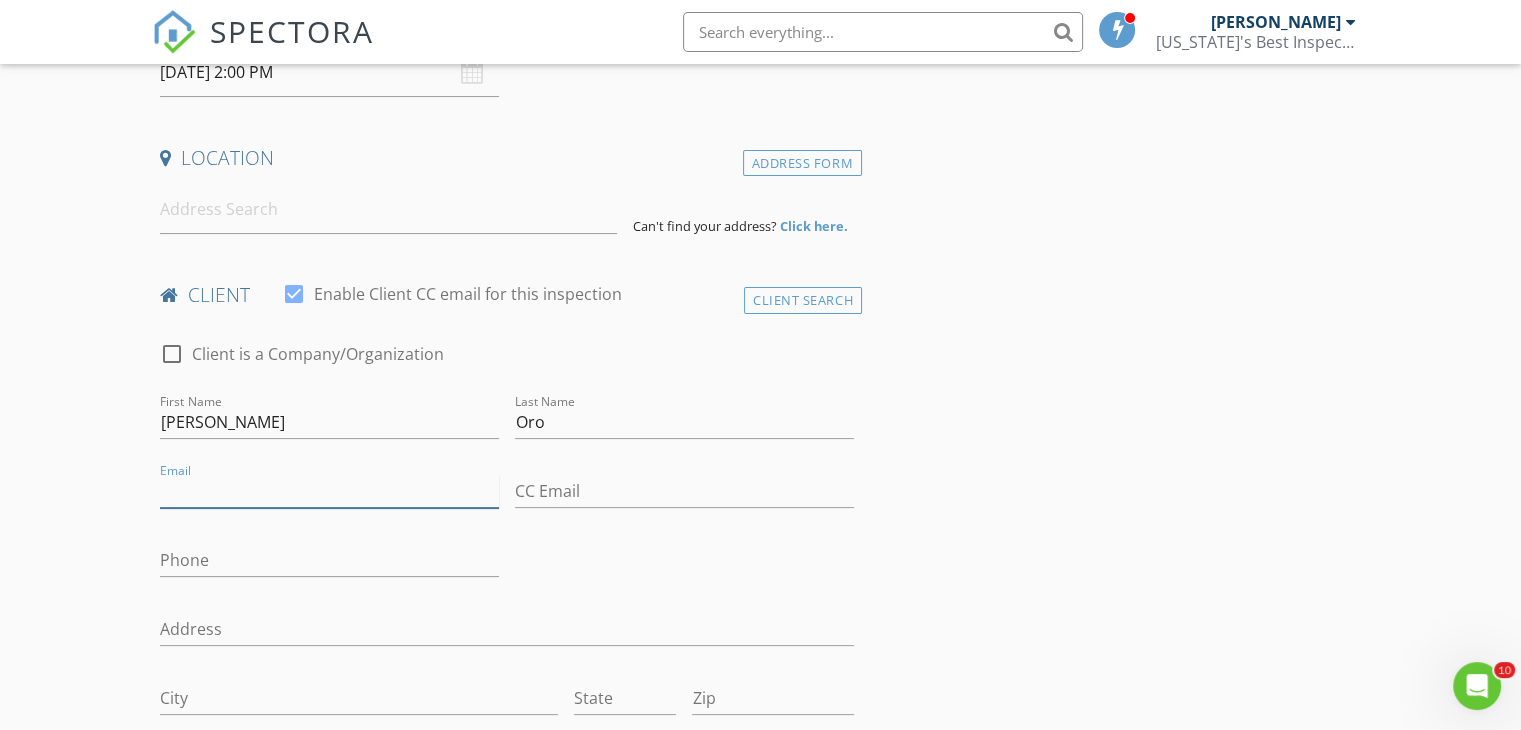 click on "Email" at bounding box center [329, 491] 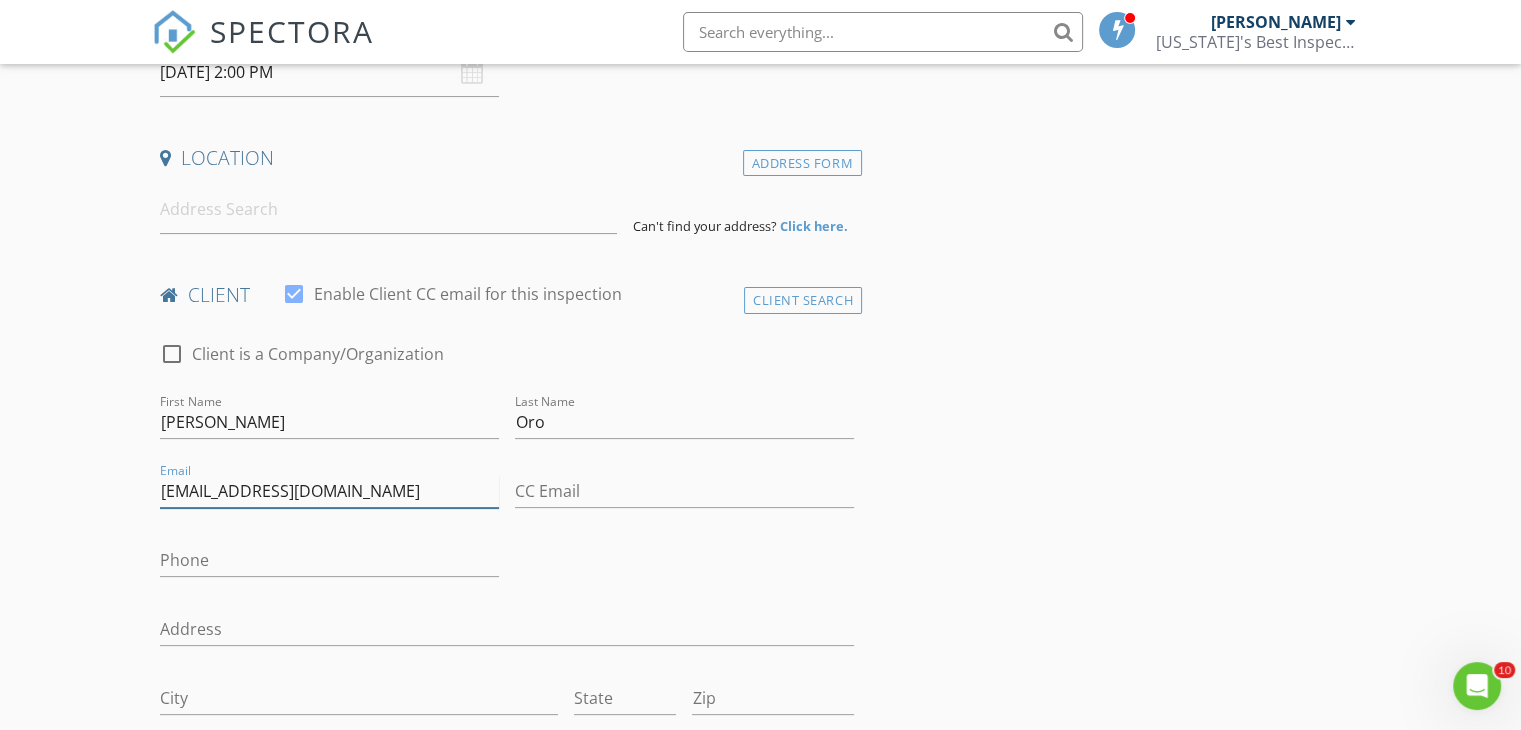 type on "bryanorat@gmail.com" 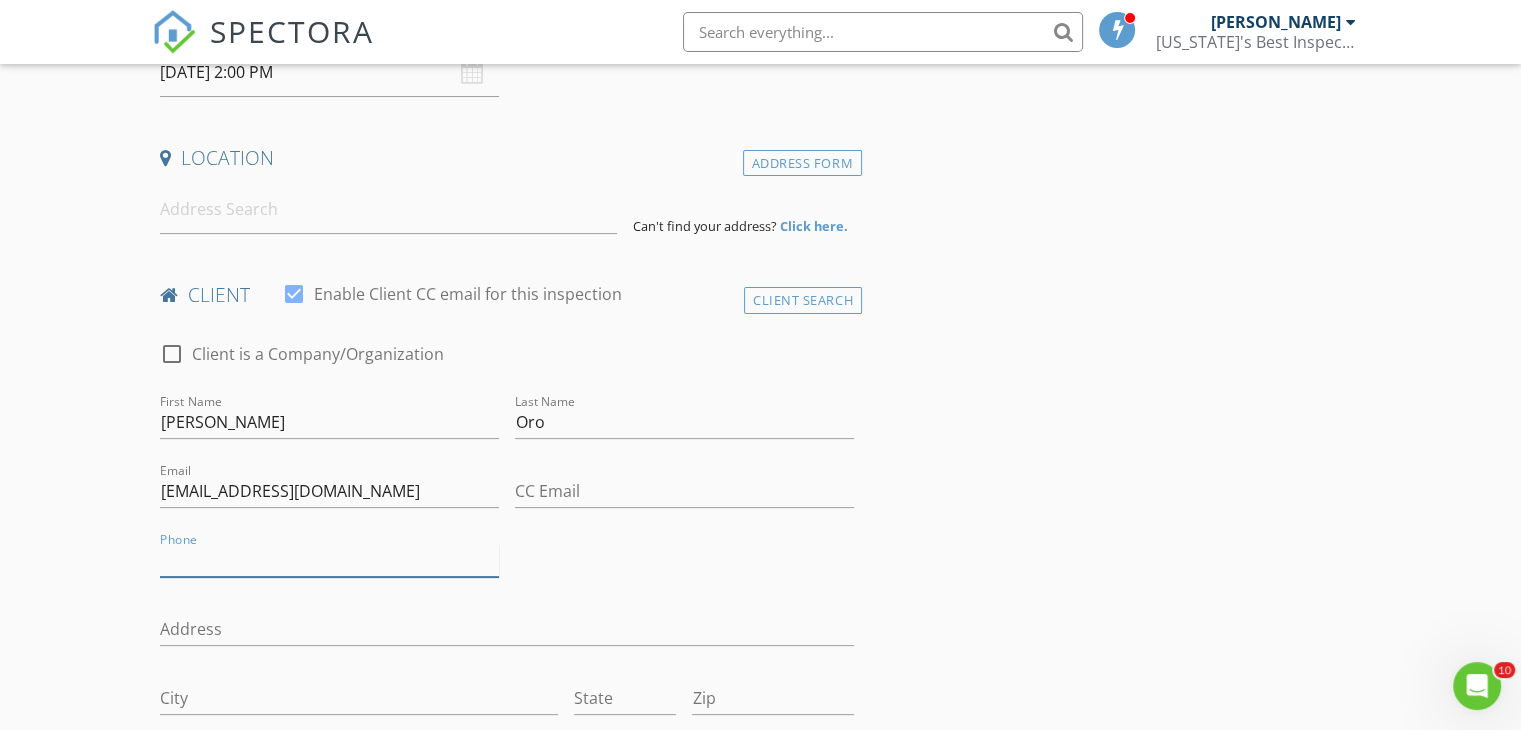 click on "Phone" at bounding box center [329, 560] 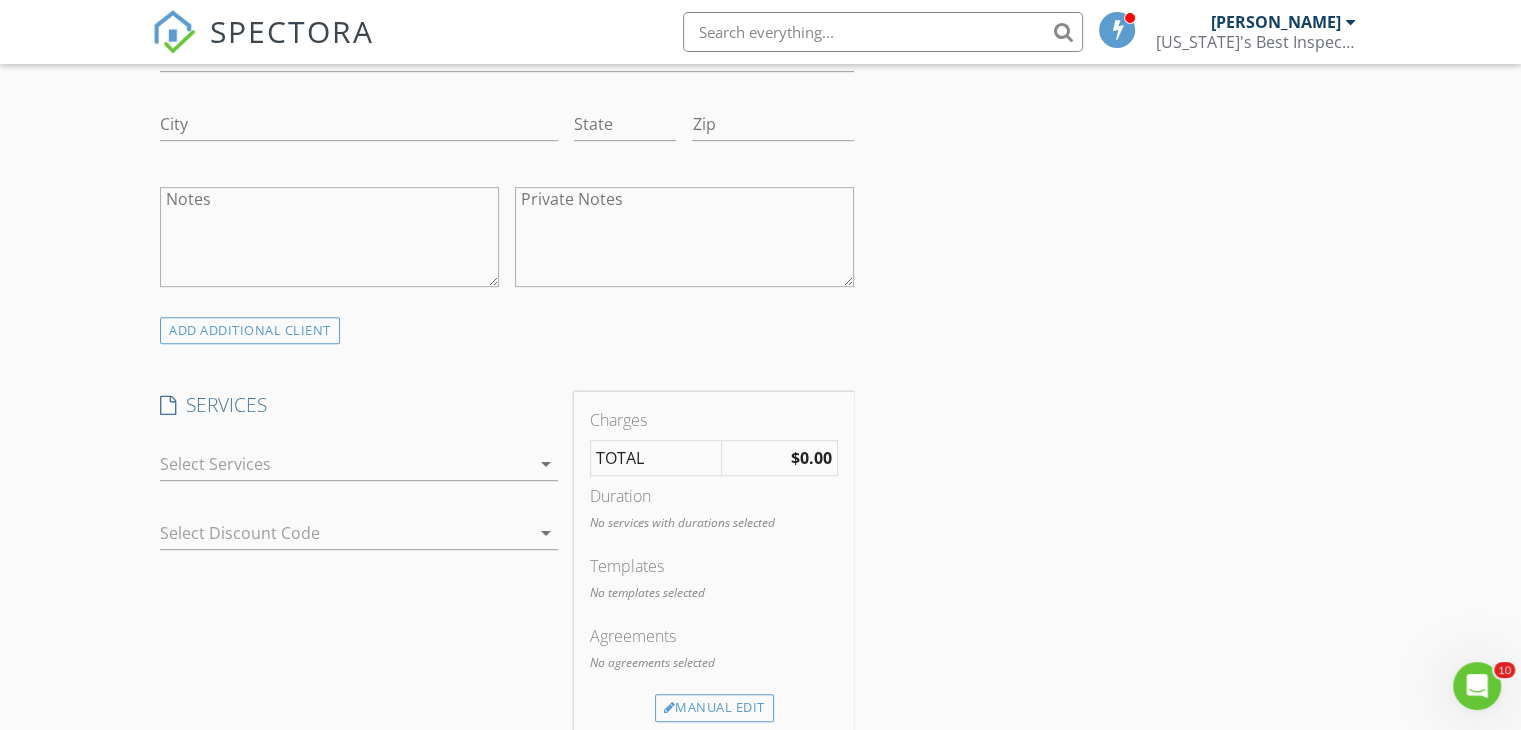 scroll, scrollTop: 970, scrollLeft: 0, axis: vertical 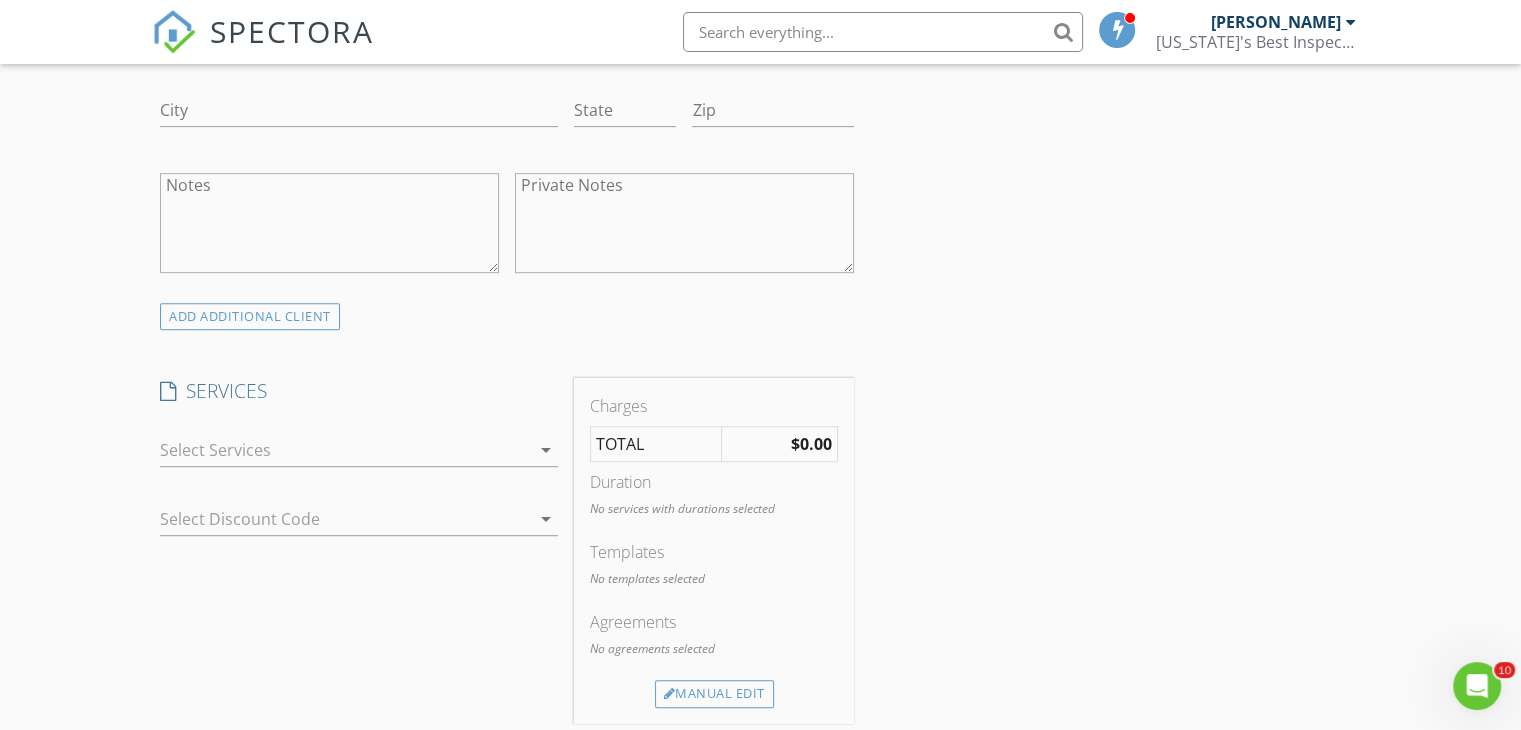 type on "305-561-3741" 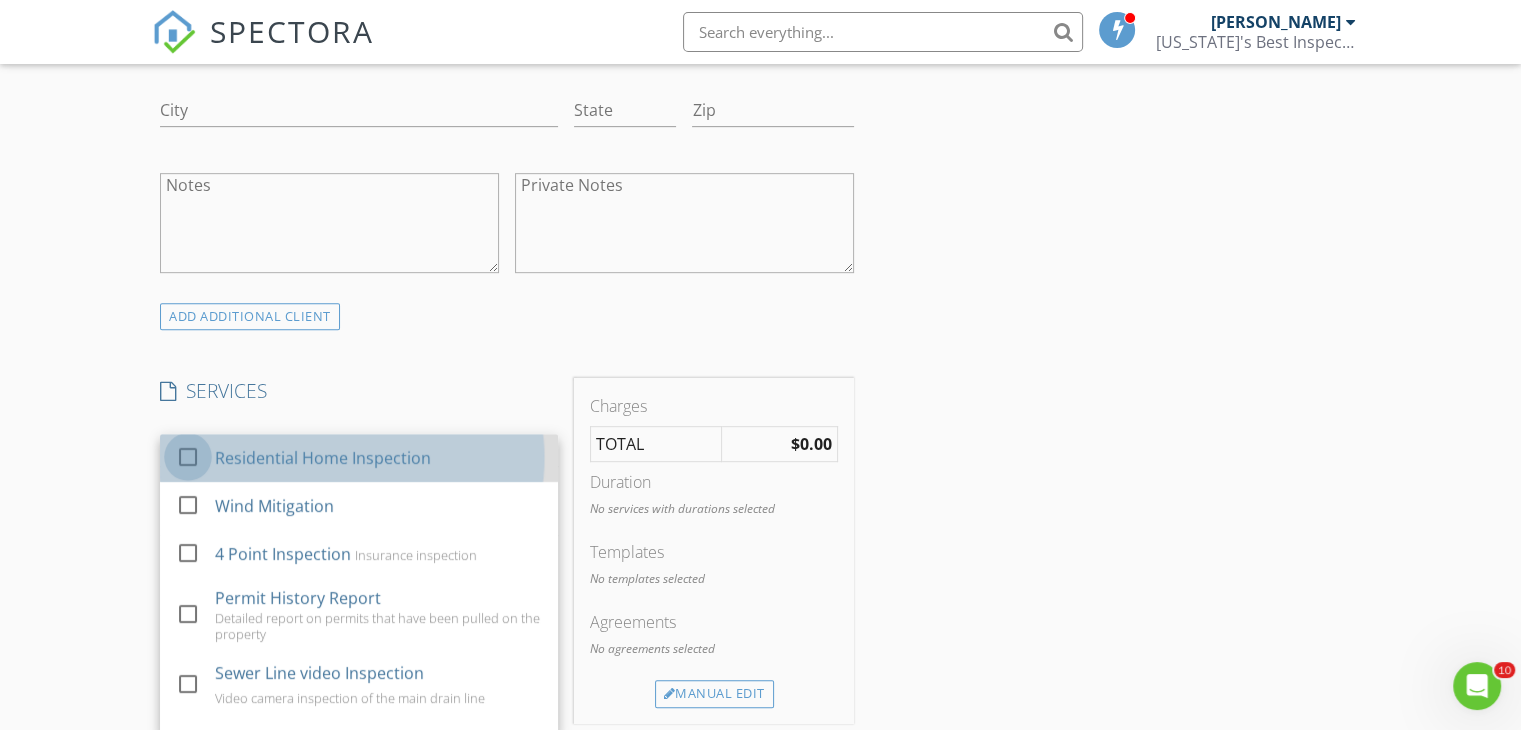 click at bounding box center (188, 457) 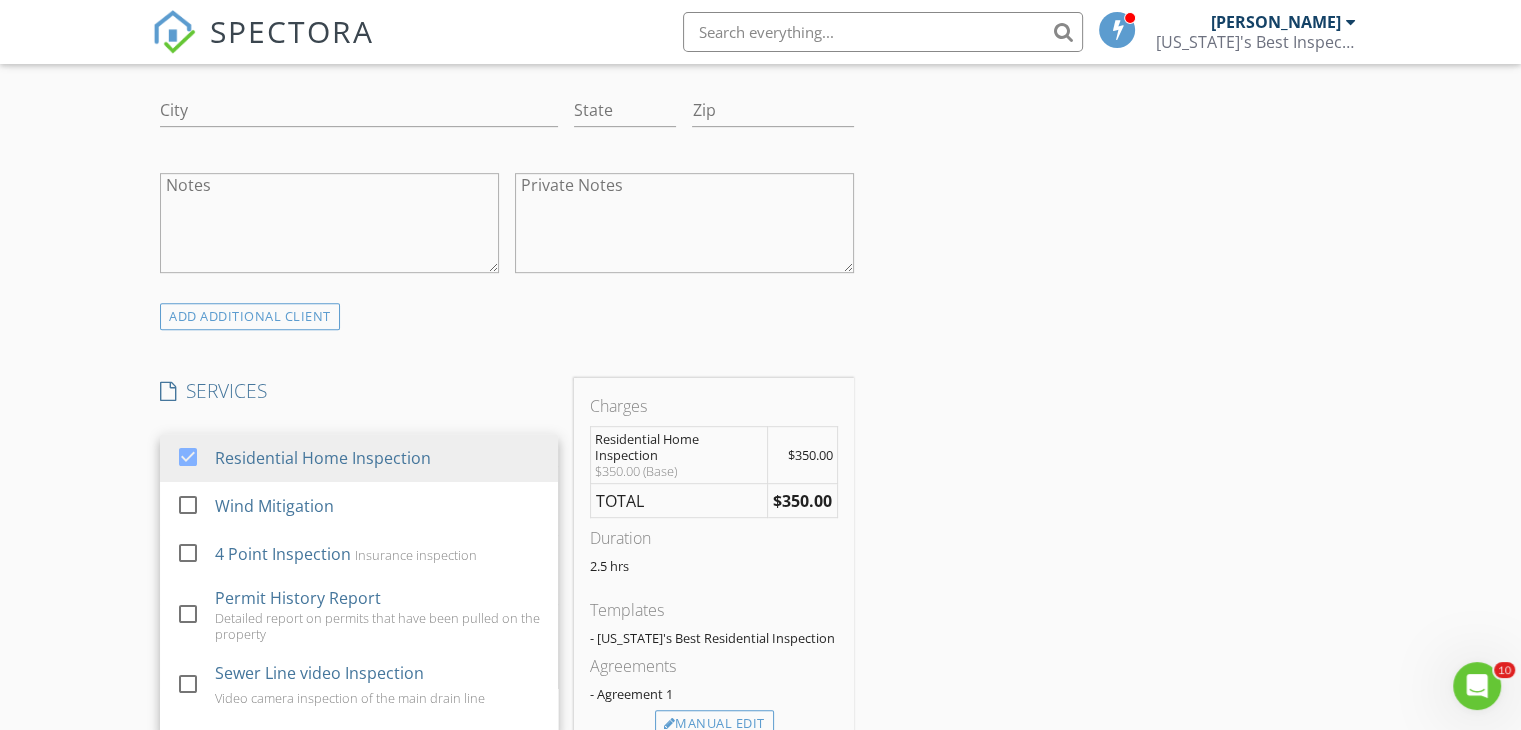 click on "New Inspection
Click here to use the New Order Form
INSPECTOR(S)
check_box   John Grattan   PRIMARY   John Grattan arrow_drop_down   check_box_outline_blank John Grattan specifically requested
Date/Time
07/15/2025 2:00 PM
Location
Address Form       Can't find your address?   Click here.
client
check_box Enable Client CC email for this inspection   Client Search     check_box_outline_blank Client is a Company/Organization     First Name Bryan   Last Name Oro   Email bryanorat@gmail.com   CC Email   Phone 305-561-3741   Address   City   State   Zip       Notes   Private Notes
ADD ADDITIONAL client
SERVICES
check_box   Residential Home Inspection   check_box_outline_blank   Wind Mitigation   check_box_outline_blank   4 Point Inspection   Insurance inspection" at bounding box center (760, 738) 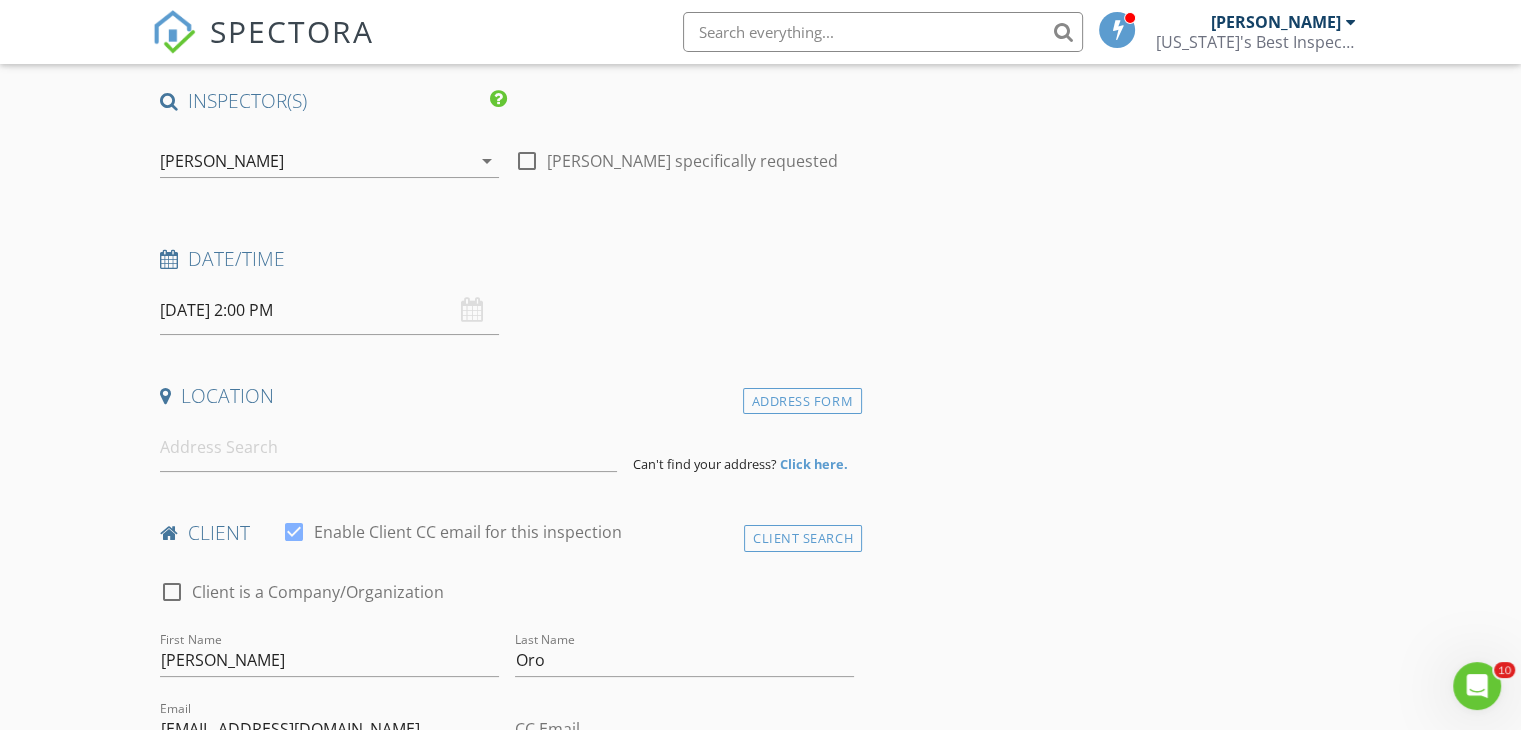 scroll, scrollTop: 0, scrollLeft: 0, axis: both 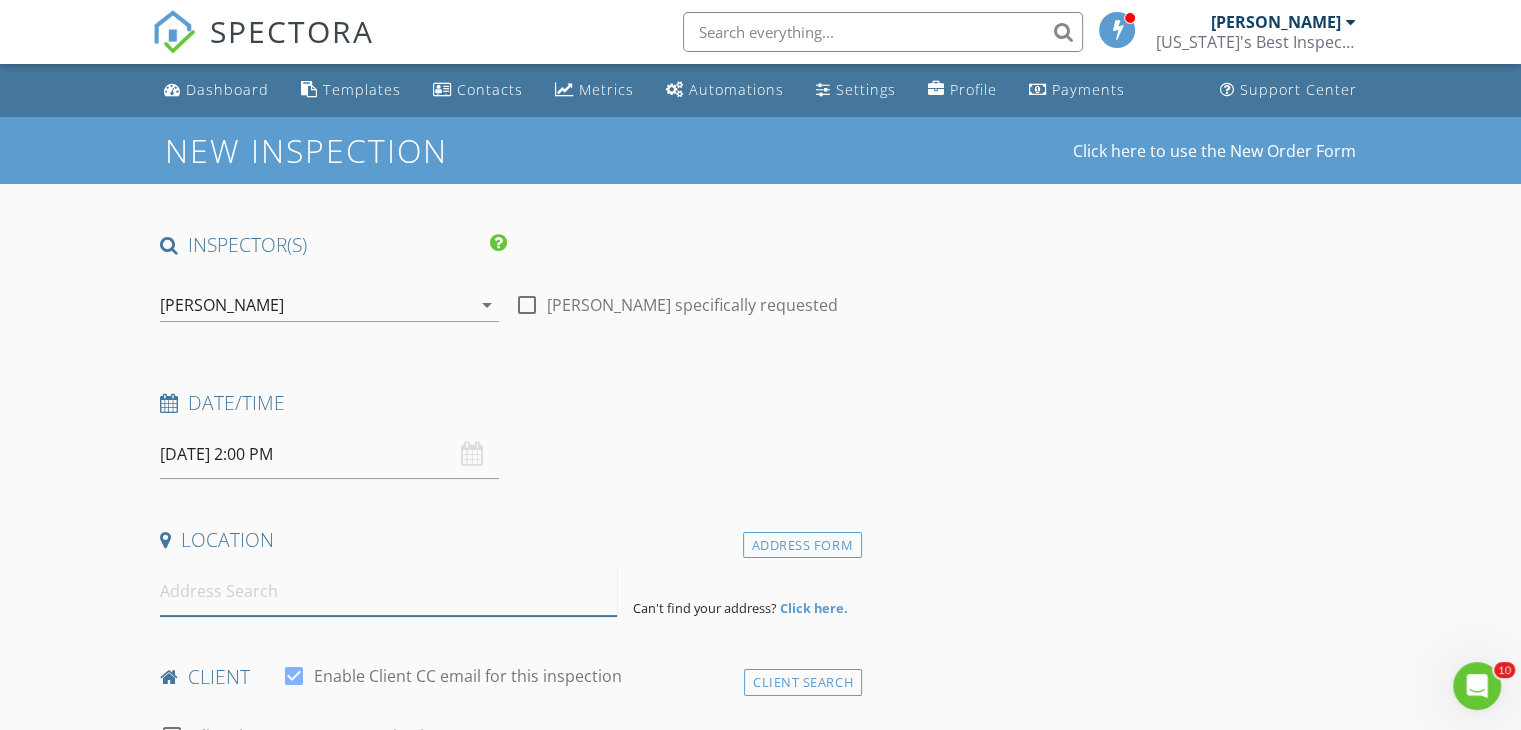 click at bounding box center [388, 591] 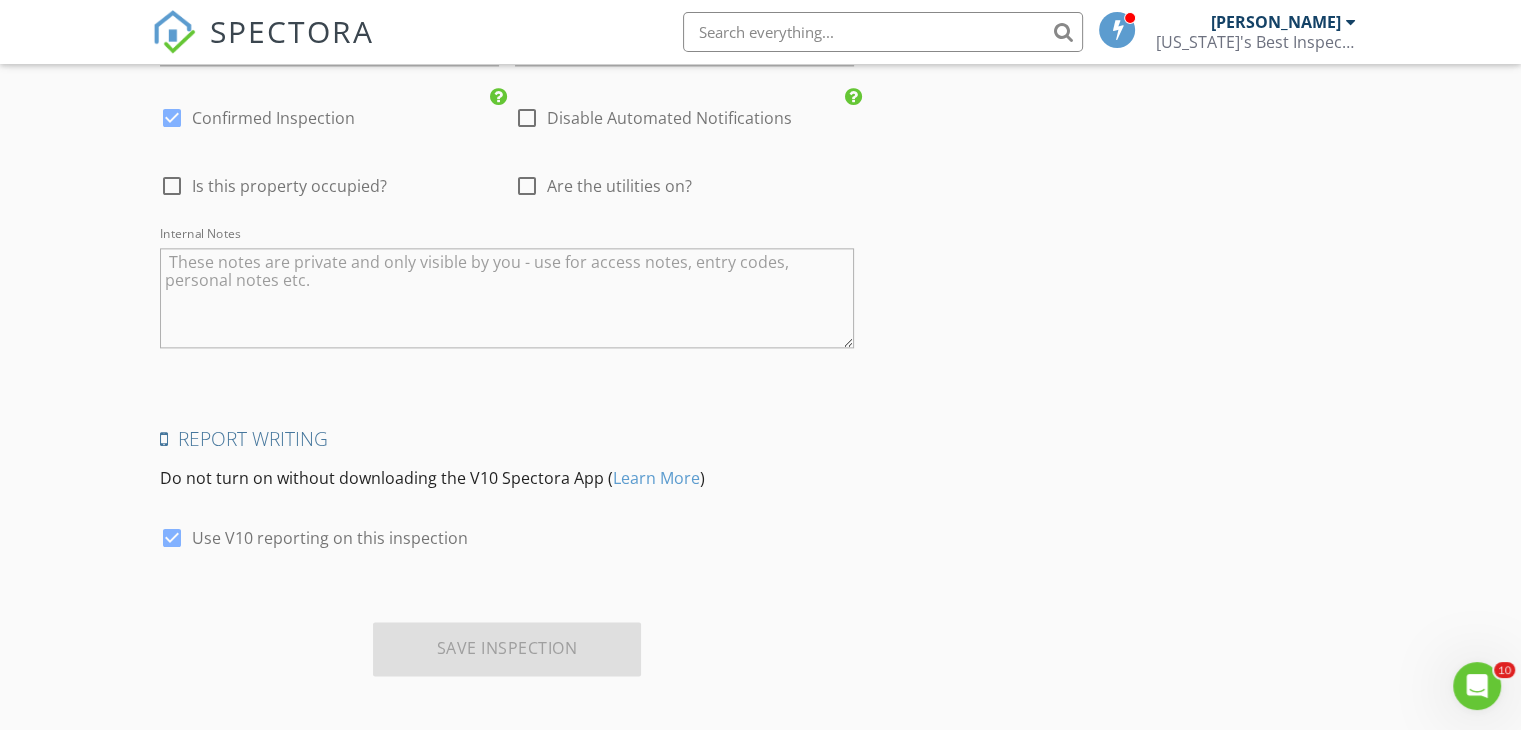 scroll, scrollTop: 2564, scrollLeft: 0, axis: vertical 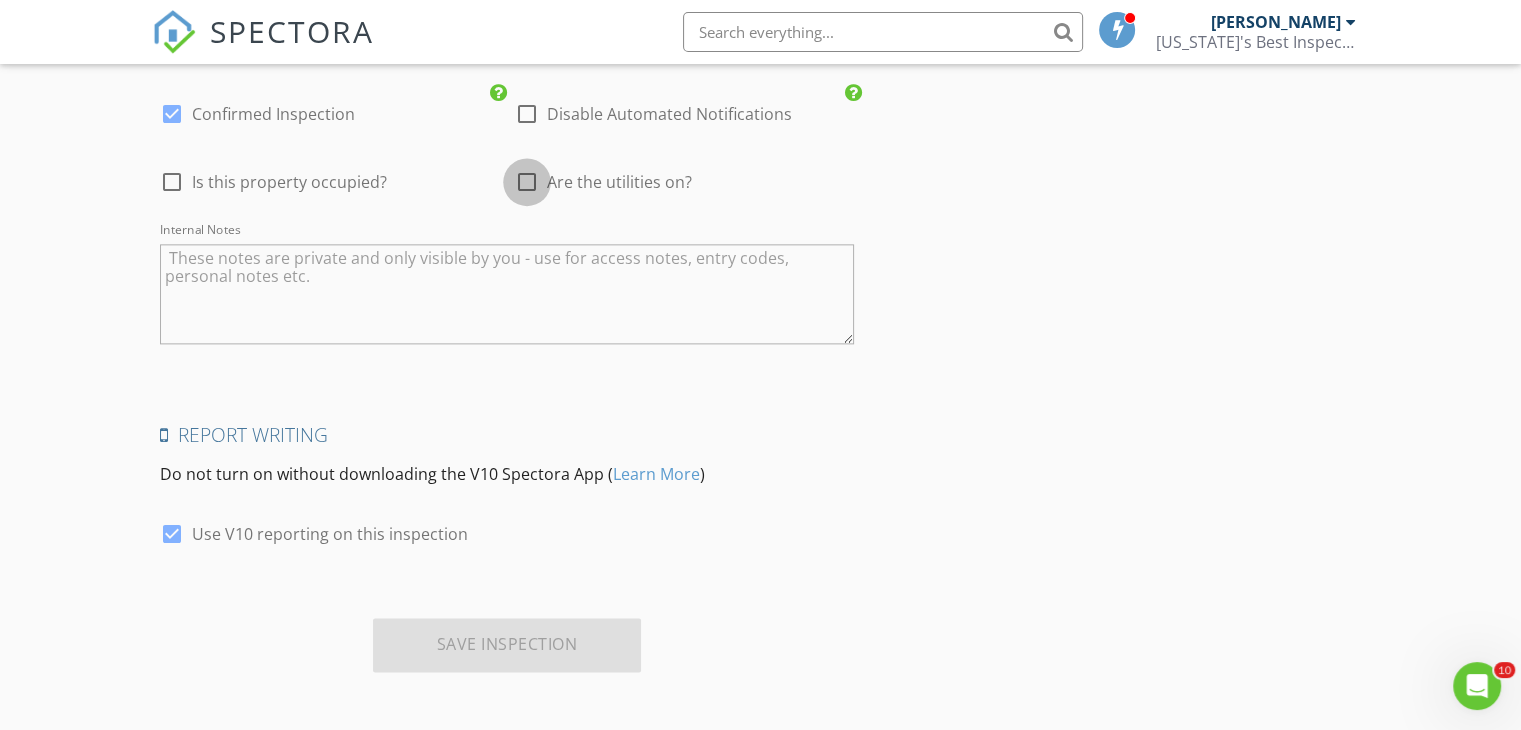 click at bounding box center (527, 182) 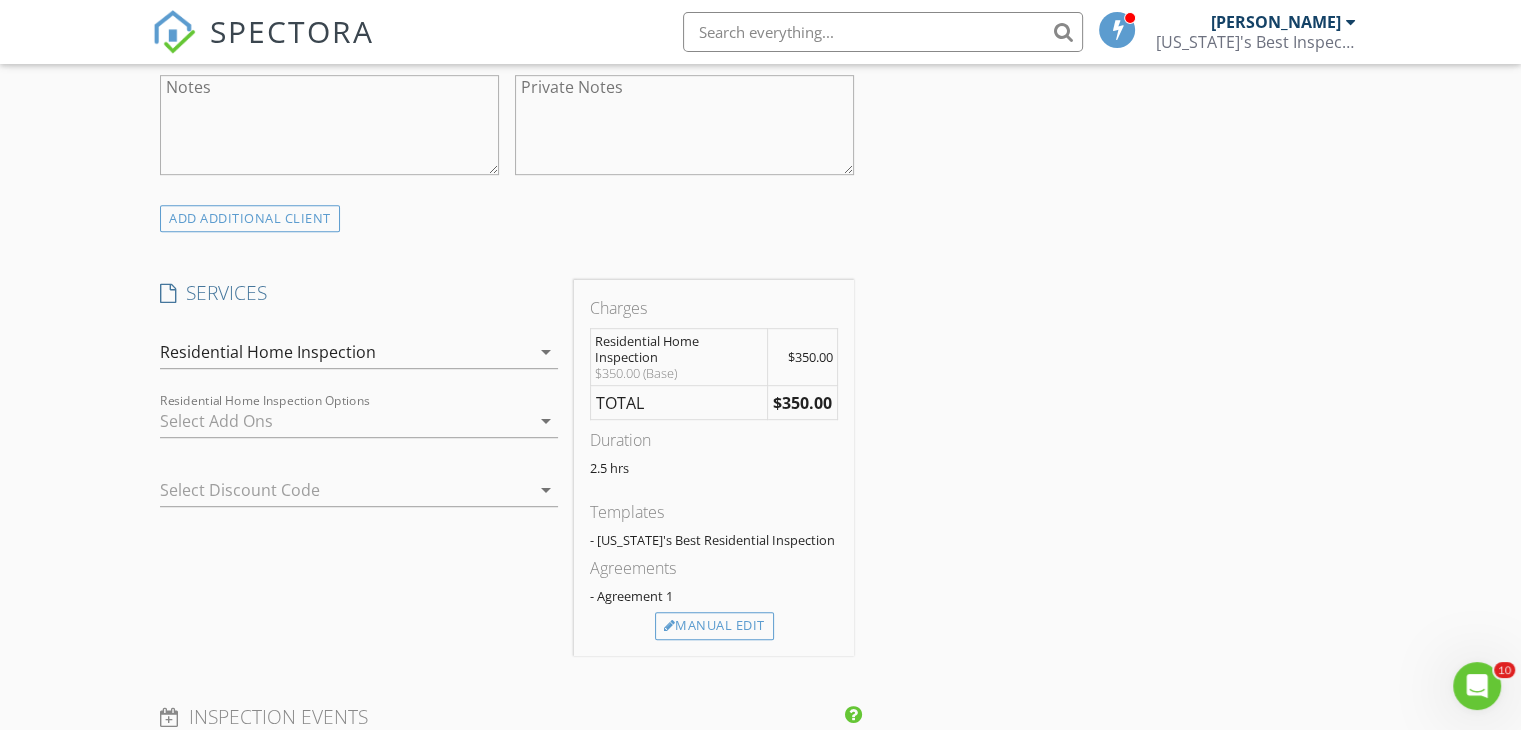 scroll, scrollTop: 948, scrollLeft: 0, axis: vertical 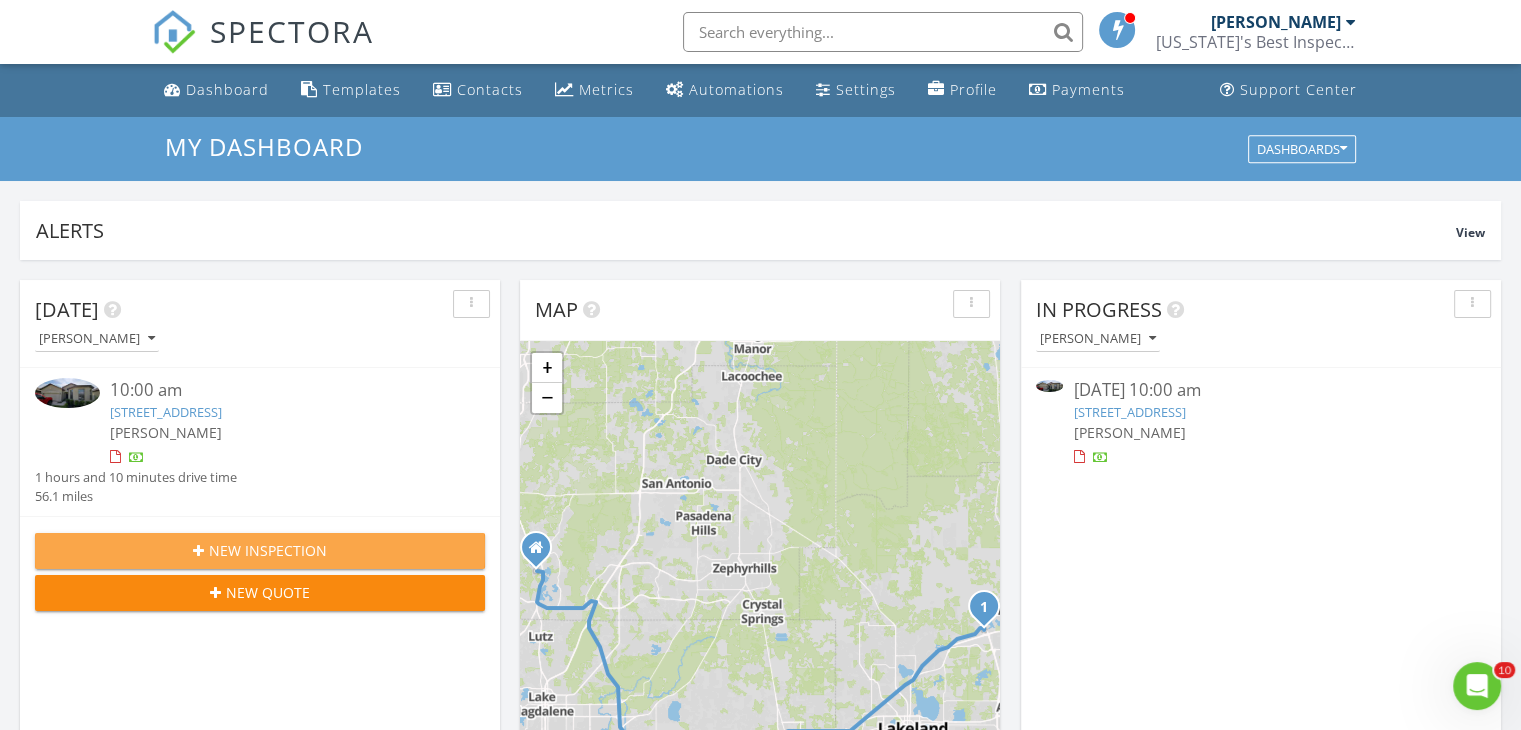 click on "New Inspection" at bounding box center (268, 550) 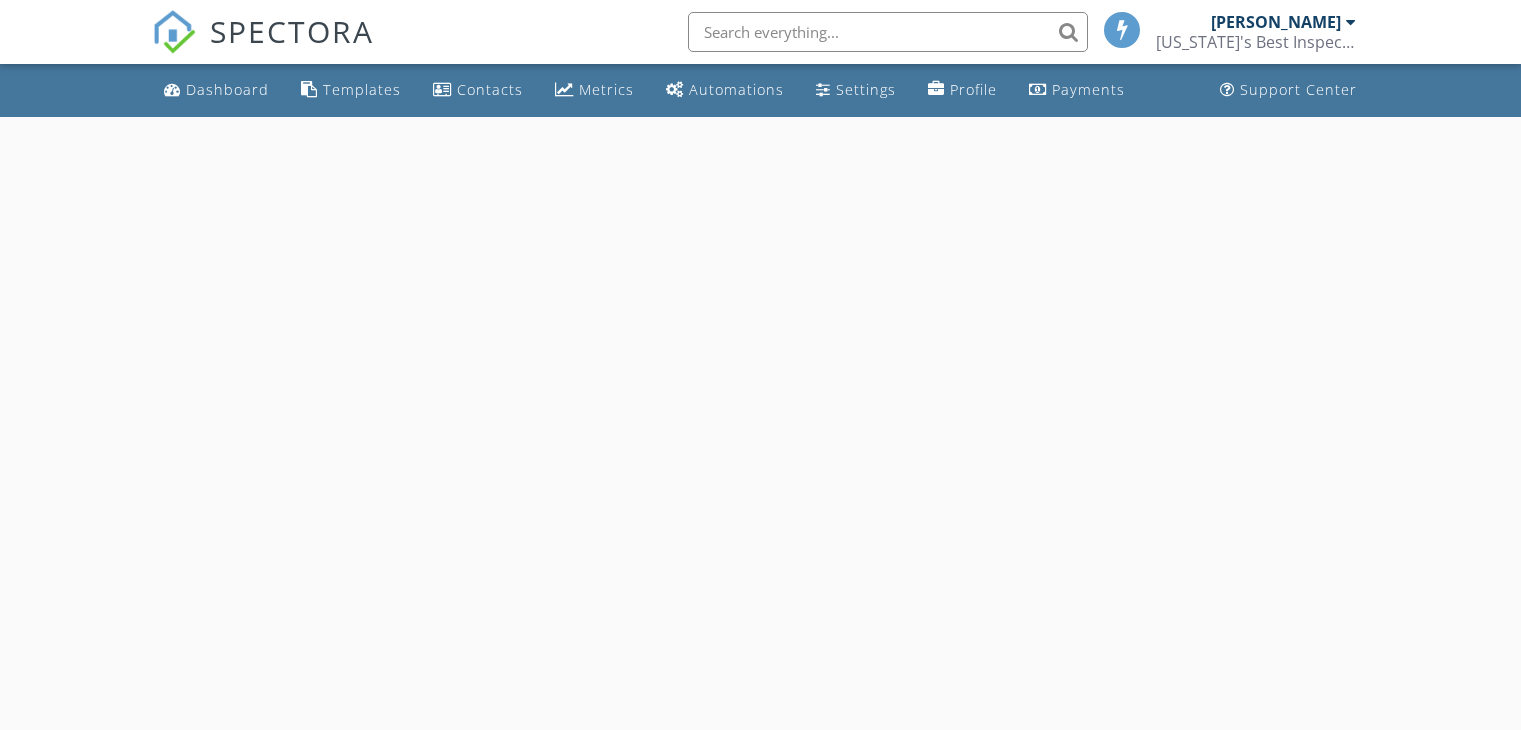scroll, scrollTop: 0, scrollLeft: 0, axis: both 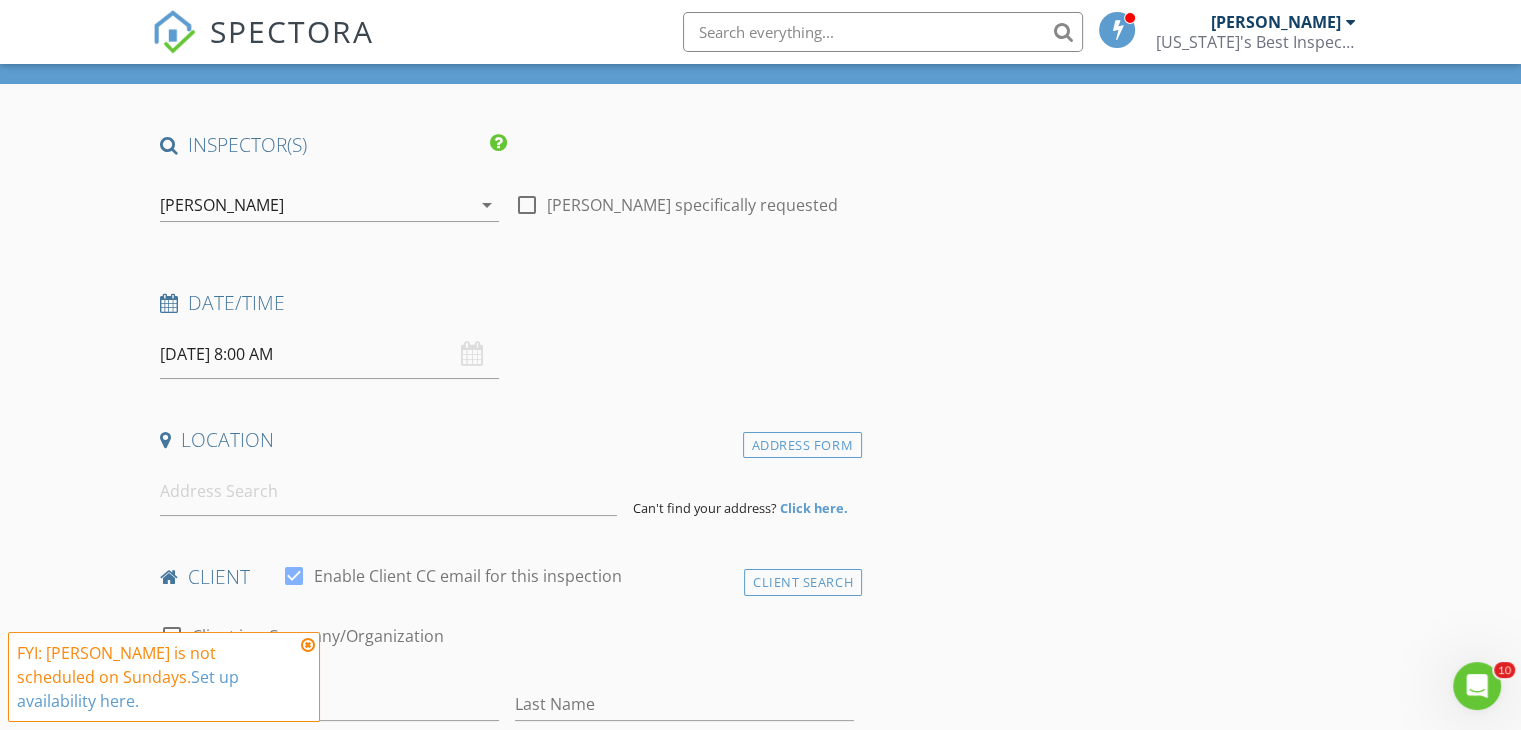click at bounding box center (308, 645) 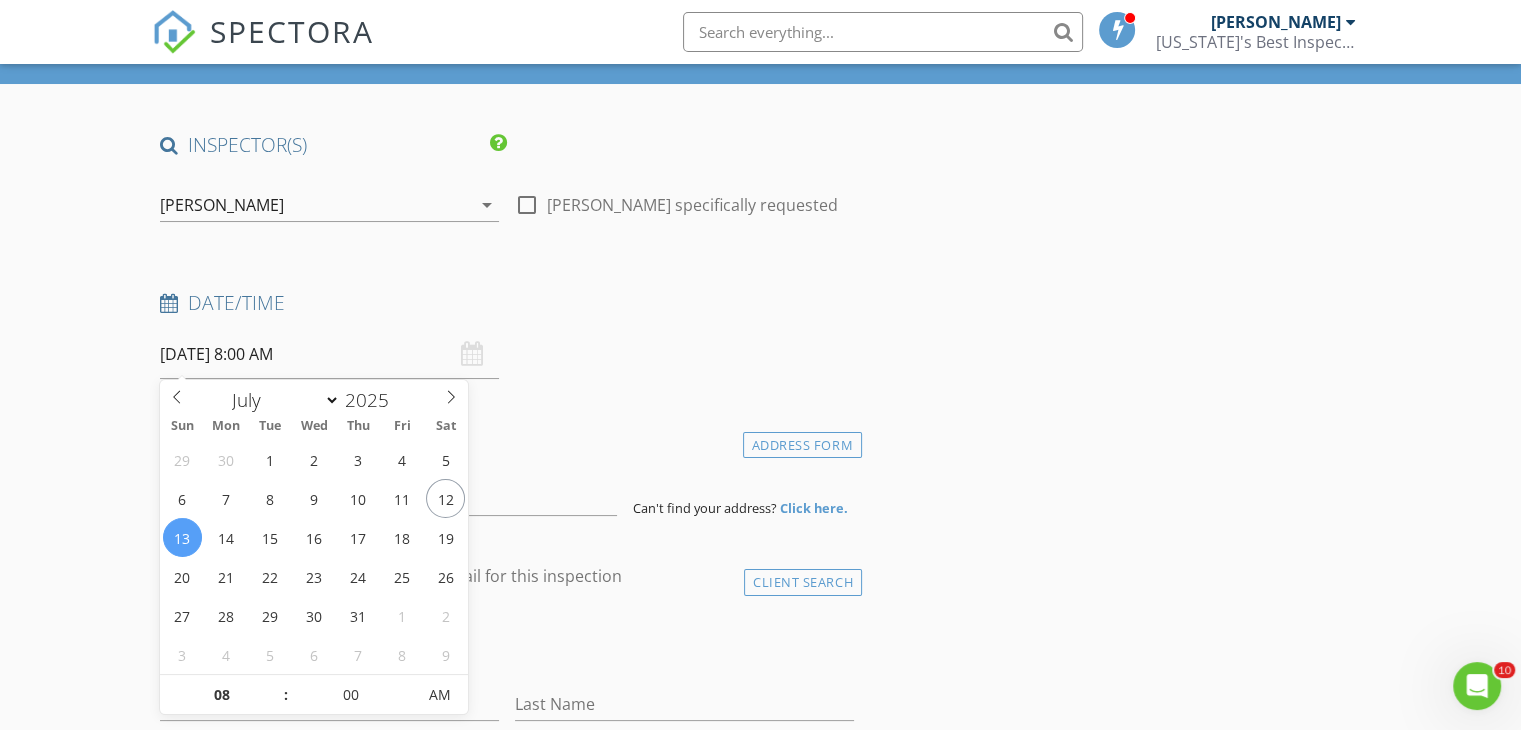 click on "[DATE] 8:00 AM" at bounding box center [329, 354] 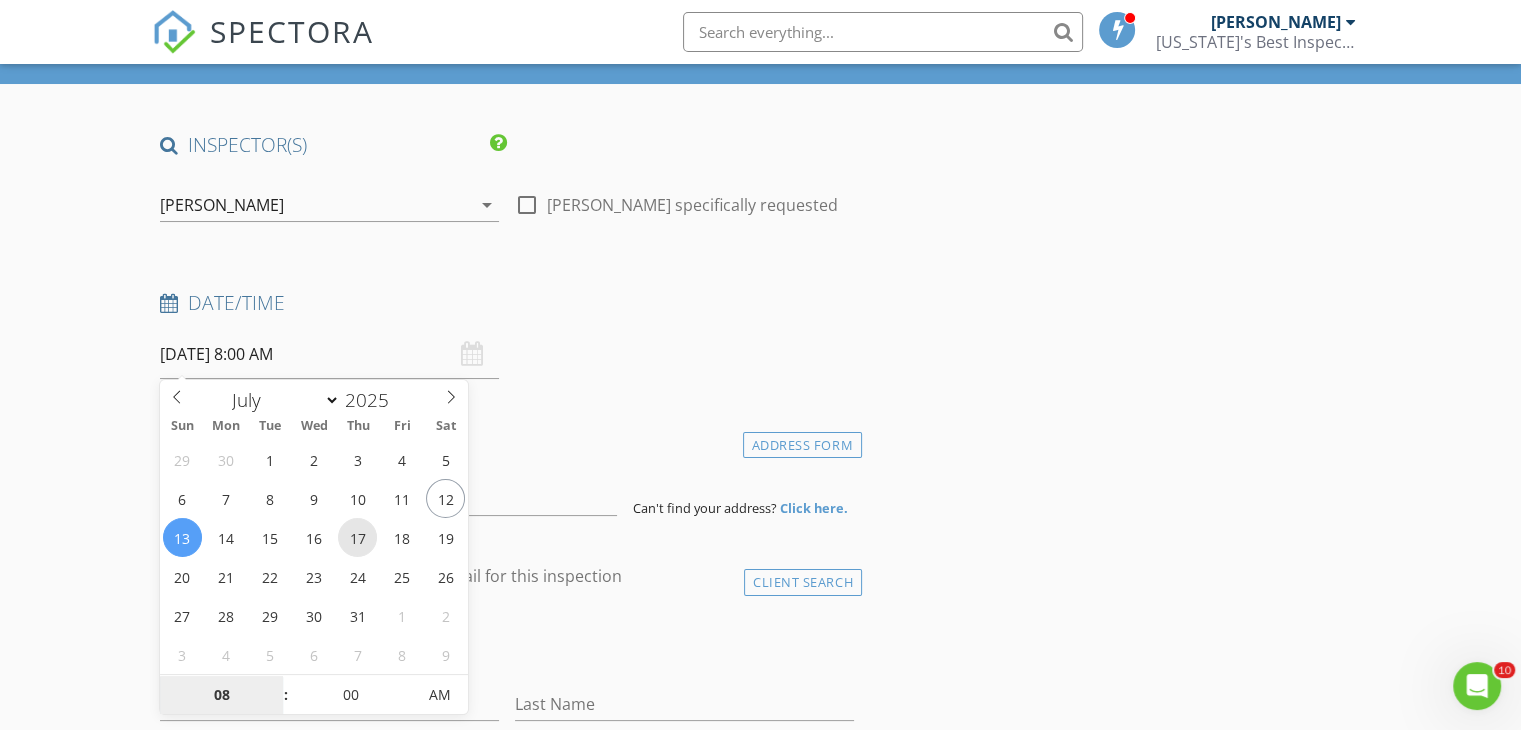 type on "07/17/2025 8:00 AM" 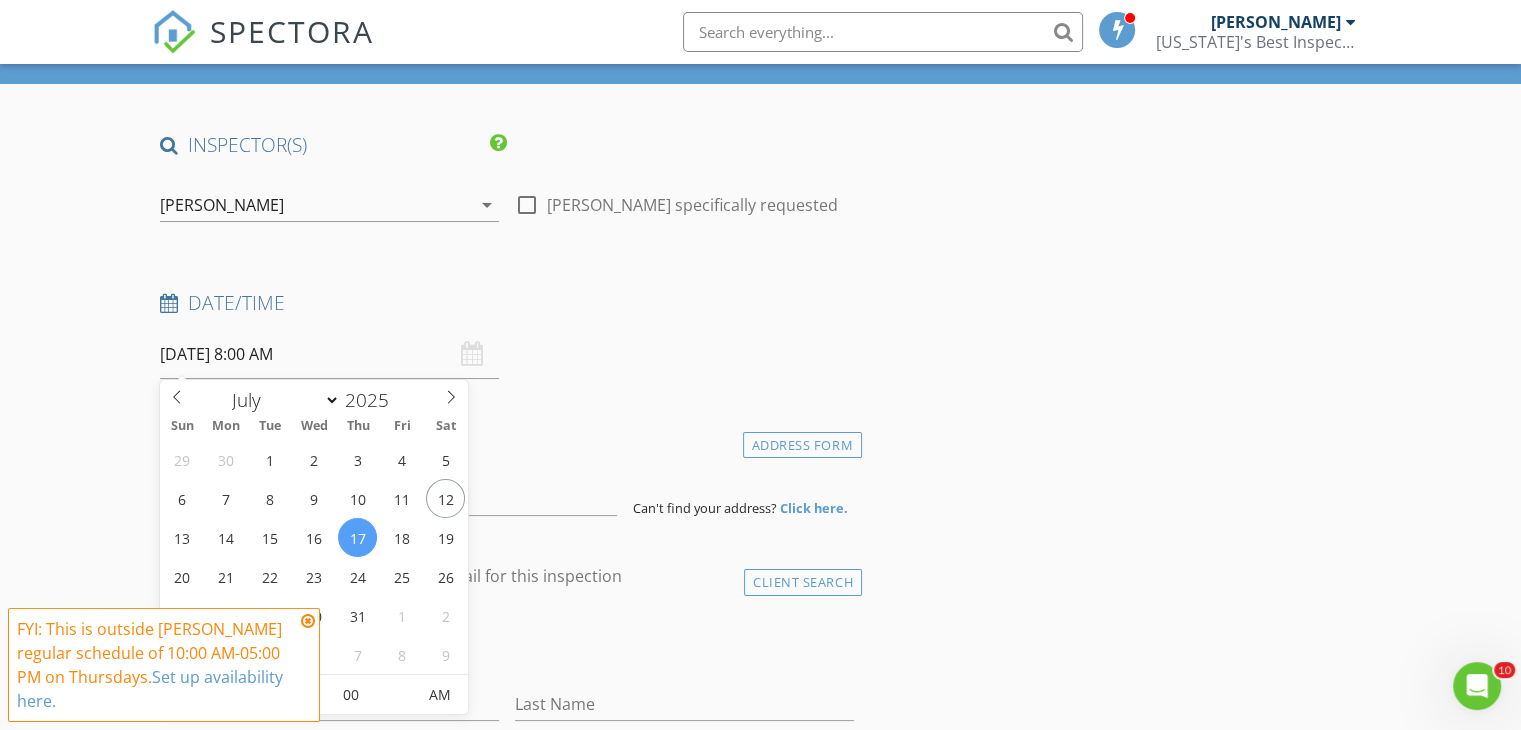 click on "07/17/2025 8:00 AM" at bounding box center [329, 354] 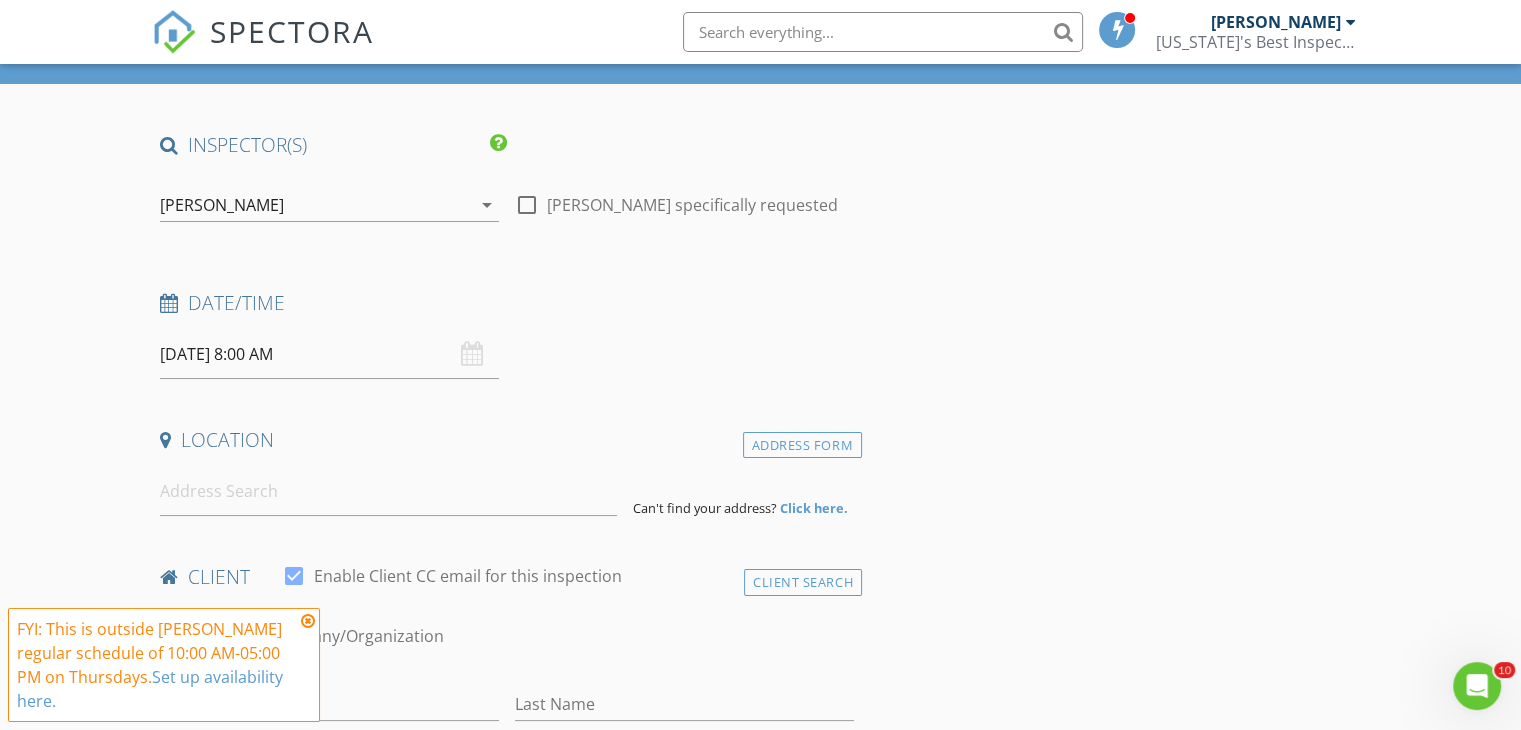 click at bounding box center [308, 621] 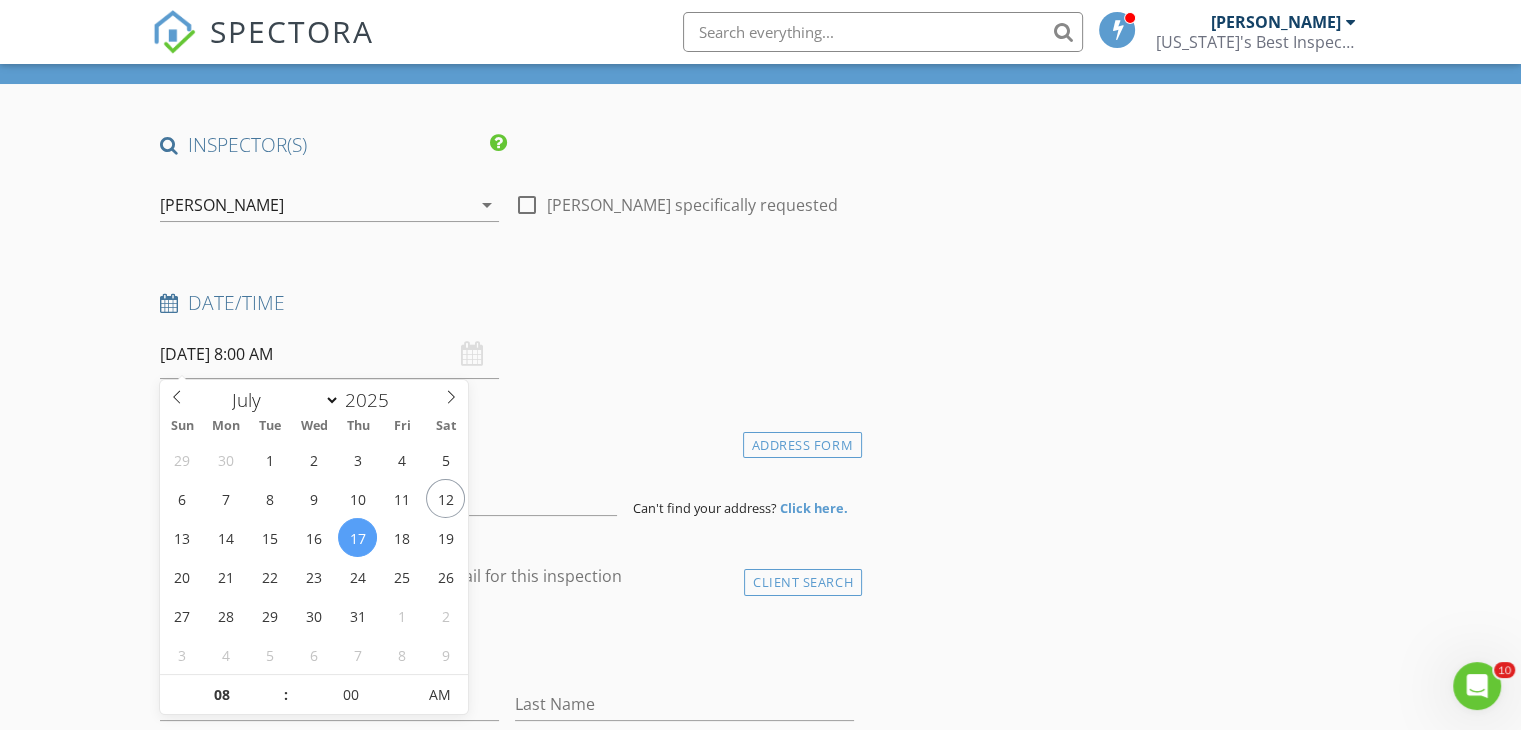 click on "07/17/2025 8:00 AM" at bounding box center (329, 354) 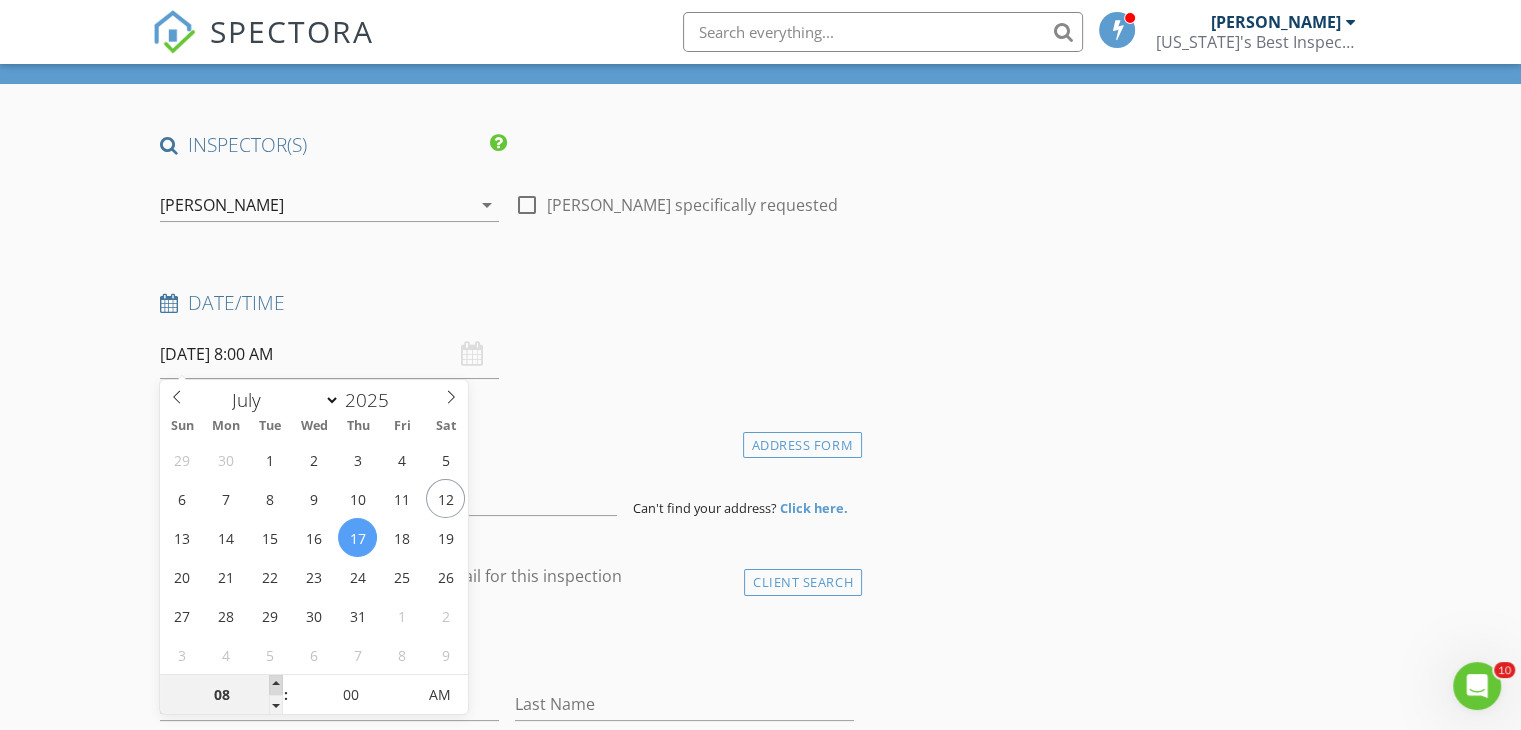 type on "09" 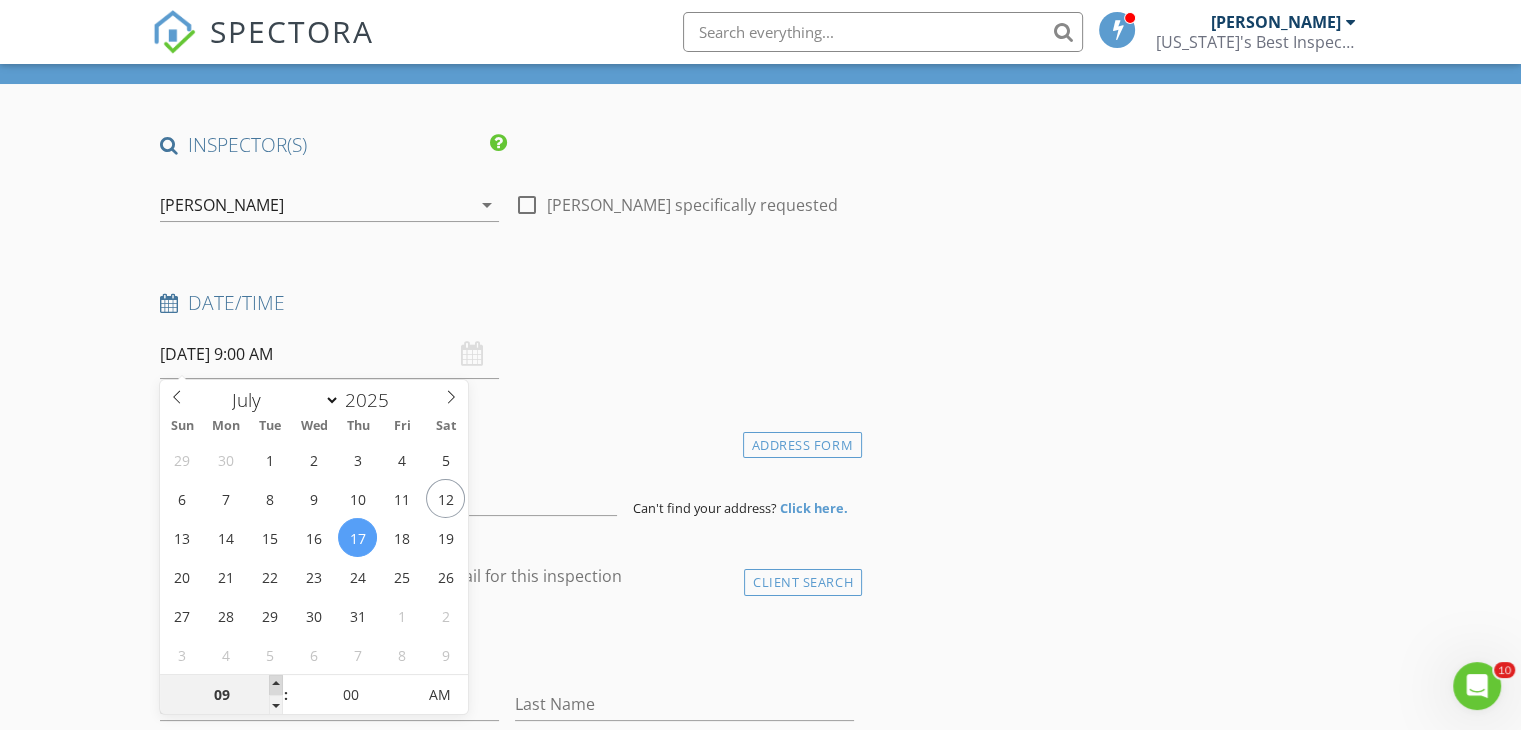 click at bounding box center (276, 685) 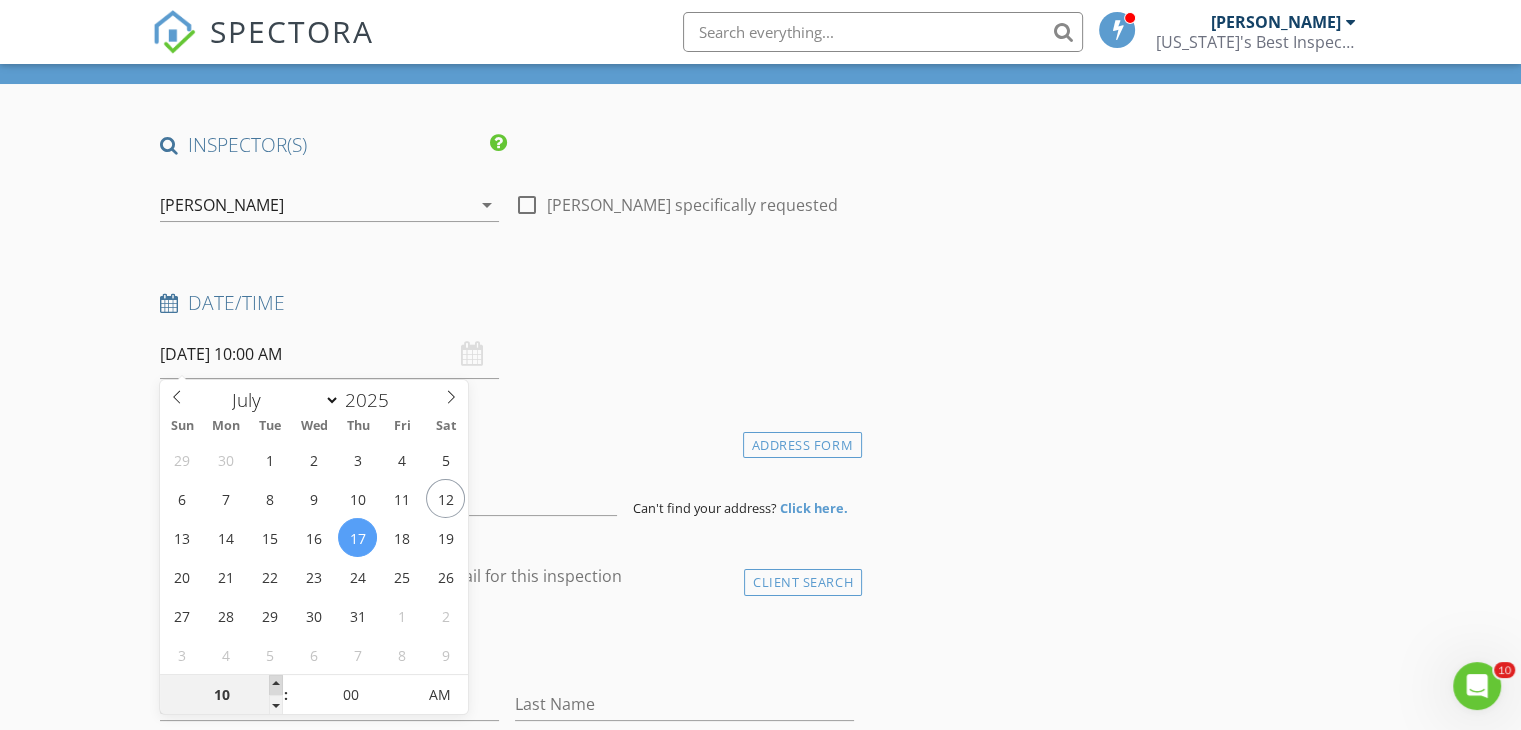 click at bounding box center [276, 685] 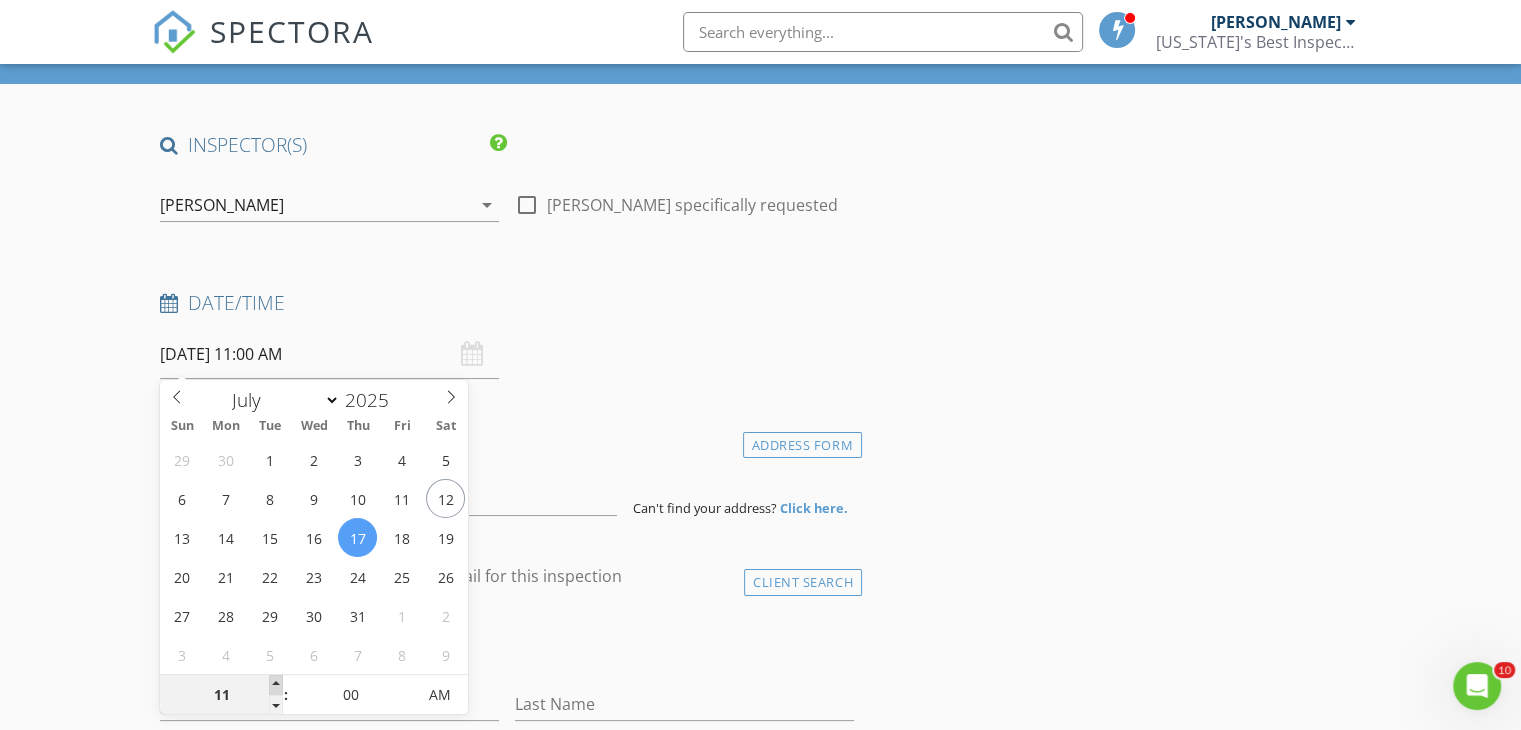 click at bounding box center [276, 685] 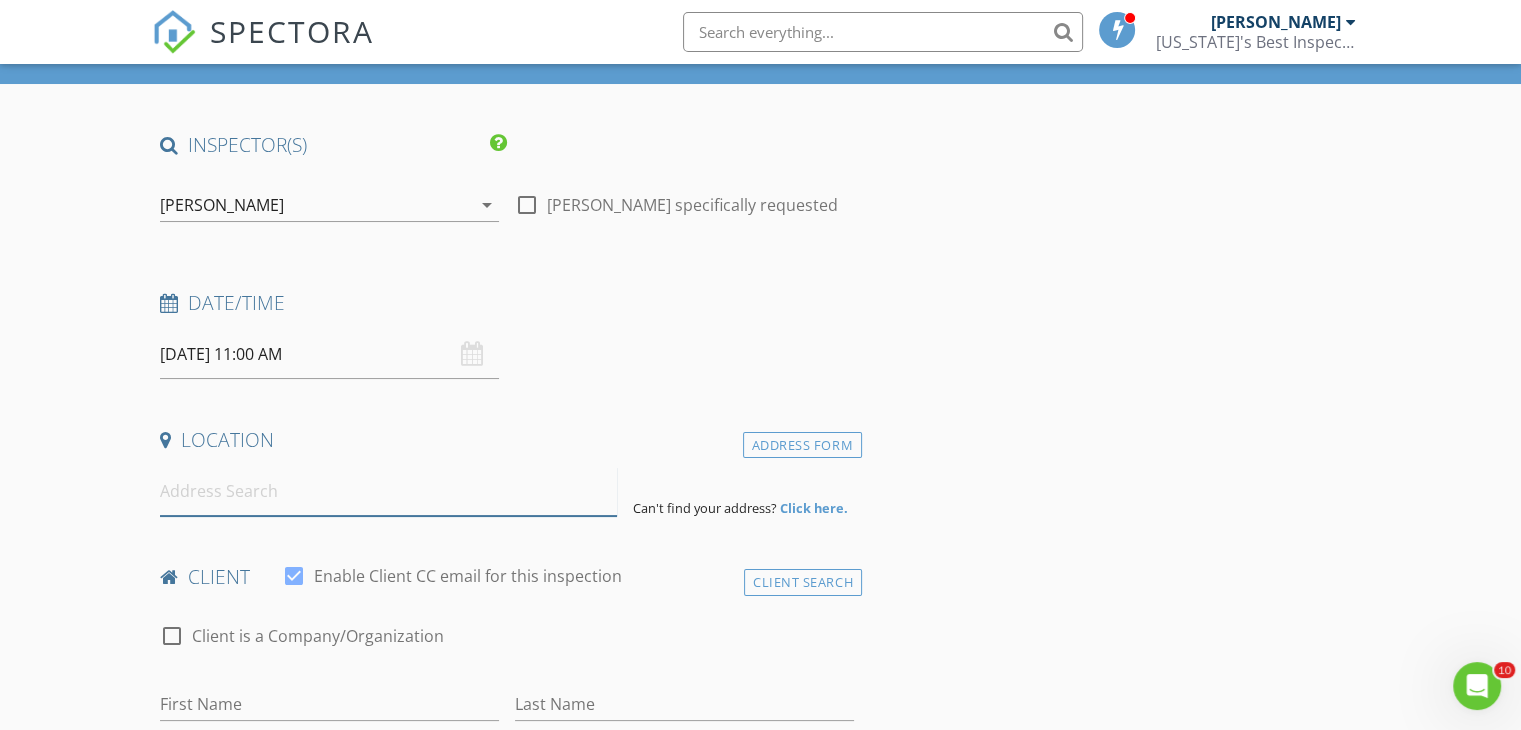 click at bounding box center [388, 491] 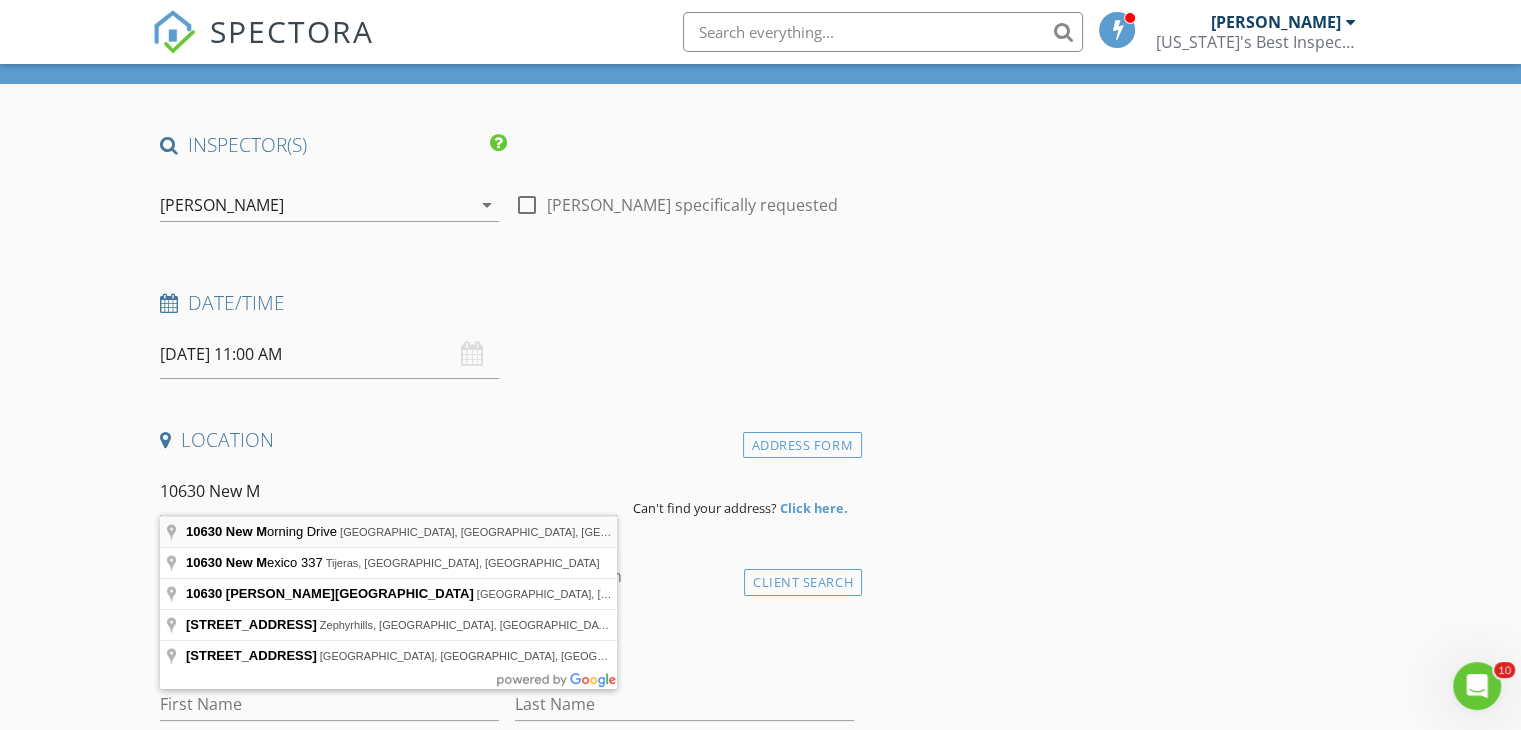 type on "10630 New Morning Drive, Tampa, FL, USA" 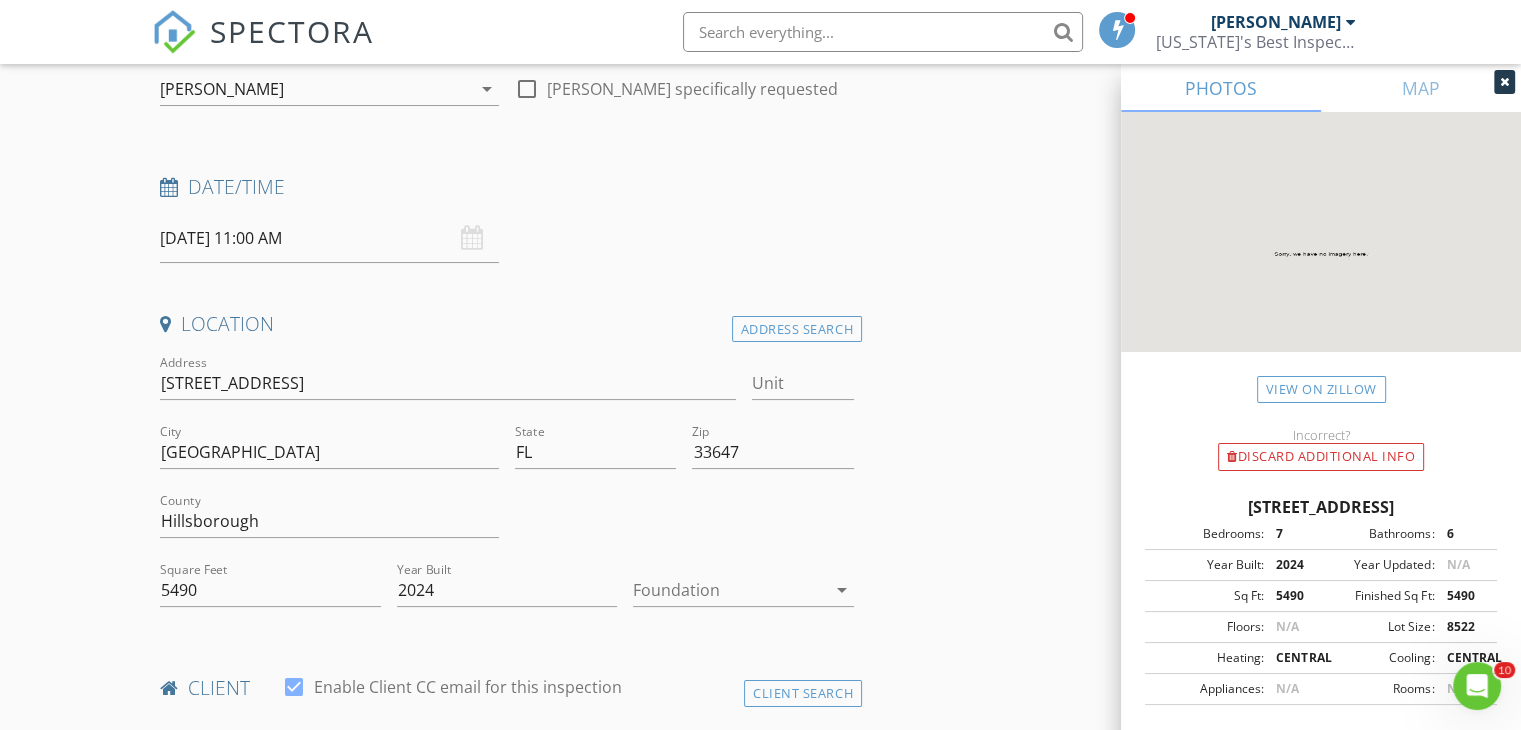 scroll, scrollTop: 219, scrollLeft: 0, axis: vertical 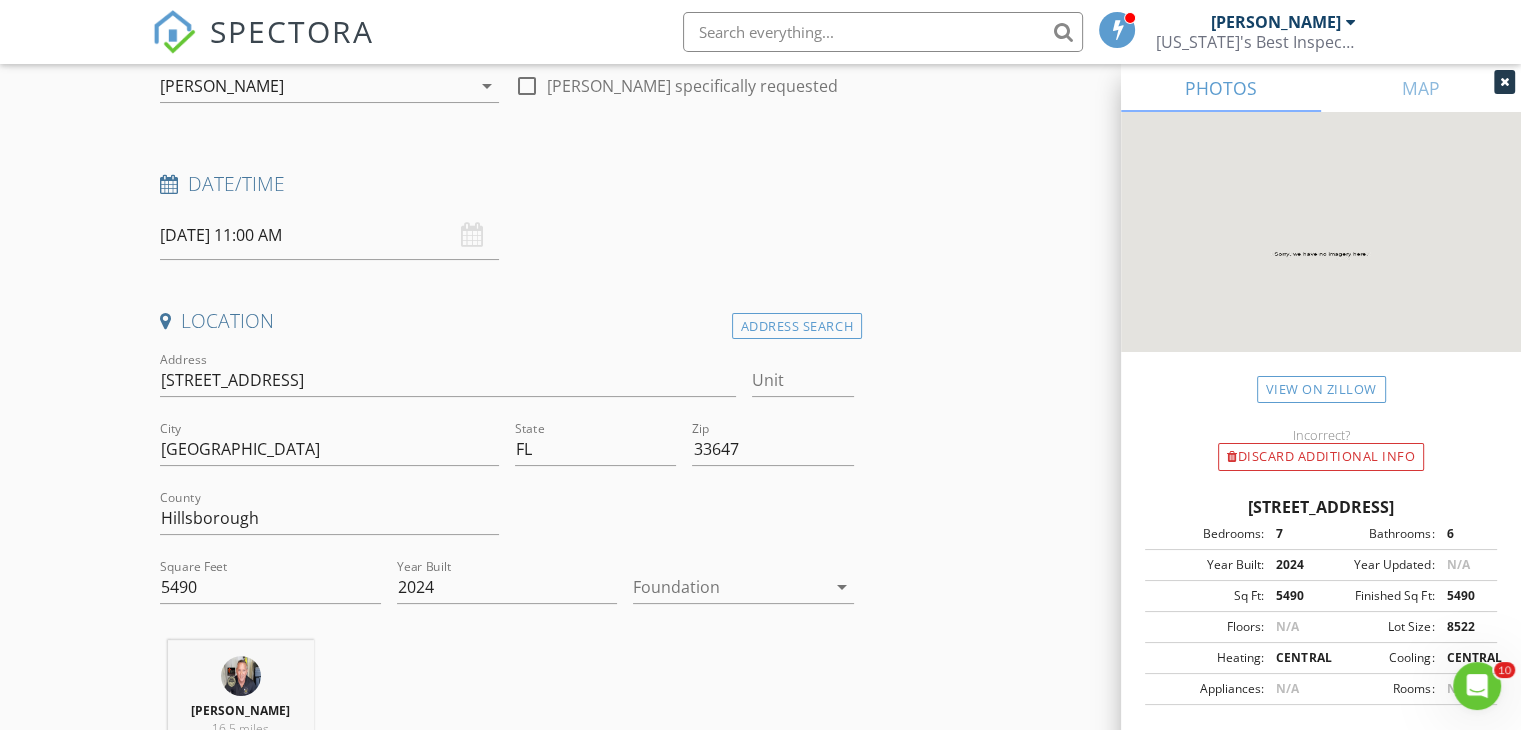 click at bounding box center [729, 587] 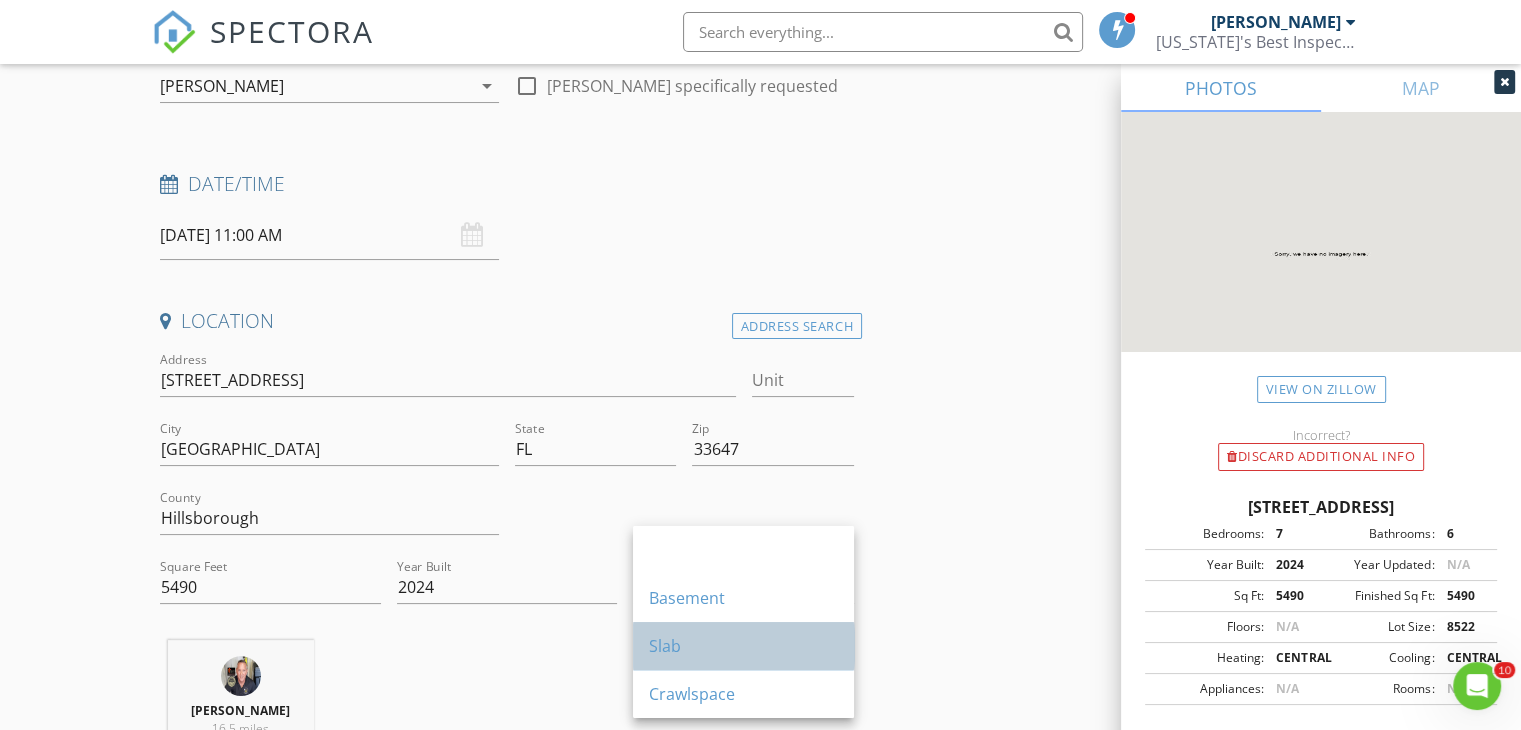 click on "Slab" at bounding box center (743, 646) 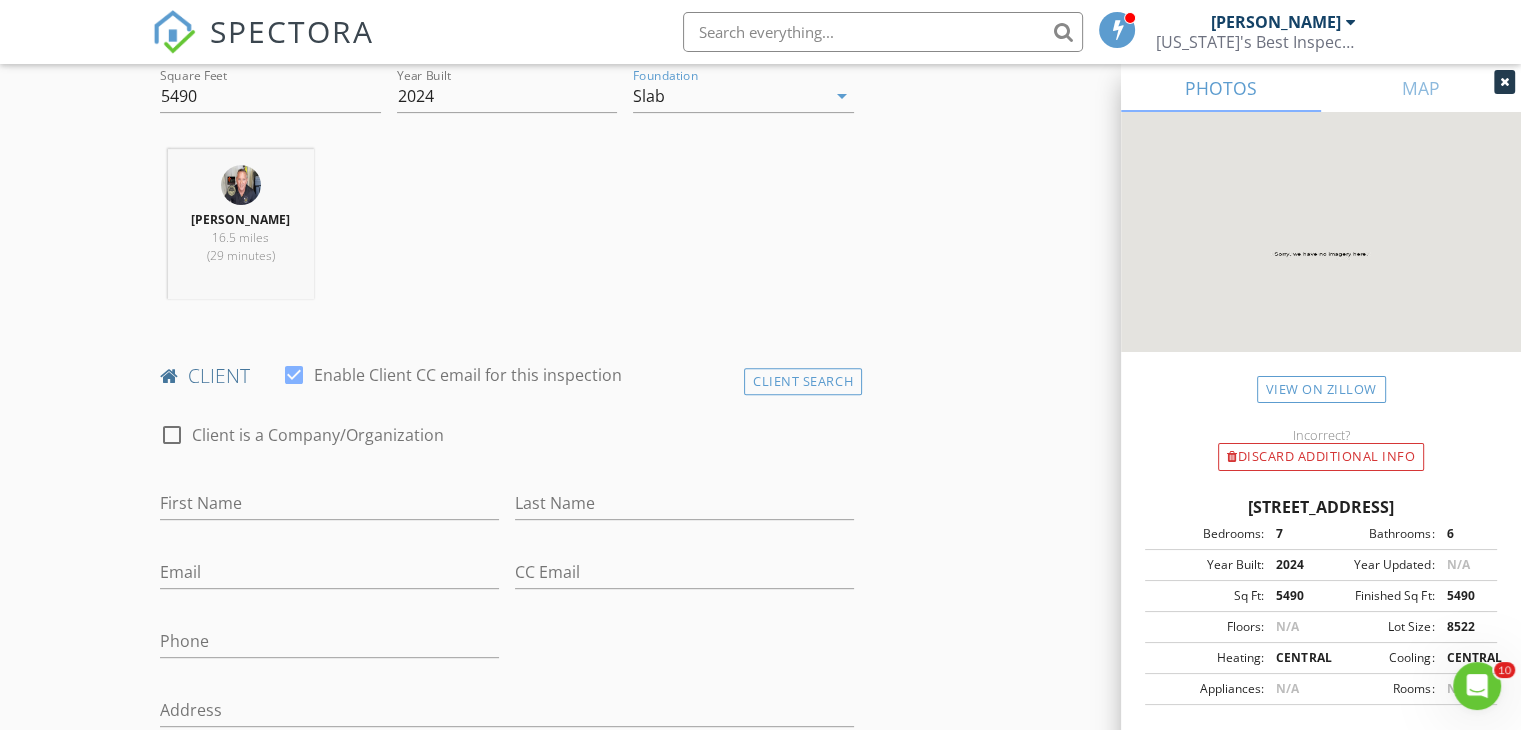 scroll, scrollTop: 712, scrollLeft: 0, axis: vertical 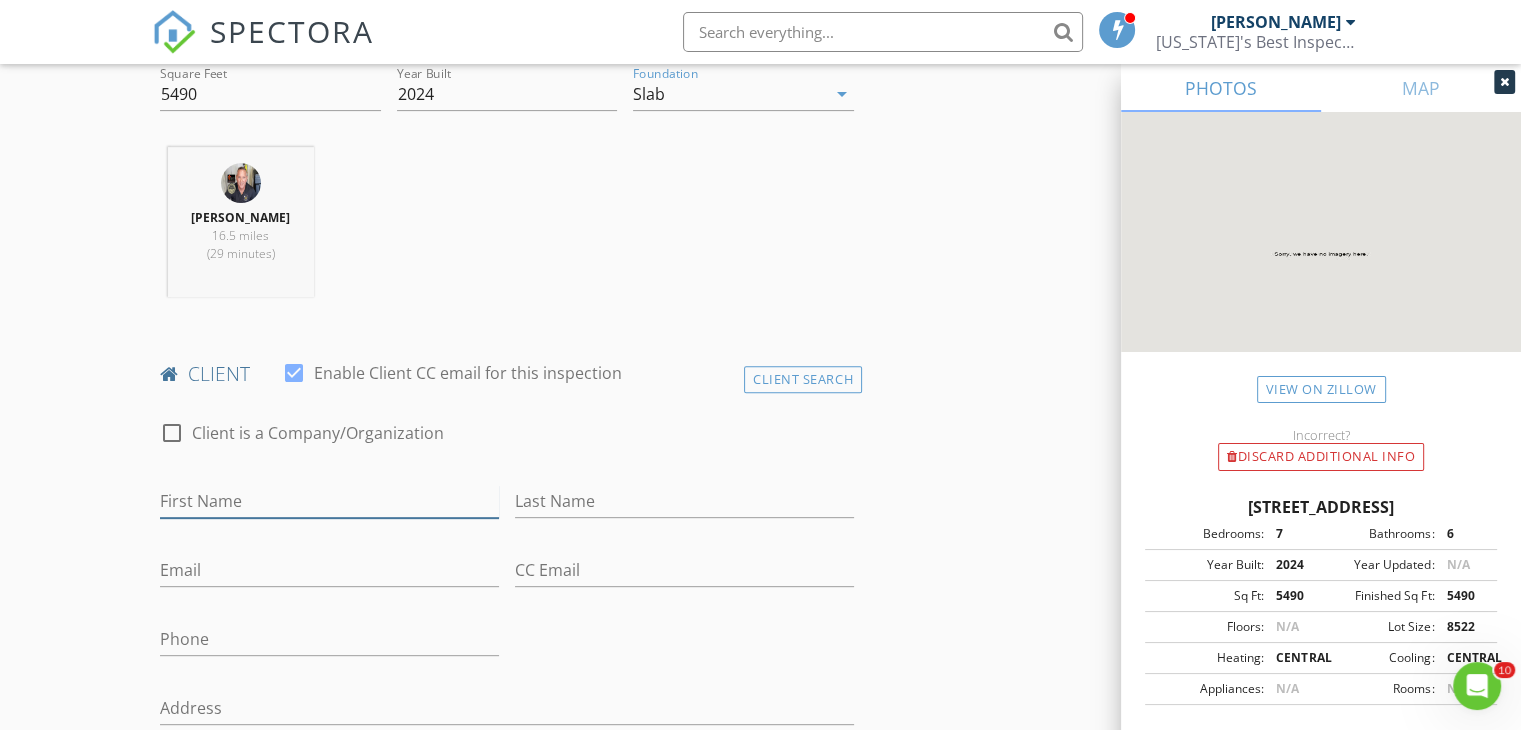 click on "First Name" at bounding box center (329, 501) 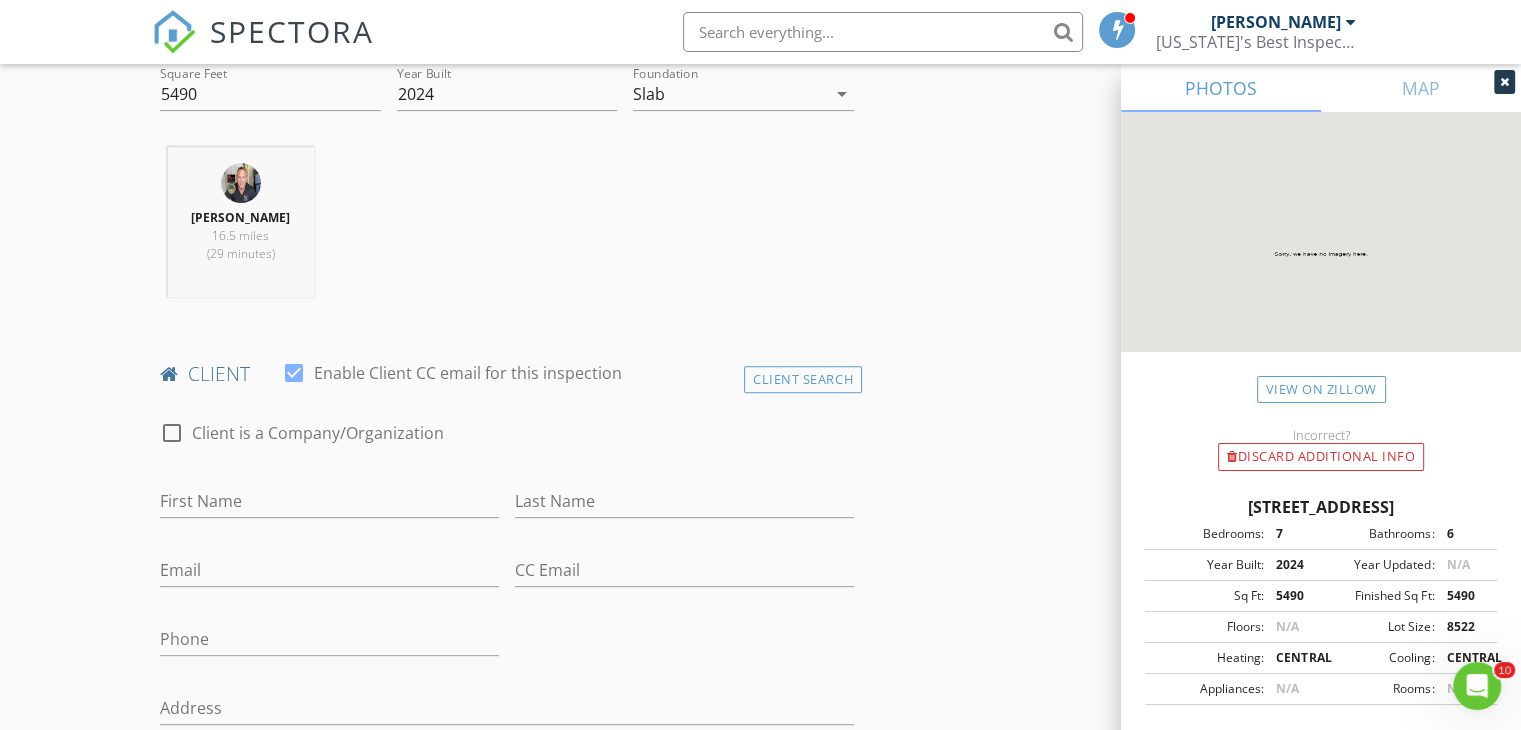 click on "New Inspection
Click here to use the New Order Form
INSPECTOR(S)
check_box   John Grattan   PRIMARY   John Grattan arrow_drop_down   check_box_outline_blank John Grattan specifically requested
Date/Time
07/17/2025 11:00 AM
Location
Address Search       Address 10630 New Morning Dr   Unit   City Tampa   State FL   Zip 33647   County Hillsborough     Square Feet 5490   Year Built 2024   Foundation Slab arrow_drop_down     John Grattan     16.5 miles     (29 minutes)
client
check_box Enable Client CC email for this inspection   Client Search     check_box_outline_blank Client is a Company/Organization     First Name   Last Name   Email   CC Email   Phone   Address   City   State   Zip       Notes   Private Notes
ADD ADDITIONAL client
SERVICES" at bounding box center (760, 1185) 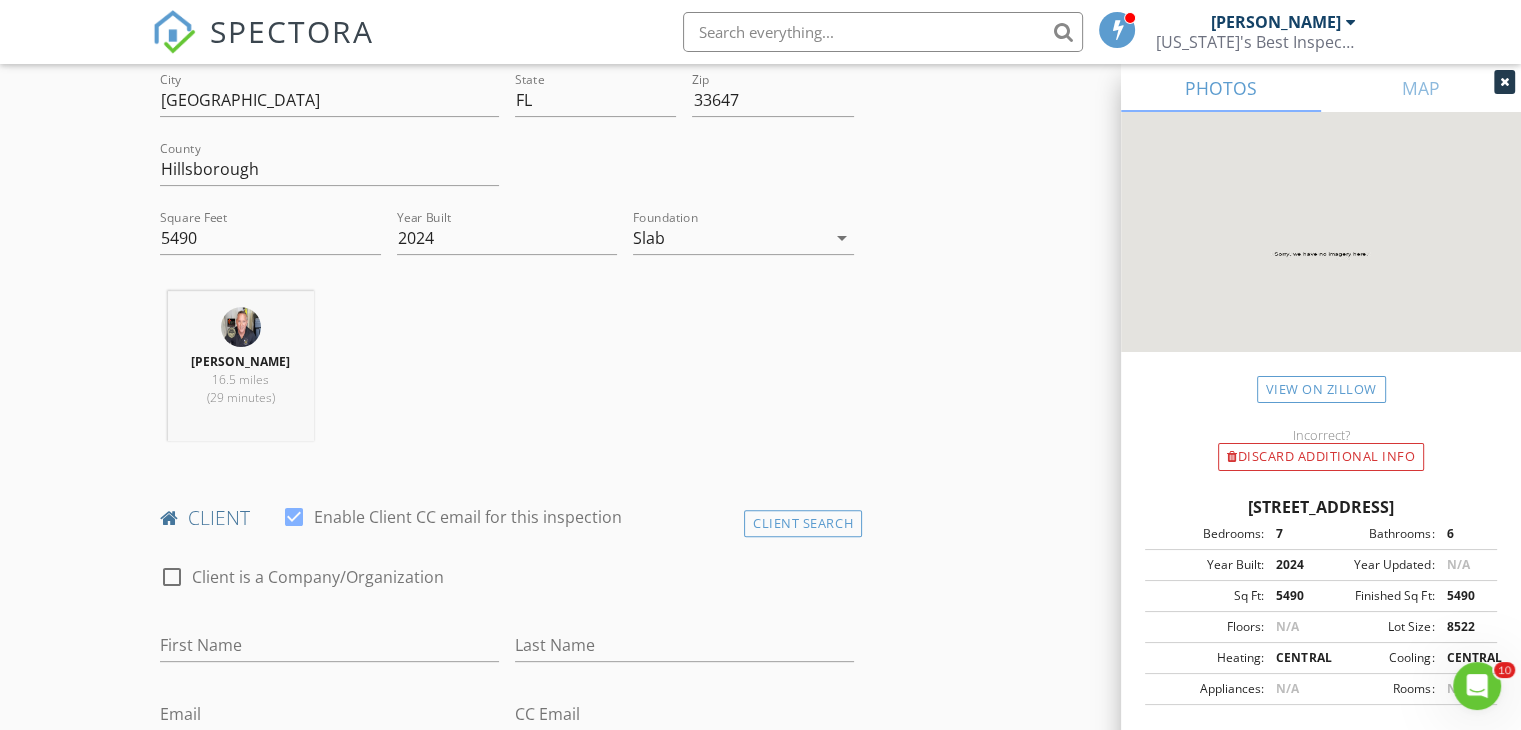 scroll, scrollTop: 574, scrollLeft: 0, axis: vertical 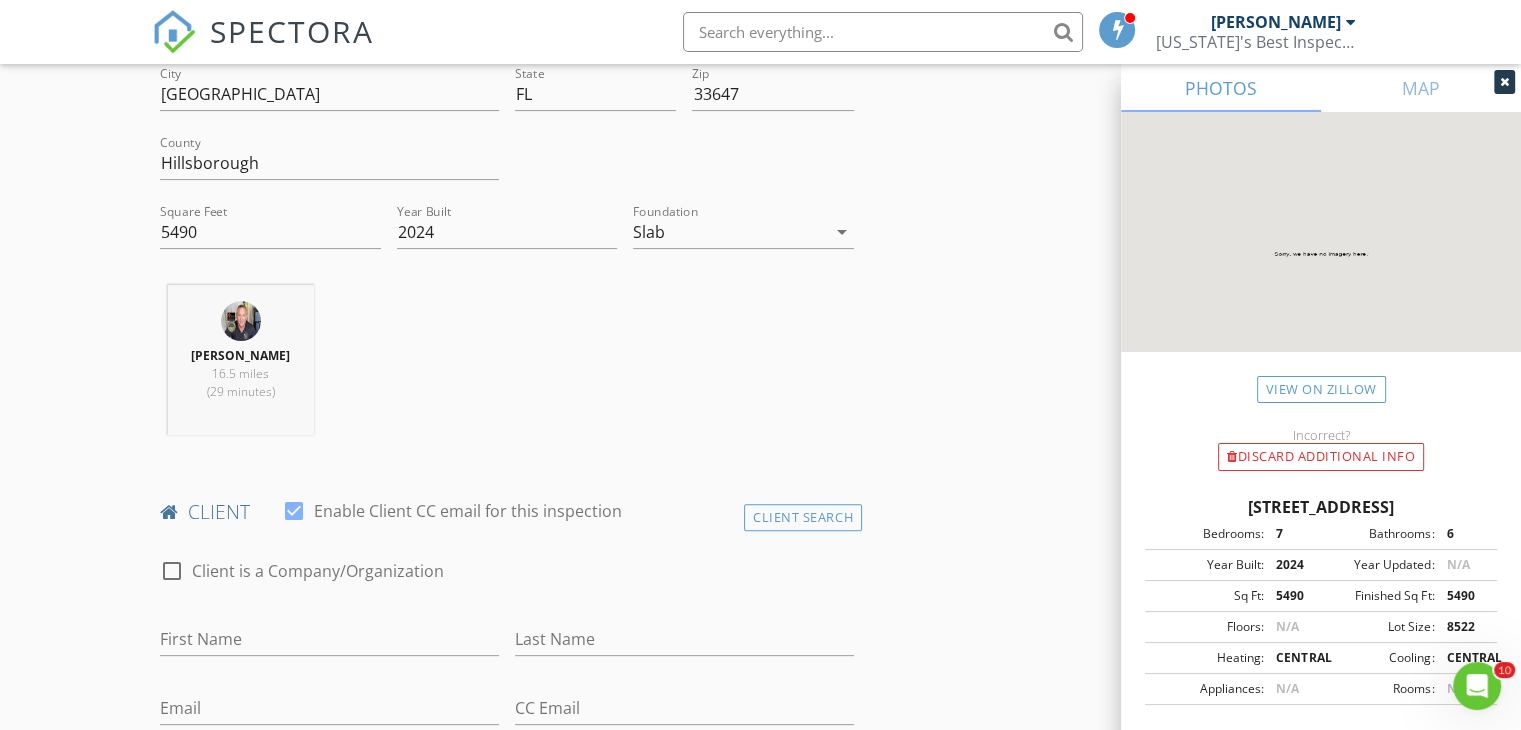 click on "First Name" at bounding box center [329, 649] 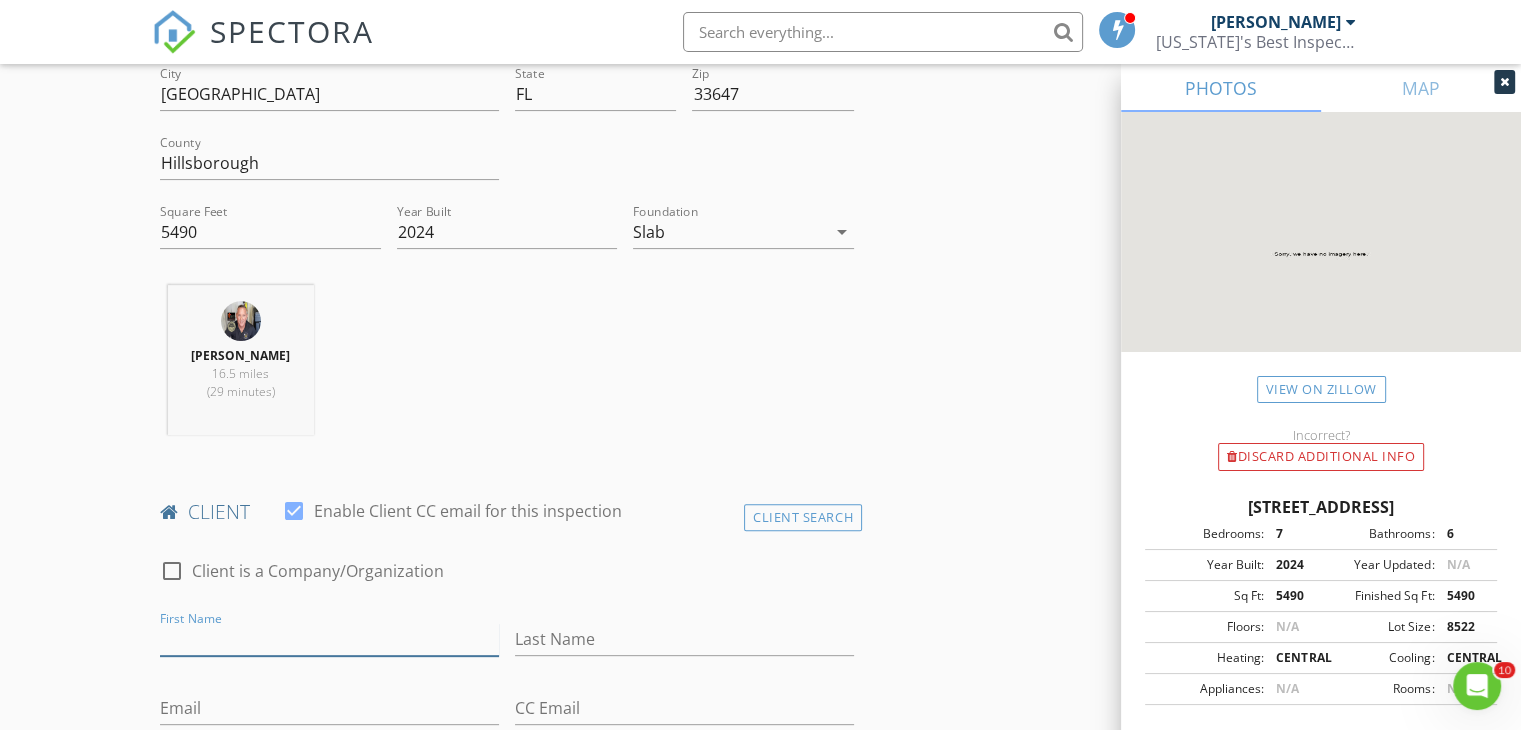 click on "First Name" at bounding box center [329, 639] 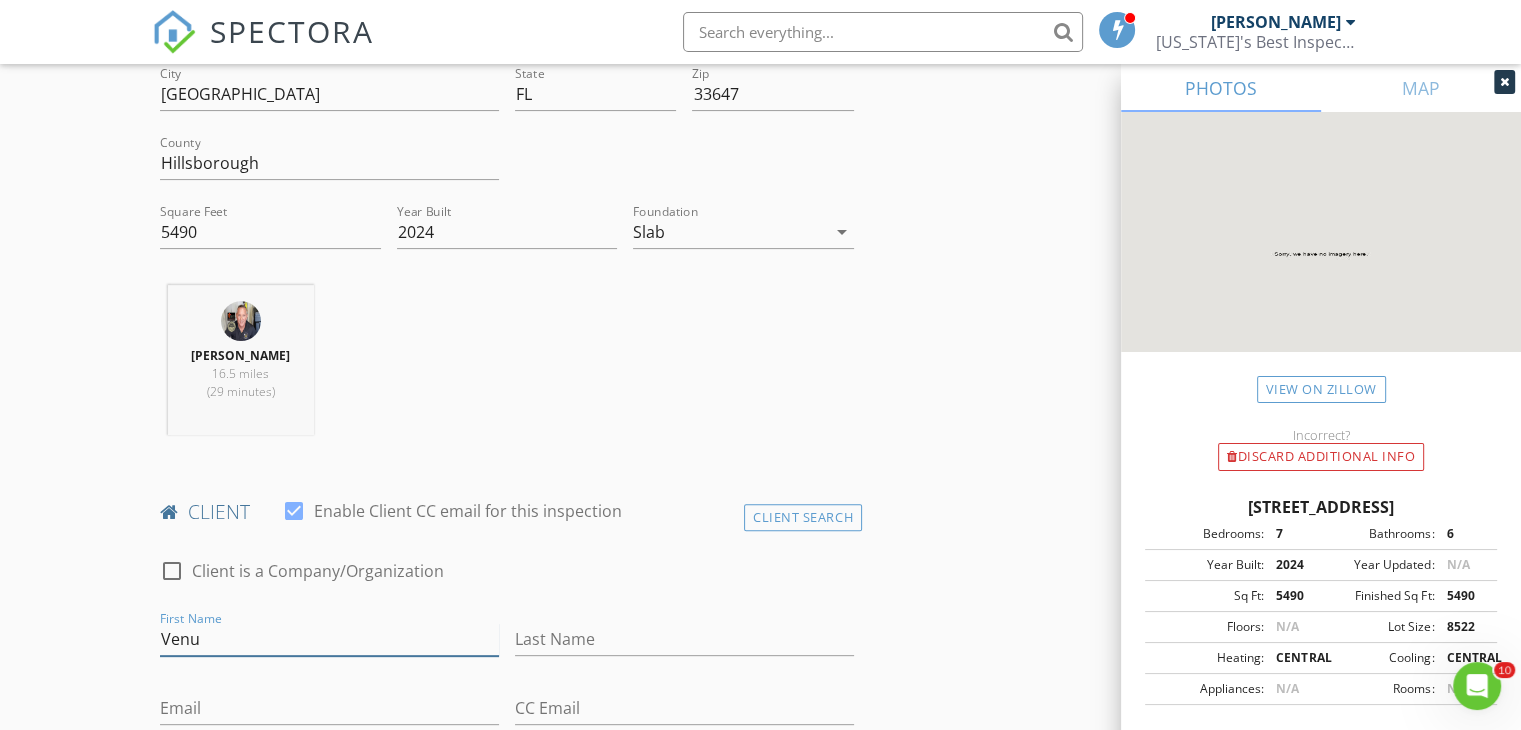 type on "Venu" 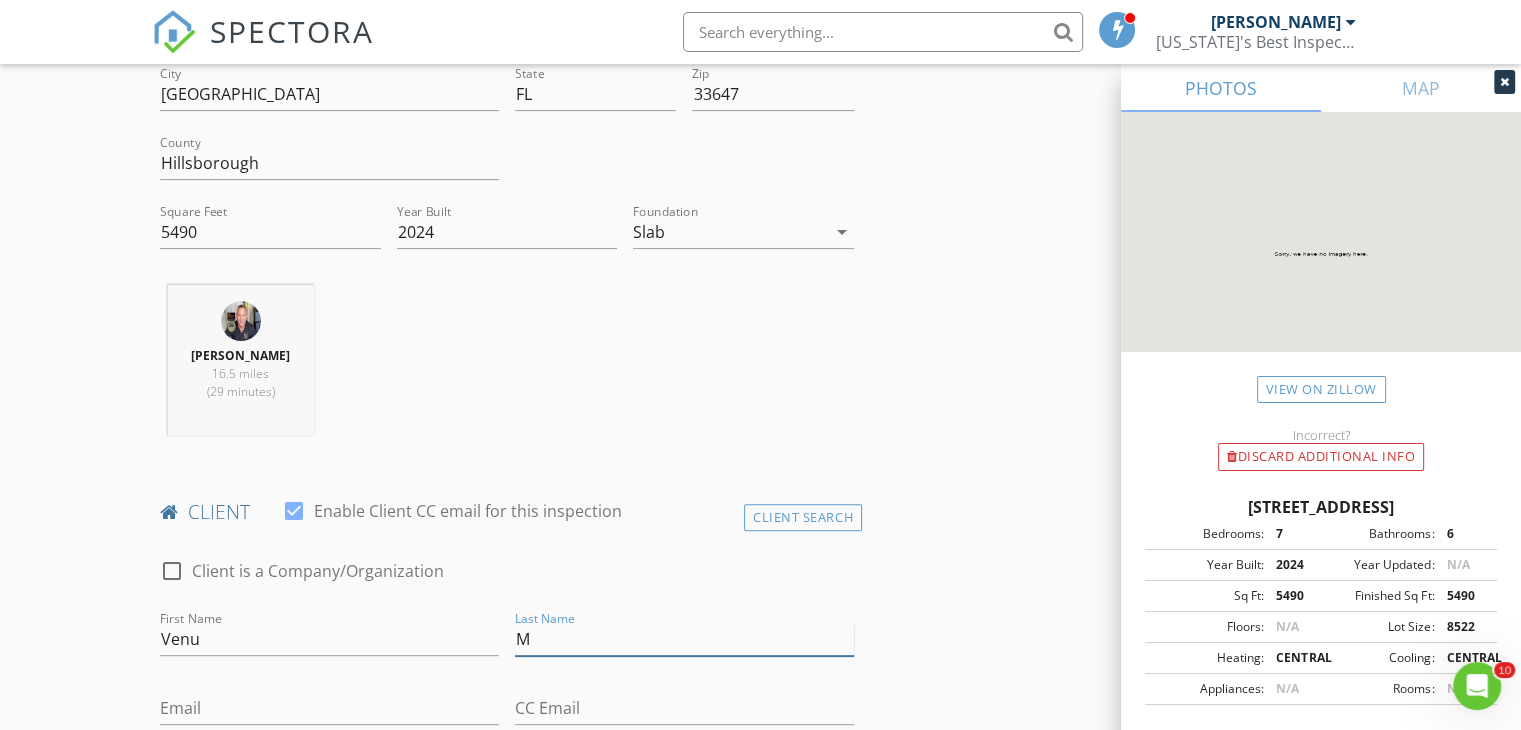 type on "M" 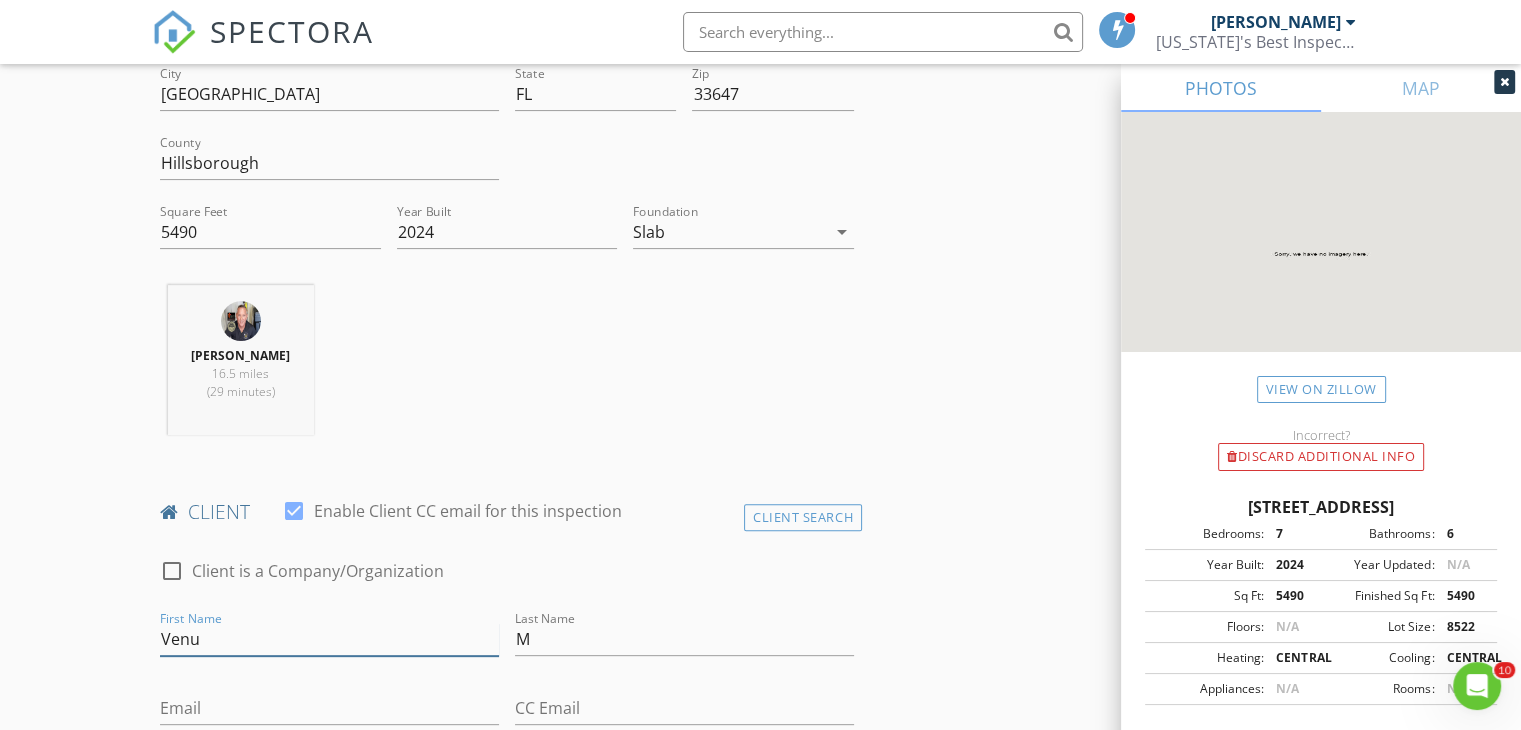 click on "Venu" at bounding box center [329, 639] 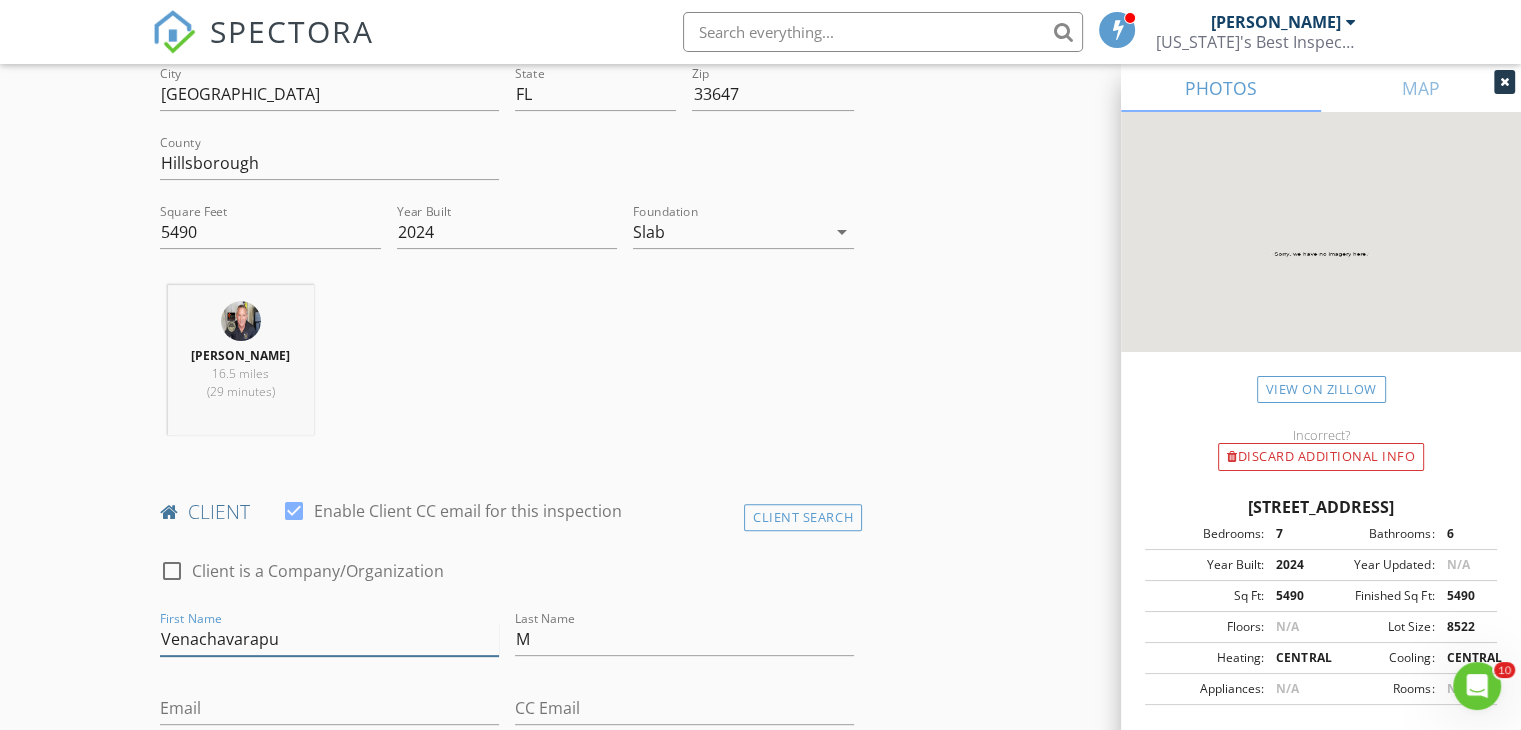 type on "Venachavarapuu" 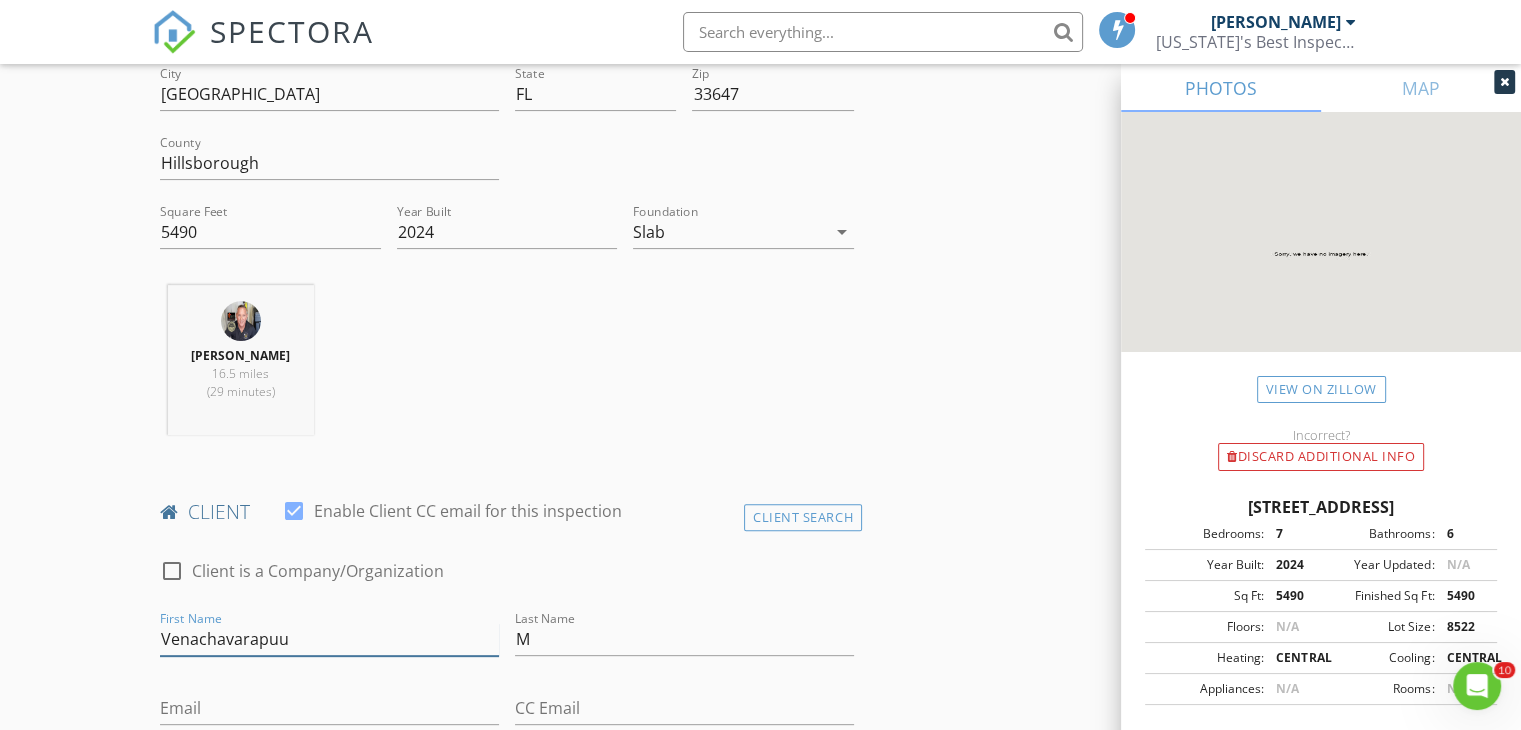 click on "Venachavarapuu" at bounding box center [329, 639] 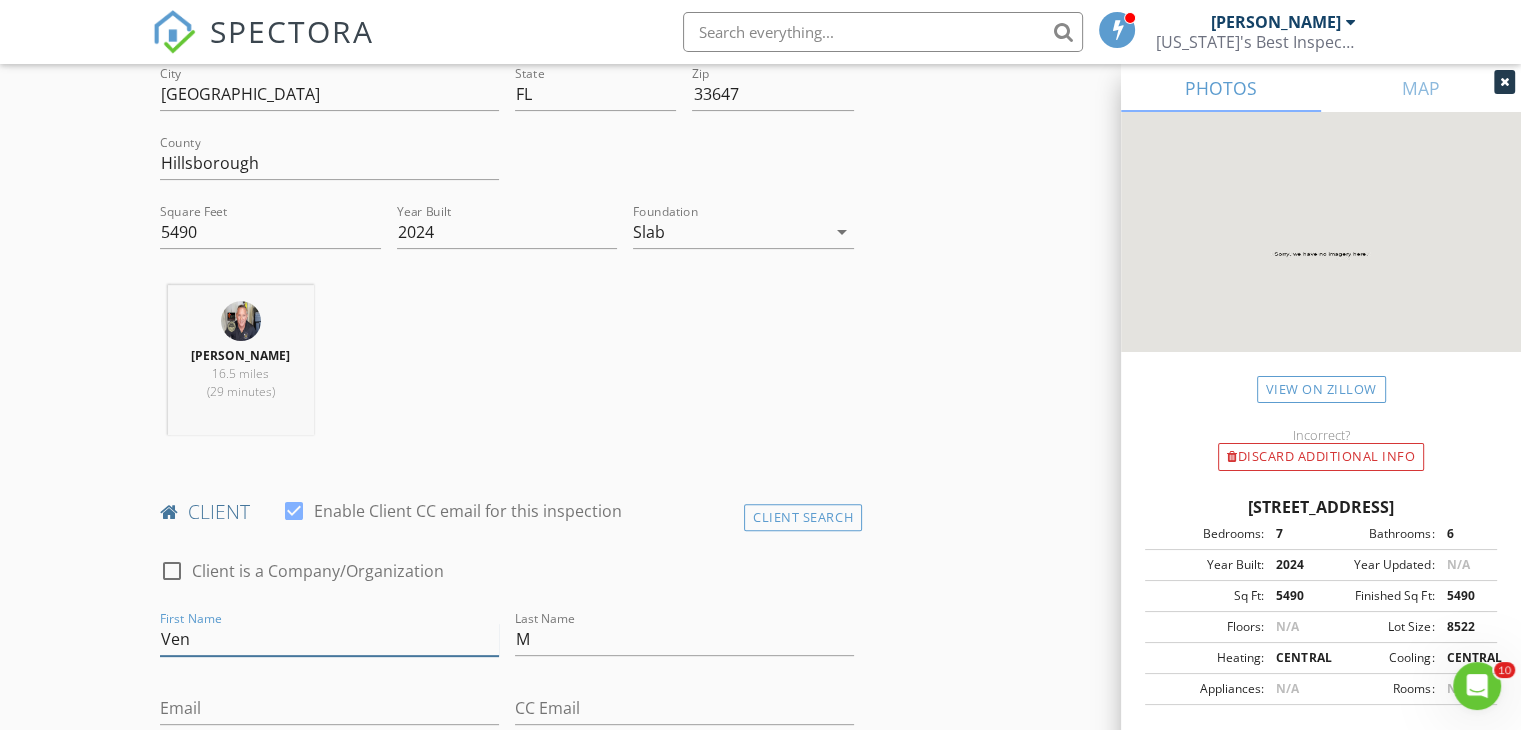 type on "Venu" 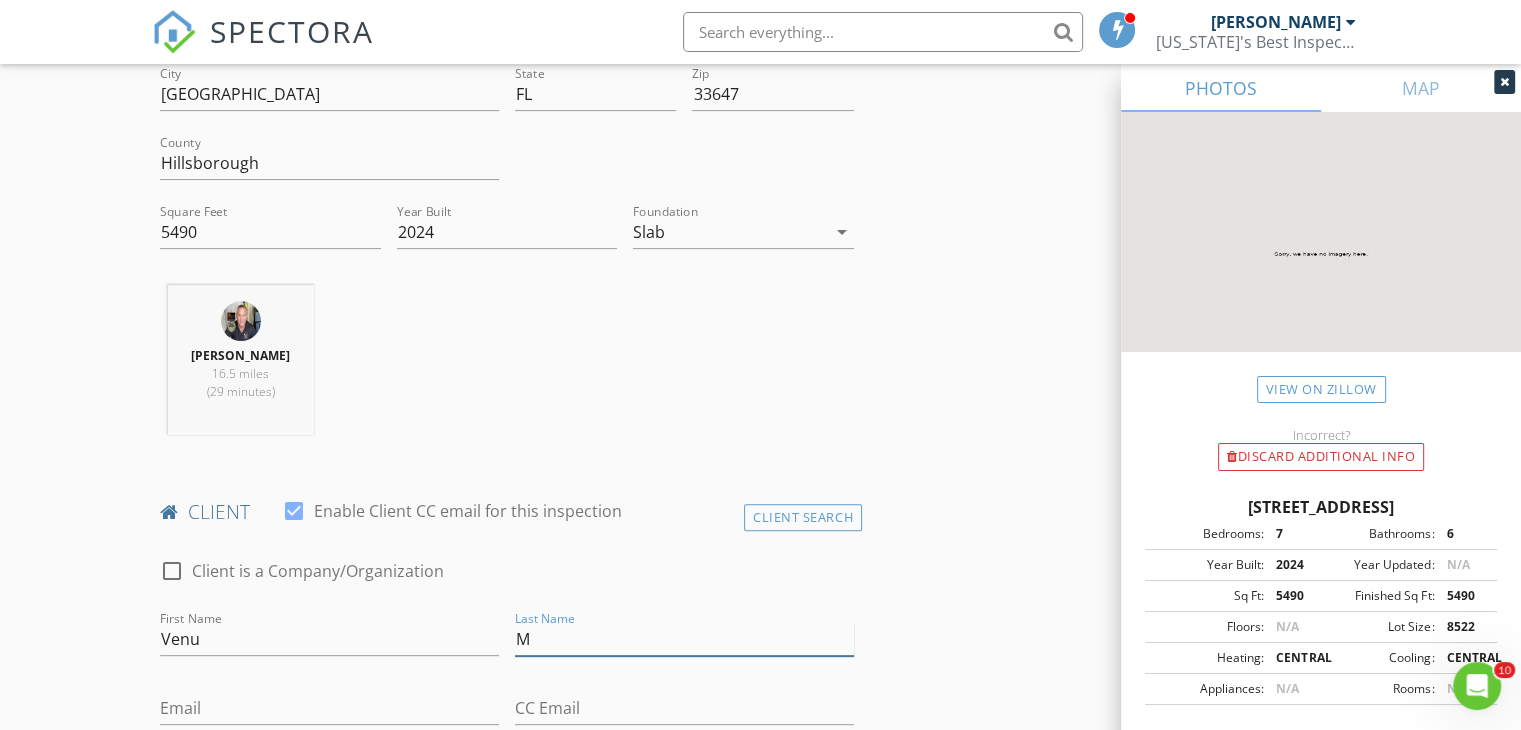 click on "M" at bounding box center (684, 639) 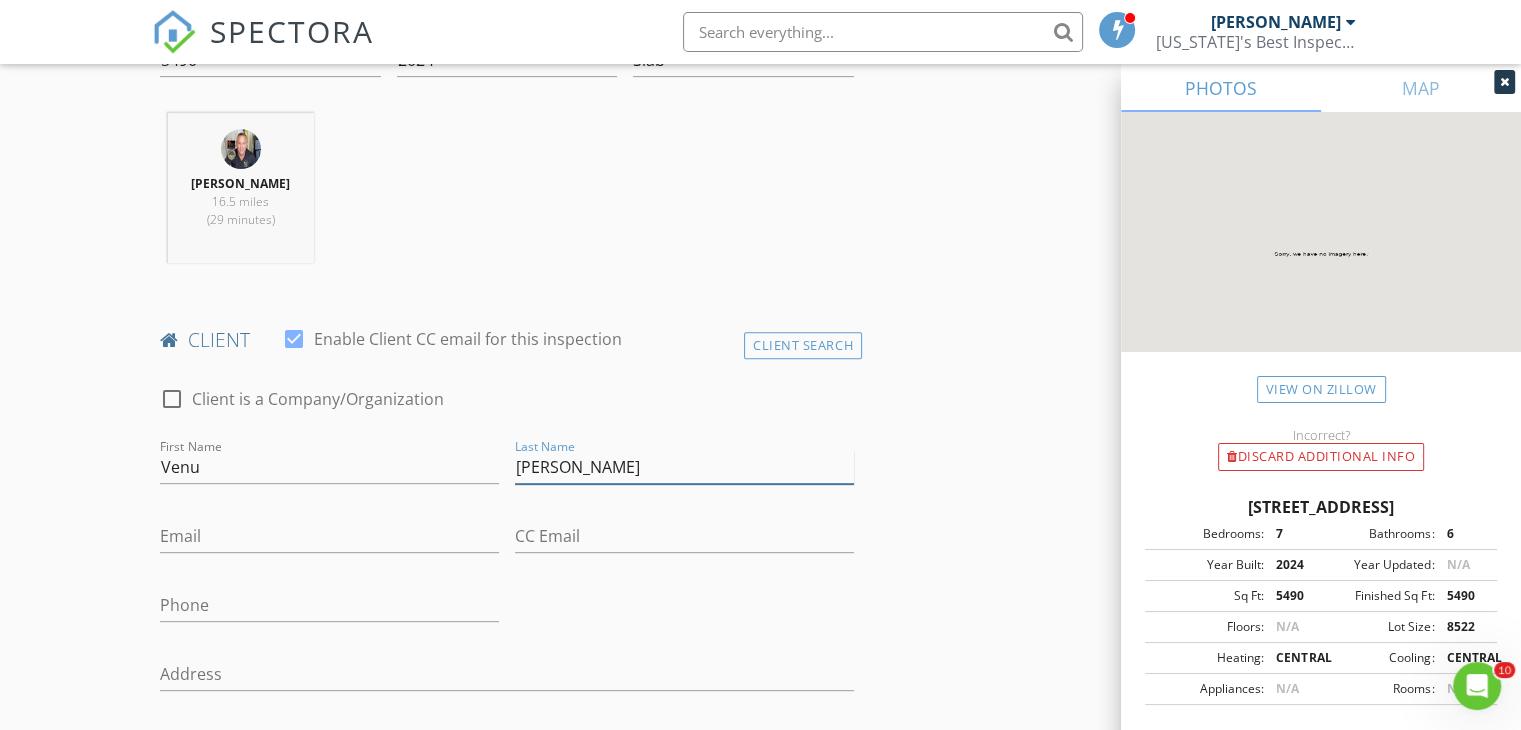 scroll, scrollTop: 747, scrollLeft: 0, axis: vertical 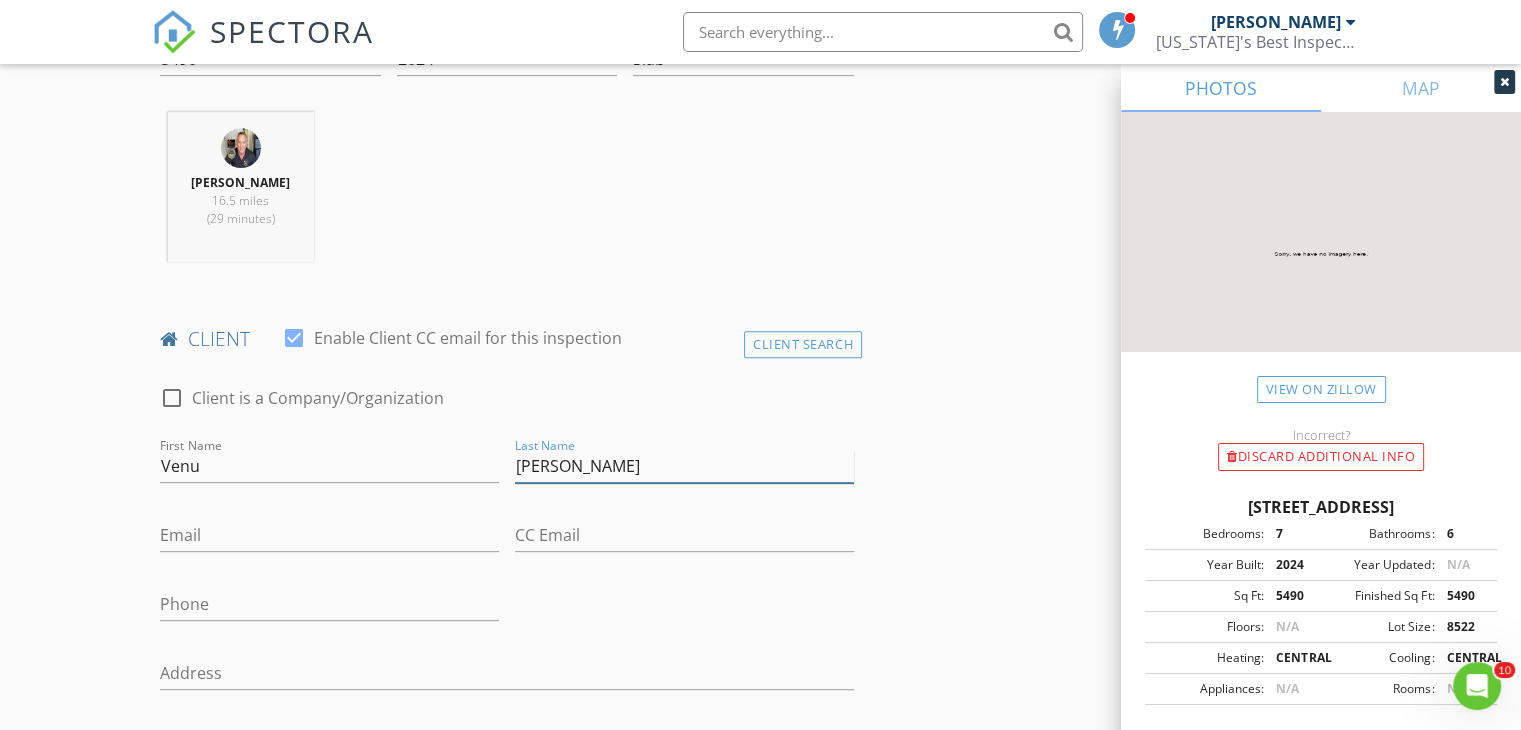 type on "Machavarapu" 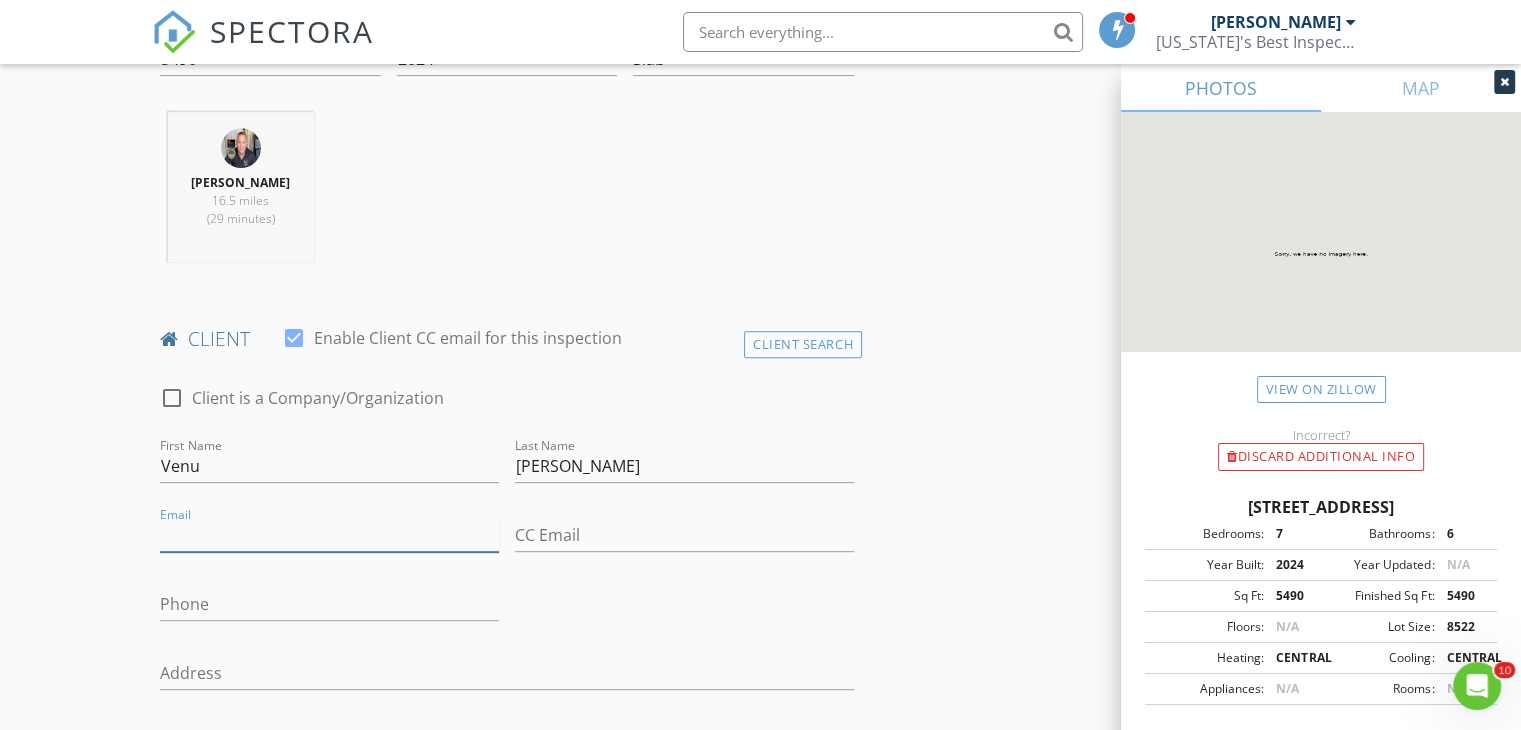 click on "Email" at bounding box center [329, 535] 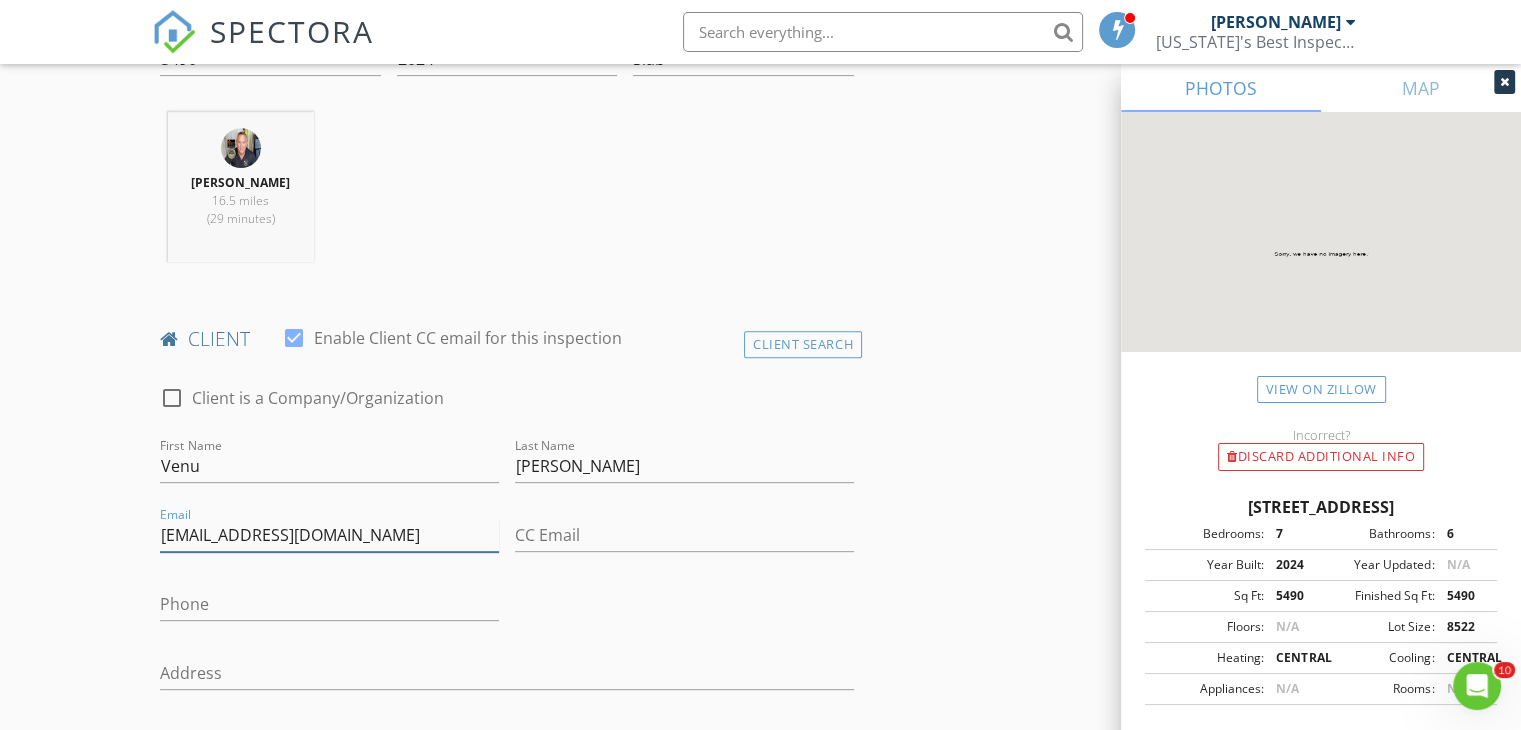 type on "venu.niranjan@gmail.com" 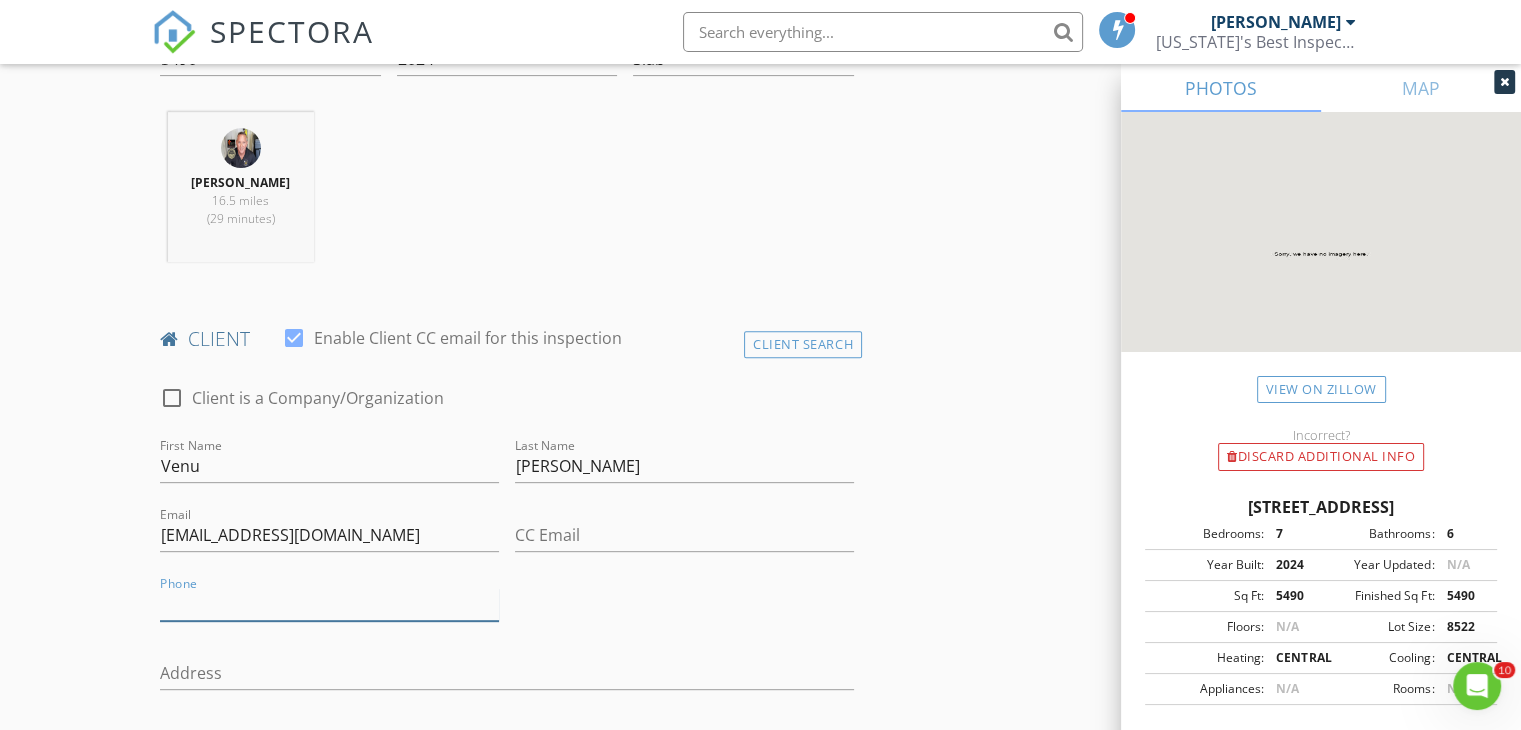click on "Phone" at bounding box center (329, 604) 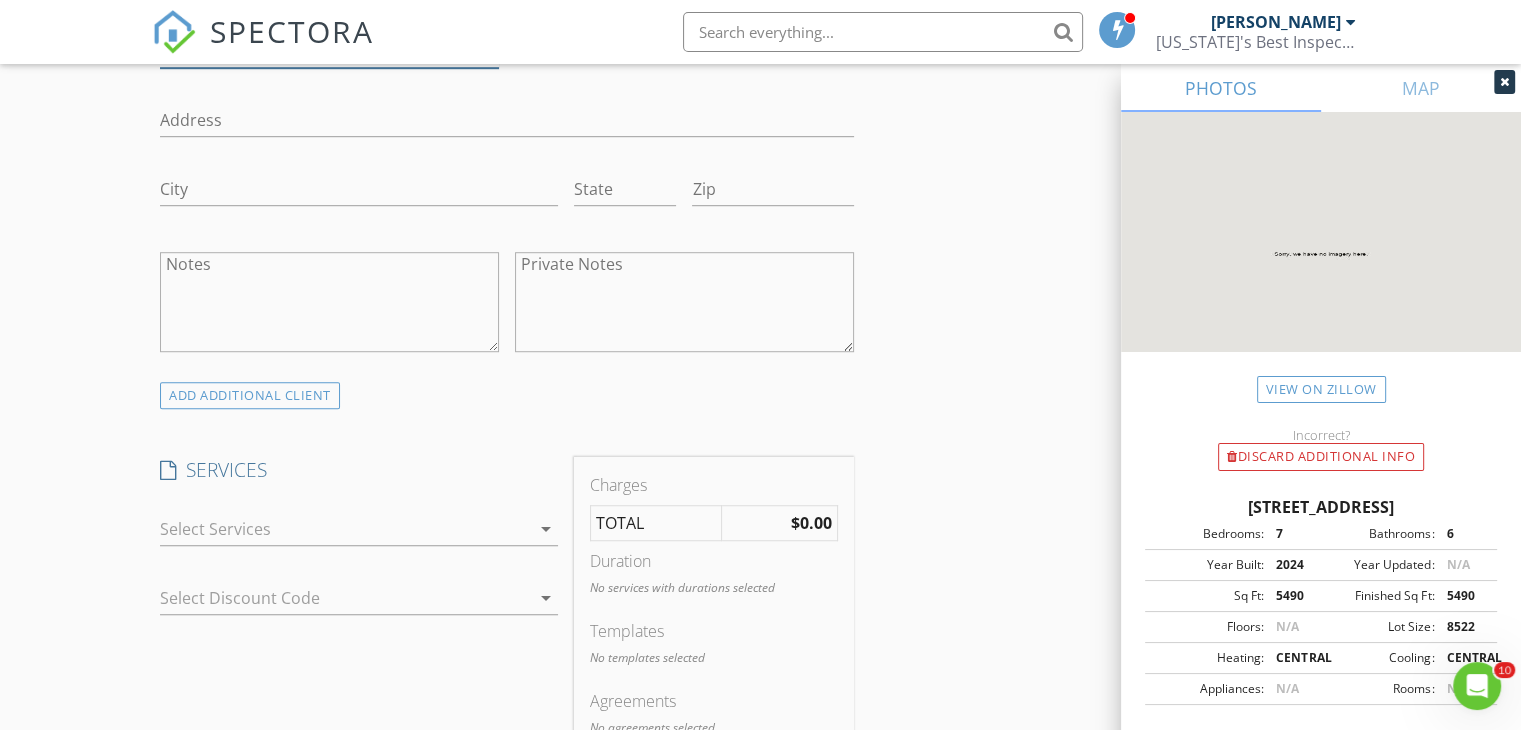 scroll, scrollTop: 1312, scrollLeft: 0, axis: vertical 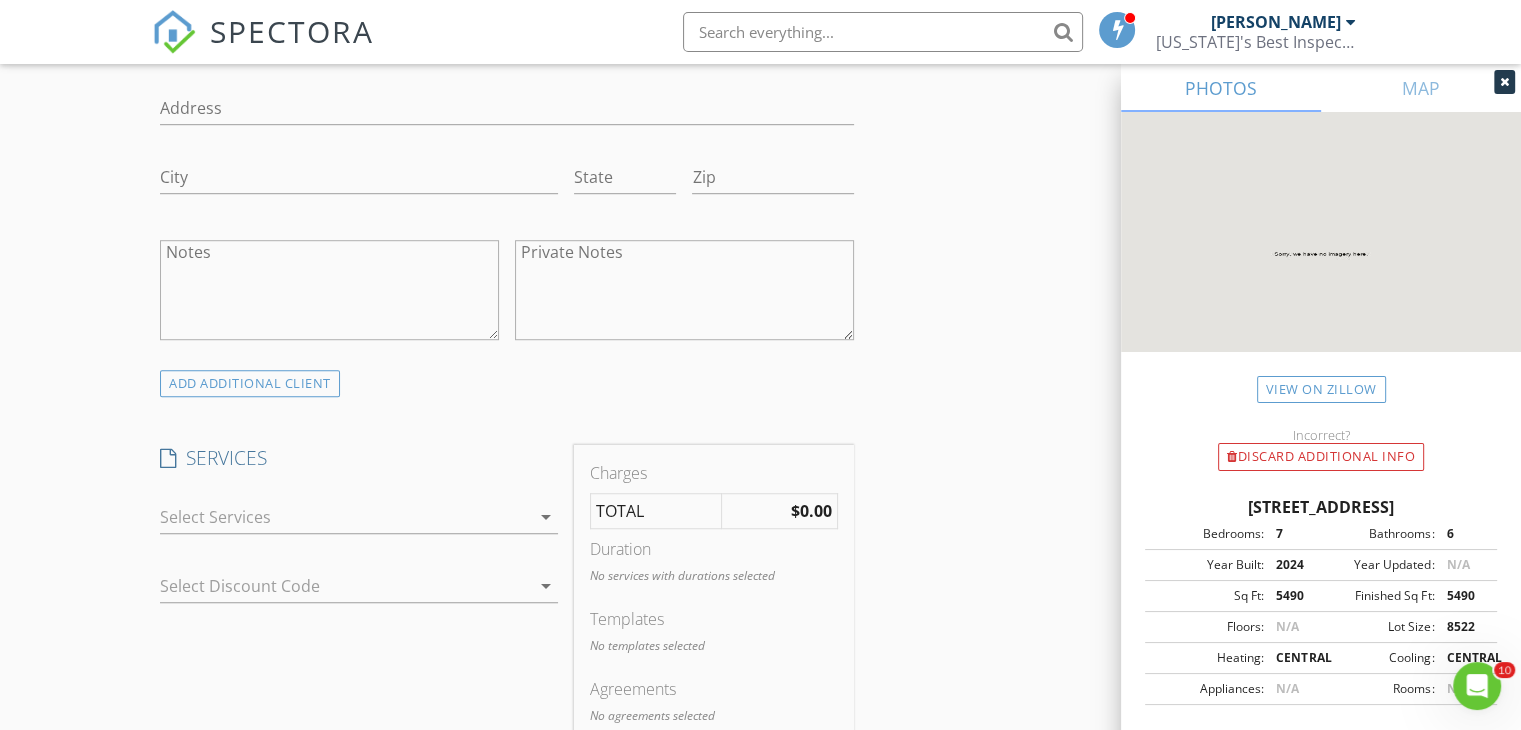 type on "917-770-5576" 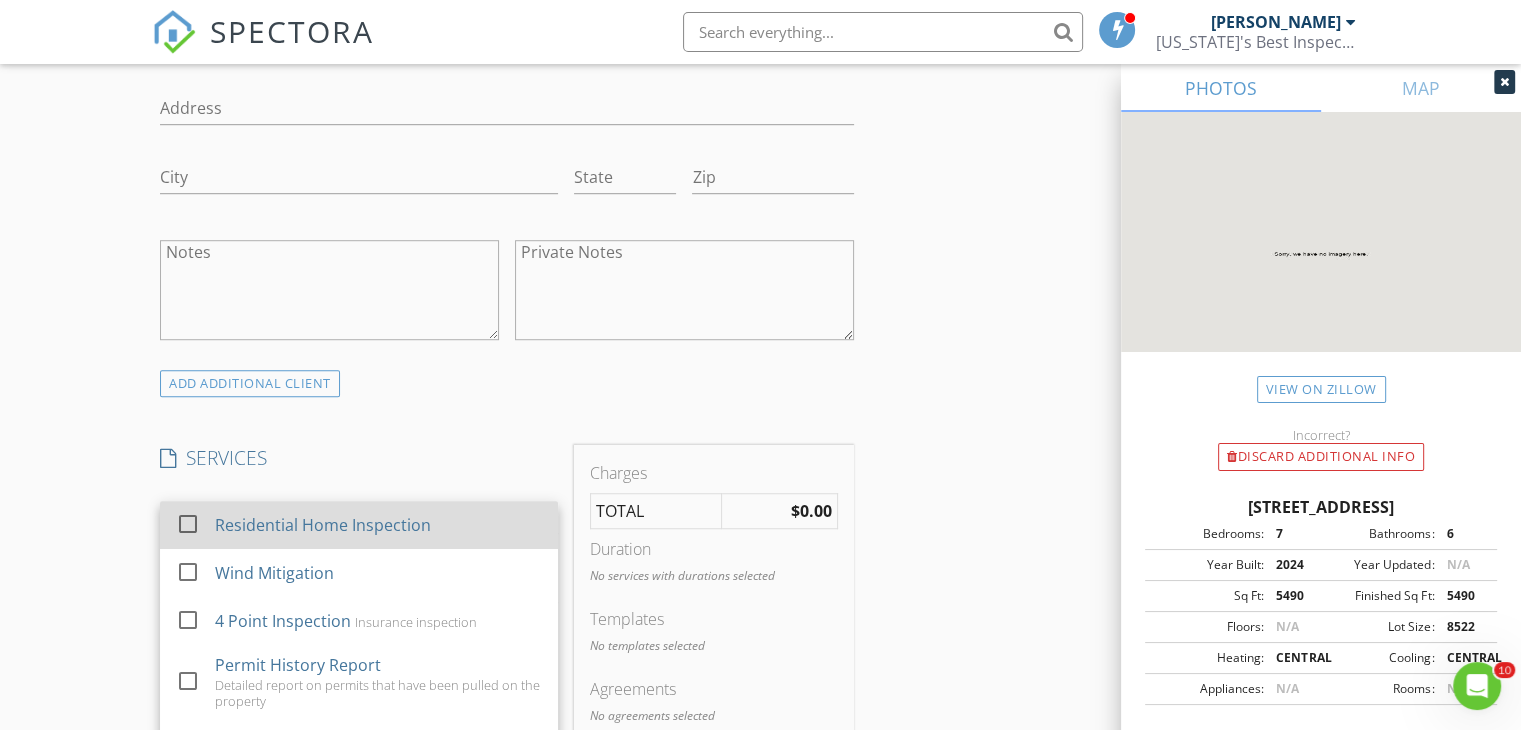 click at bounding box center (188, 524) 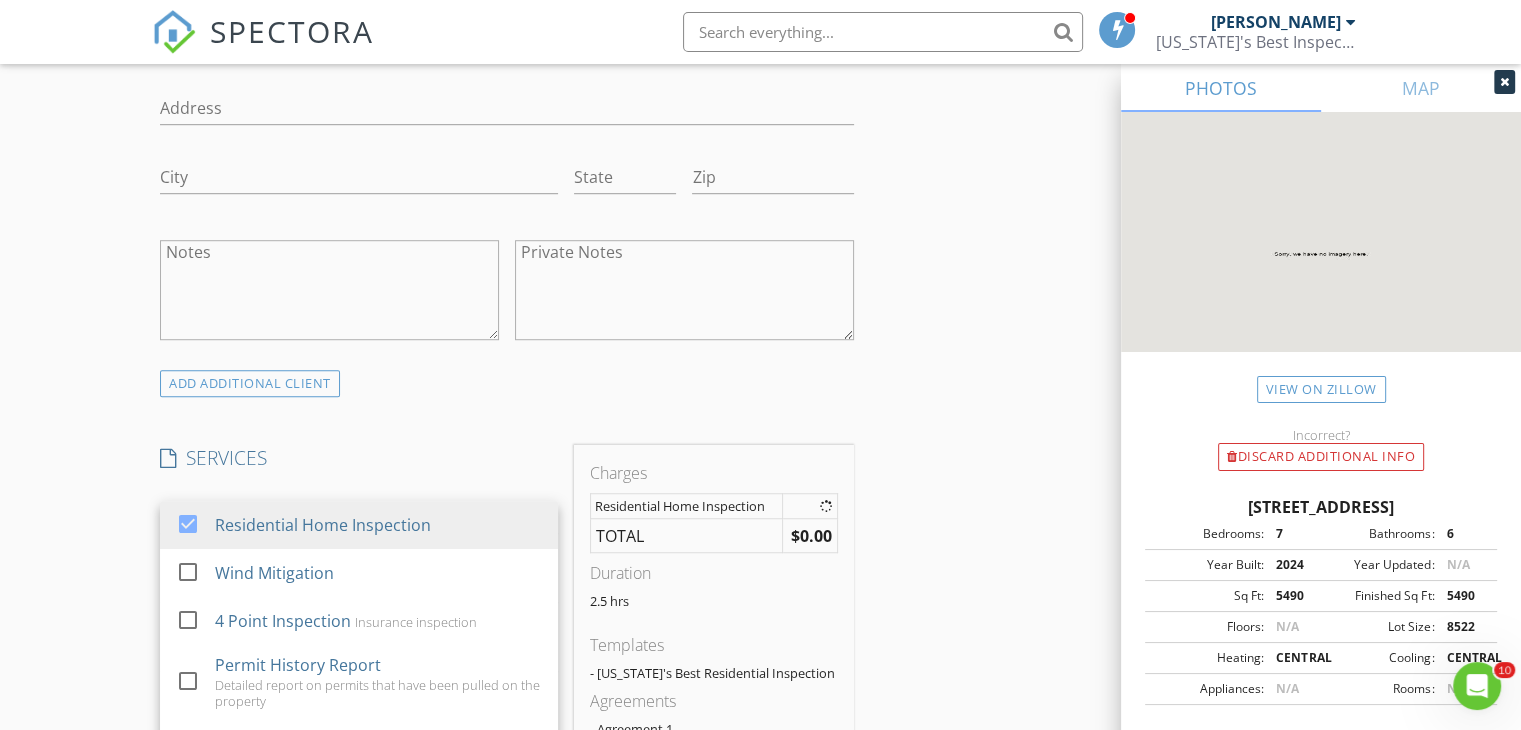 click on "New Inspection
Click here to use the New Order Form
INSPECTOR(S)
check_box   John Grattan   PRIMARY   John Grattan arrow_drop_down   check_box_outline_blank John Grattan specifically requested
Date/Time
07/17/2025 11:00 AM
Location
Address Search       Address 10630 New Morning Dr   Unit   City Tampa   State FL   Zip 33647   County Hillsborough     Square Feet 5490   Year Built 2024   Foundation Slab arrow_drop_down     John Grattan     16.5 miles     (29 minutes)
client
check_box Enable Client CC email for this inspection   Client Search     check_box_outline_blank Client is a Company/Organization     First Name Venu   Last Name Machavarapu   Email venu.niranjan@gmail.com   CC Email   Phone 917-770-5576   Address   City   State   Zip       Notes   Private Notes
ADD ADDITIONAL client
check_box" at bounding box center (760, 584) 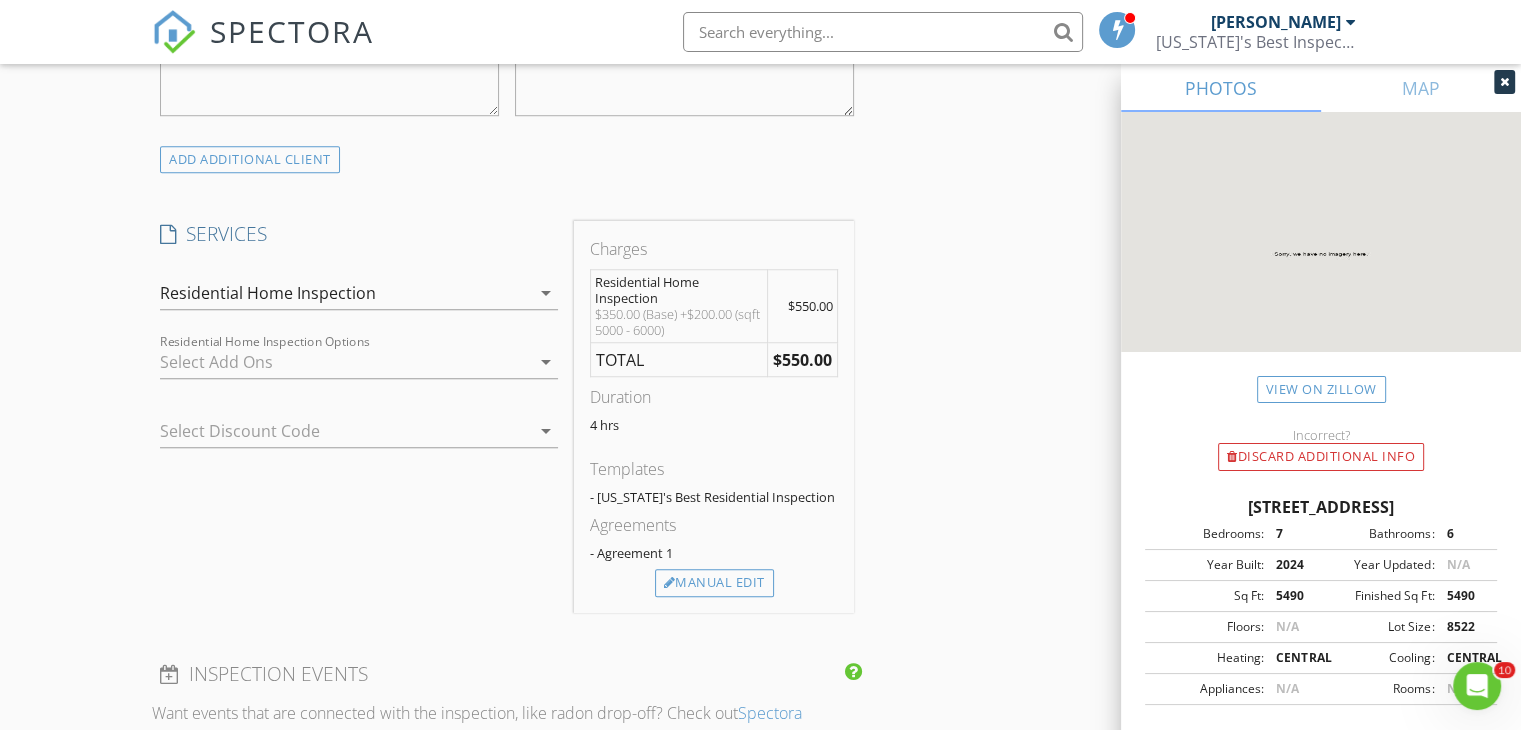 scroll, scrollTop: 1554, scrollLeft: 0, axis: vertical 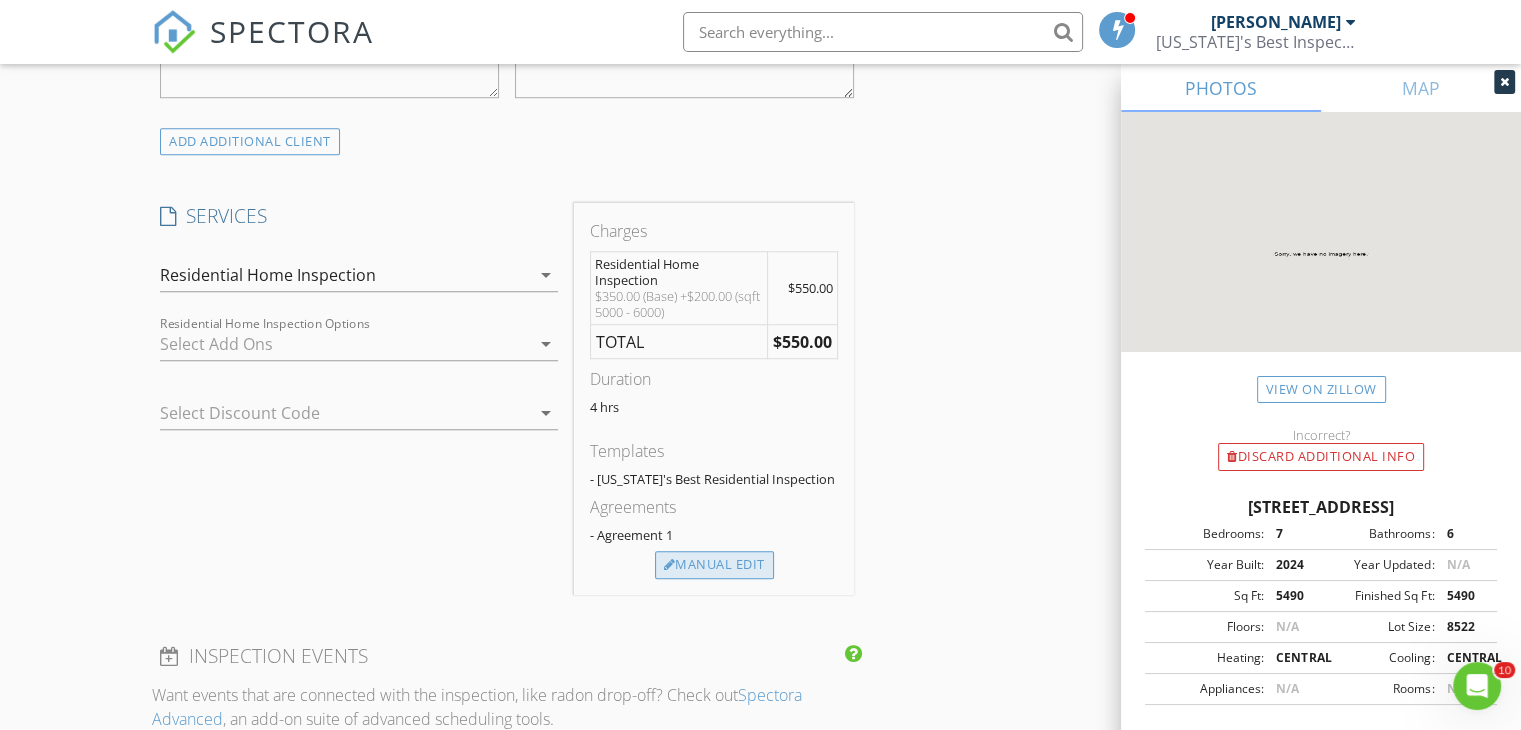 click on "Manual Edit" at bounding box center [714, 565] 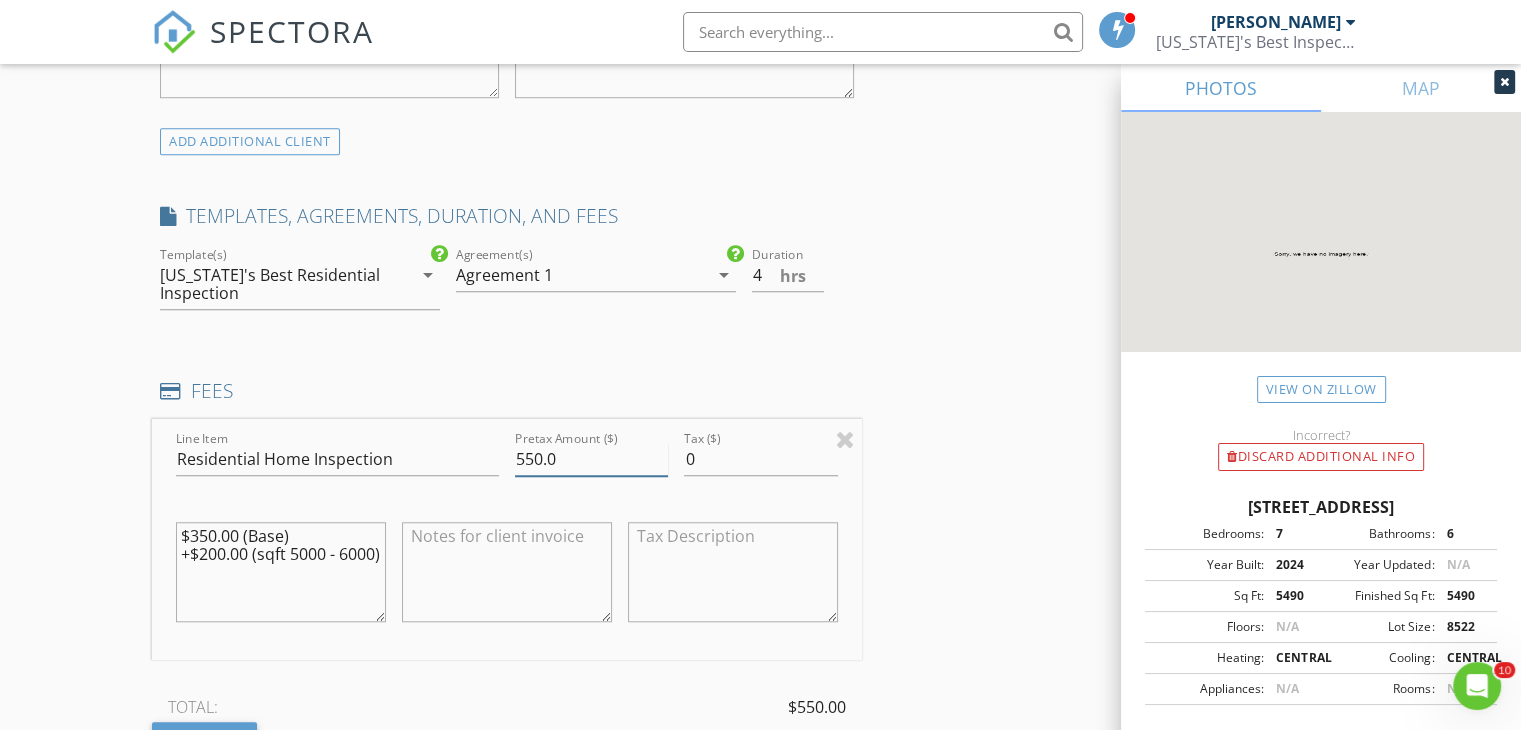 click on "550.0" at bounding box center [591, 459] 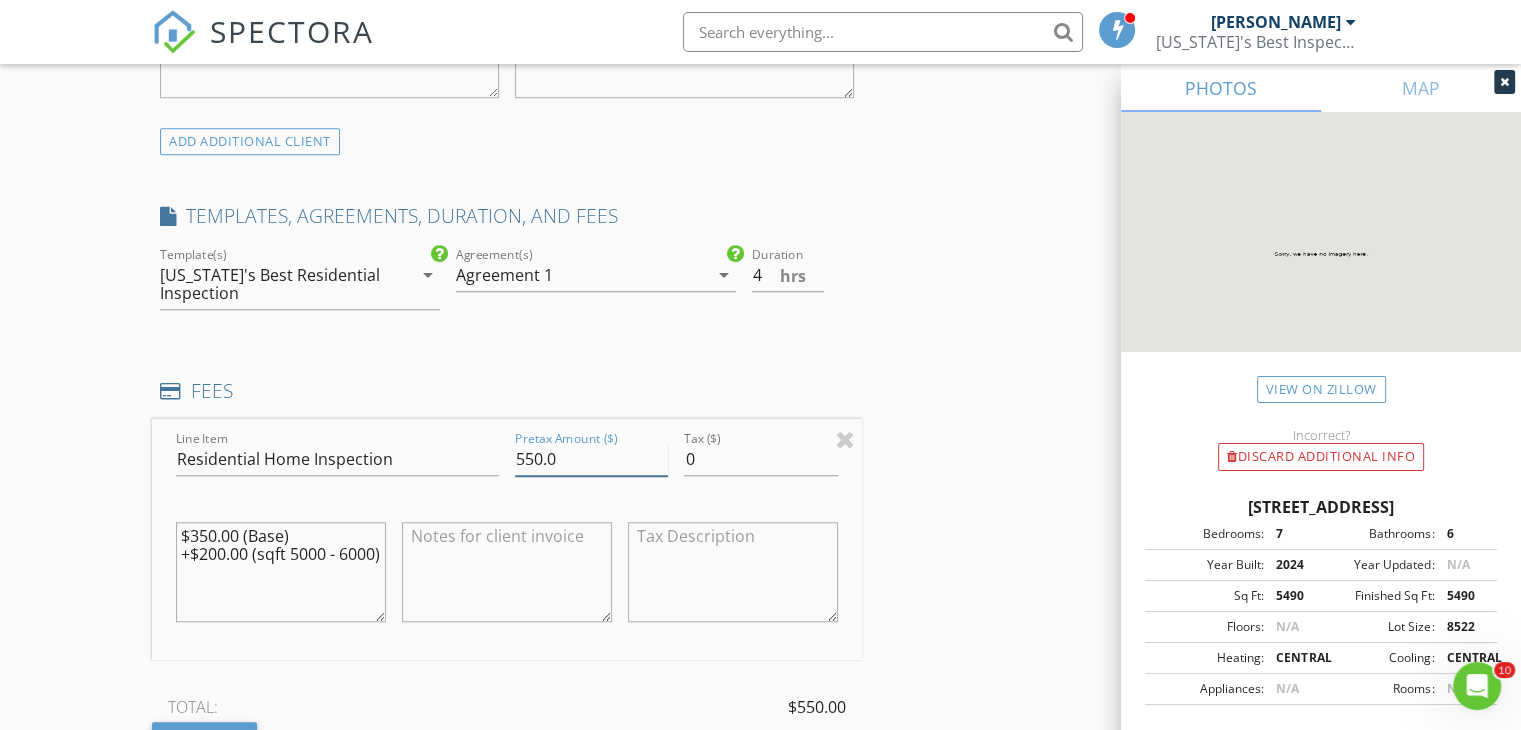 click on "550.0" at bounding box center [591, 459] 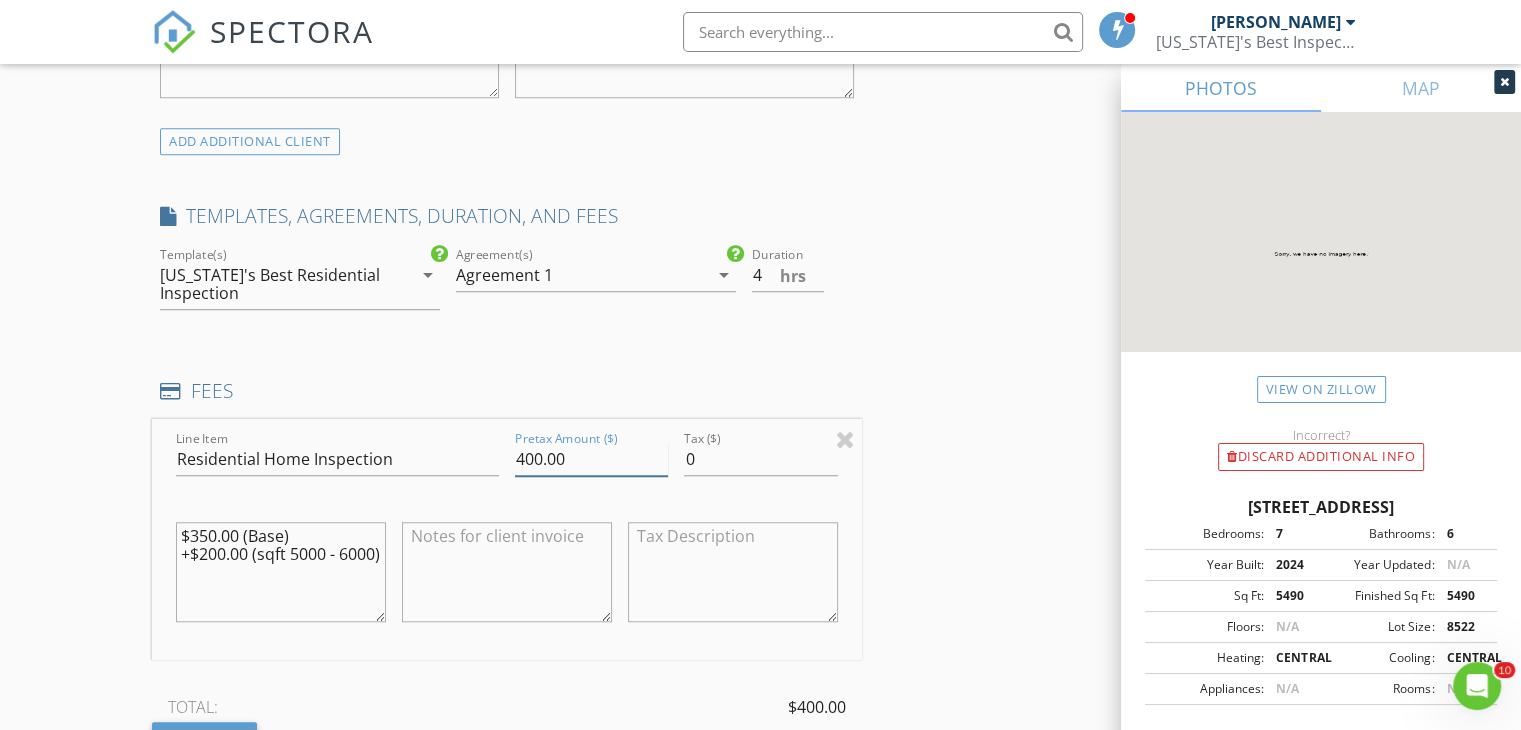 type on "400.00" 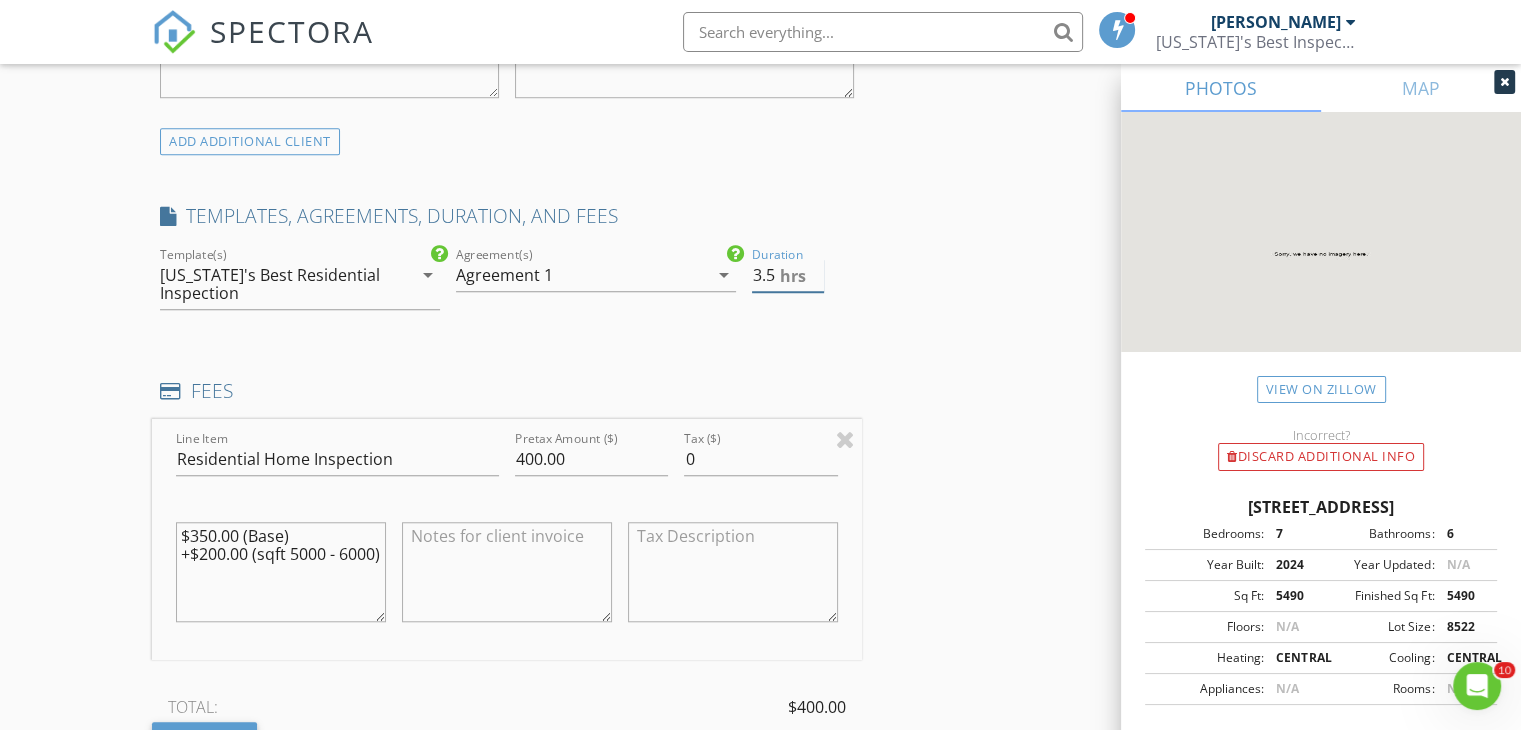 click on "3.5" at bounding box center [788, 275] 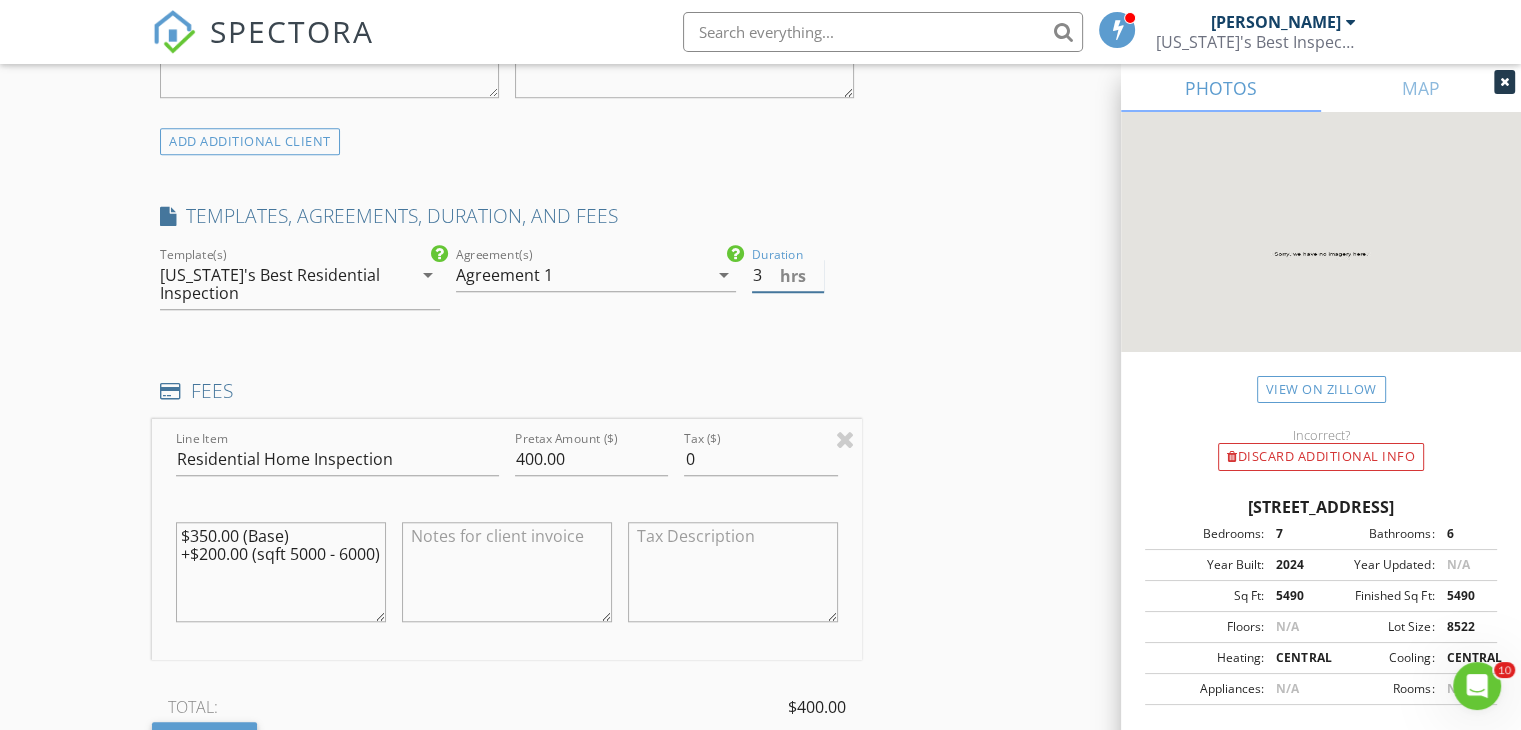 type on "3" 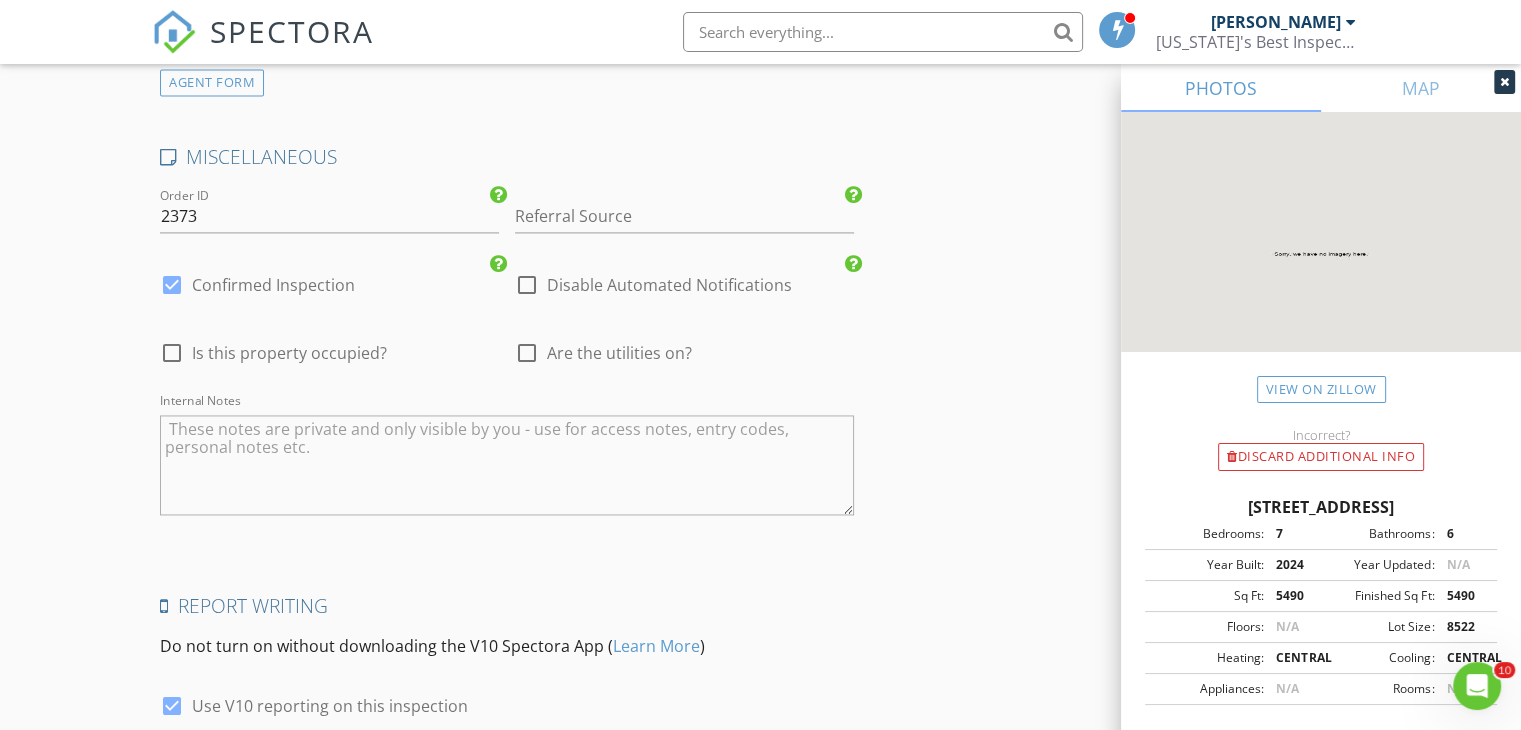 scroll, scrollTop: 3014, scrollLeft: 0, axis: vertical 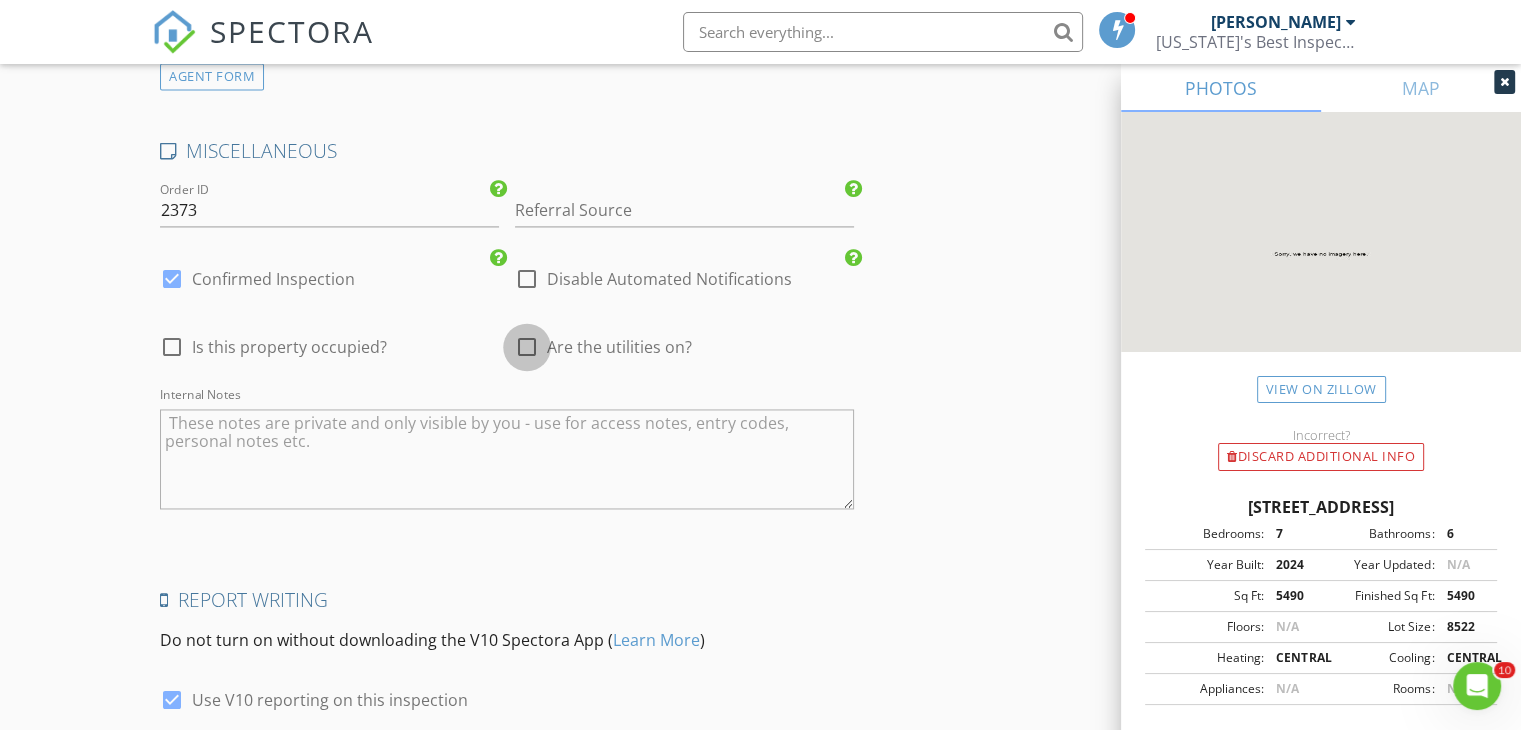 click at bounding box center (527, 347) 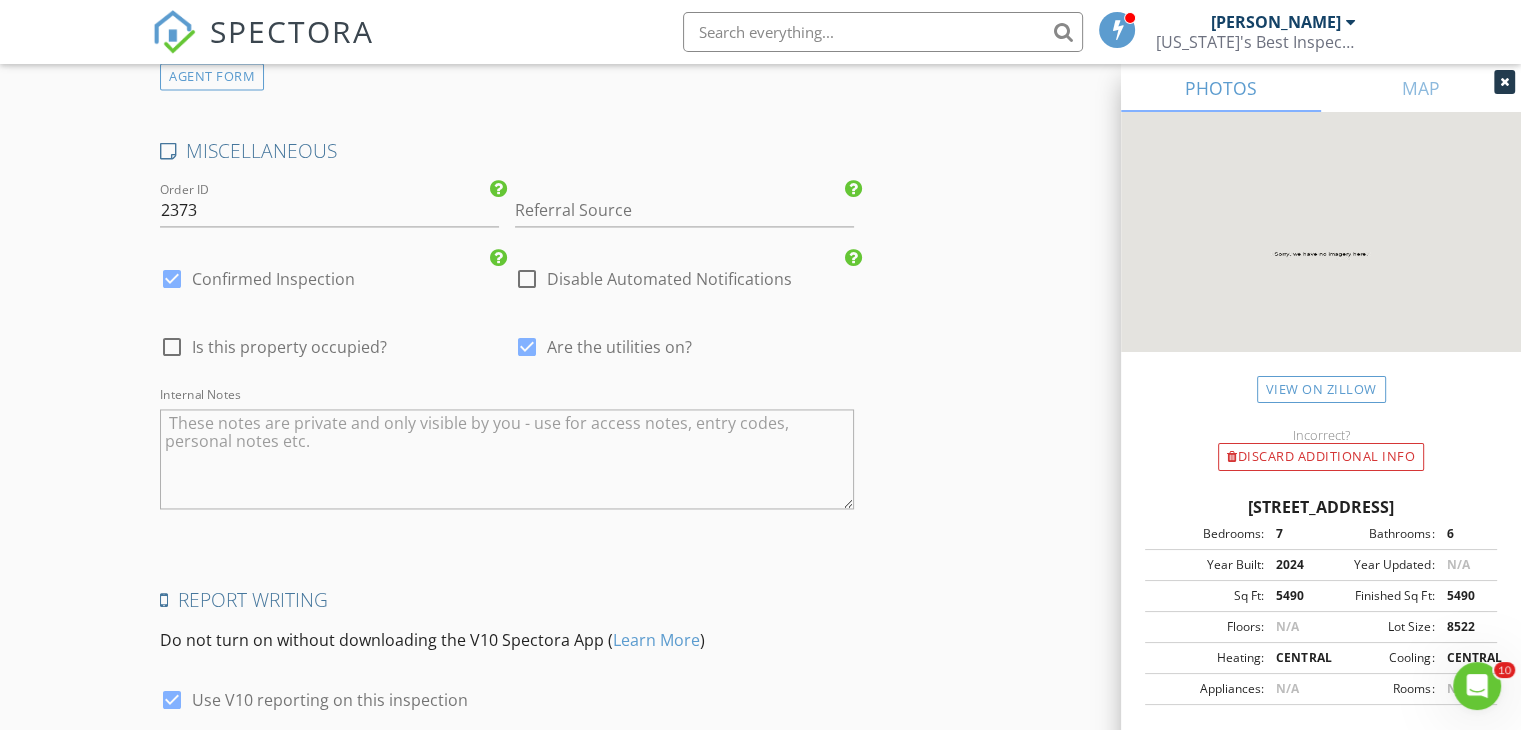 click on "check_box_outline_blank   Is this property occupied?" at bounding box center (329, 349) 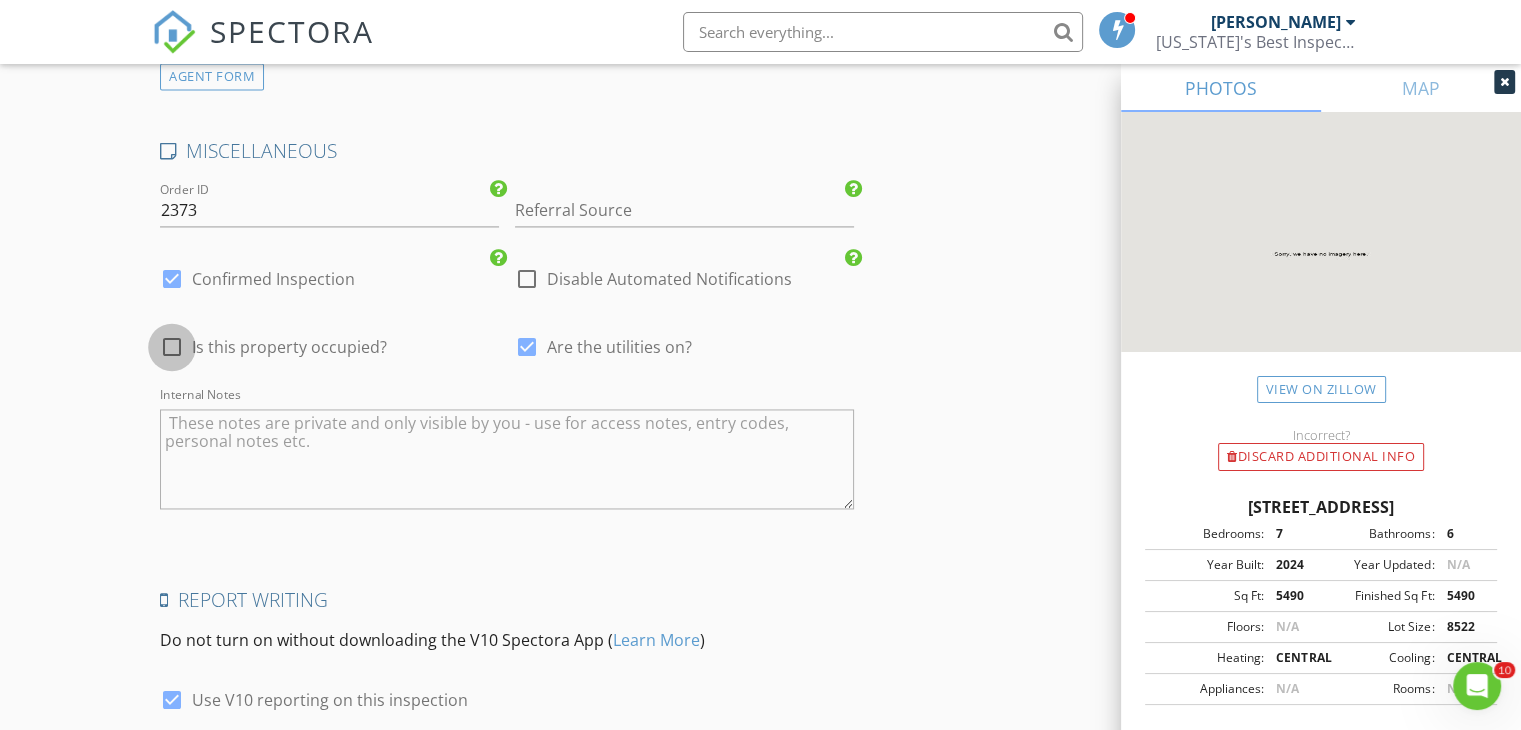 click at bounding box center (172, 347) 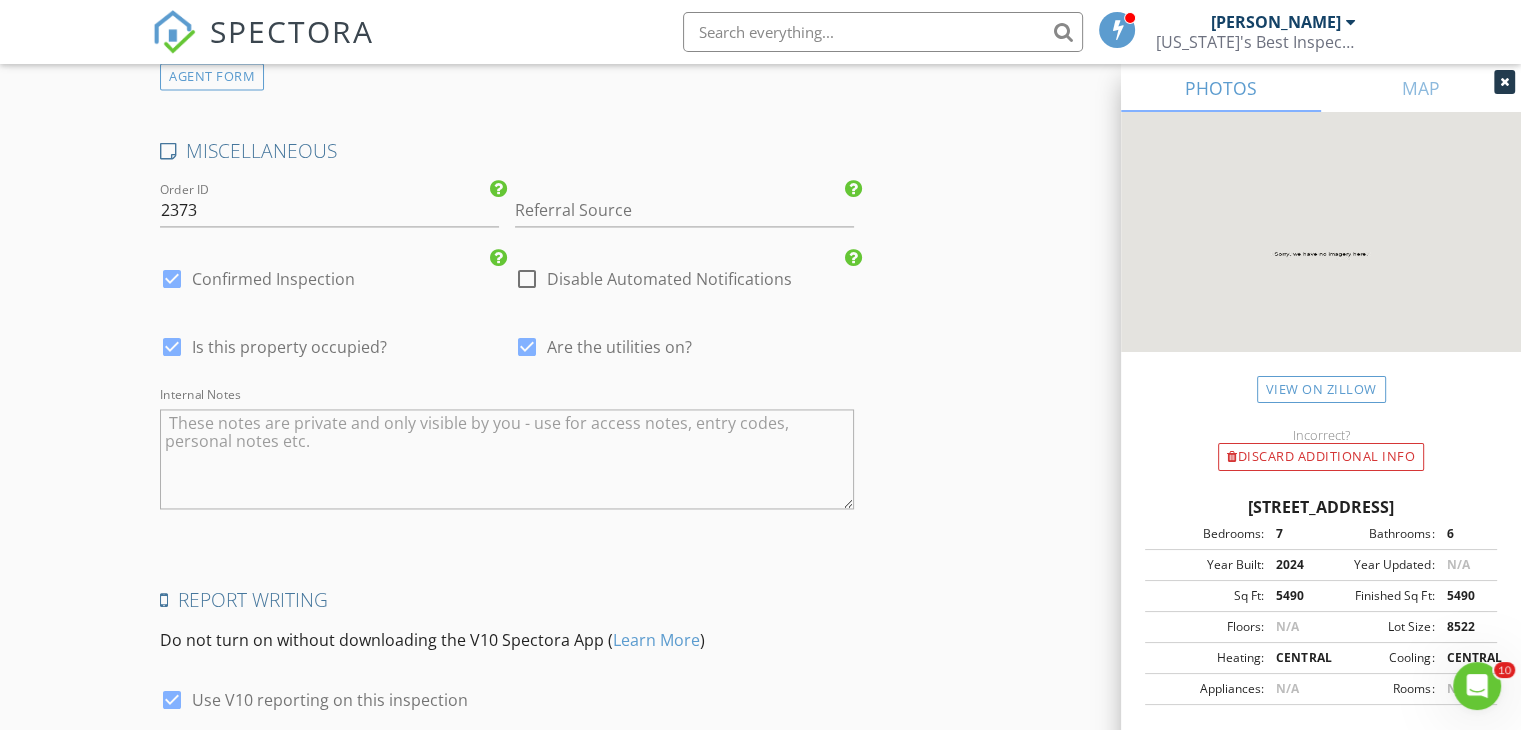 scroll, scrollTop: 3179, scrollLeft: 0, axis: vertical 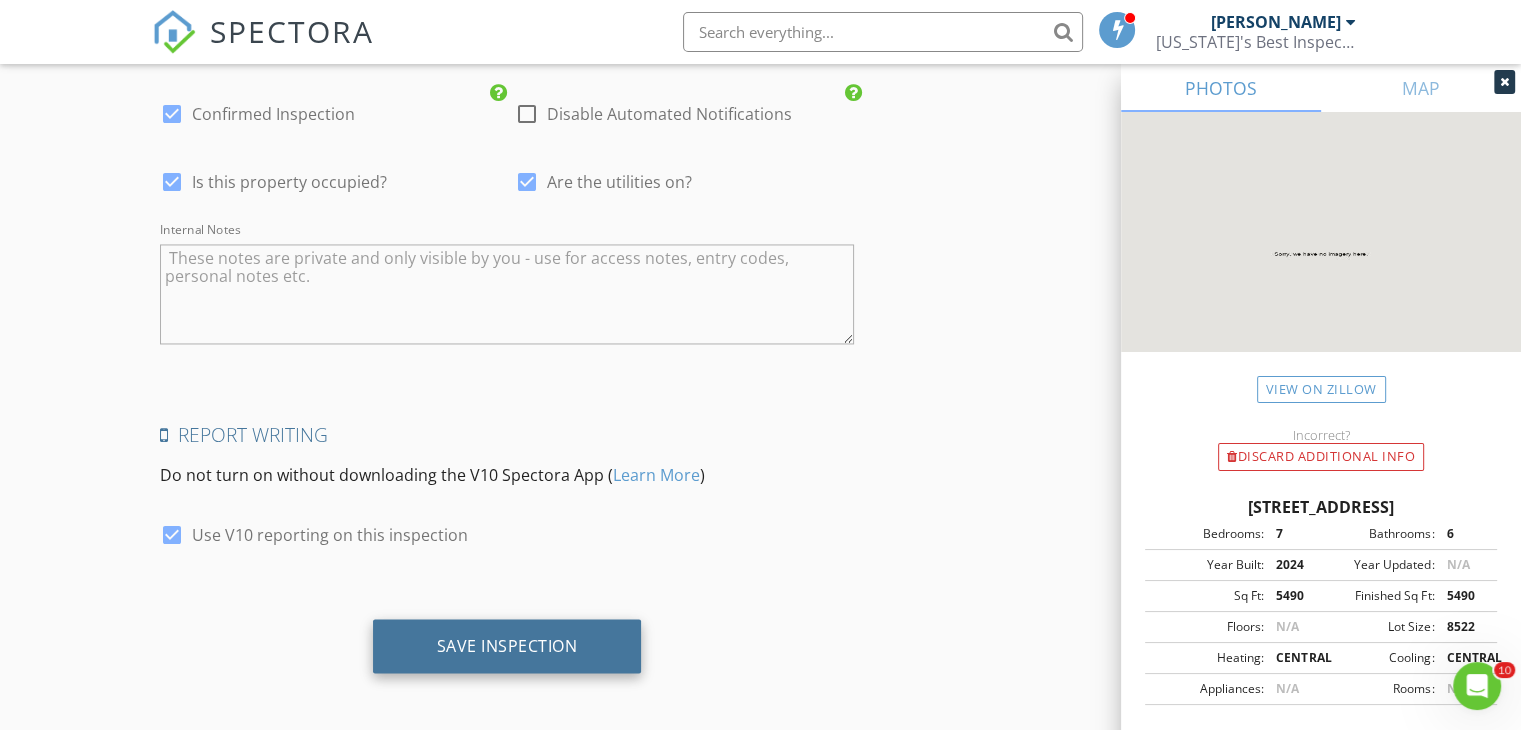 click on "Save Inspection" at bounding box center (507, 645) 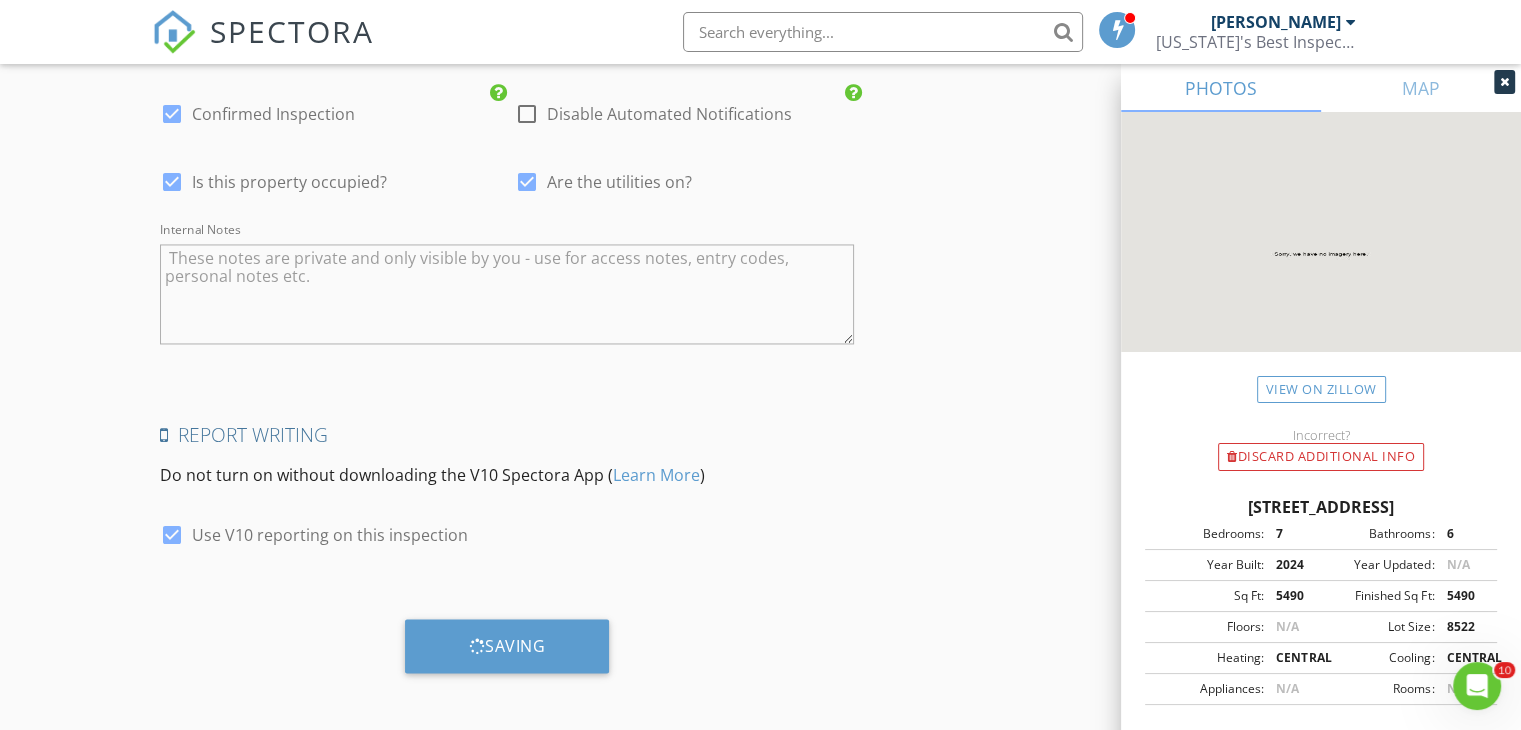 type on "4" 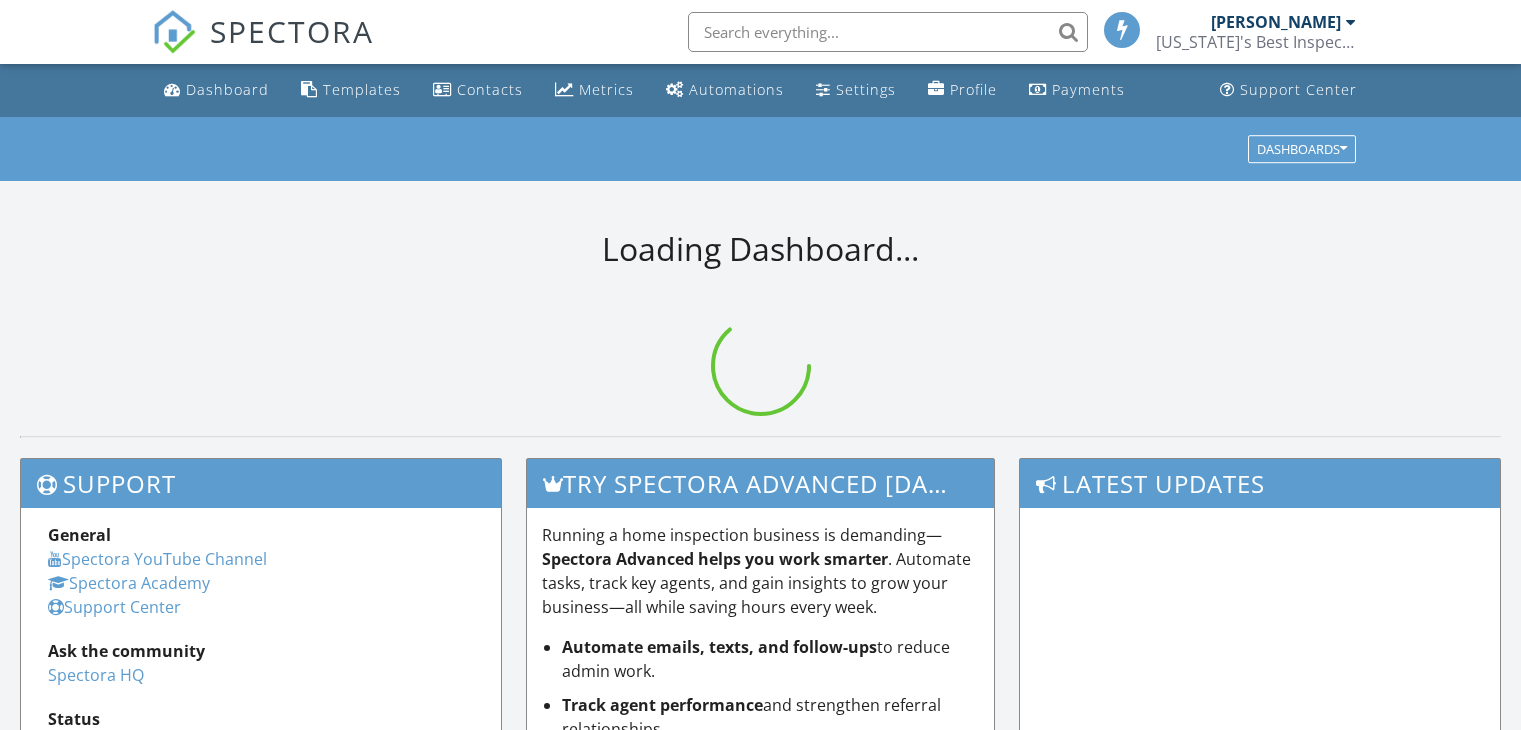 scroll, scrollTop: 0, scrollLeft: 0, axis: both 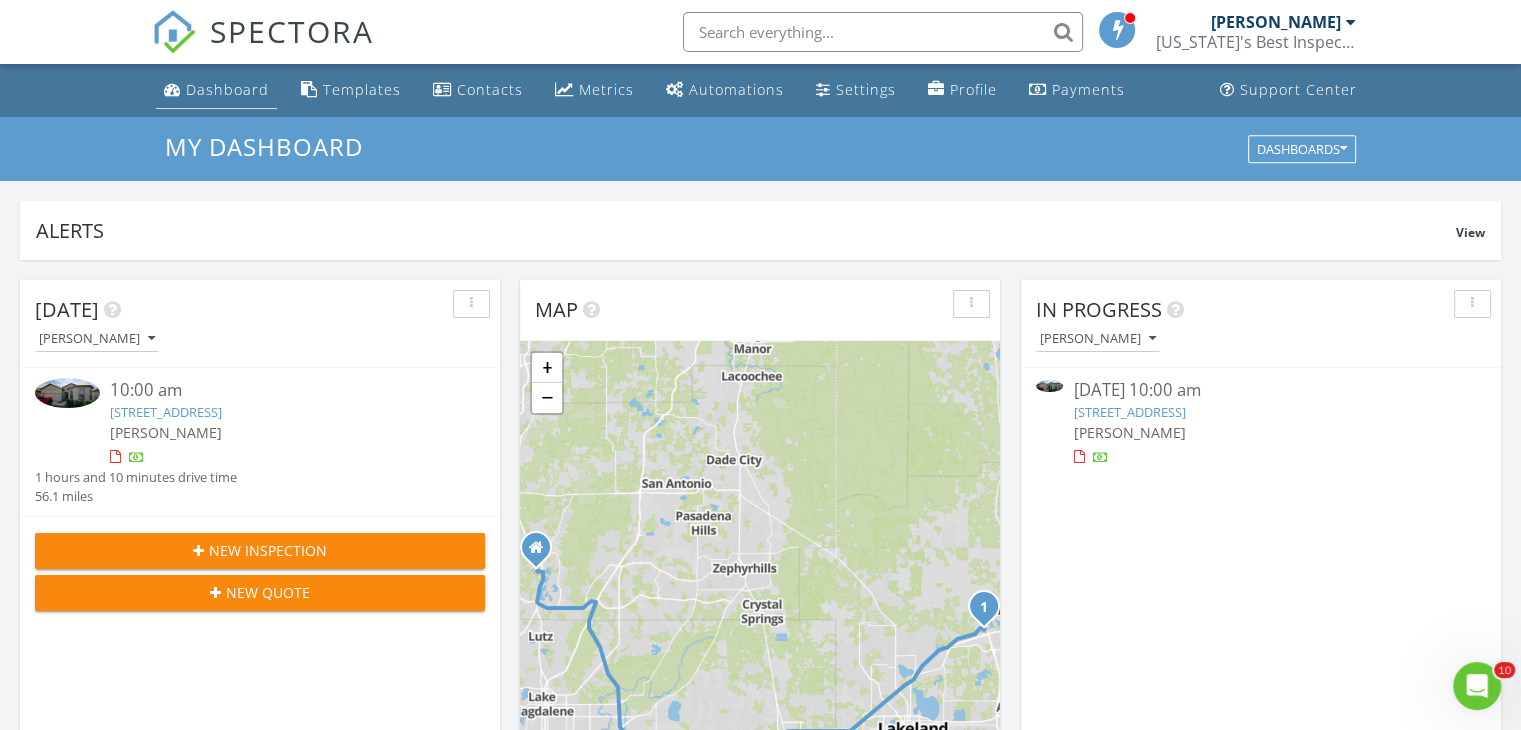 click on "Dashboard" at bounding box center [216, 90] 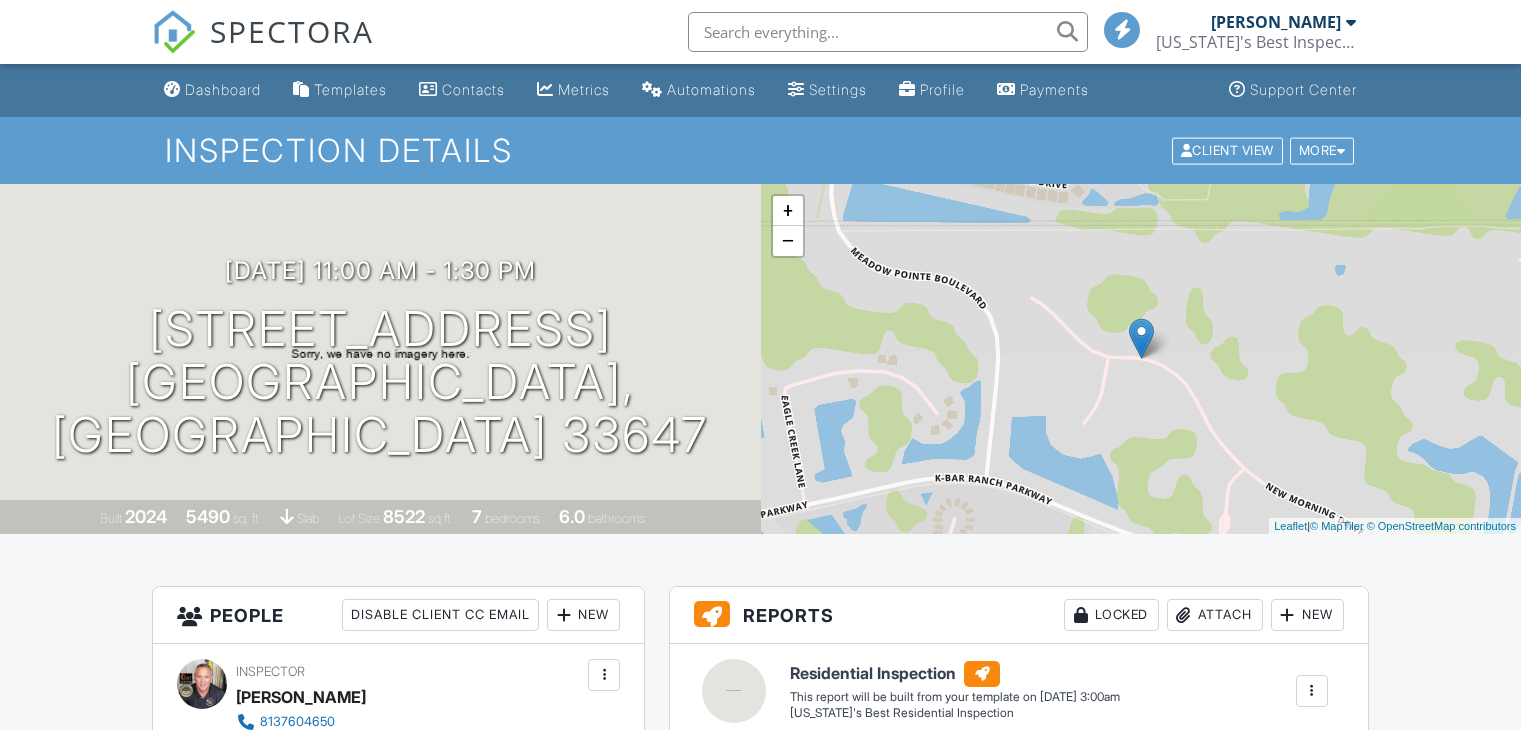 scroll, scrollTop: 0, scrollLeft: 0, axis: both 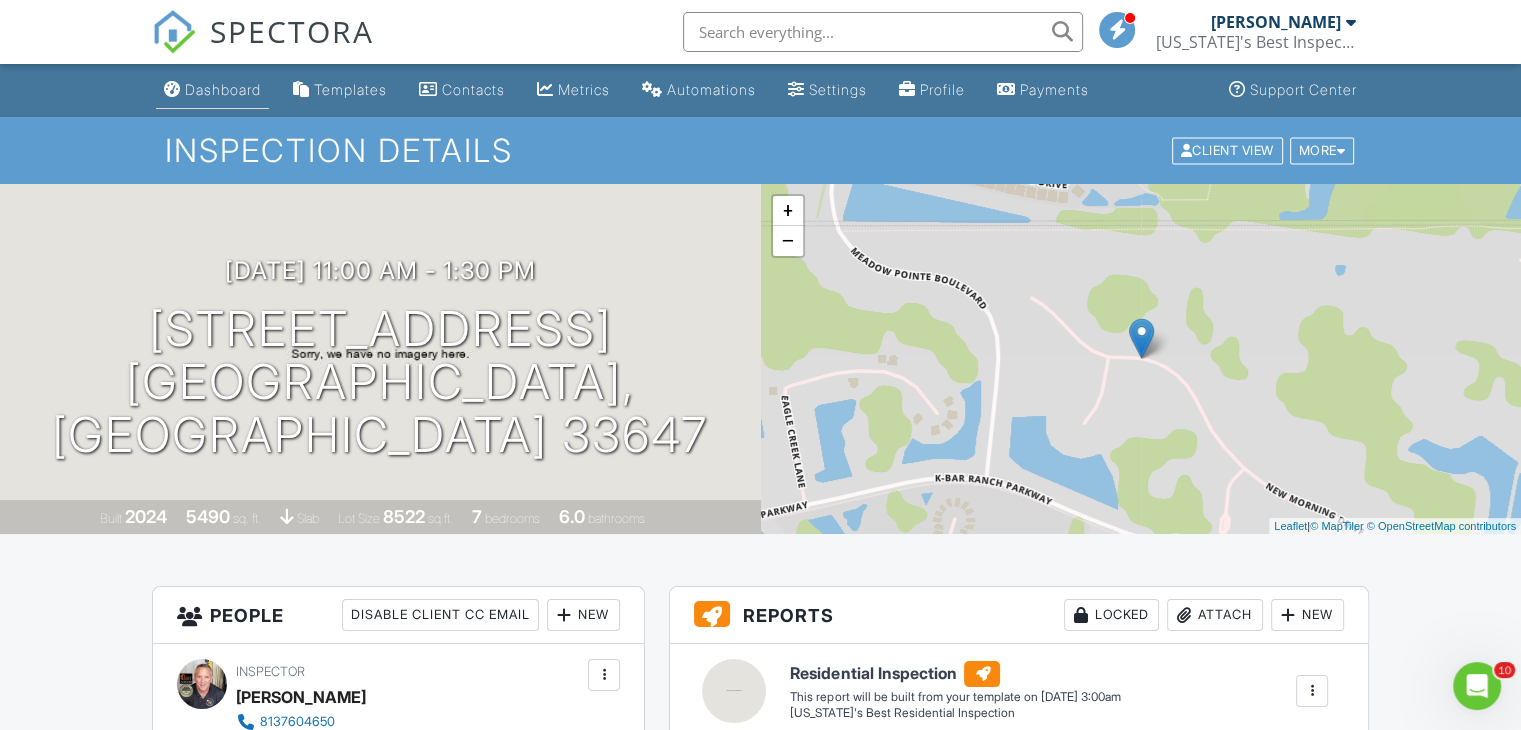 click on "Dashboard" at bounding box center [223, 89] 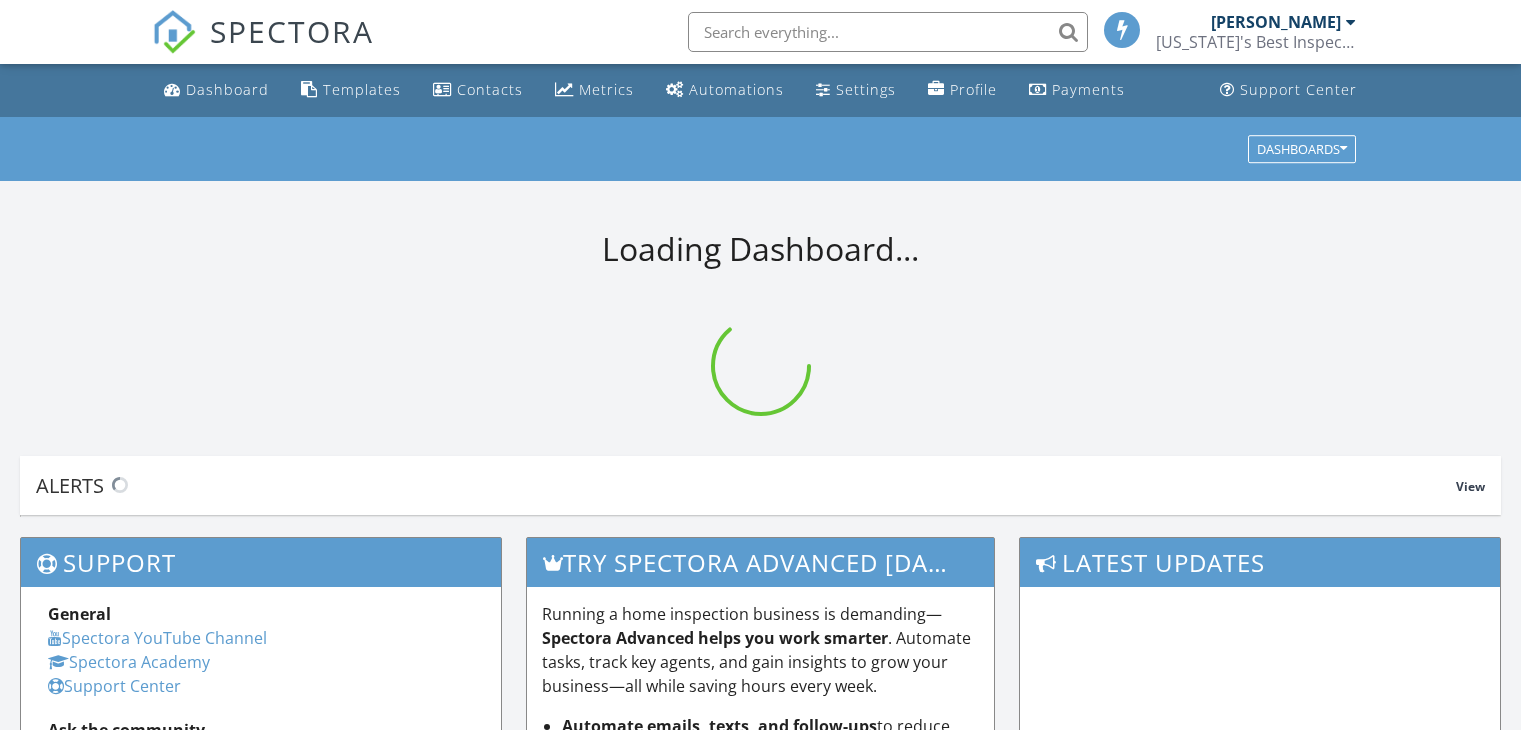 scroll, scrollTop: 0, scrollLeft: 0, axis: both 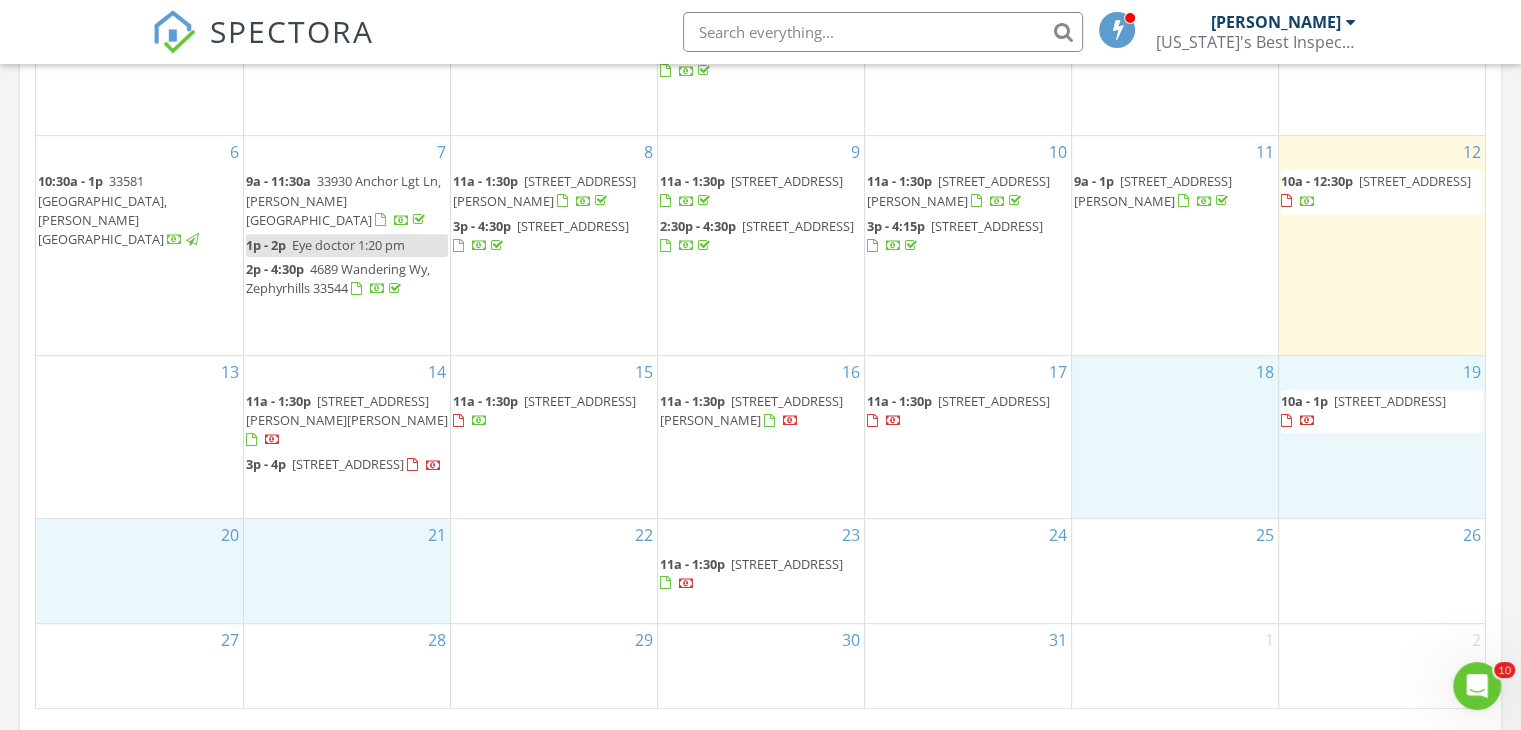 click on "21" at bounding box center [347, 571] 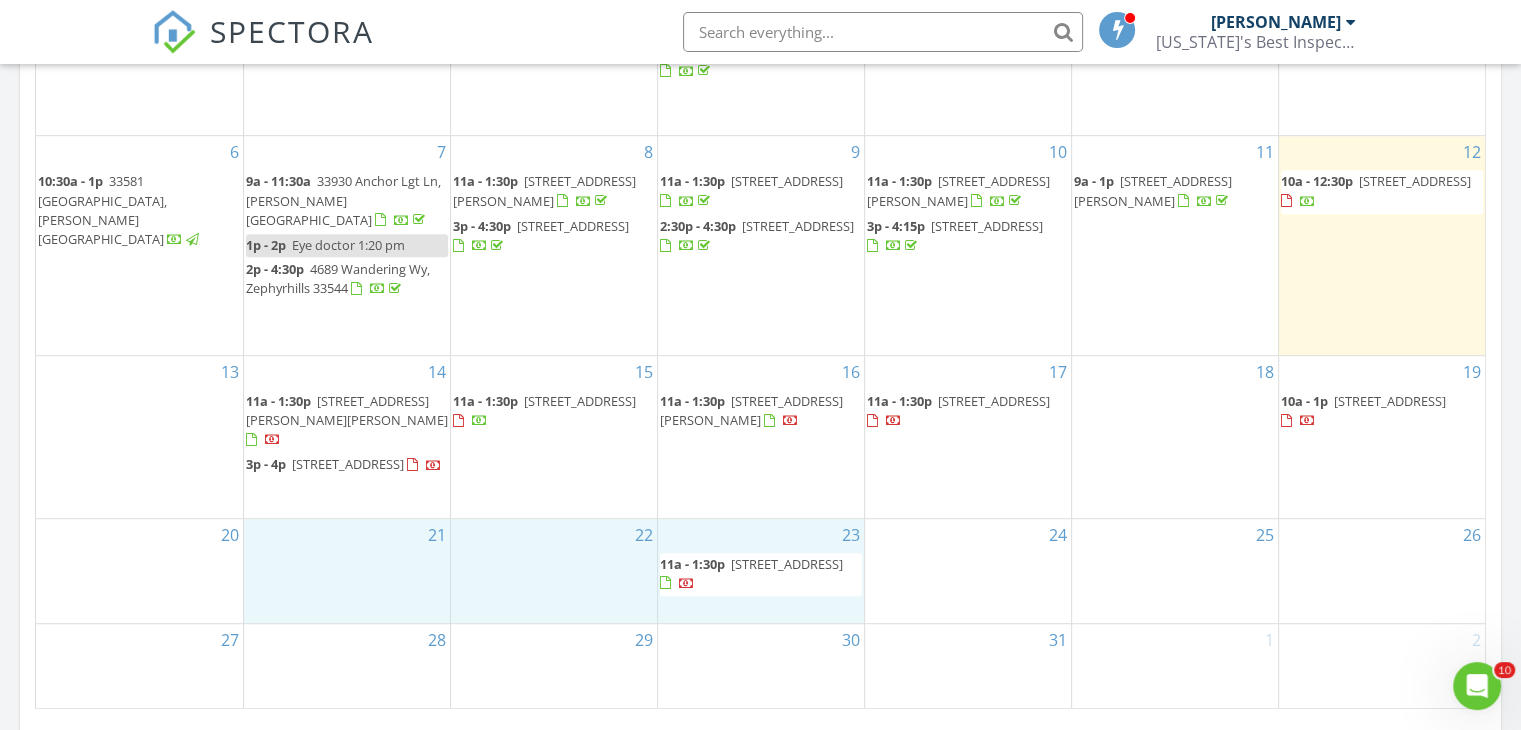 click on "18" at bounding box center (1175, 437) 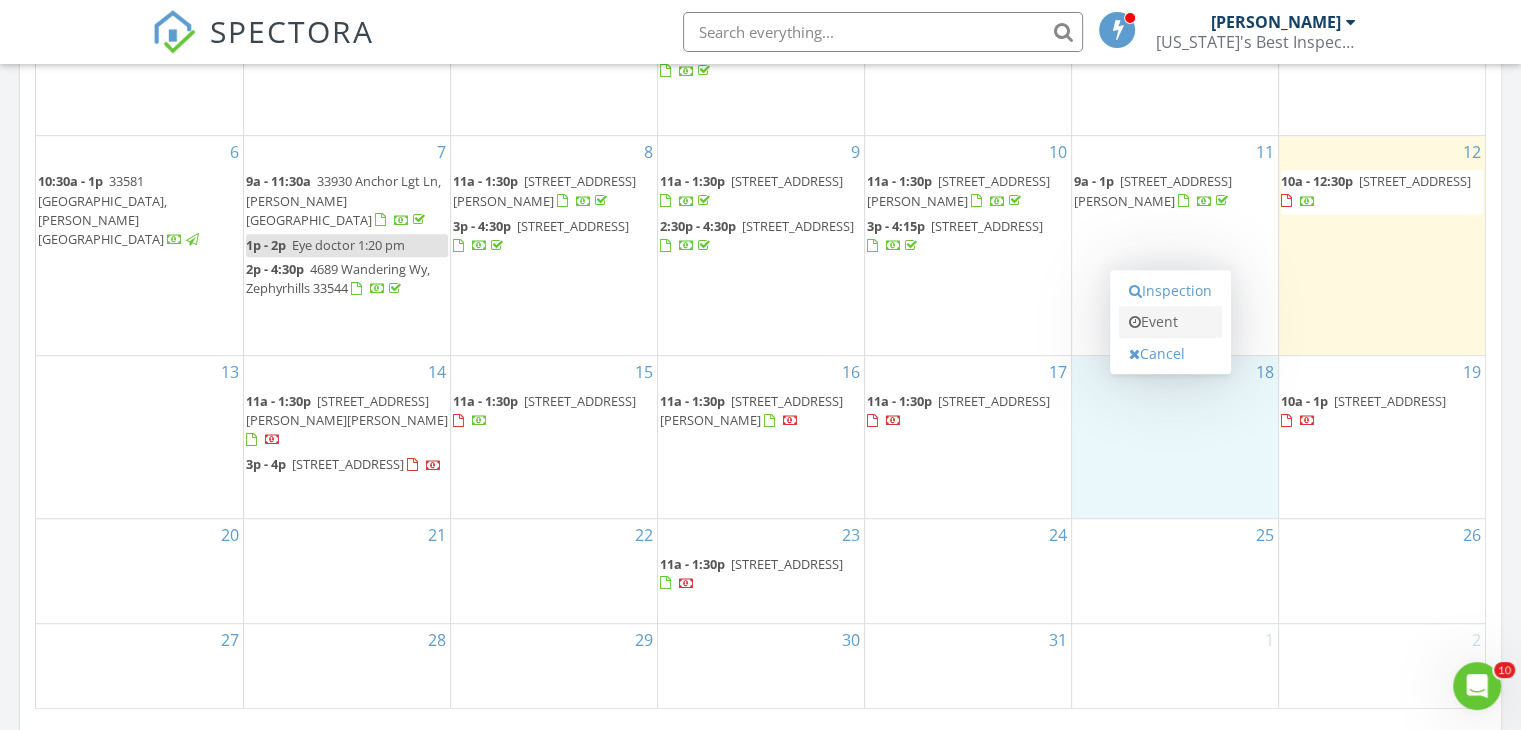 click on "Event" at bounding box center [1170, 322] 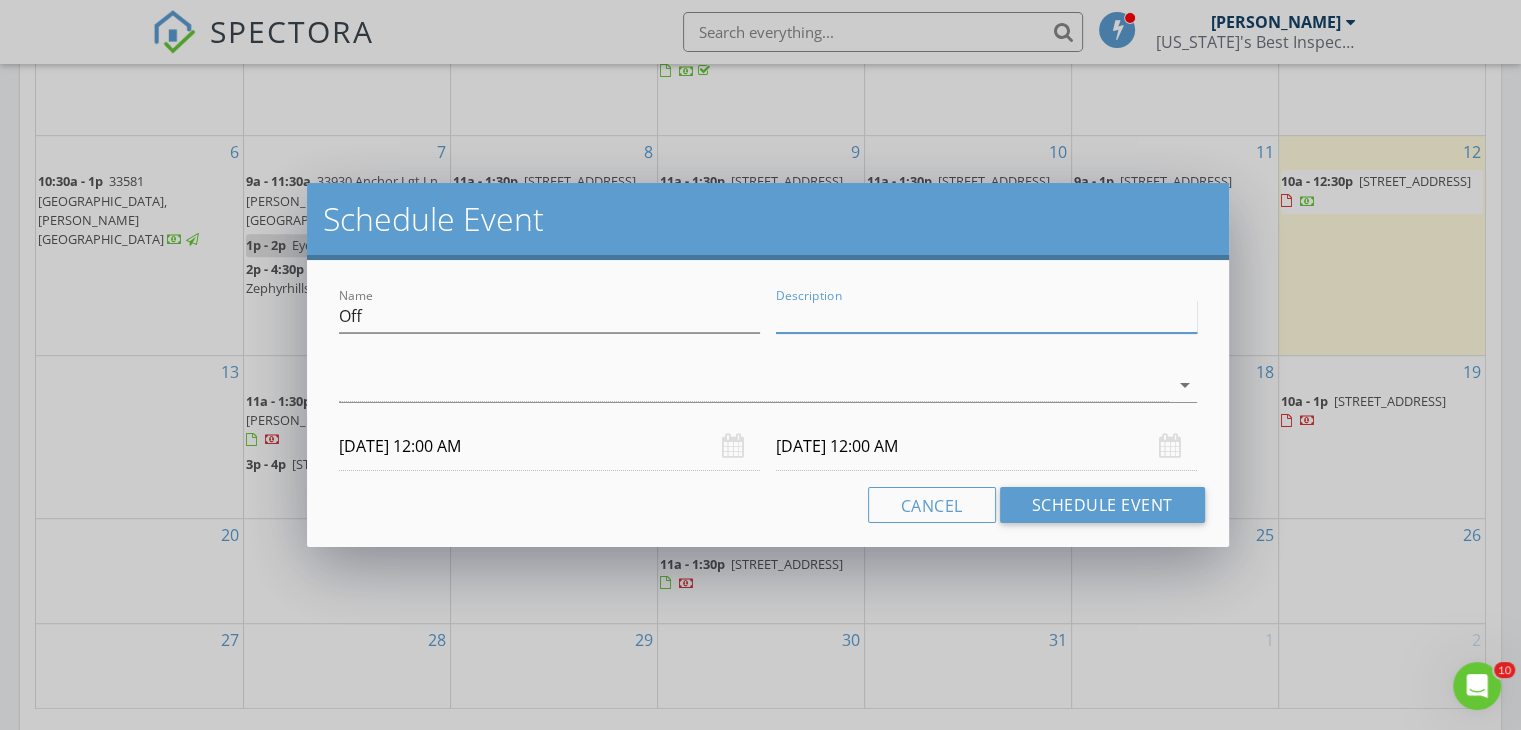 click on "Description" at bounding box center [986, 316] 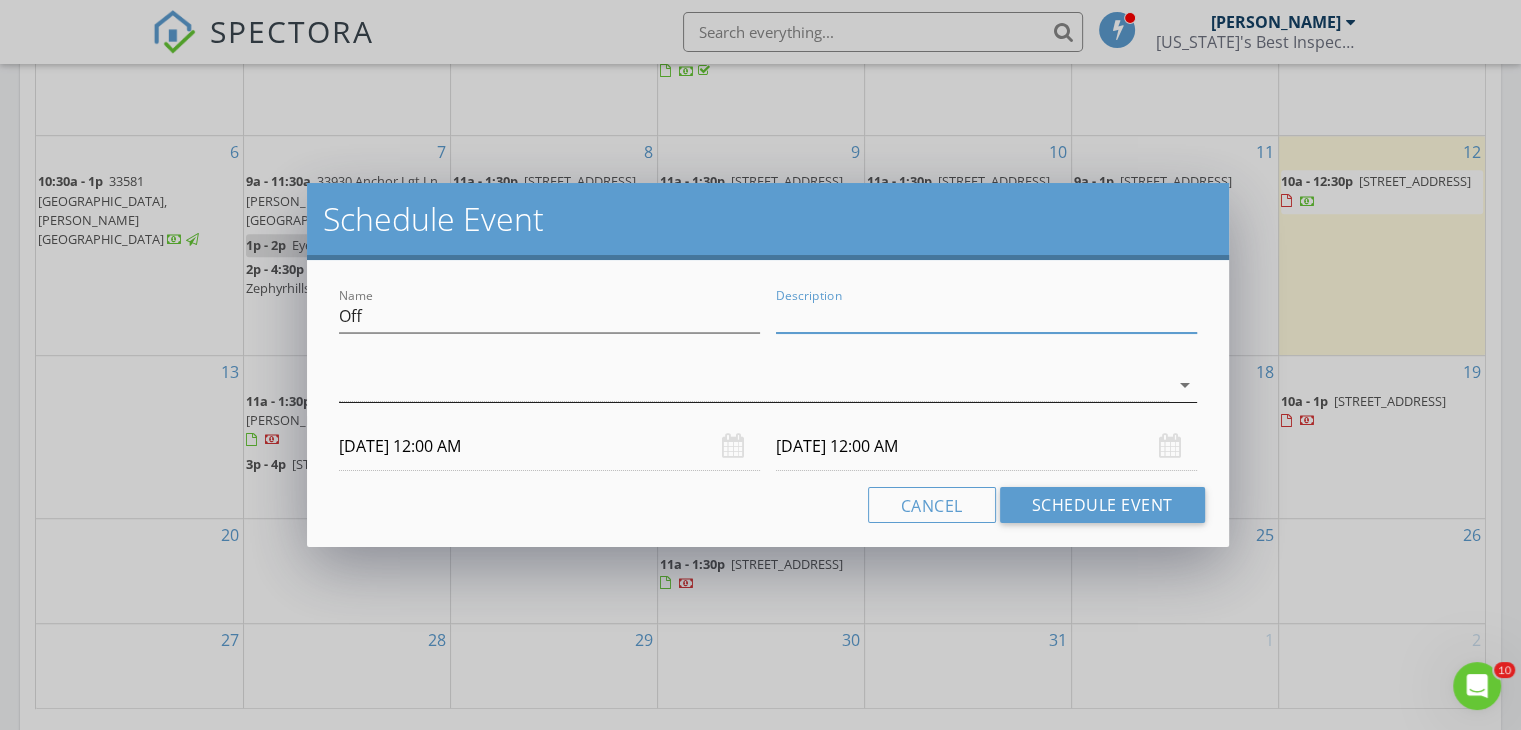click at bounding box center (754, 385) 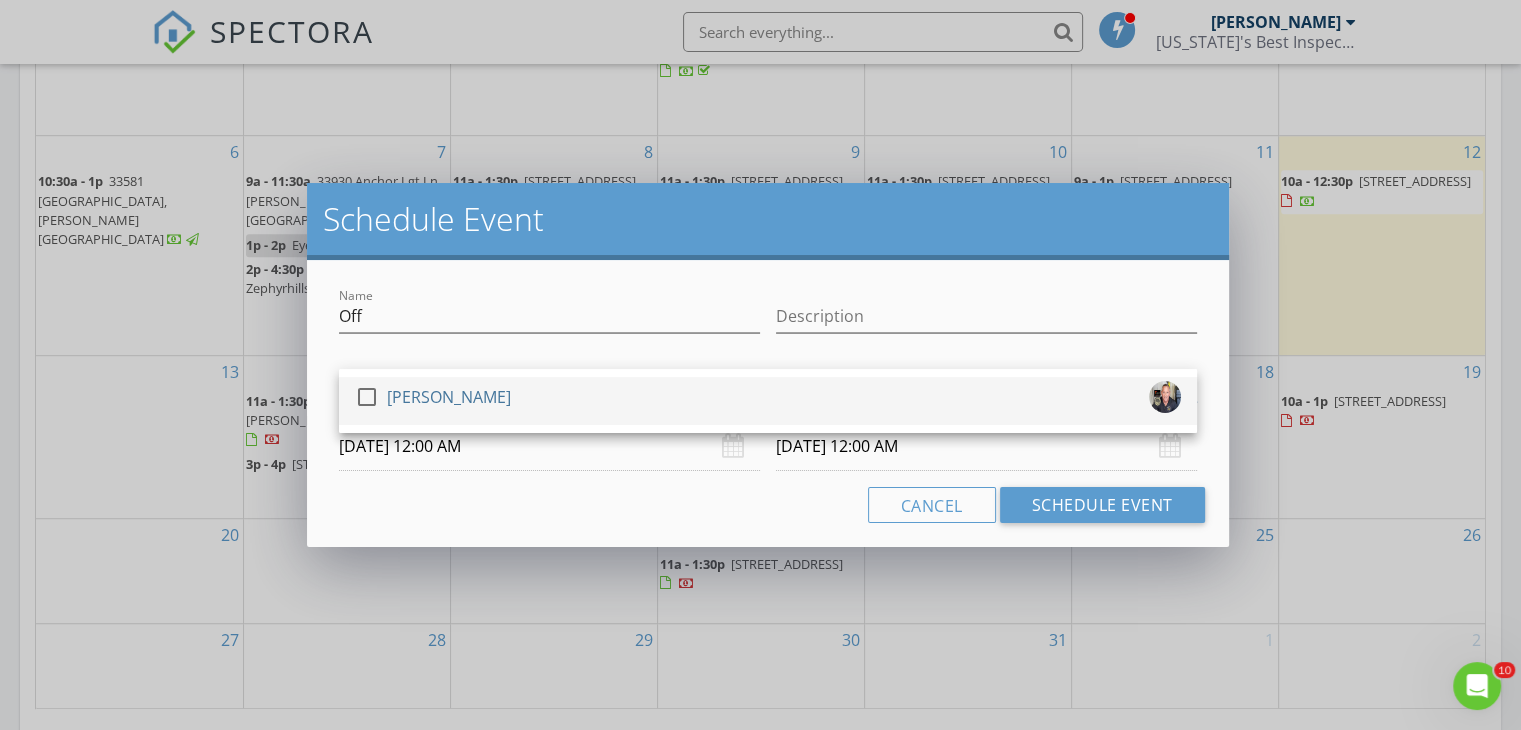click at bounding box center [367, 397] 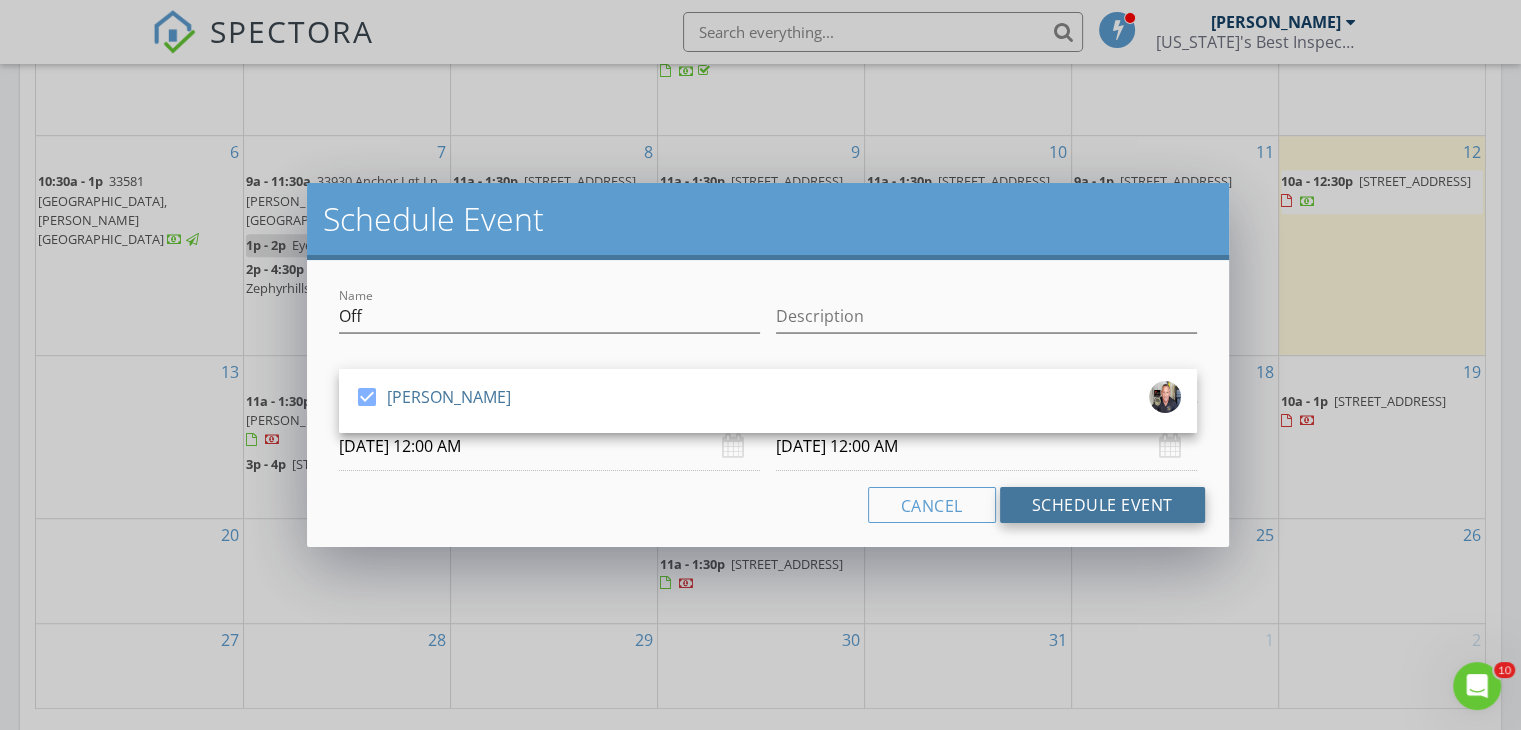 click on "Schedule Event" at bounding box center (1102, 505) 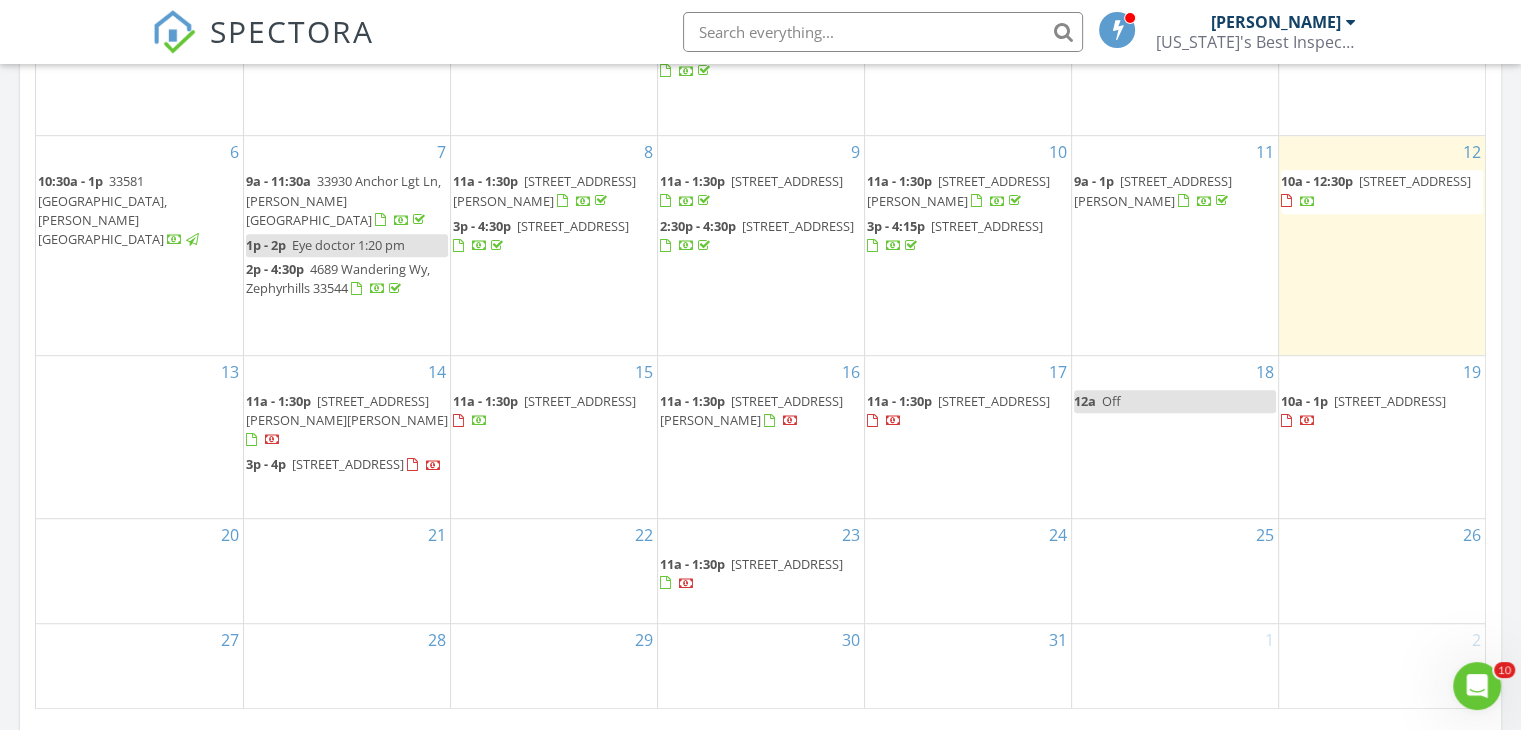 click on "21" at bounding box center (347, 571) 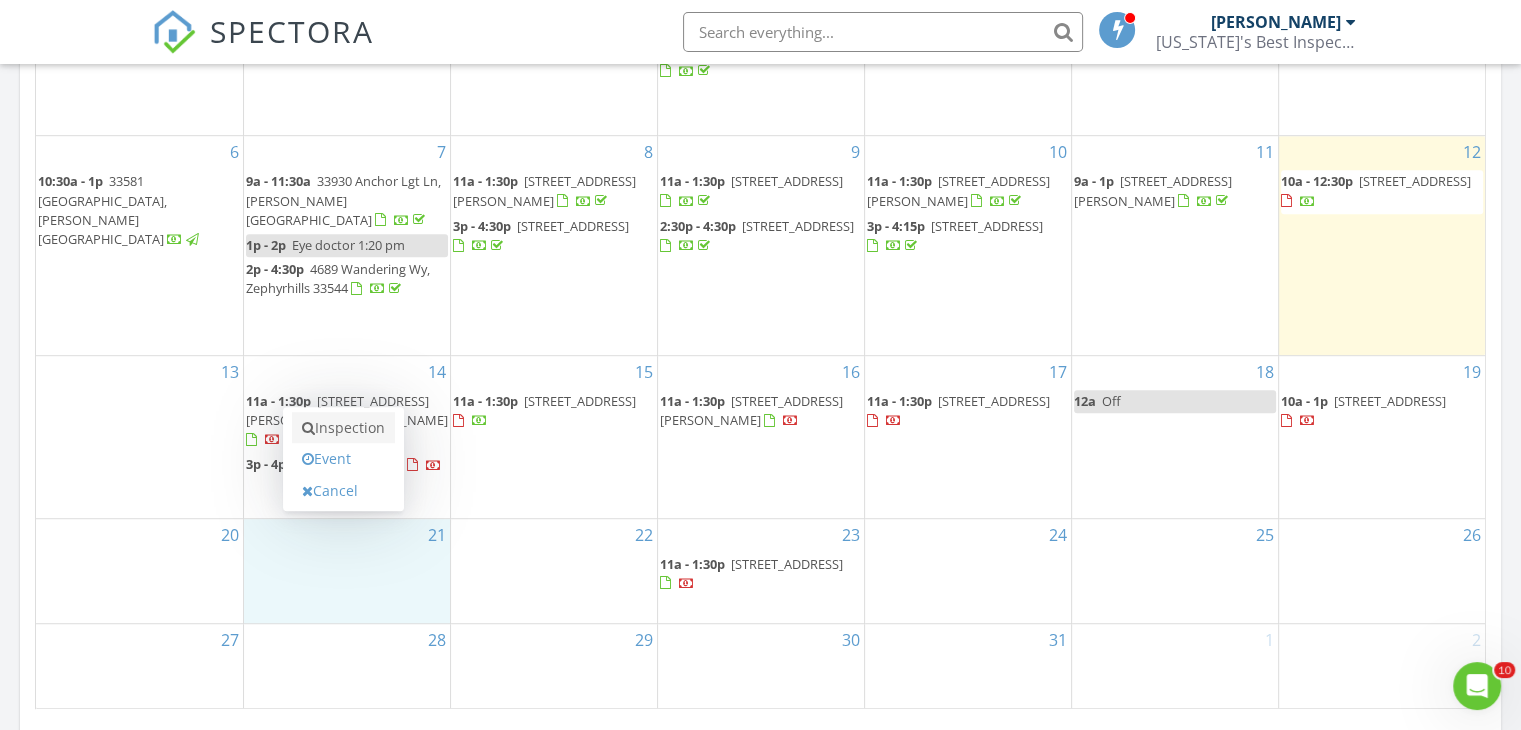 click on "Inspection" at bounding box center (343, 428) 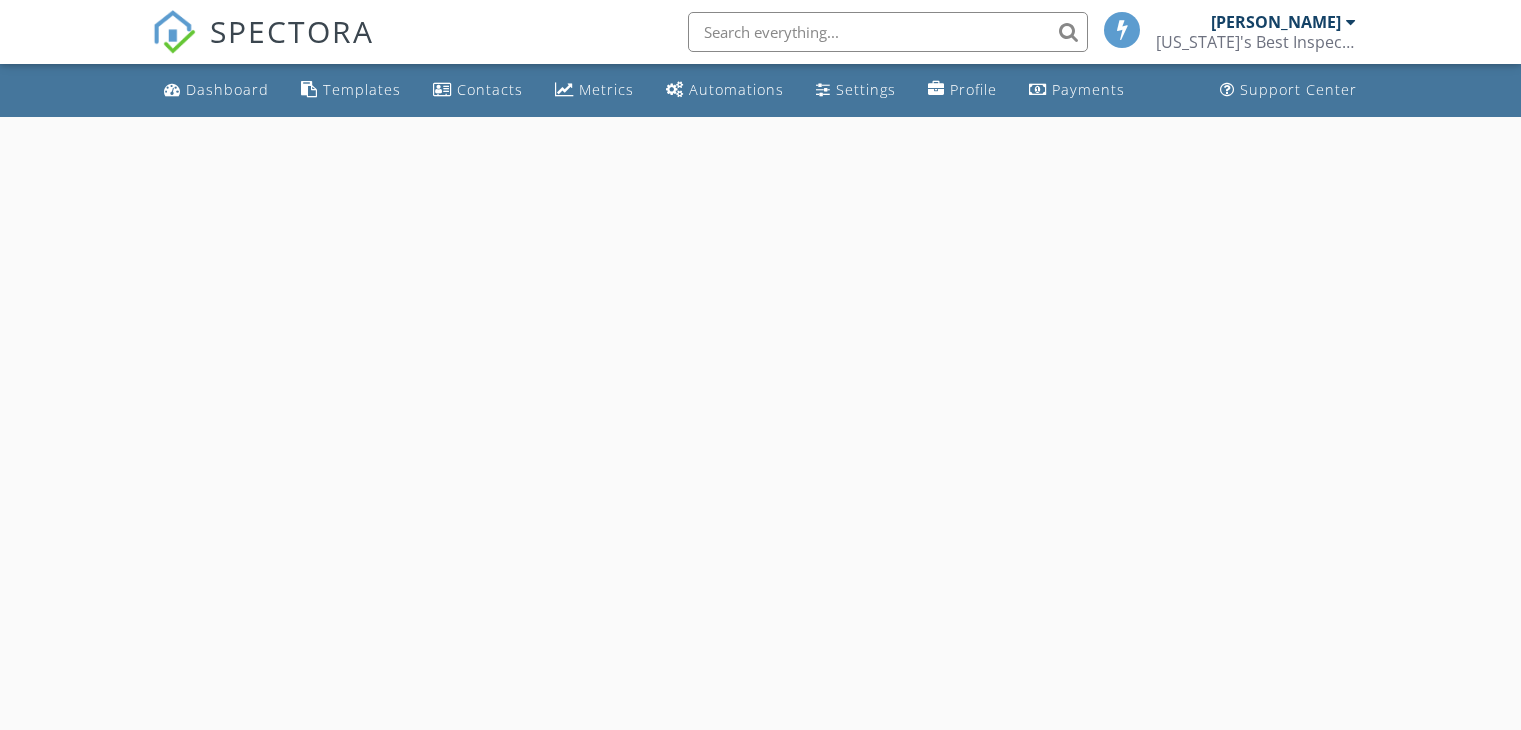 scroll, scrollTop: 0, scrollLeft: 0, axis: both 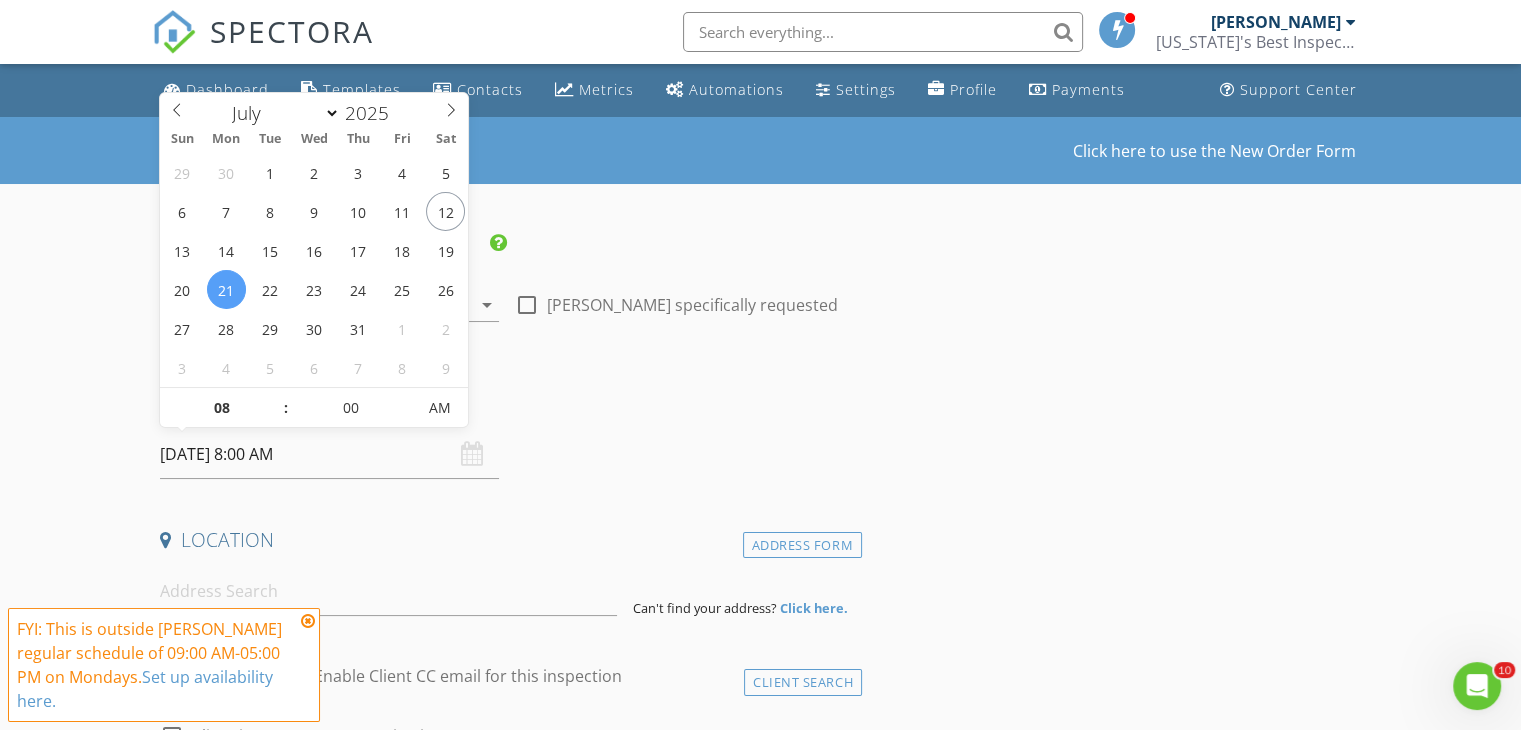 click on "[DATE] 8:00 AM" at bounding box center (329, 454) 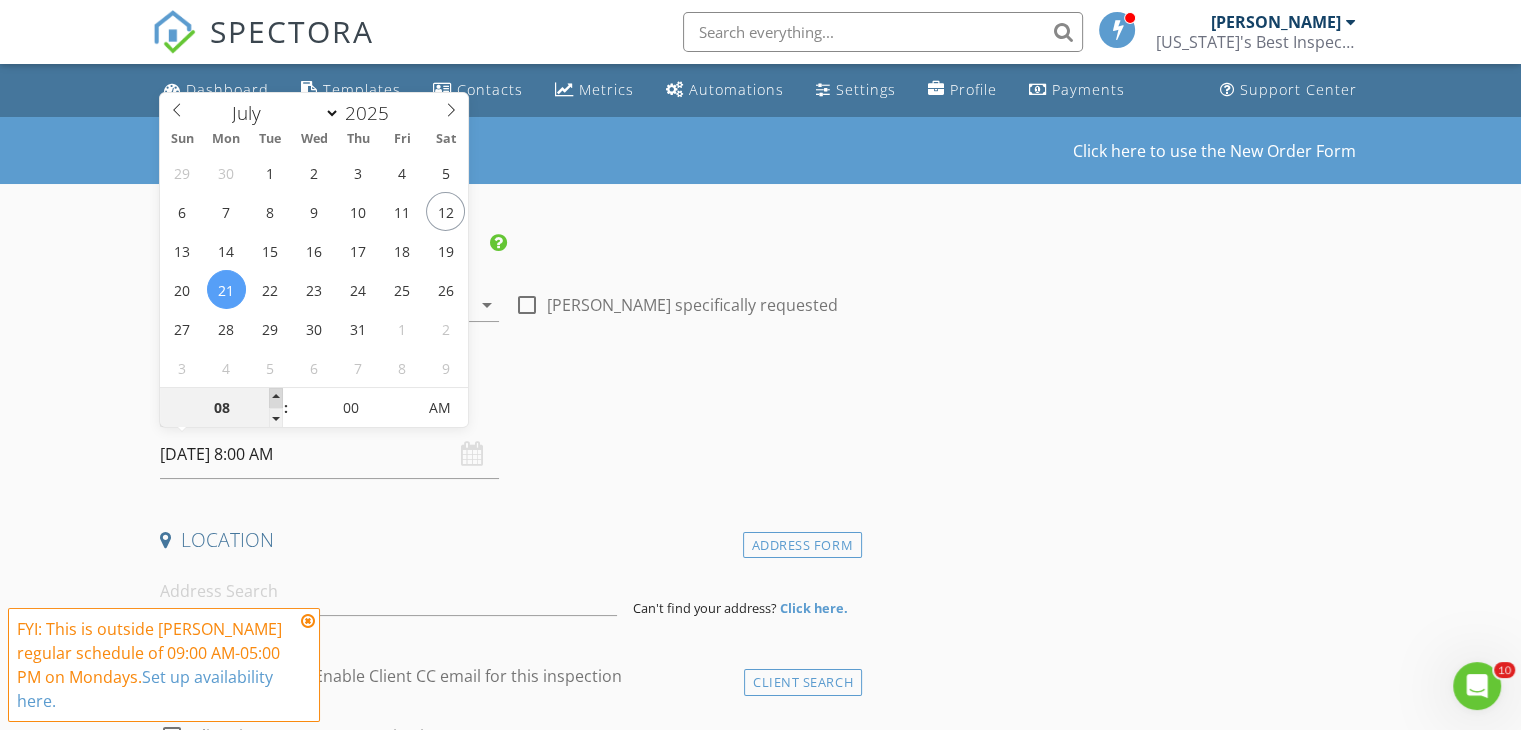 type on "09" 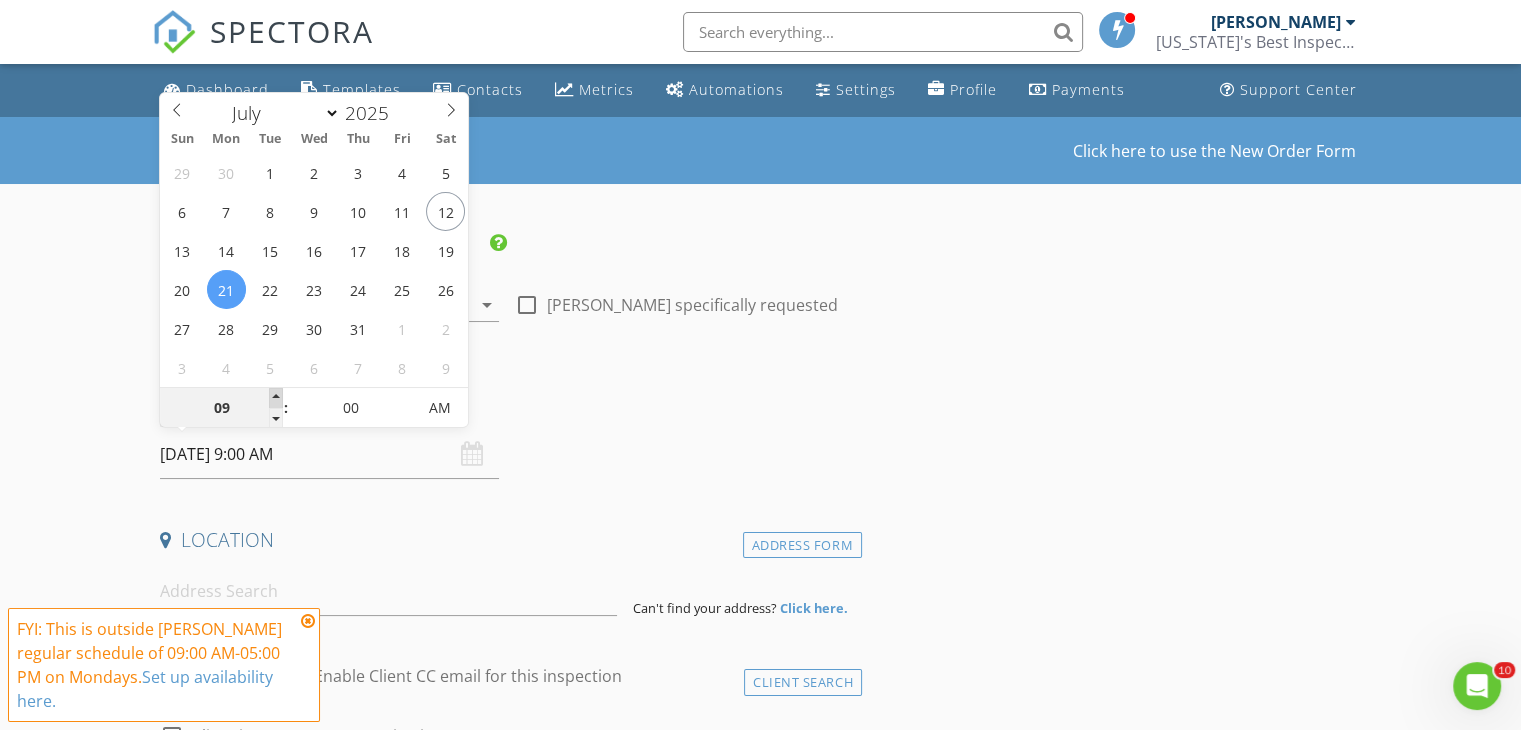 click at bounding box center [276, 398] 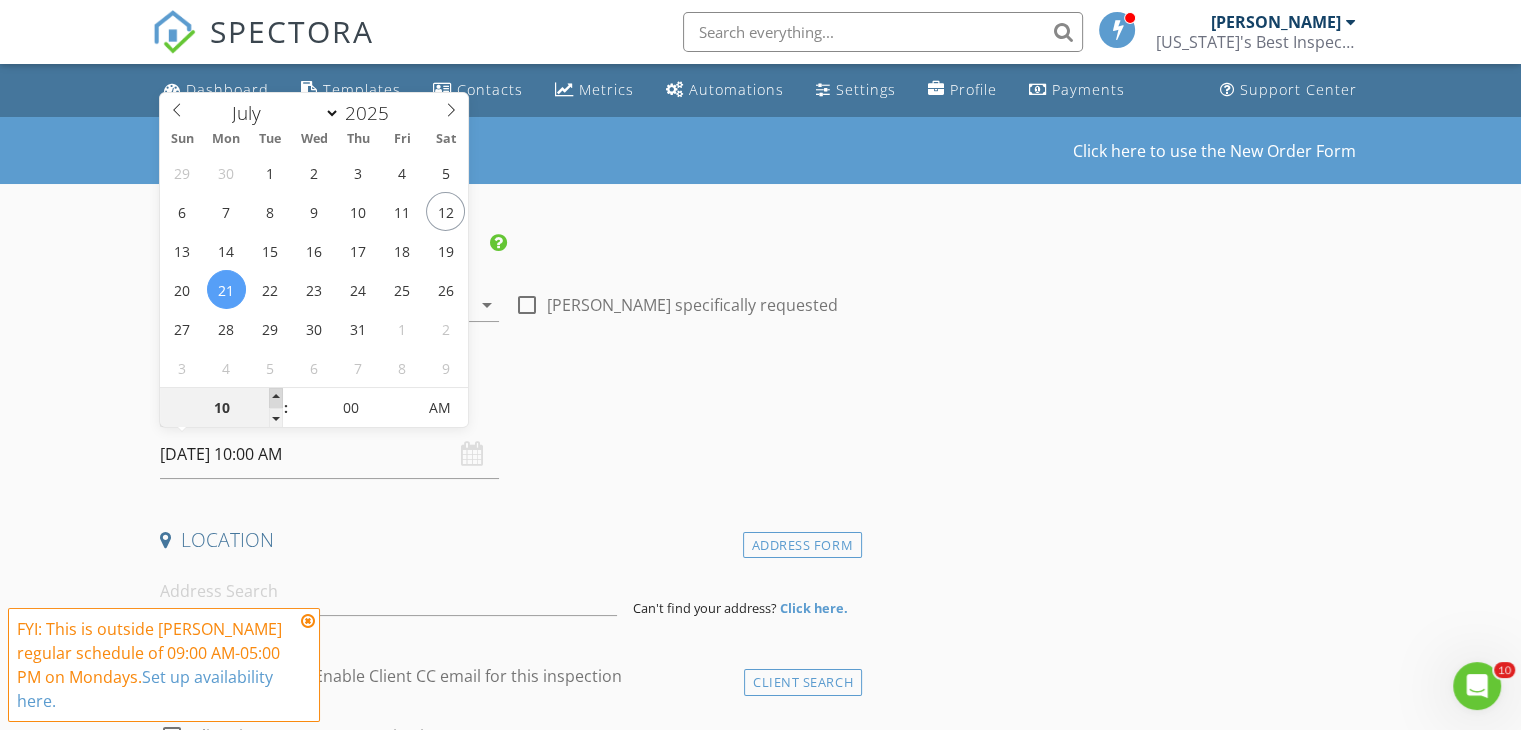 click at bounding box center (276, 398) 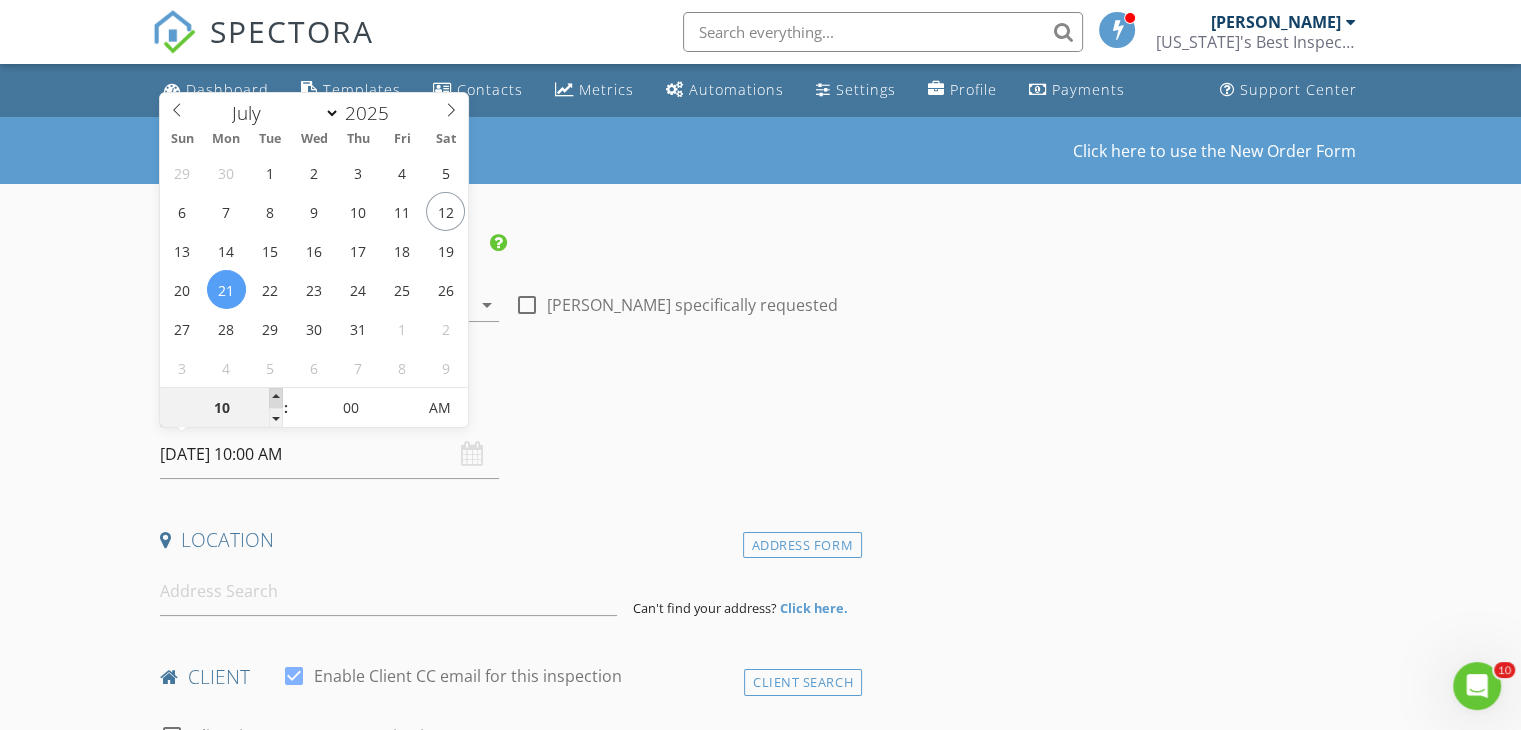 type on "11" 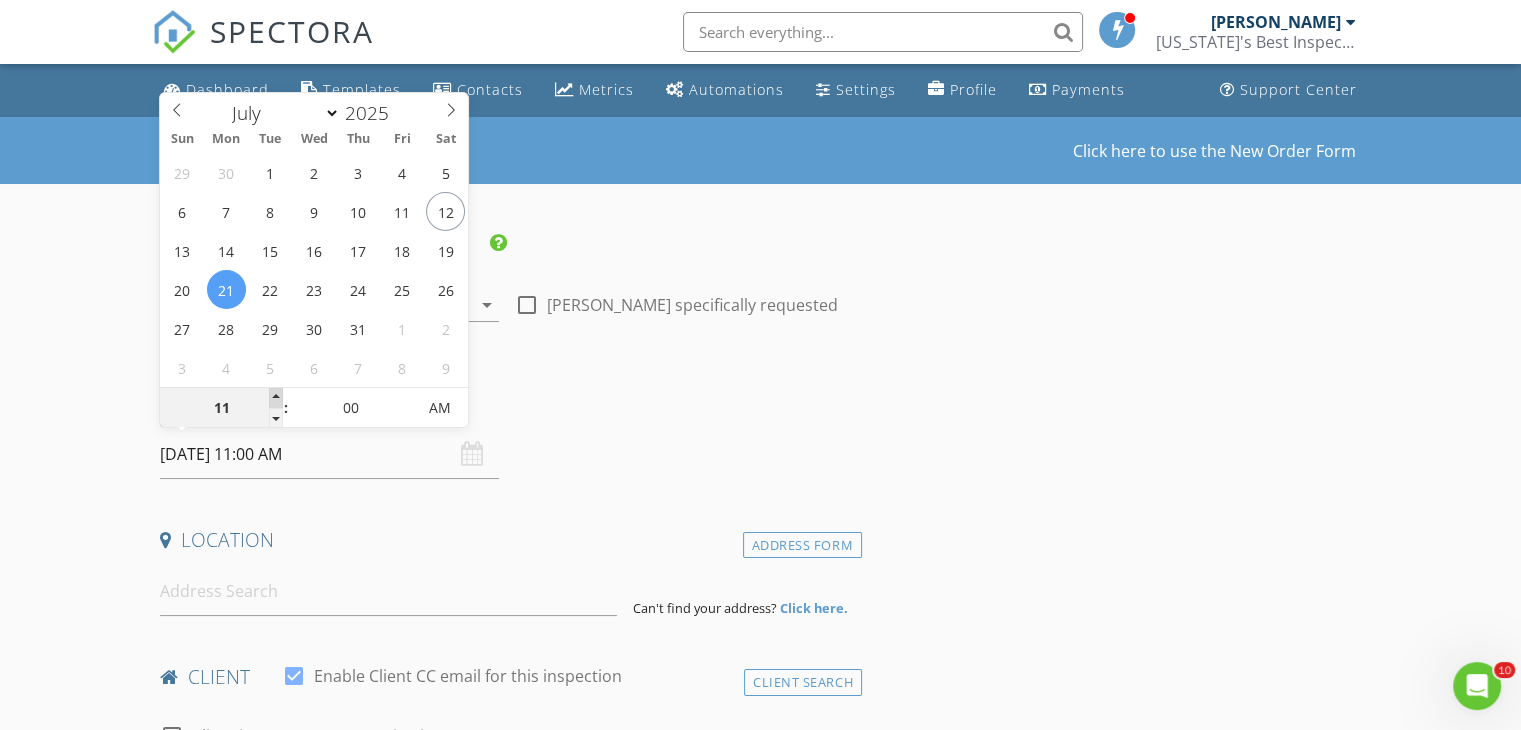 click at bounding box center [276, 398] 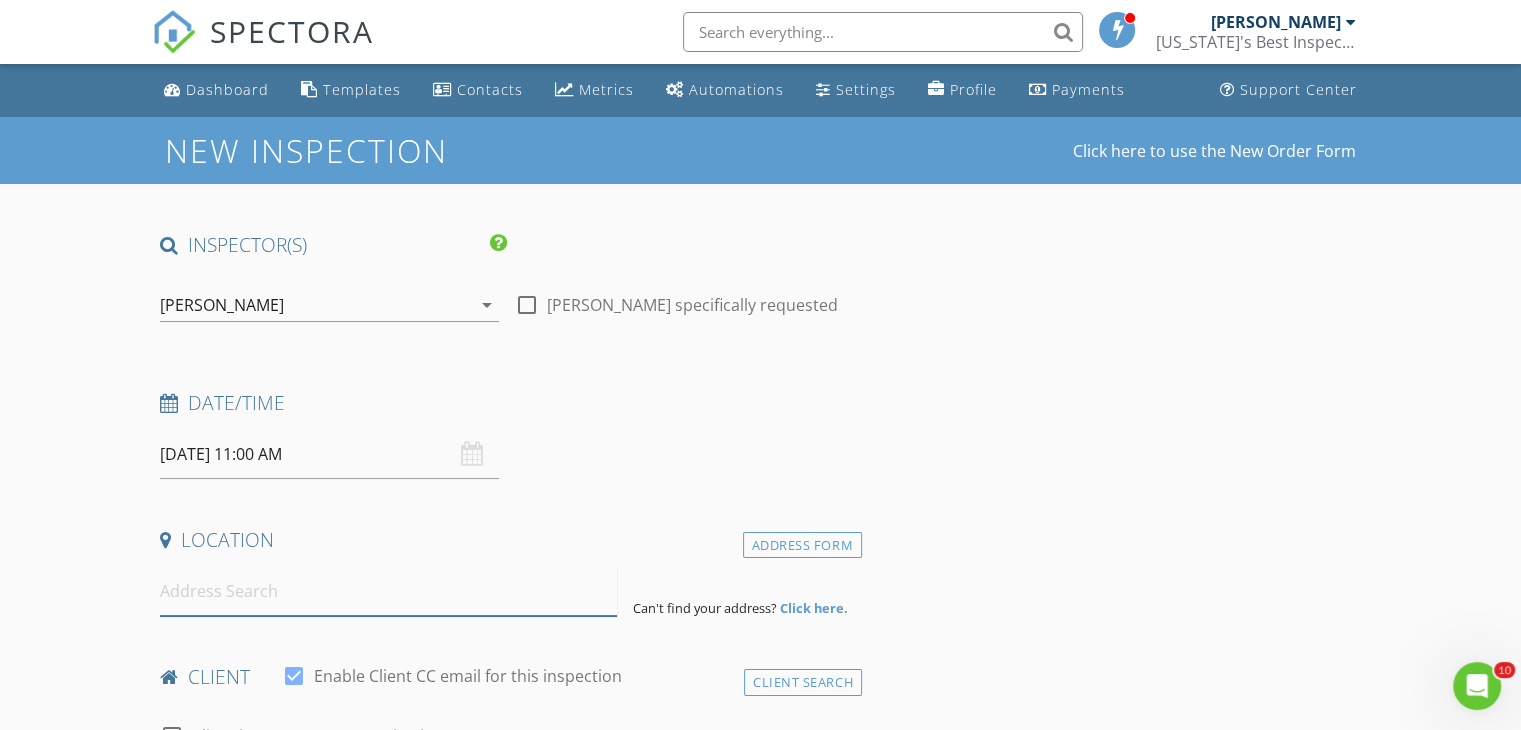 click at bounding box center (388, 591) 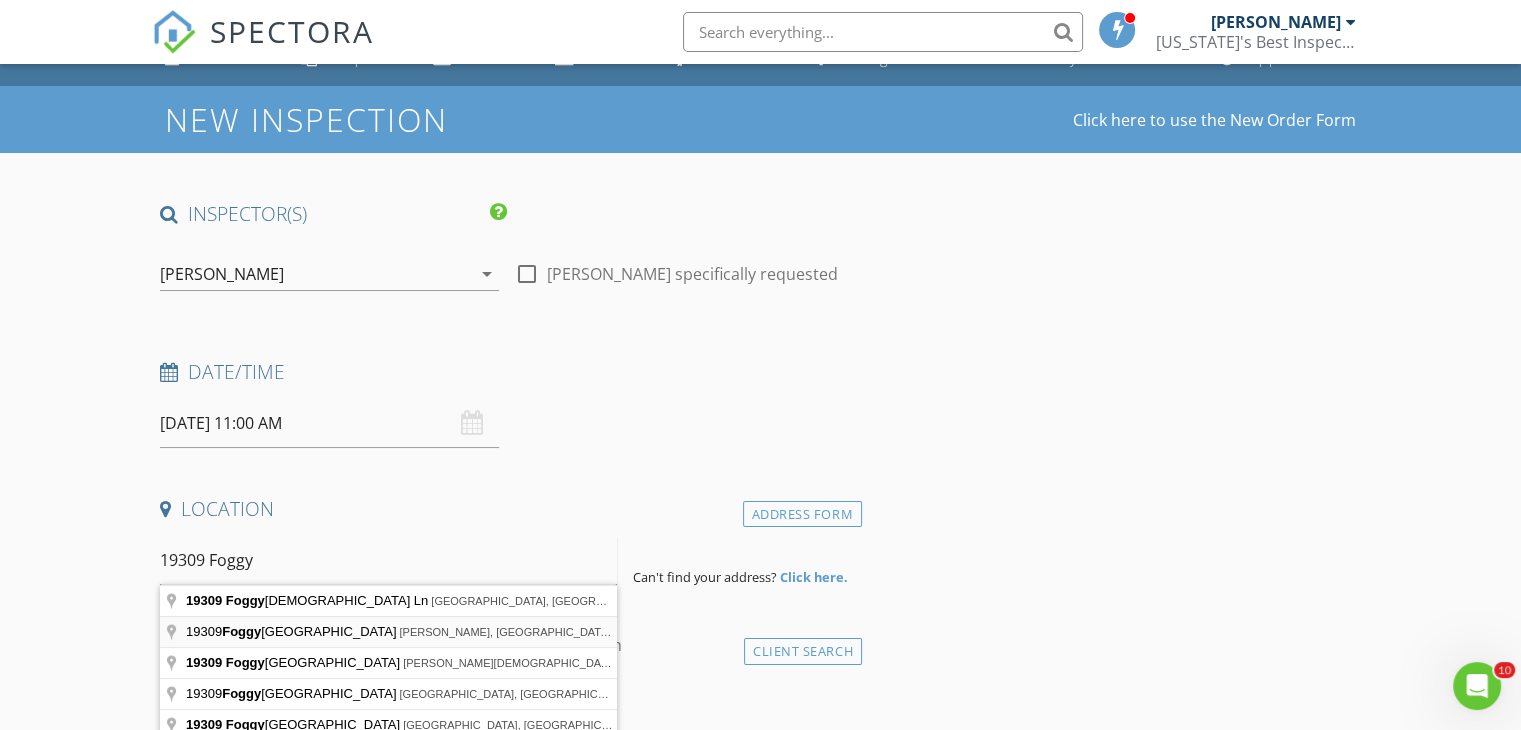 scroll, scrollTop: 32, scrollLeft: 0, axis: vertical 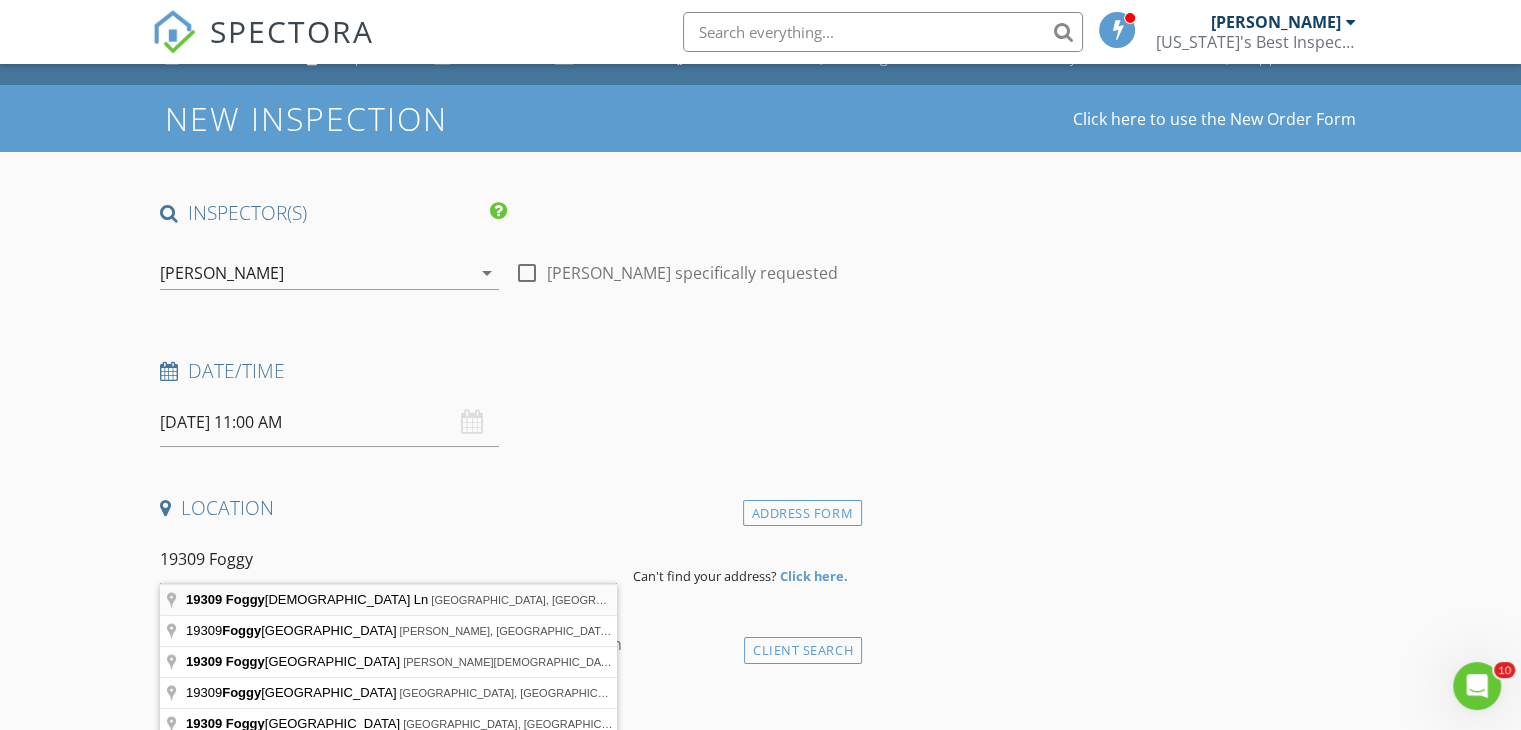 type on "19309 Foggy Crk Ln, Tampa, FL, USA" 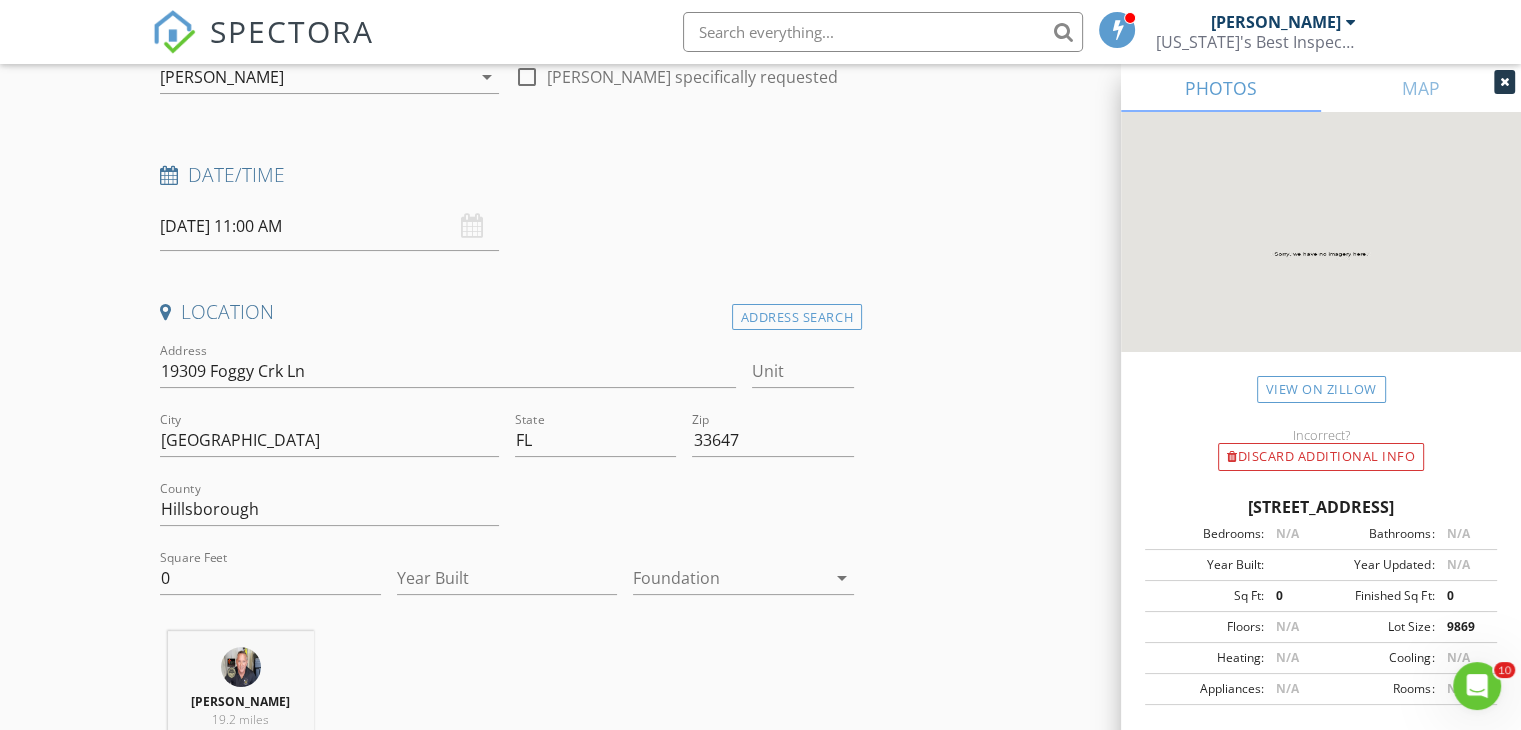 scroll, scrollTop: 280, scrollLeft: 0, axis: vertical 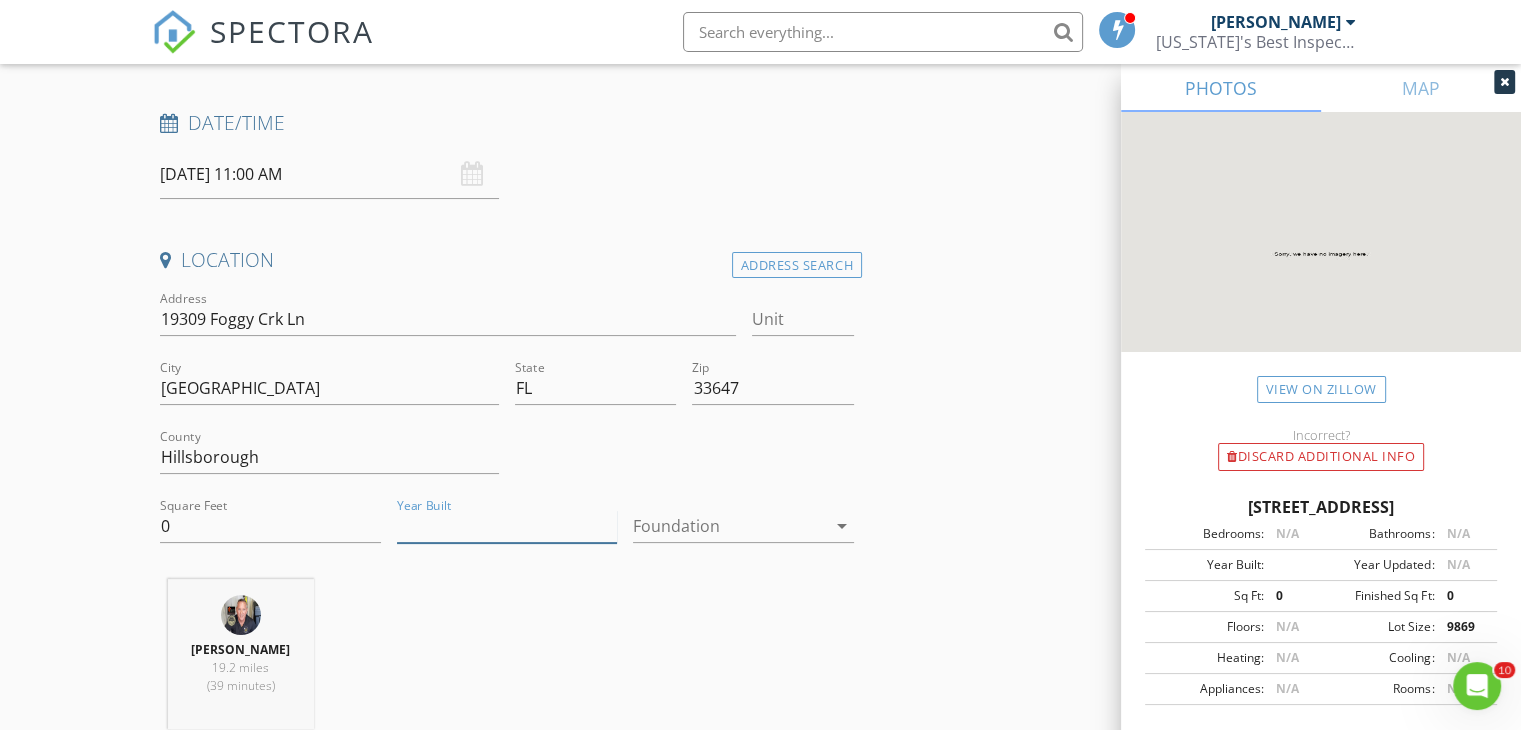 click on "Year Built" at bounding box center (507, 526) 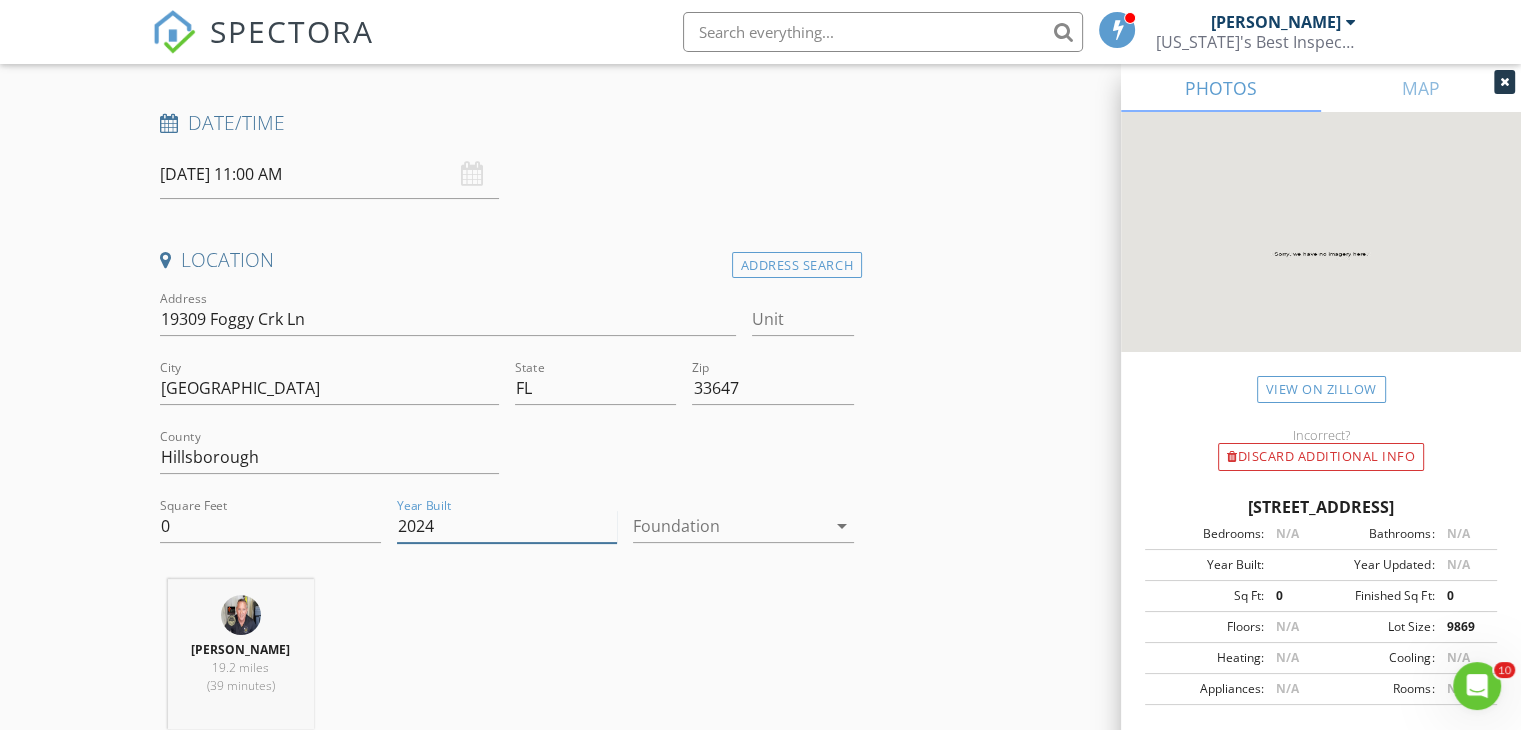 type on "2024" 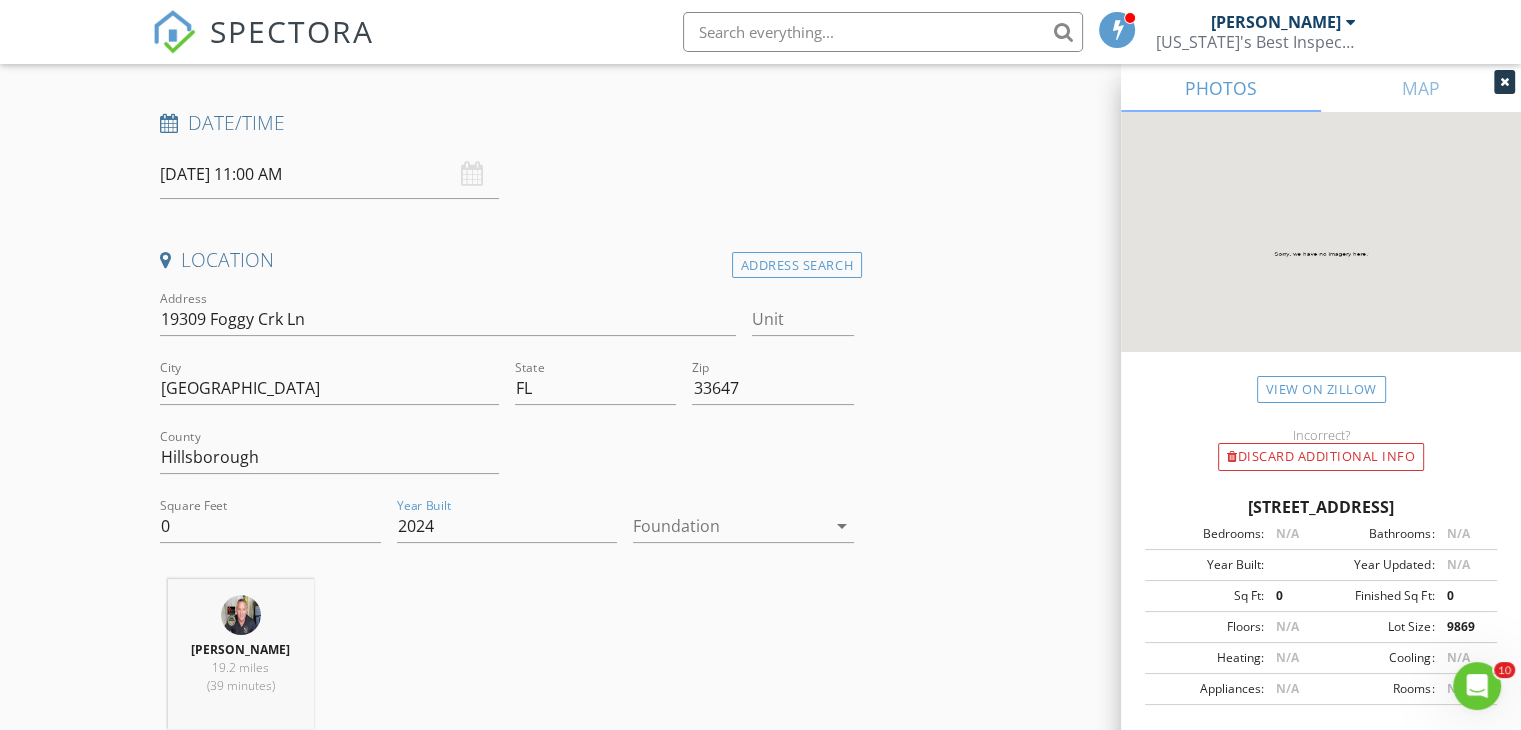 click at bounding box center (729, 526) 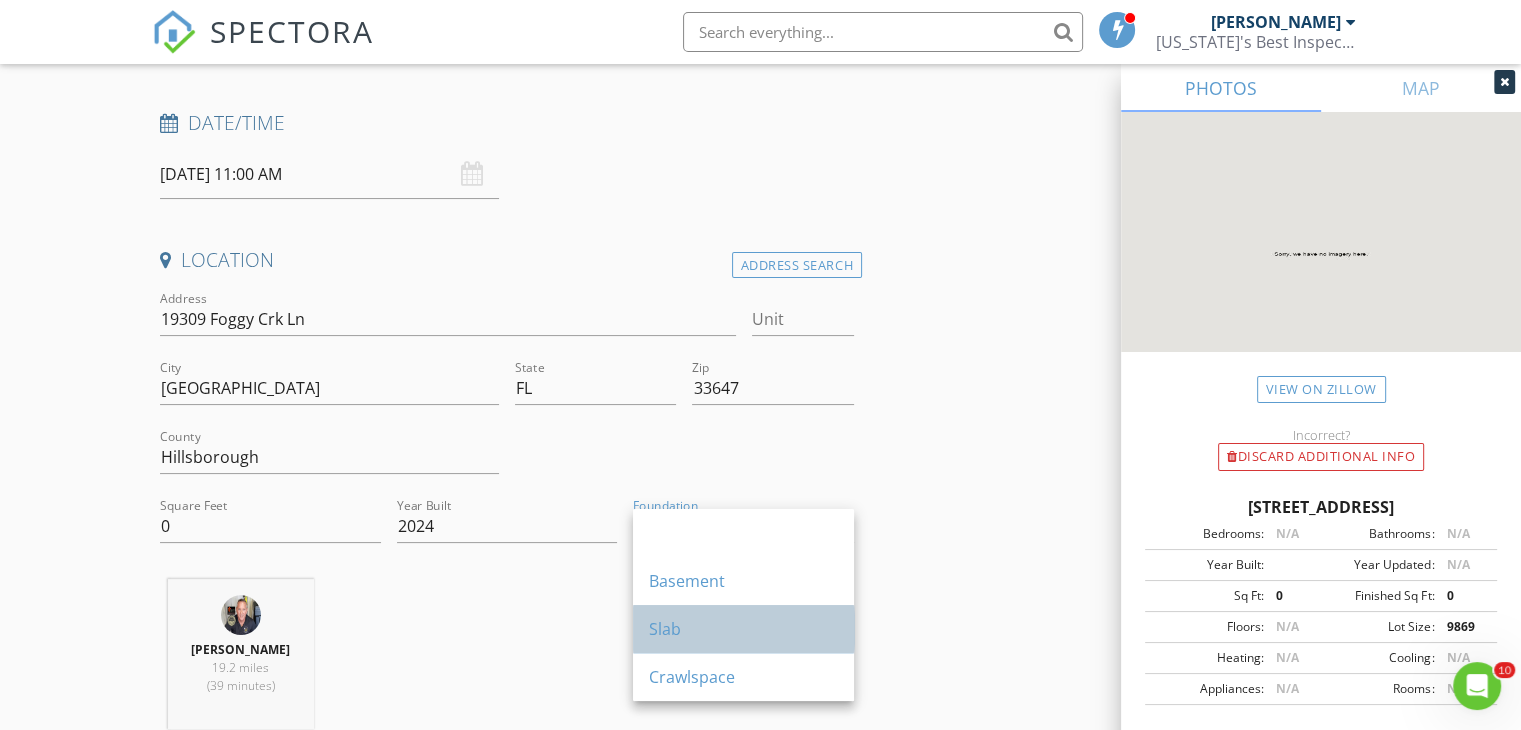 click on "Slab" at bounding box center [743, 629] 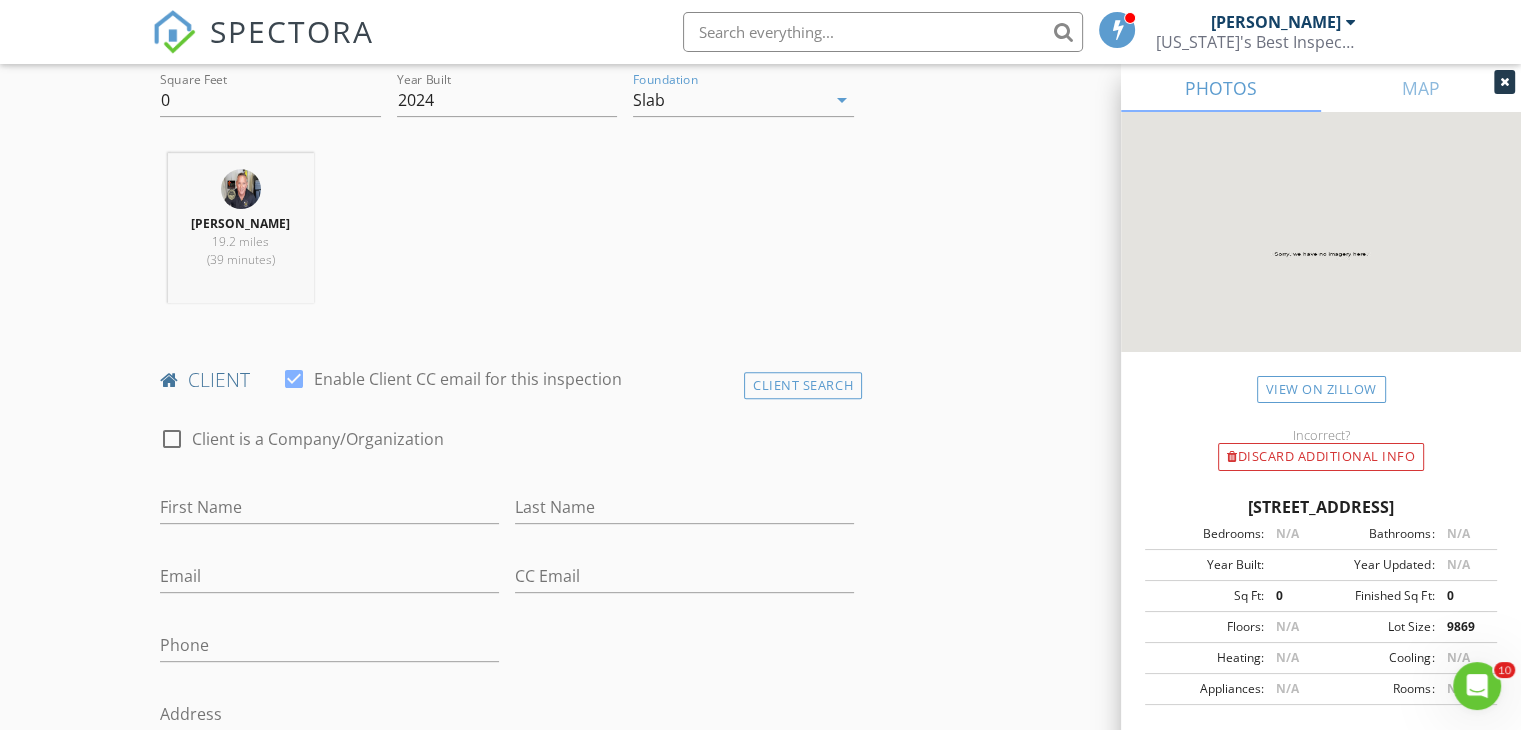 scroll, scrollTop: 714, scrollLeft: 0, axis: vertical 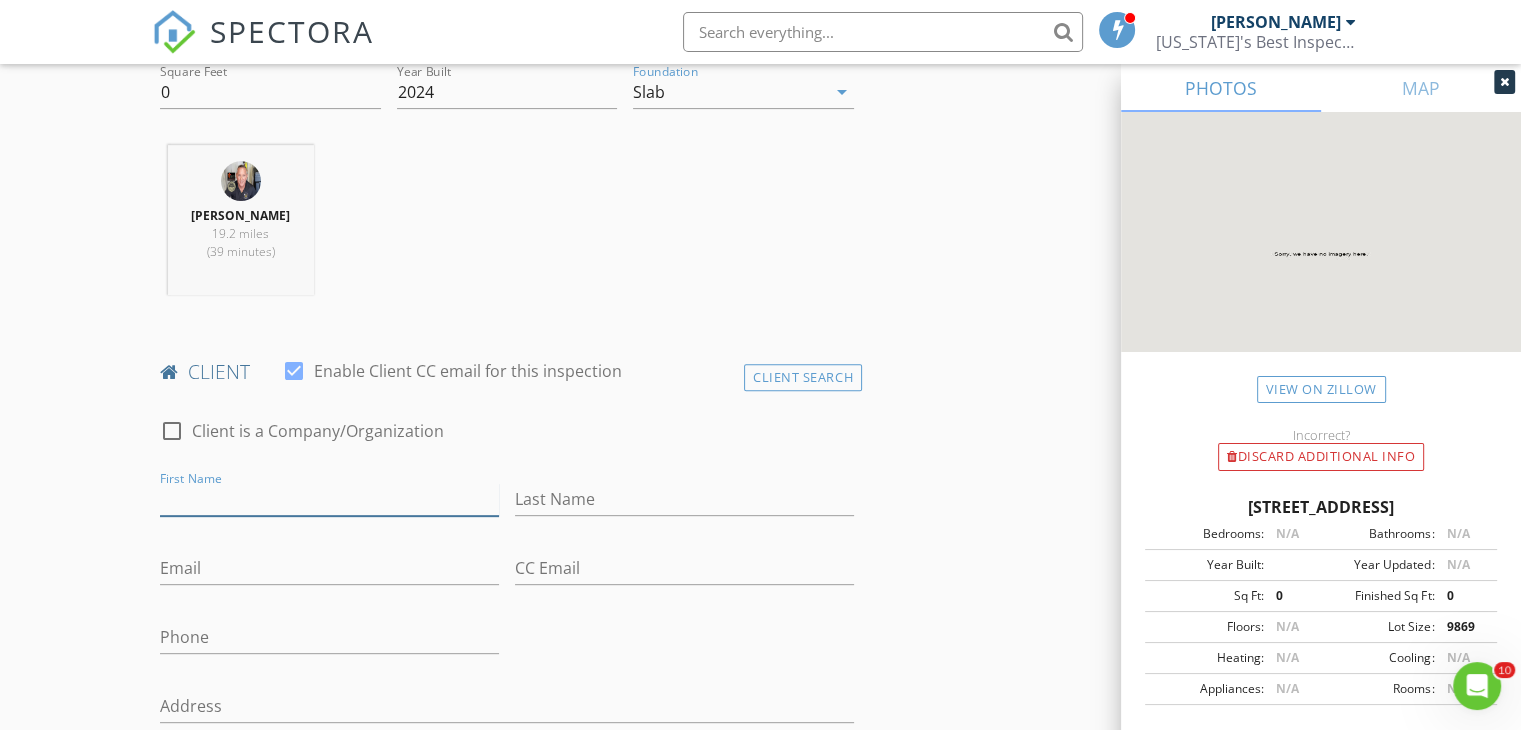 click on "First Name" at bounding box center (329, 499) 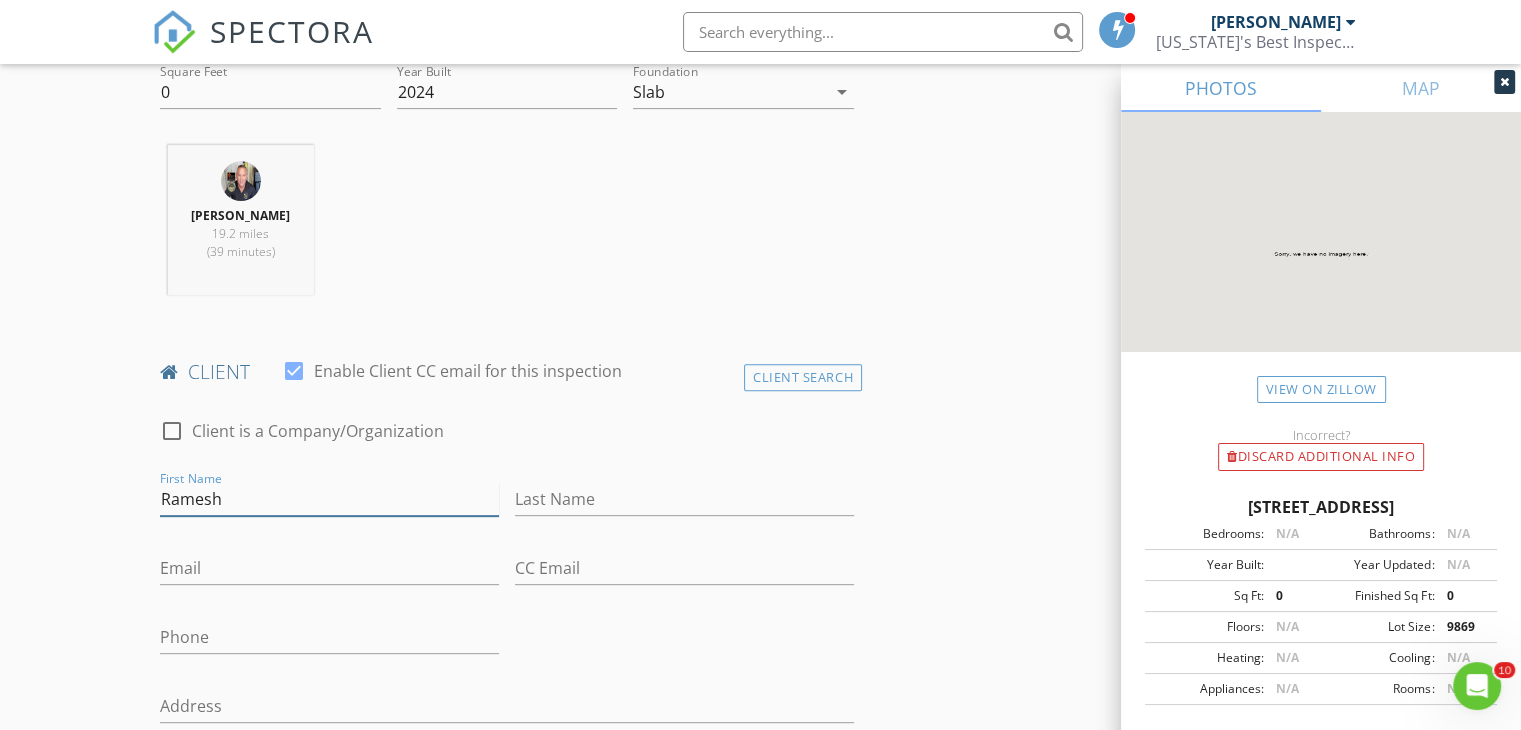 type on "Ramesh" 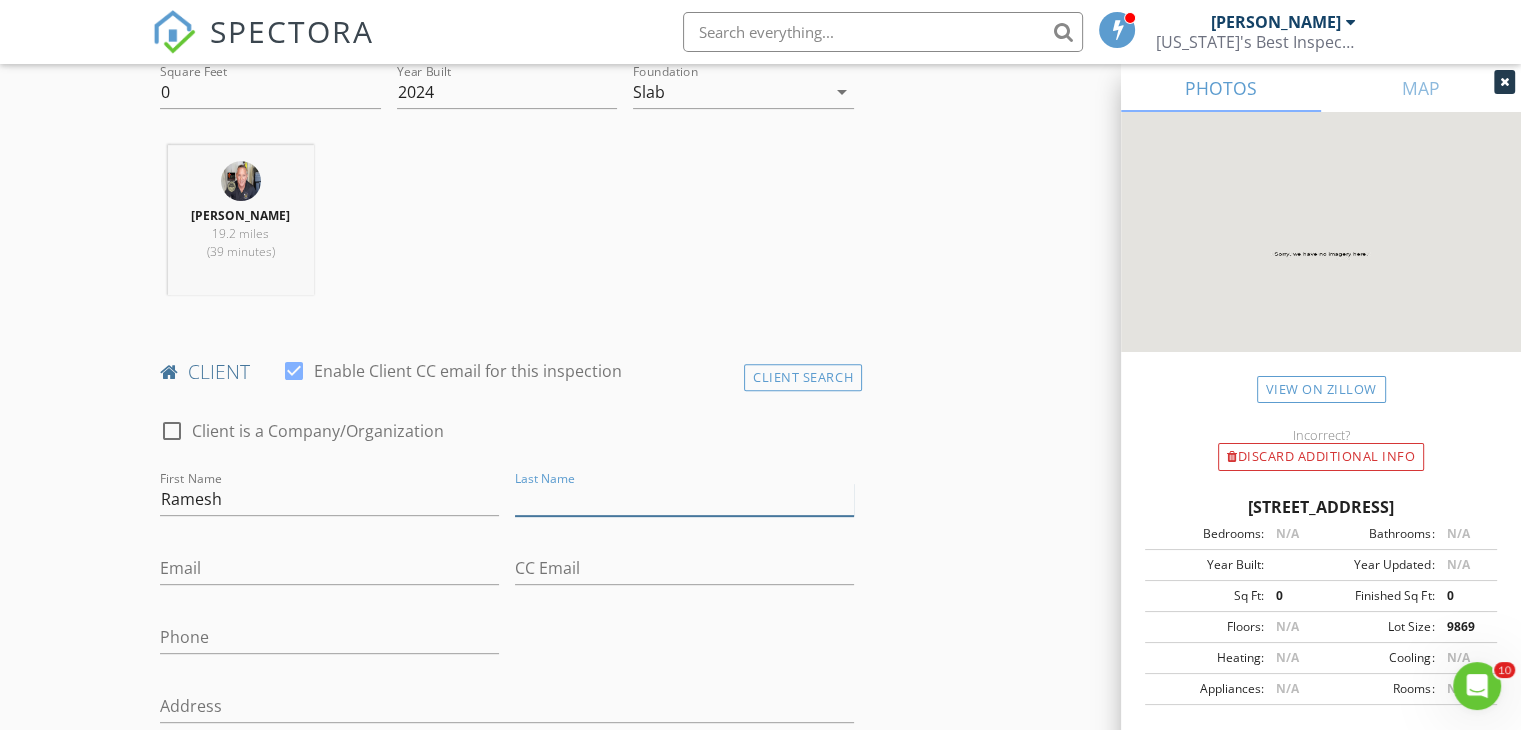 click on "Last Name" at bounding box center [684, 499] 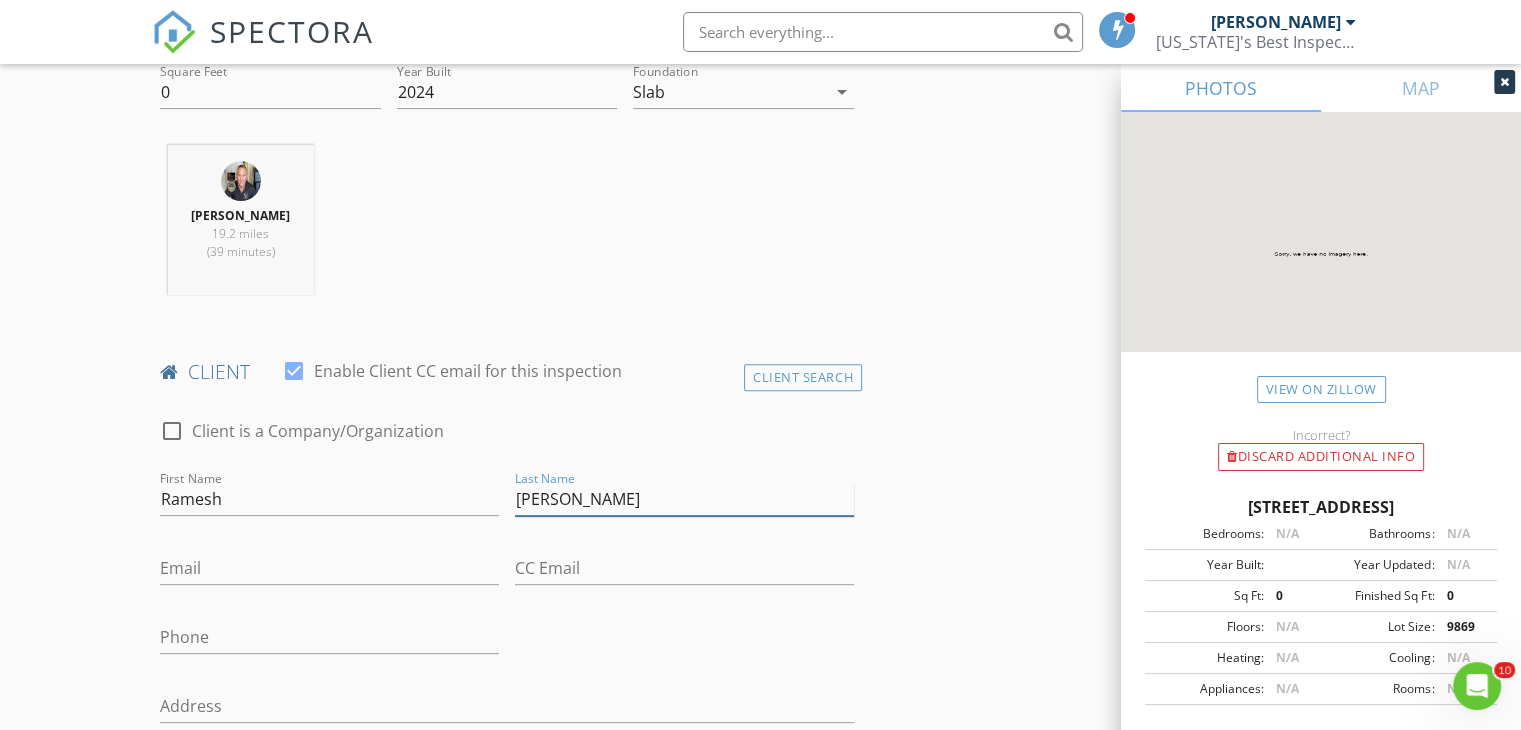 type on "Daddala" 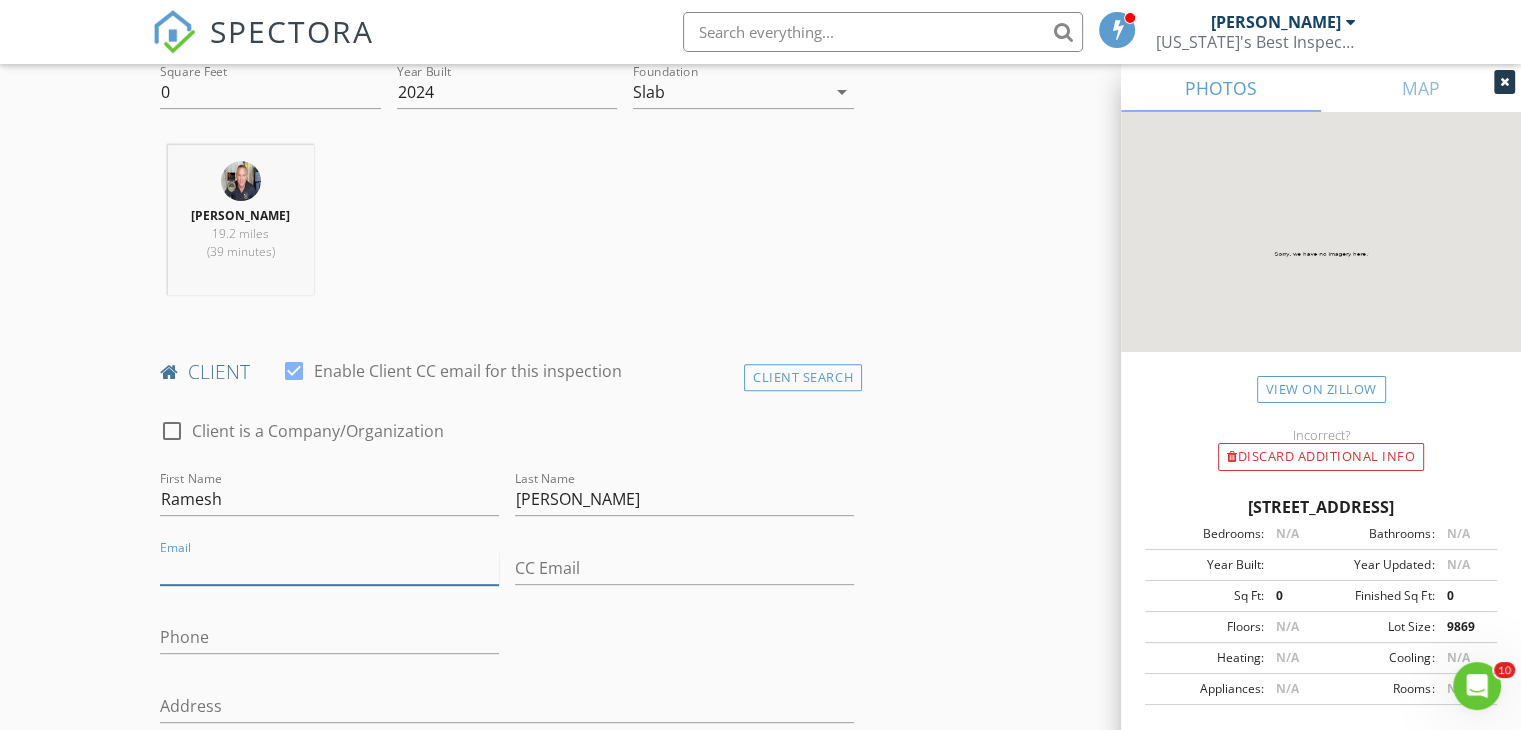 click on "Email" at bounding box center (329, 568) 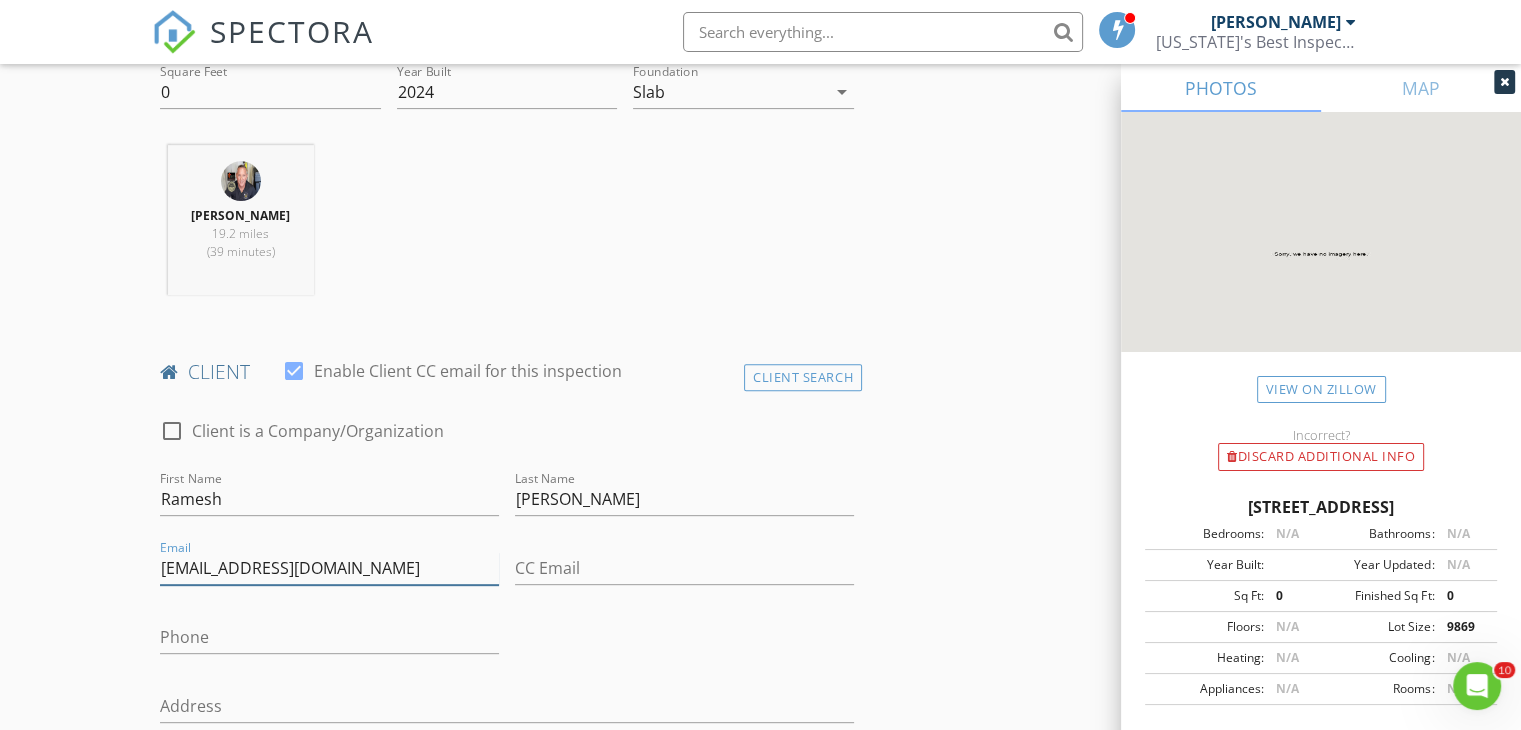 type on "daddalaramu@gmail.com" 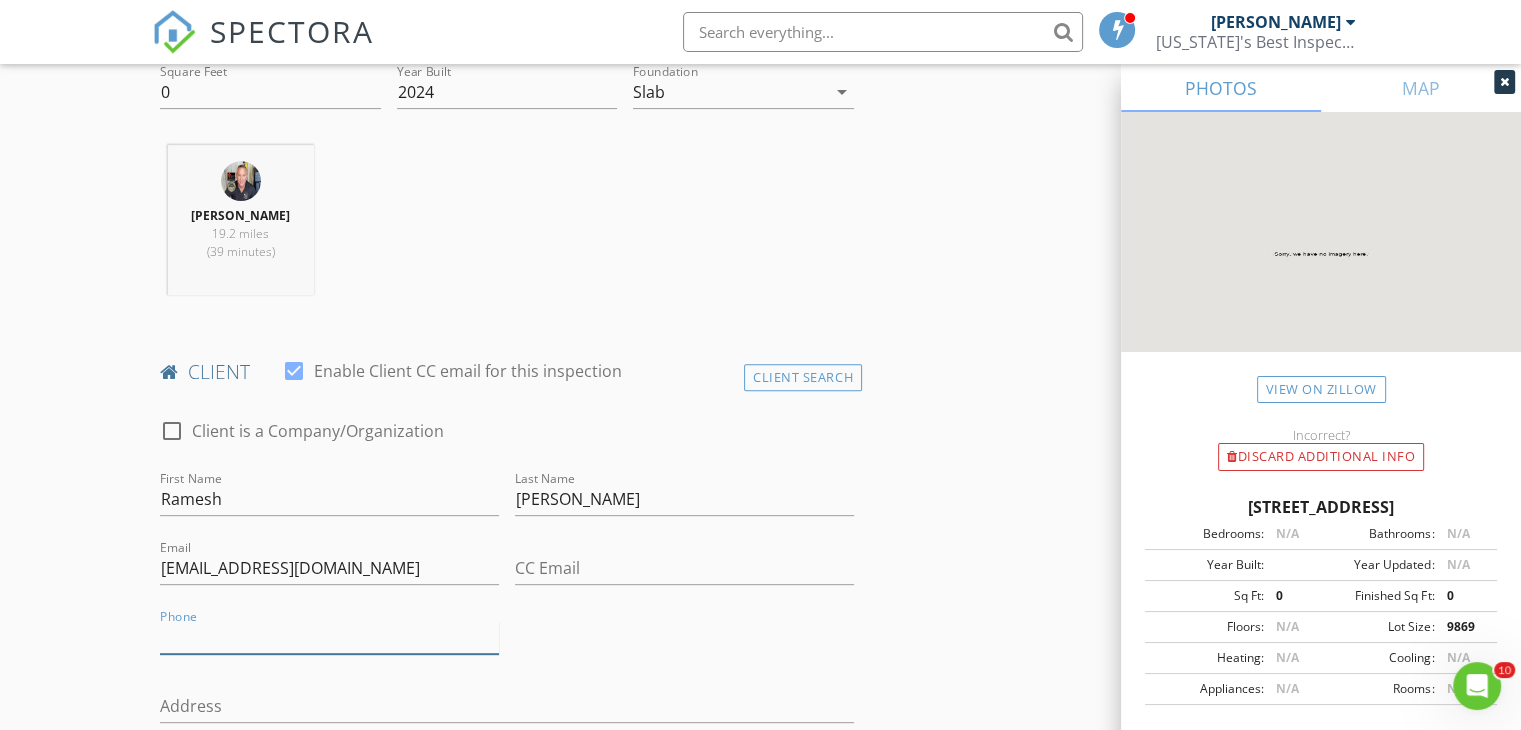 click on "Phone" at bounding box center [329, 637] 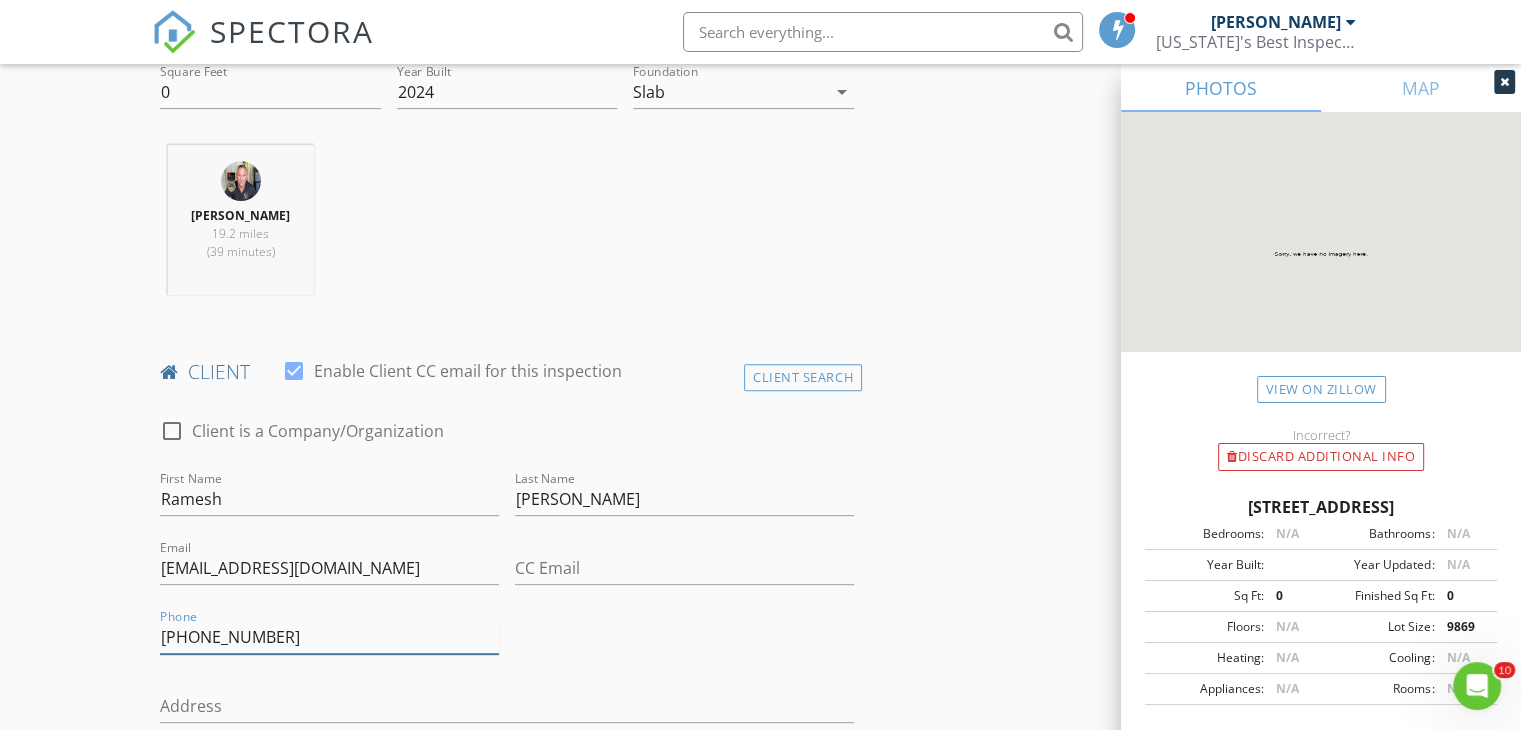 scroll, scrollTop: 420, scrollLeft: 0, axis: vertical 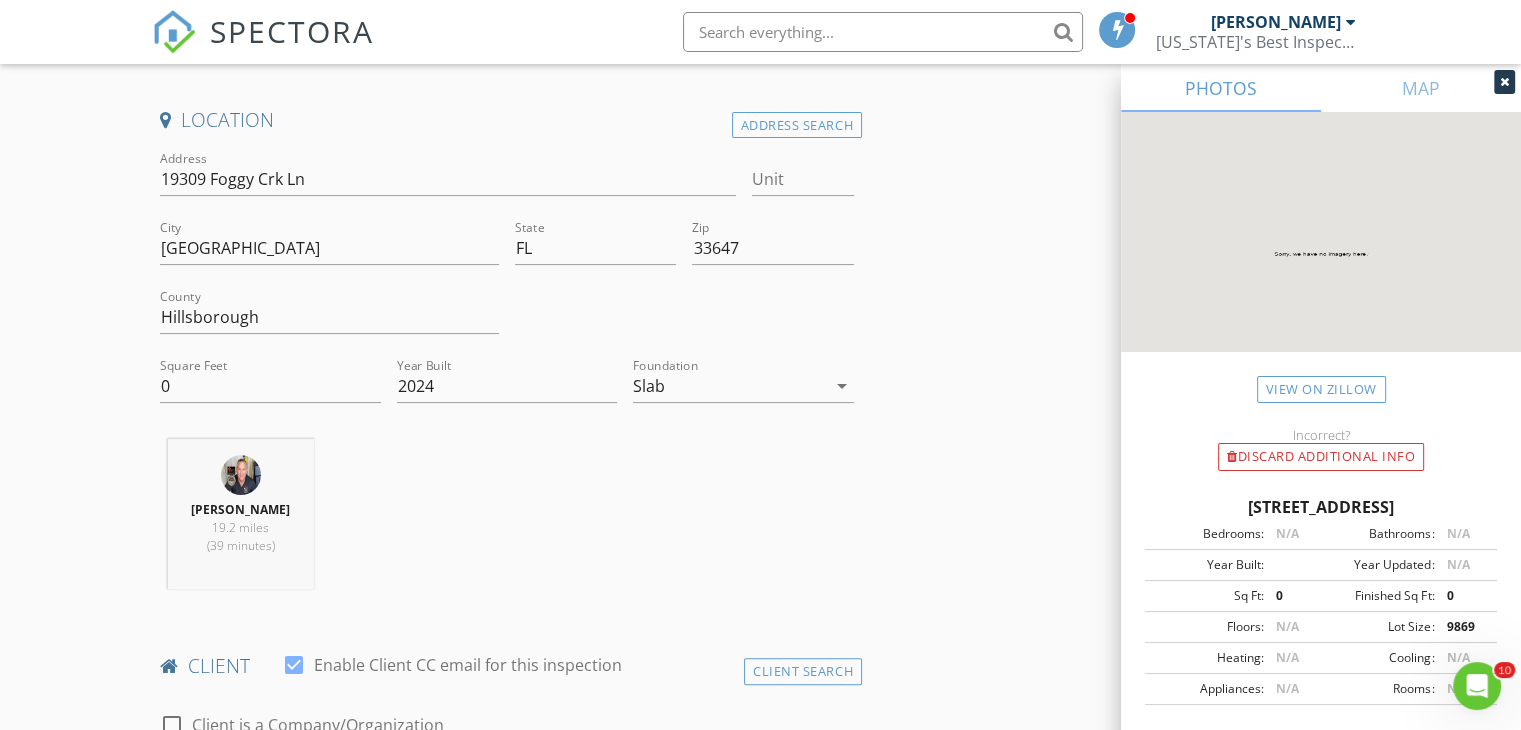 type on "860-938-7931" 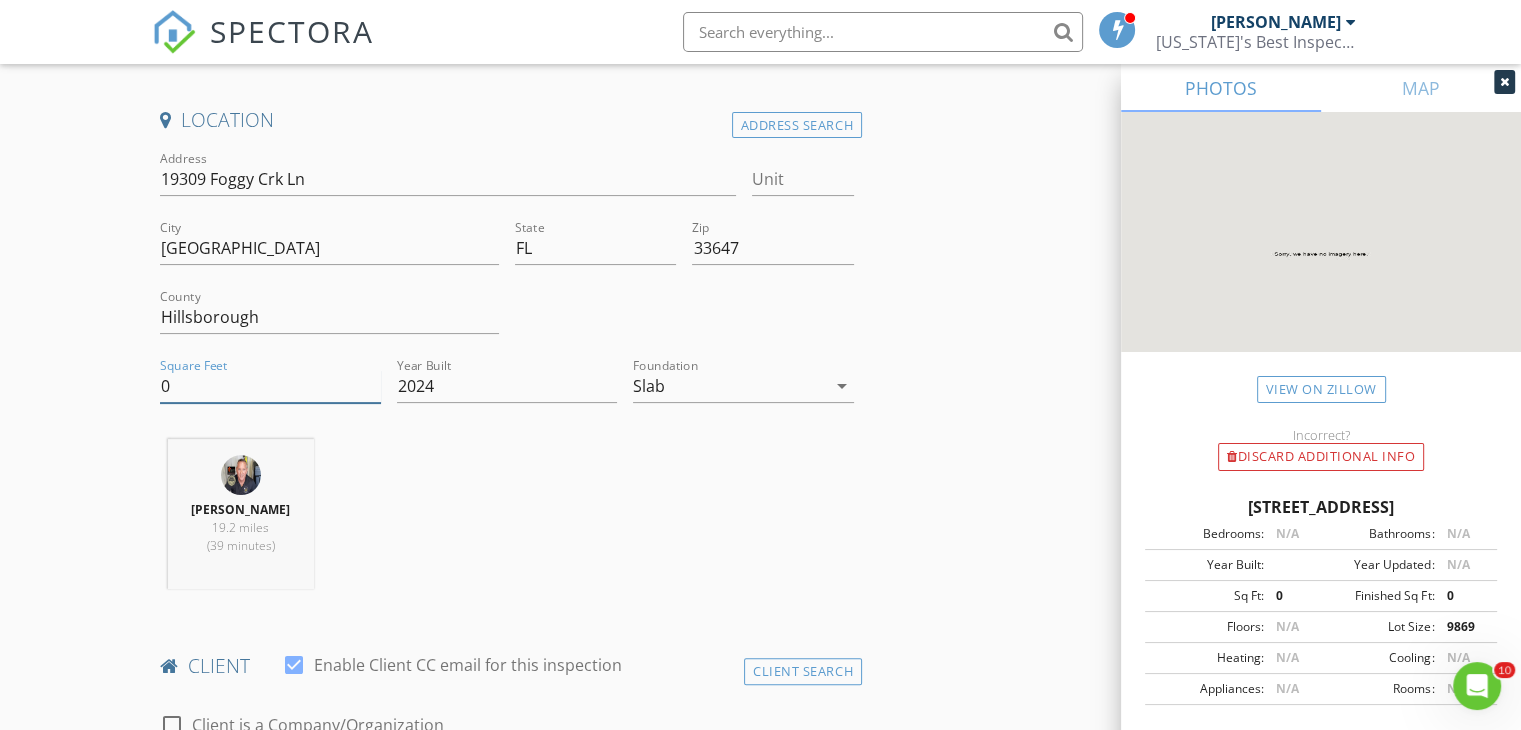 drag, startPoint x: 176, startPoint y: 366, endPoint x: 164, endPoint y: 380, distance: 18.439089 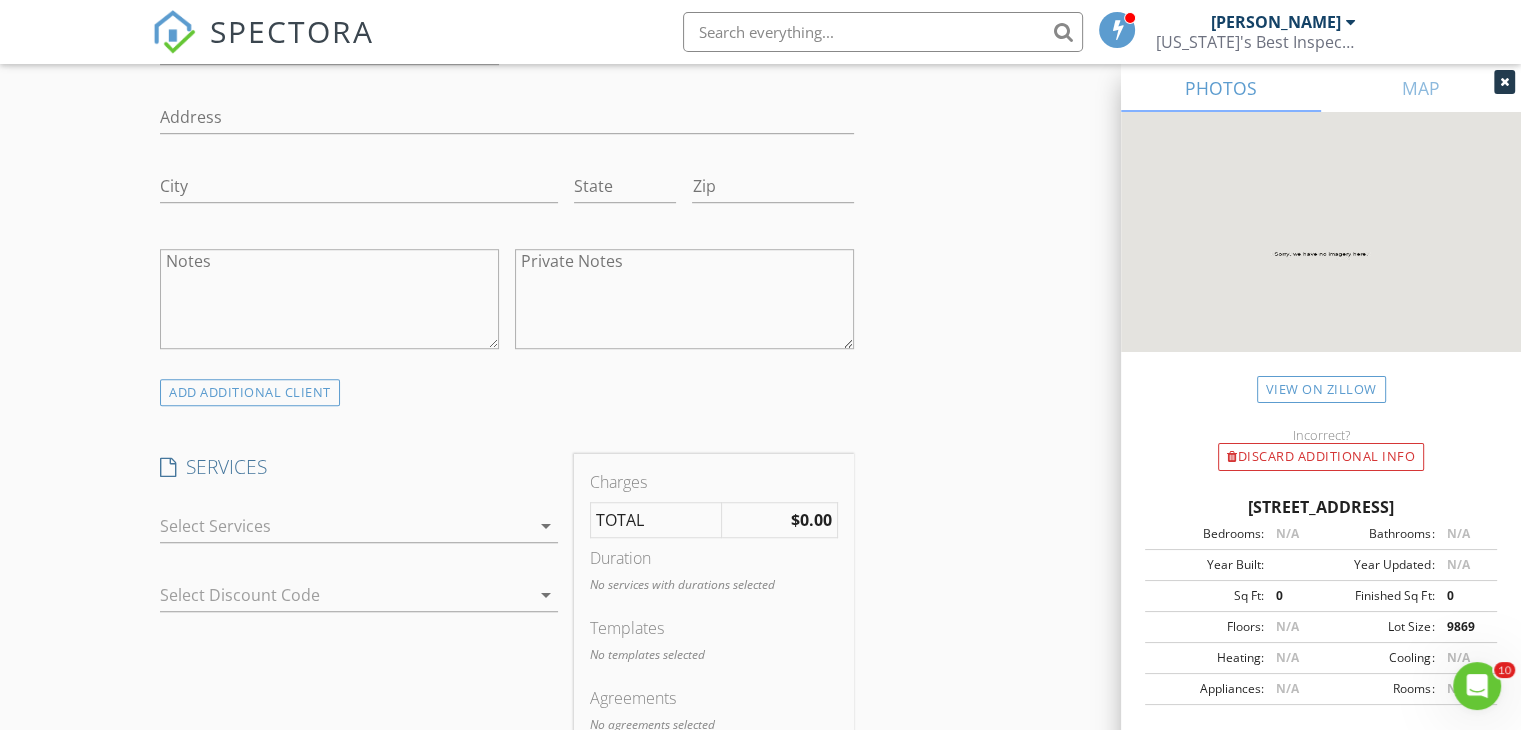 scroll, scrollTop: 1304, scrollLeft: 0, axis: vertical 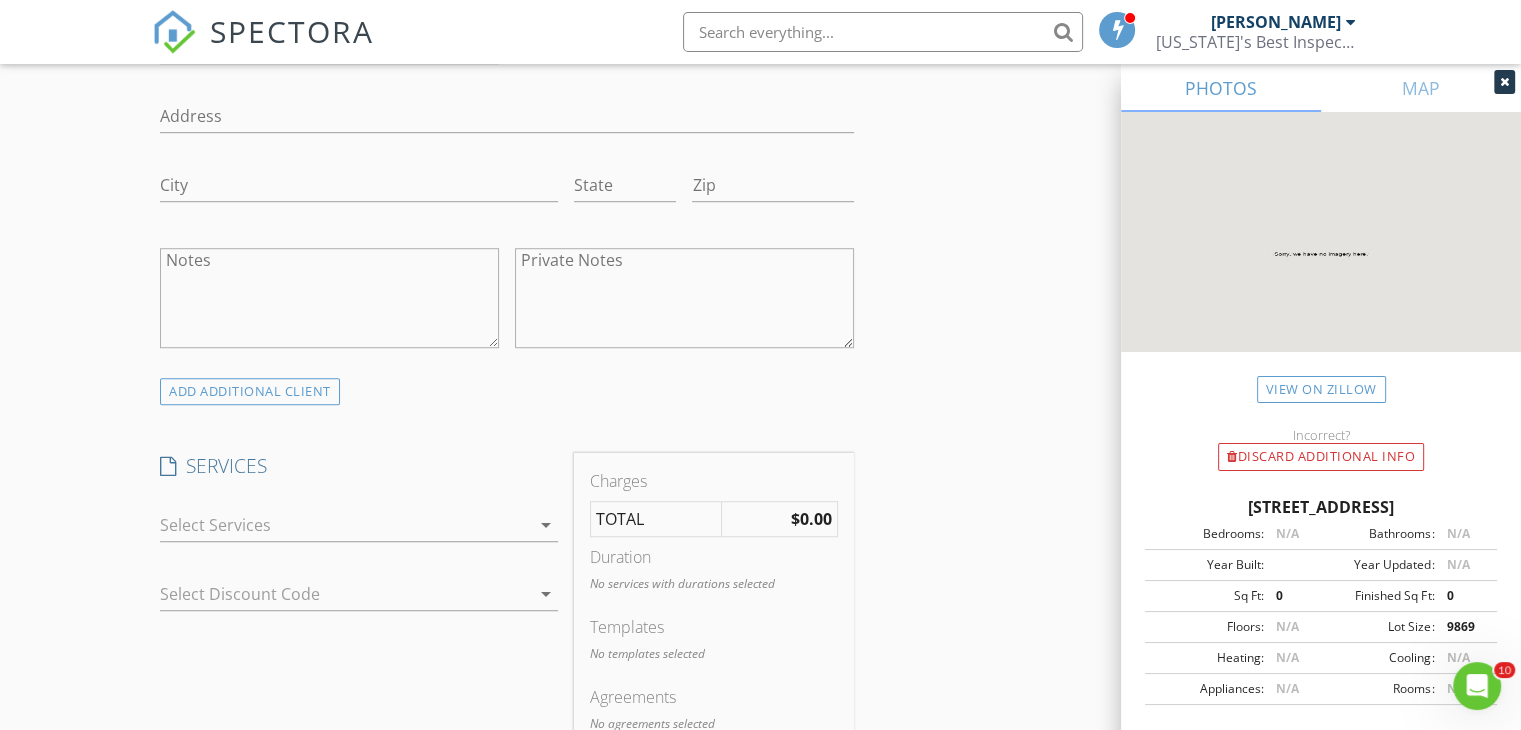 type on "5000" 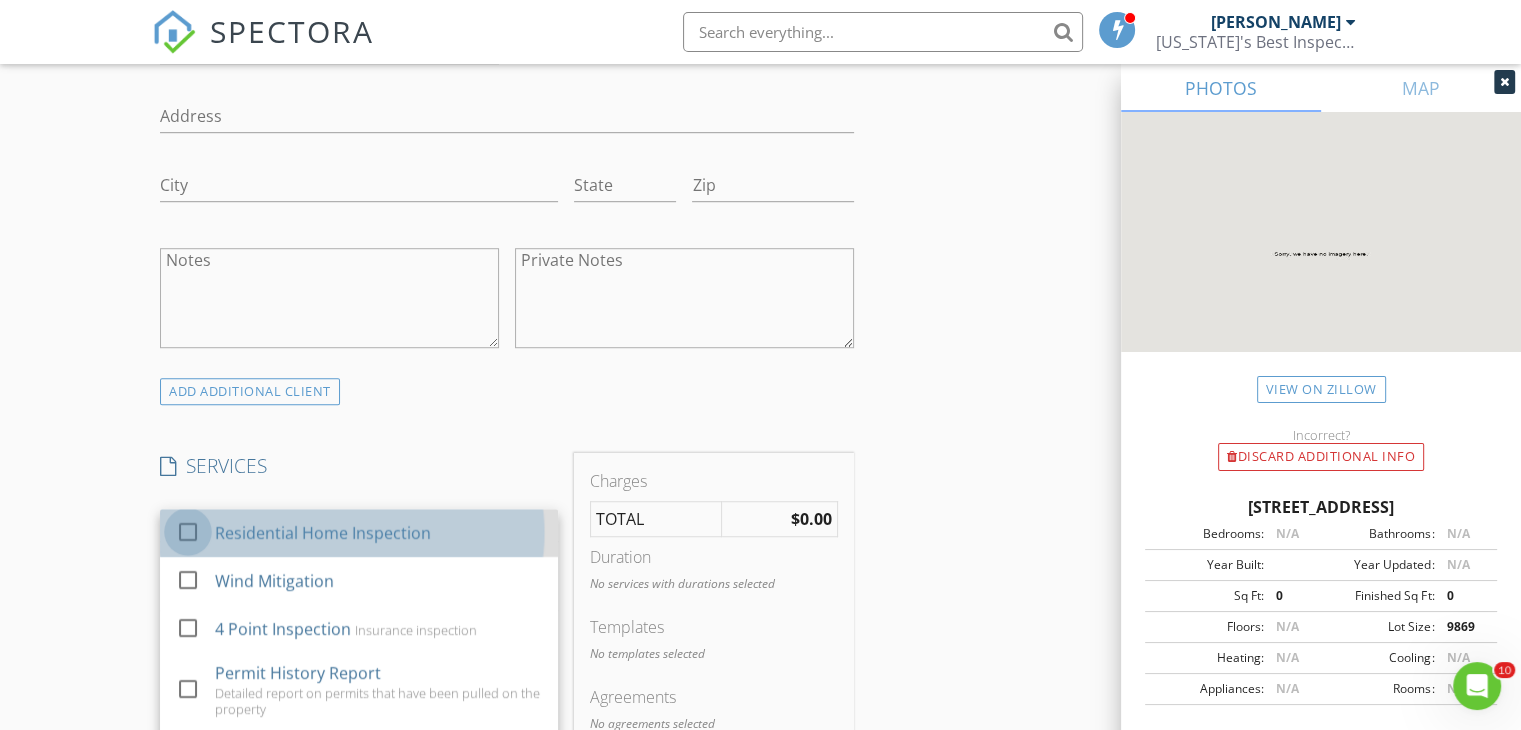 click at bounding box center [188, 532] 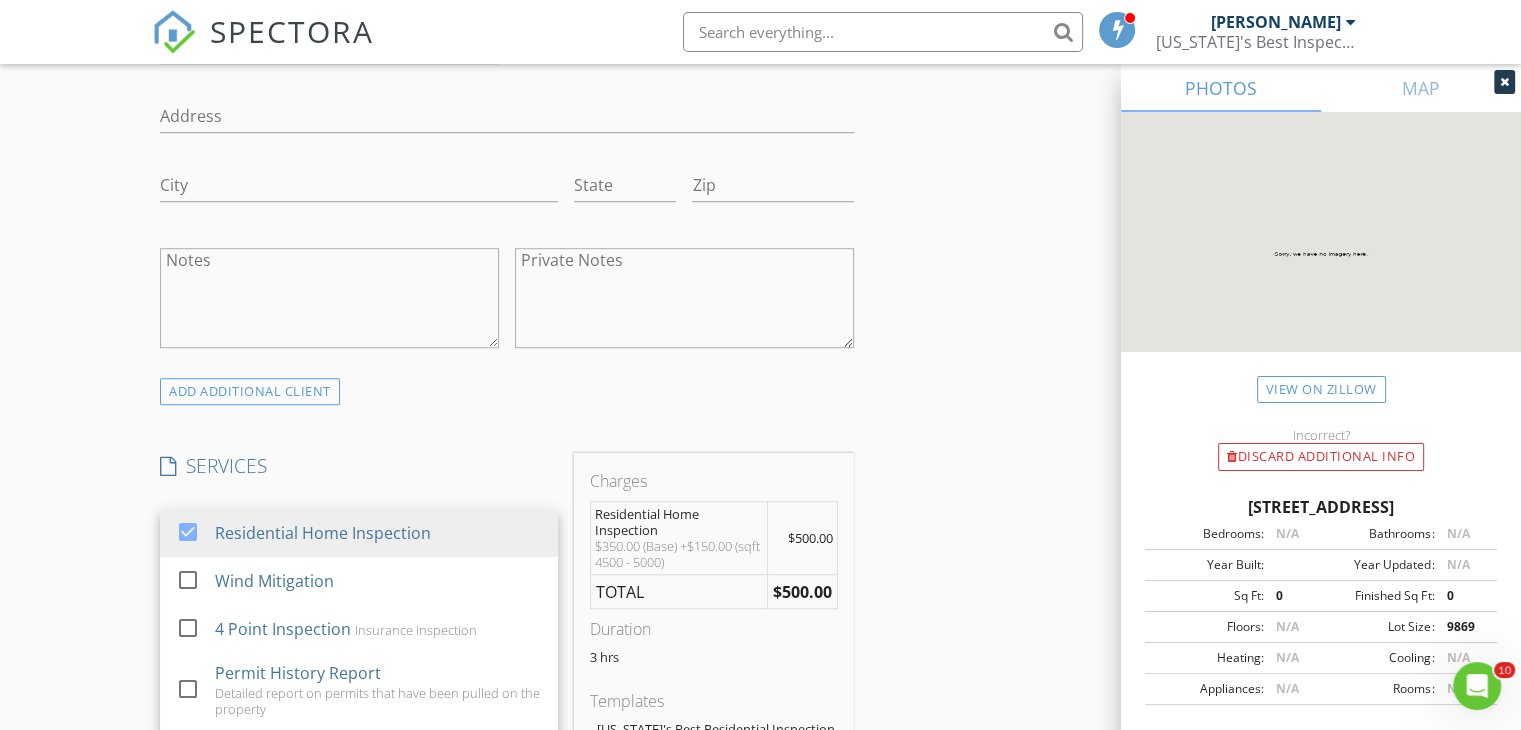 click on "New Inspection
Click here to use the New Order Form
INSPECTOR(S)
check_box   John Grattan   PRIMARY   John Grattan arrow_drop_down   check_box_outline_blank John Grattan specifically requested
Date/Time
07/21/2025 11:00 AM
Location
Address Search       Address 19309 Foggy Crk Ln   Unit   City Tampa   State FL   Zip 33647   County Hillsborough     Square Feet 5000   Year Built 2024   Foundation Slab arrow_drop_down     John Grattan     19.2 miles     (39 minutes)
client
check_box Enable Client CC email for this inspection   Client Search     check_box_outline_blank Client is a Company/Organization     First Name Ramesh   Last Name Daddala   Email daddalaramu@gmail.com   CC Email   Phone 860-938-7931   Address   City   State   Zip       Notes   Private Notes
ADD ADDITIONAL client
check_box" at bounding box center (760, 616) 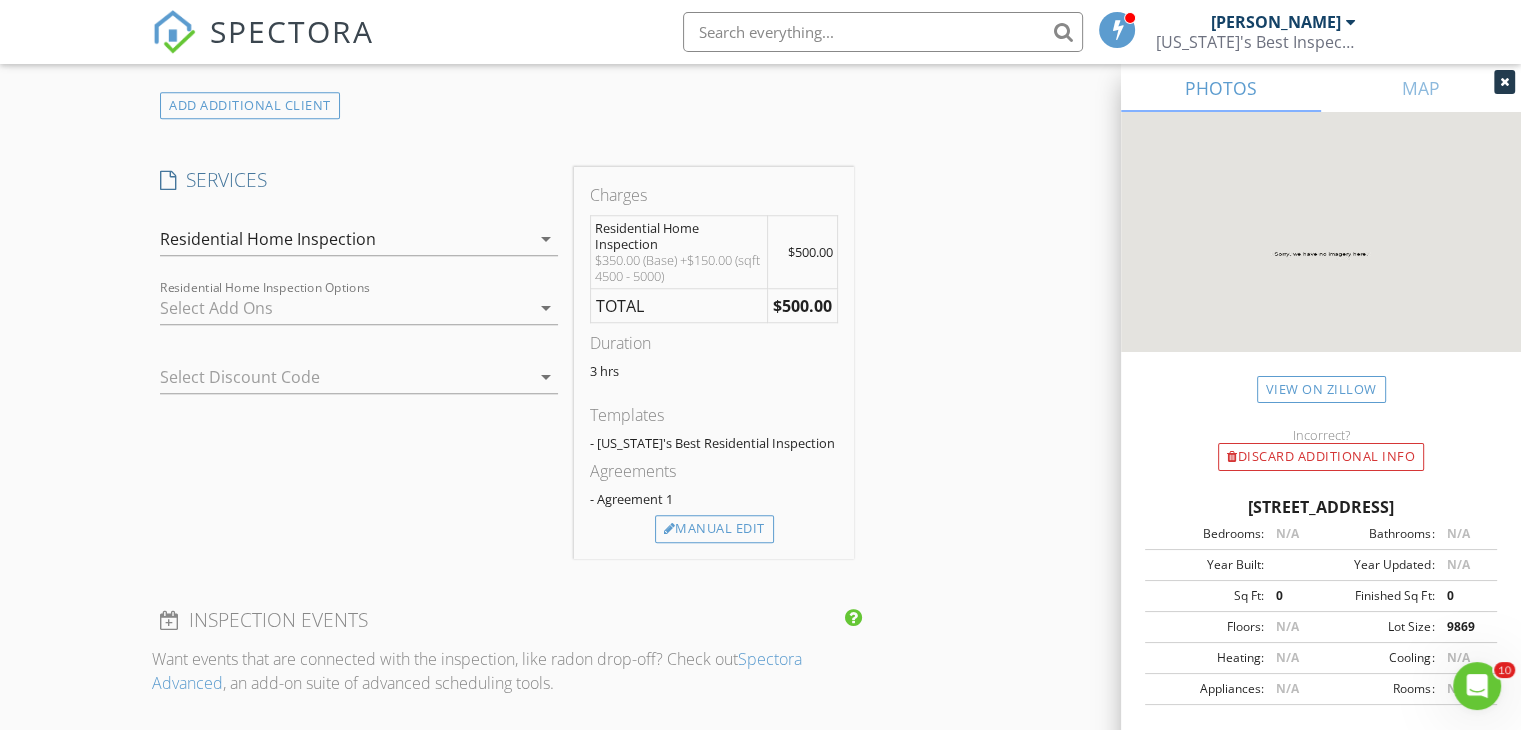 scroll, scrollTop: 1591, scrollLeft: 0, axis: vertical 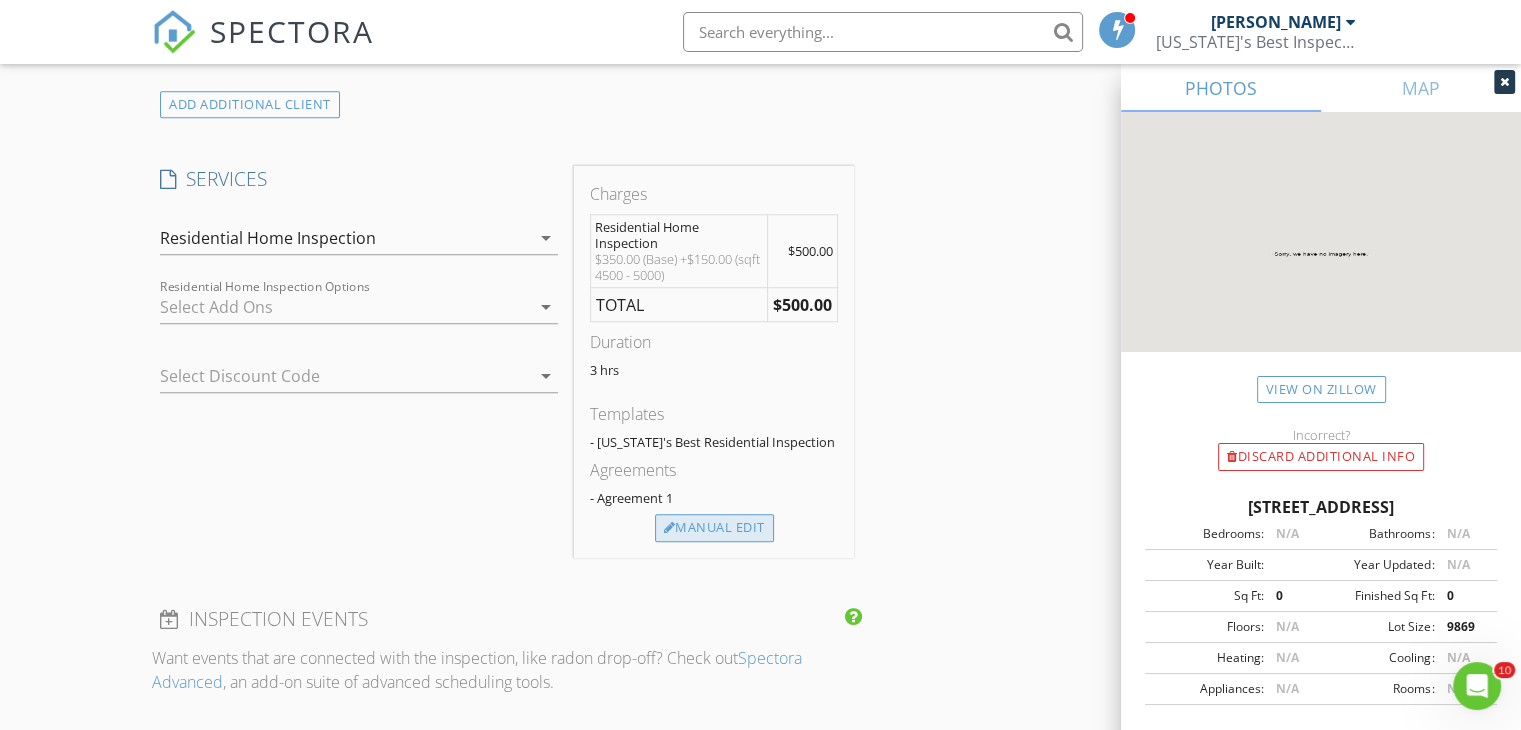 click on "Manual Edit" at bounding box center (714, 528) 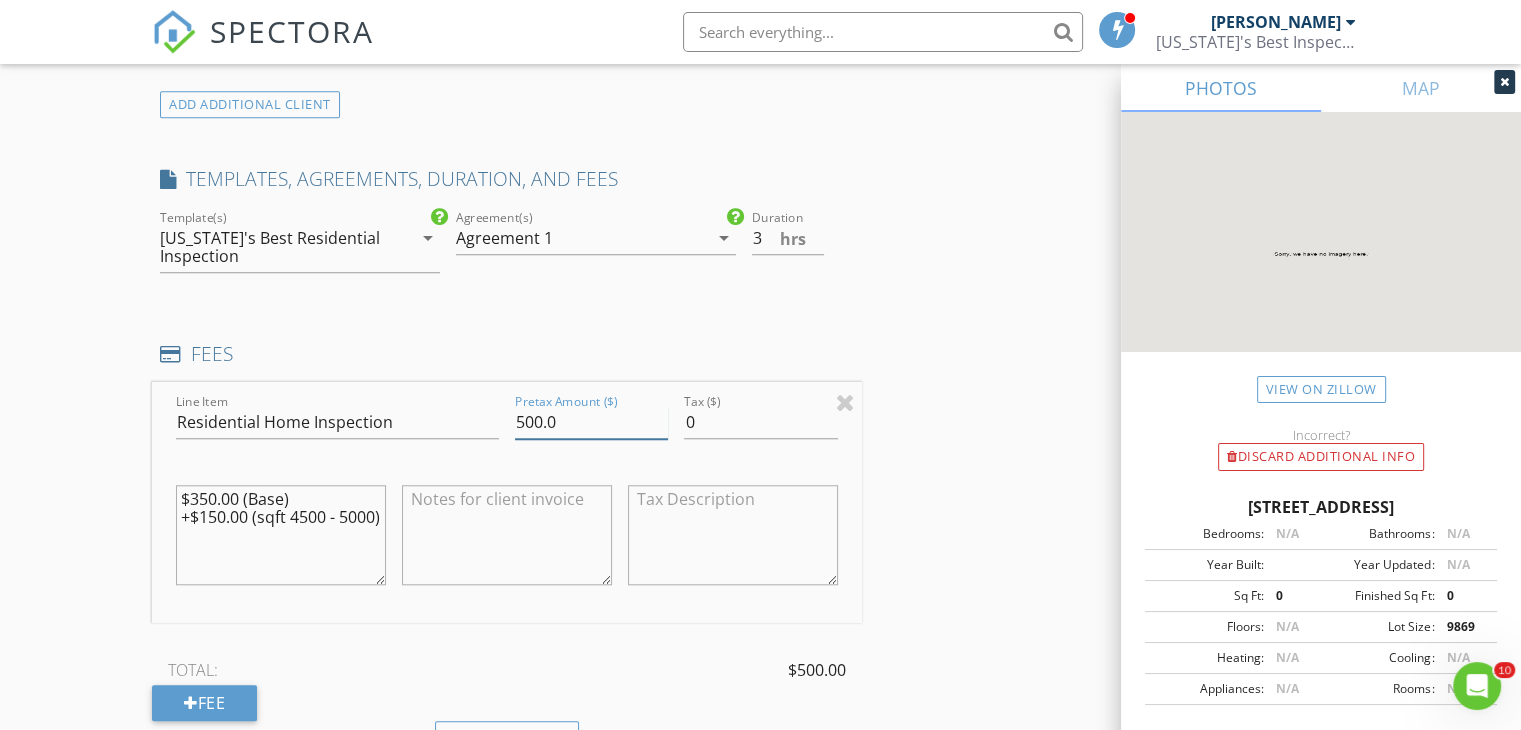 click on "500.0" at bounding box center [591, 422] 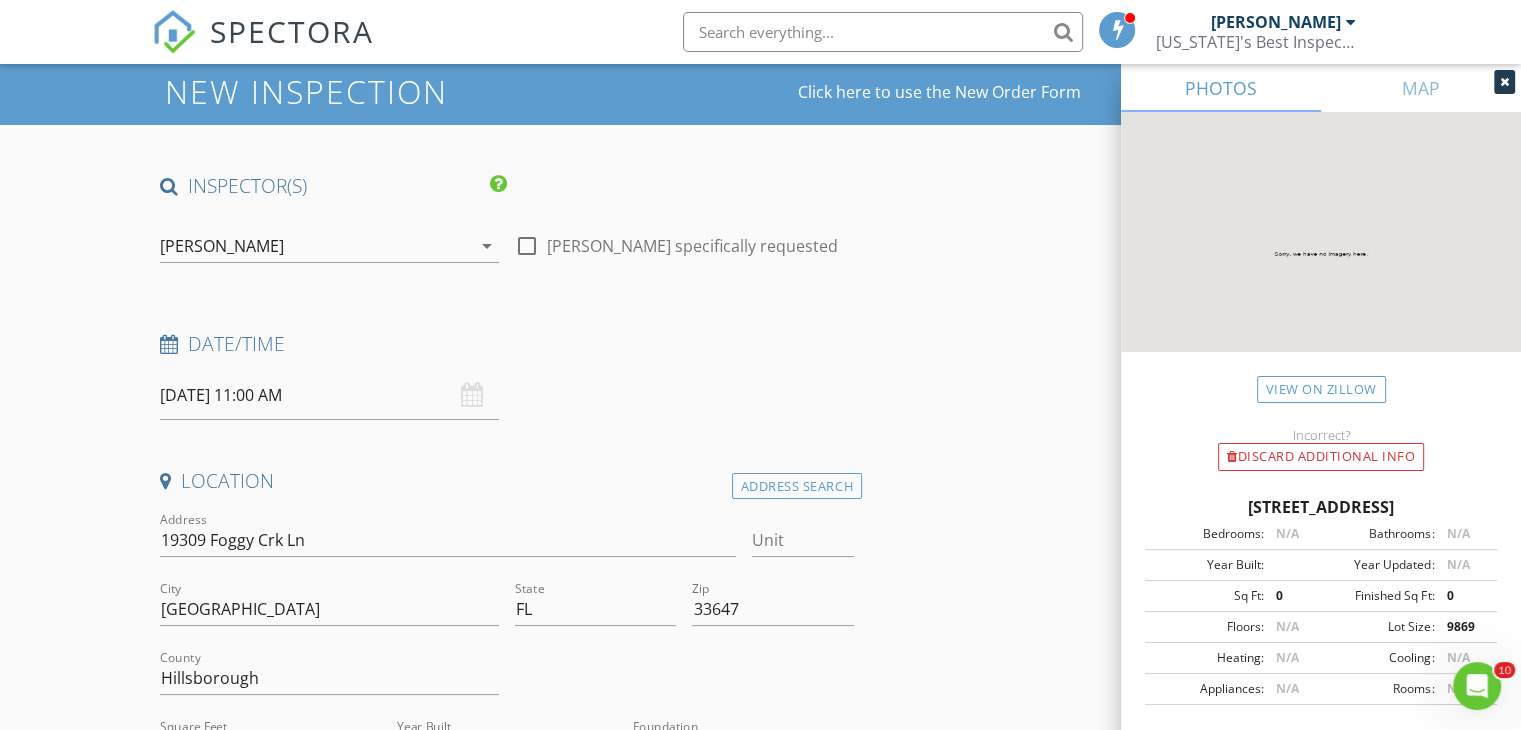 scroll, scrollTop: 286, scrollLeft: 0, axis: vertical 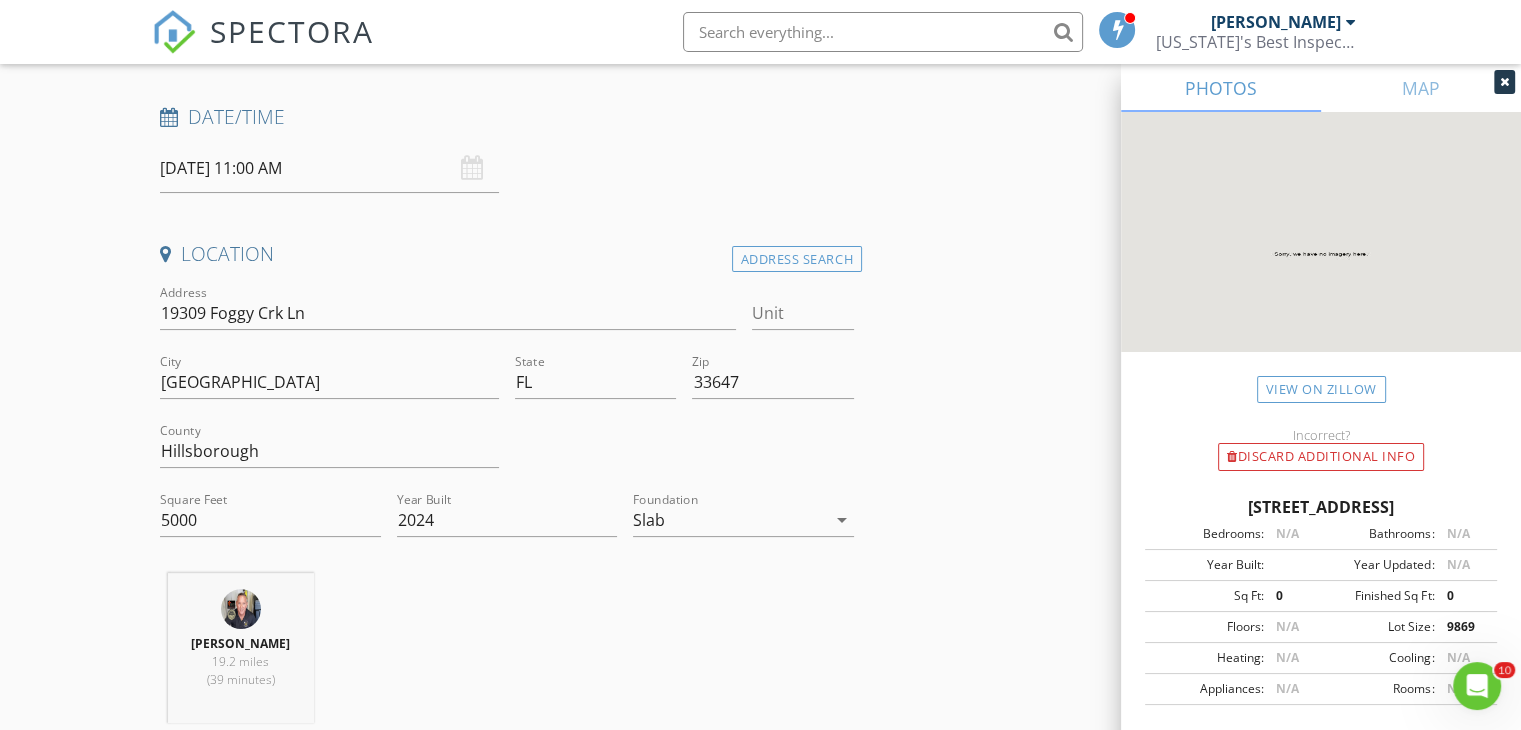 type on "400.00" 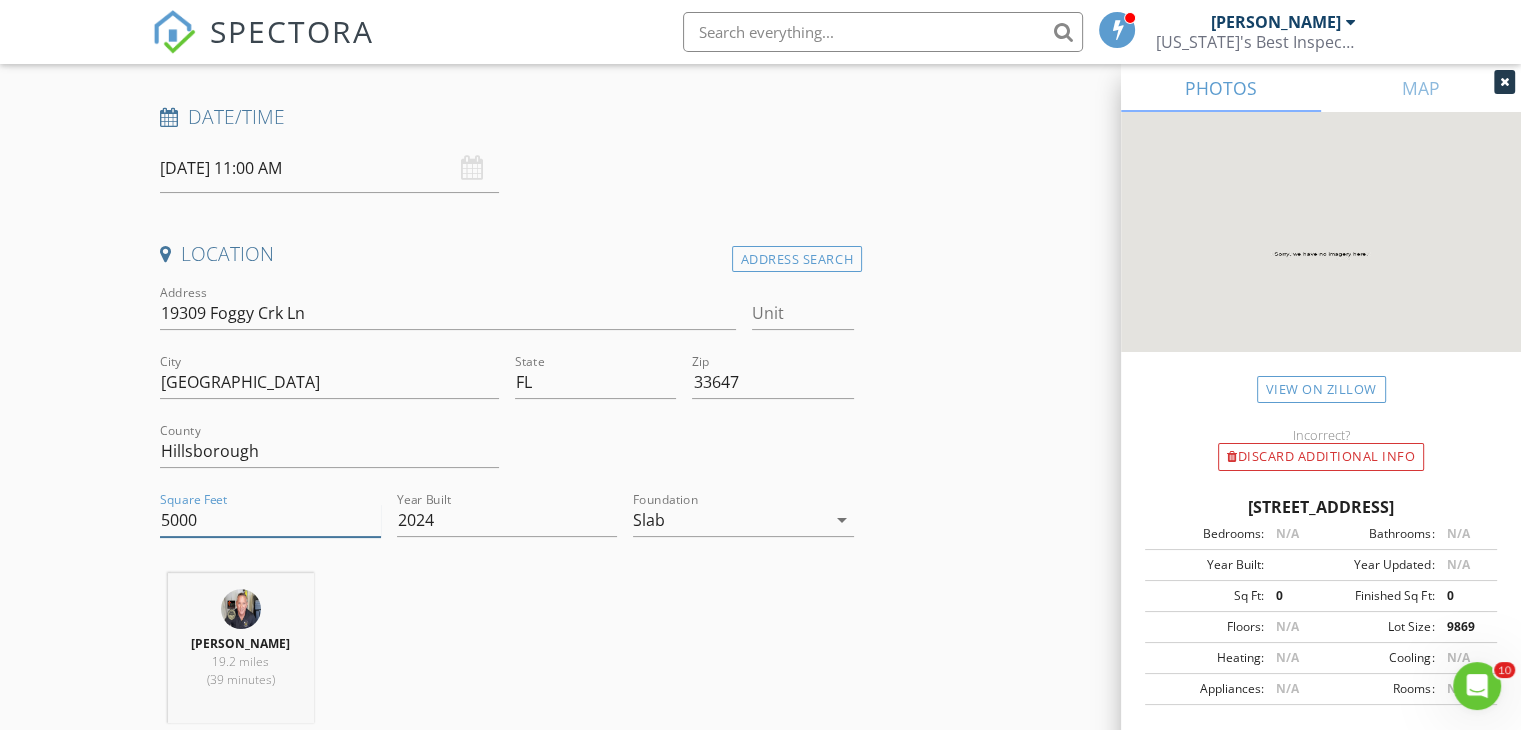 click on "5000" at bounding box center [270, 520] 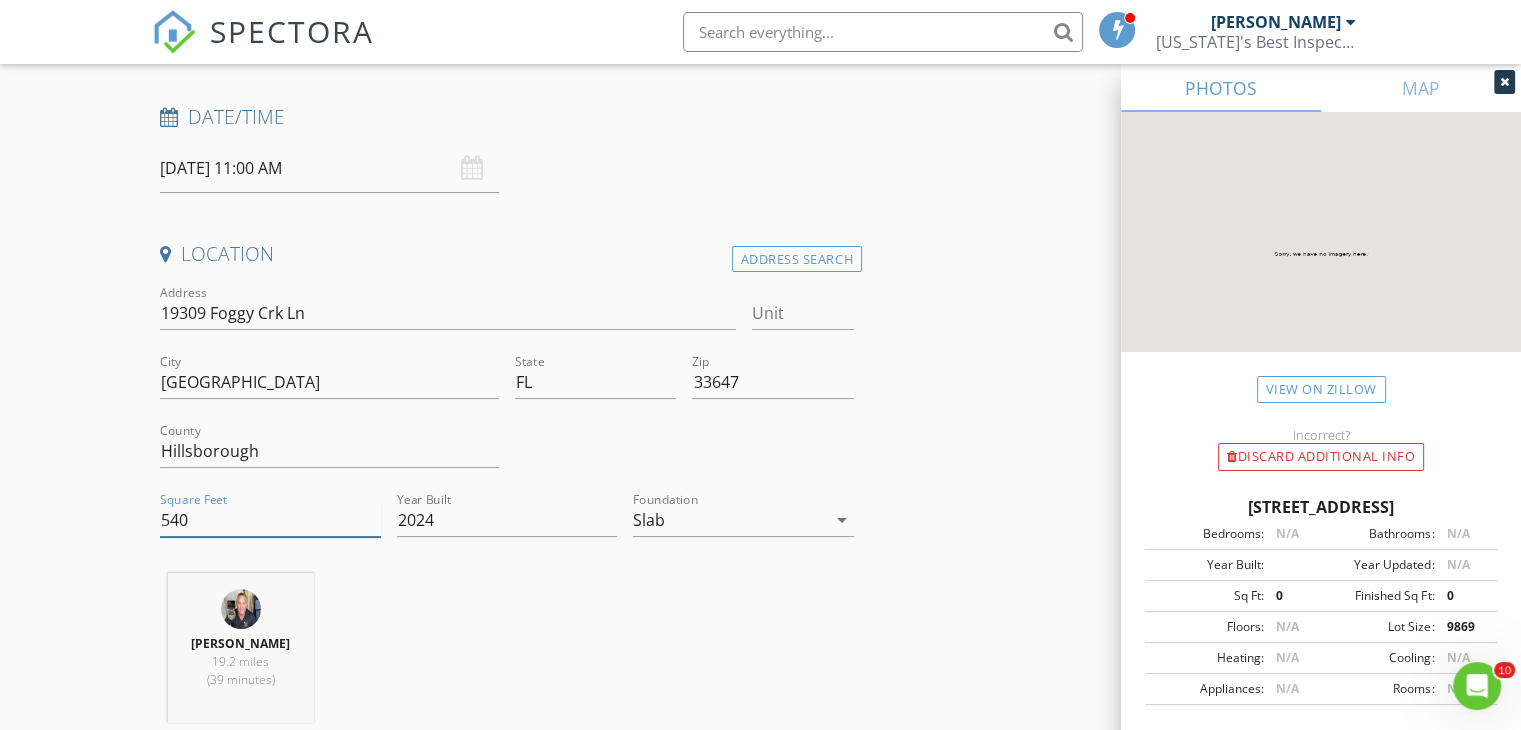 type on "5400" 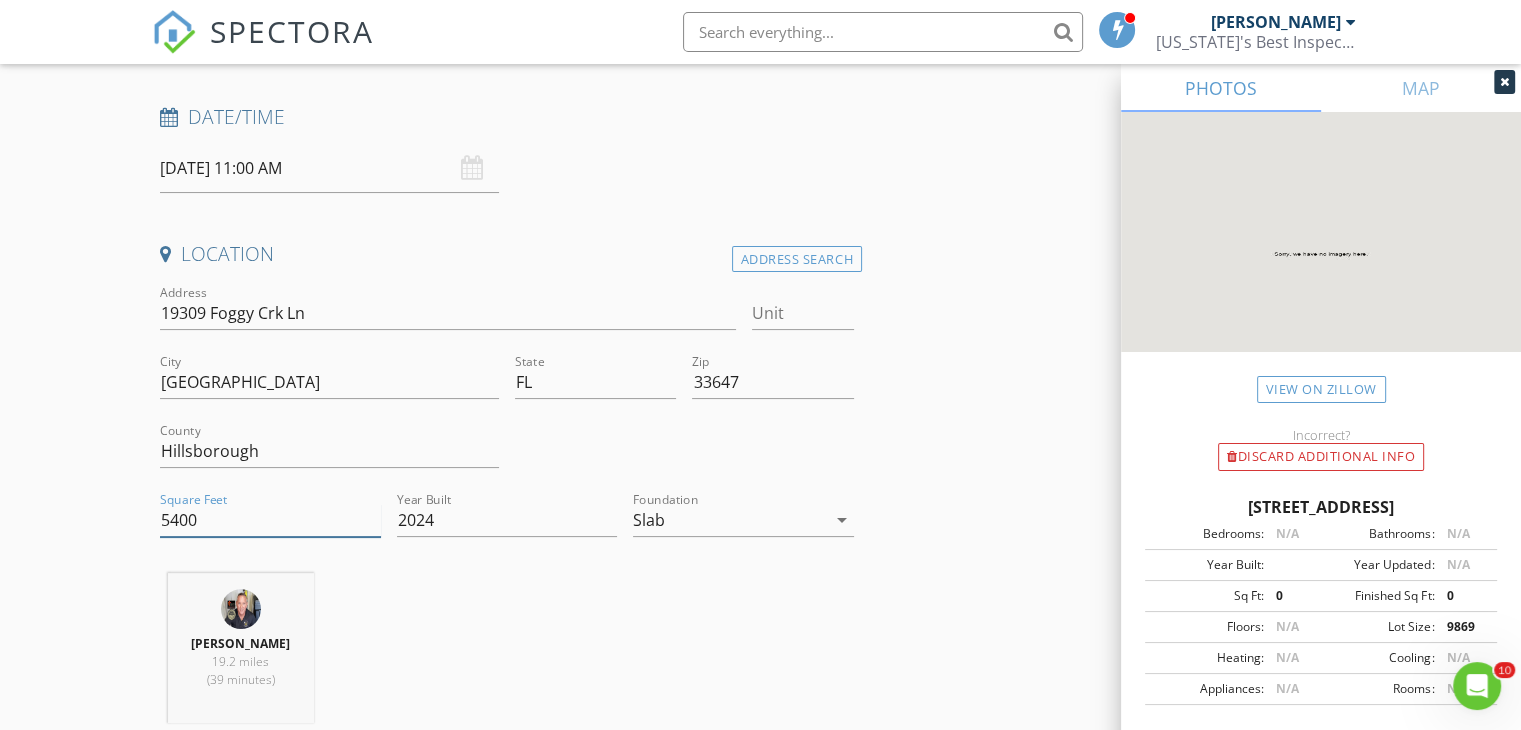type on "4" 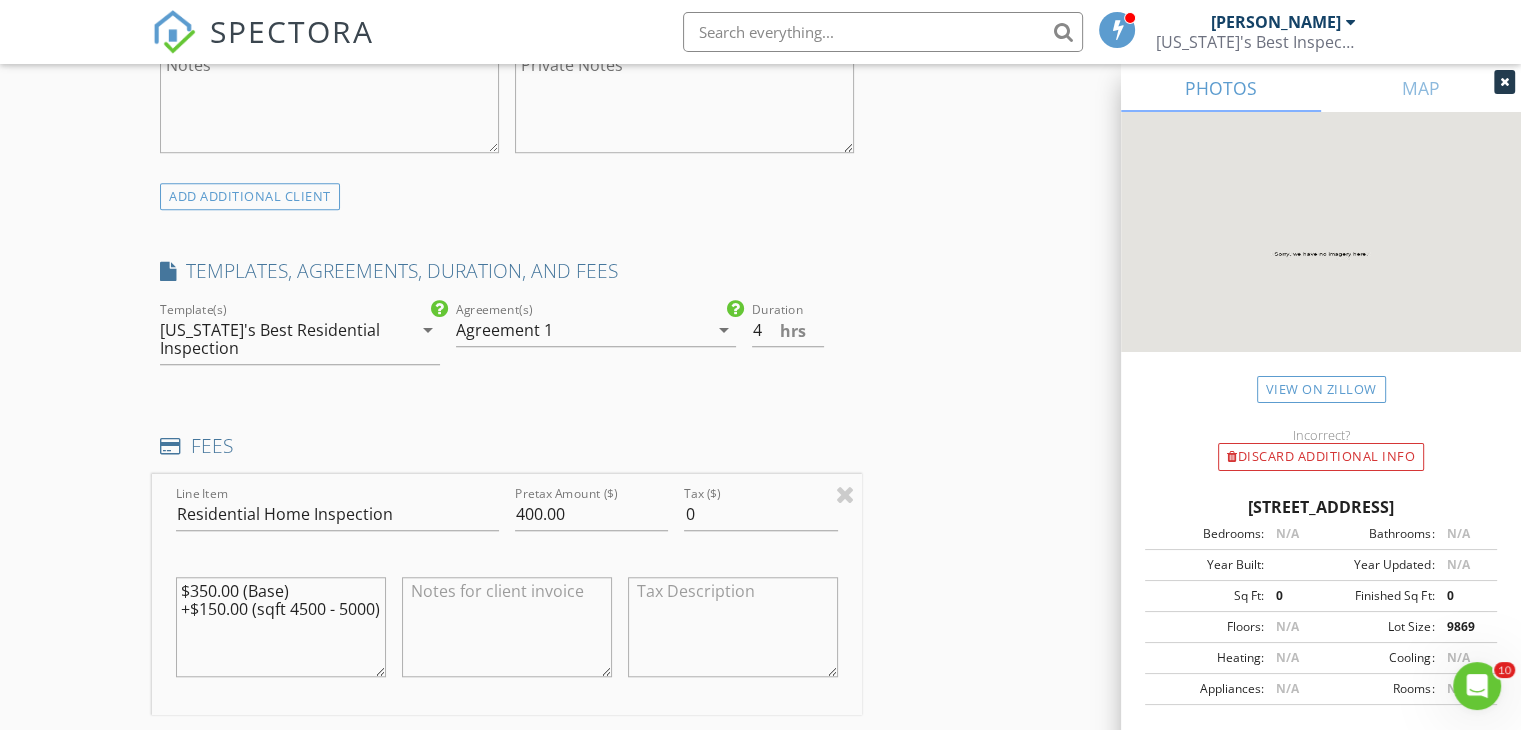 scroll, scrollTop: 1496, scrollLeft: 0, axis: vertical 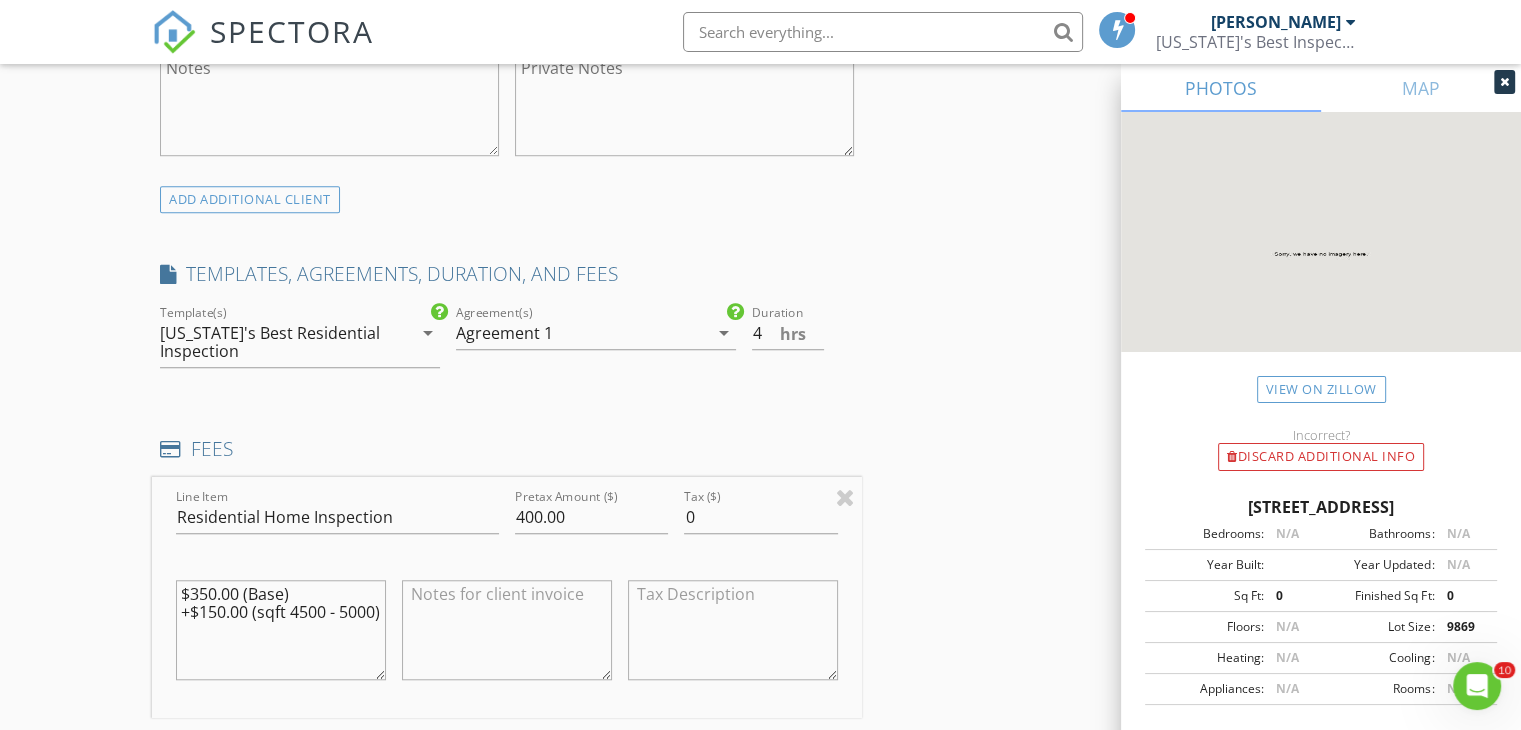 type on "5400" 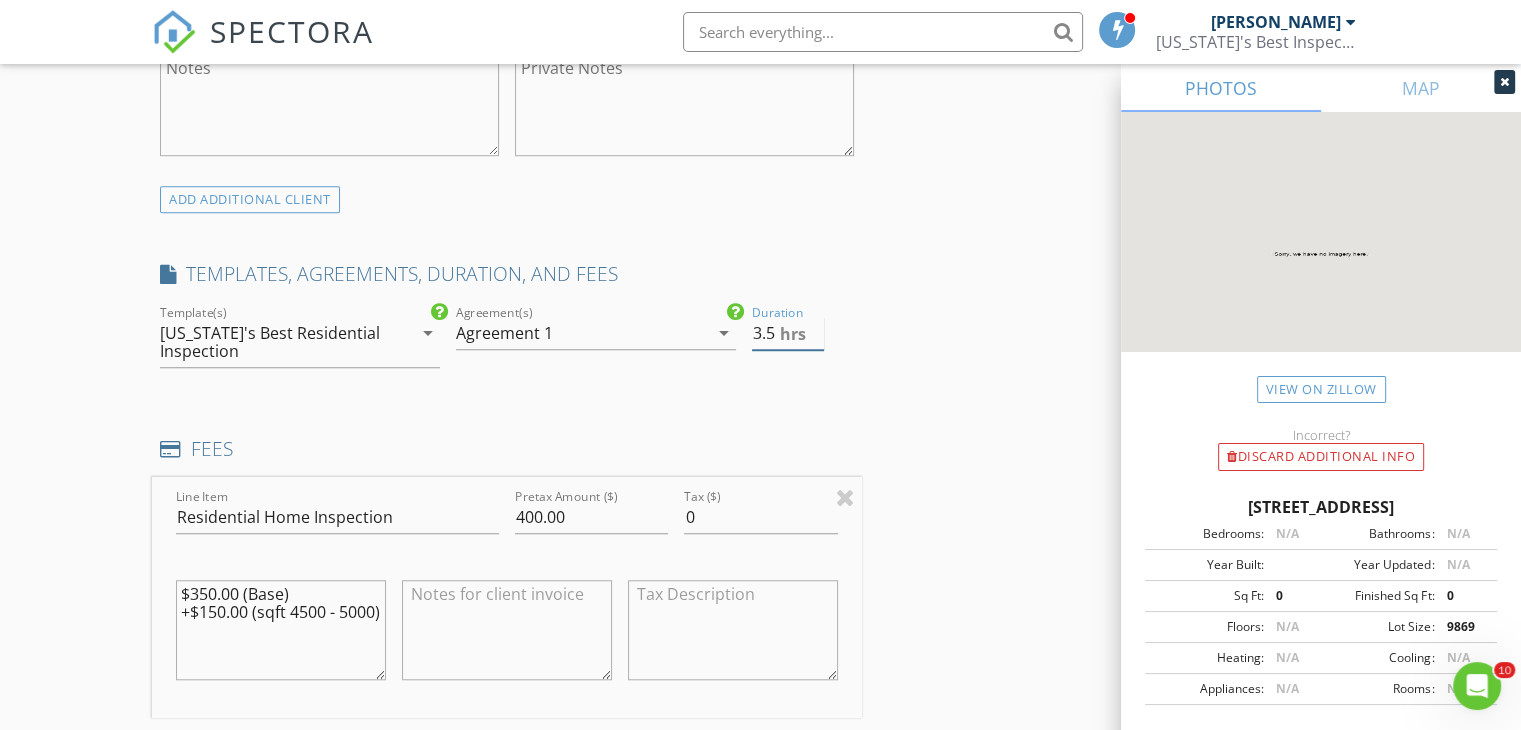 click on "3.5" at bounding box center (788, 333) 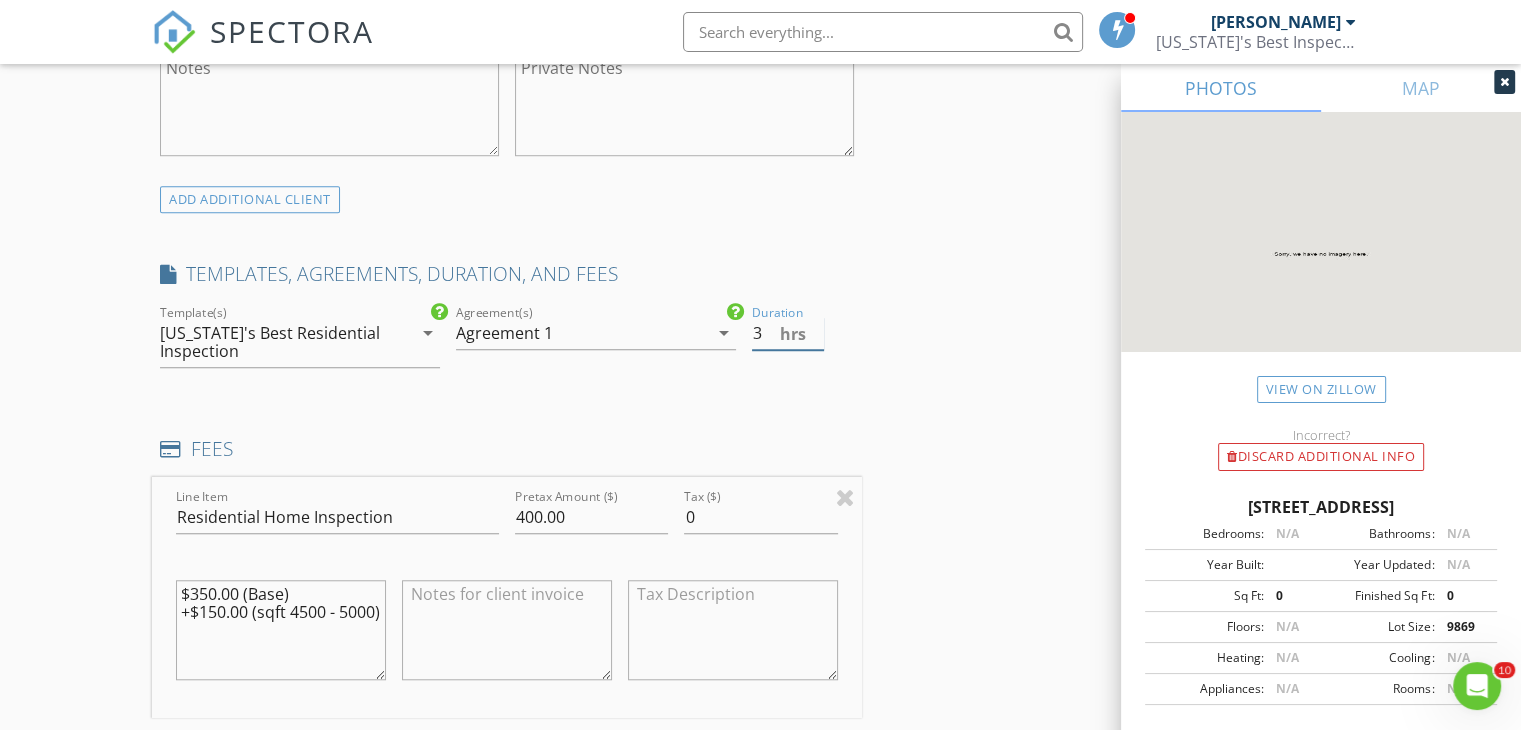 type on "3" 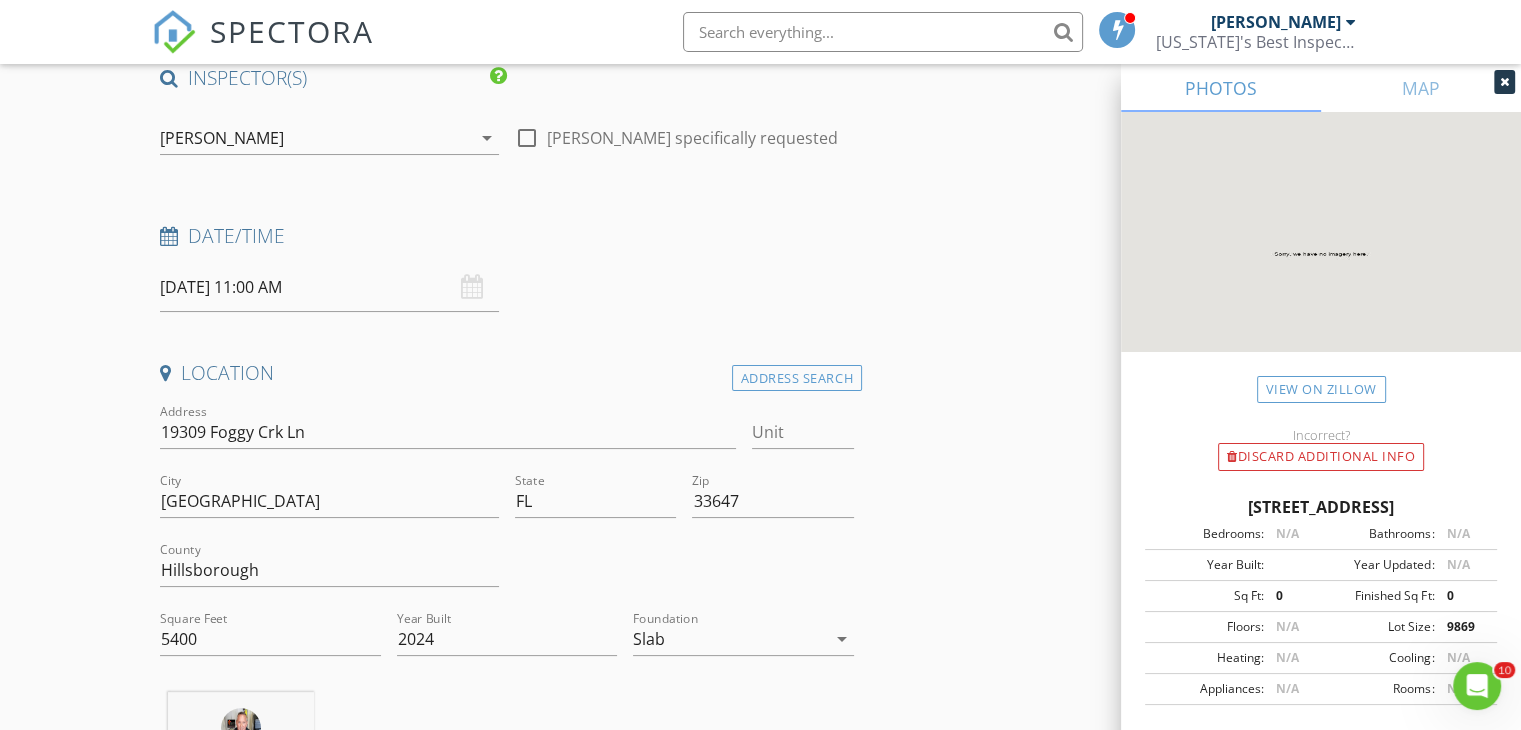 scroll, scrollTop: 176, scrollLeft: 0, axis: vertical 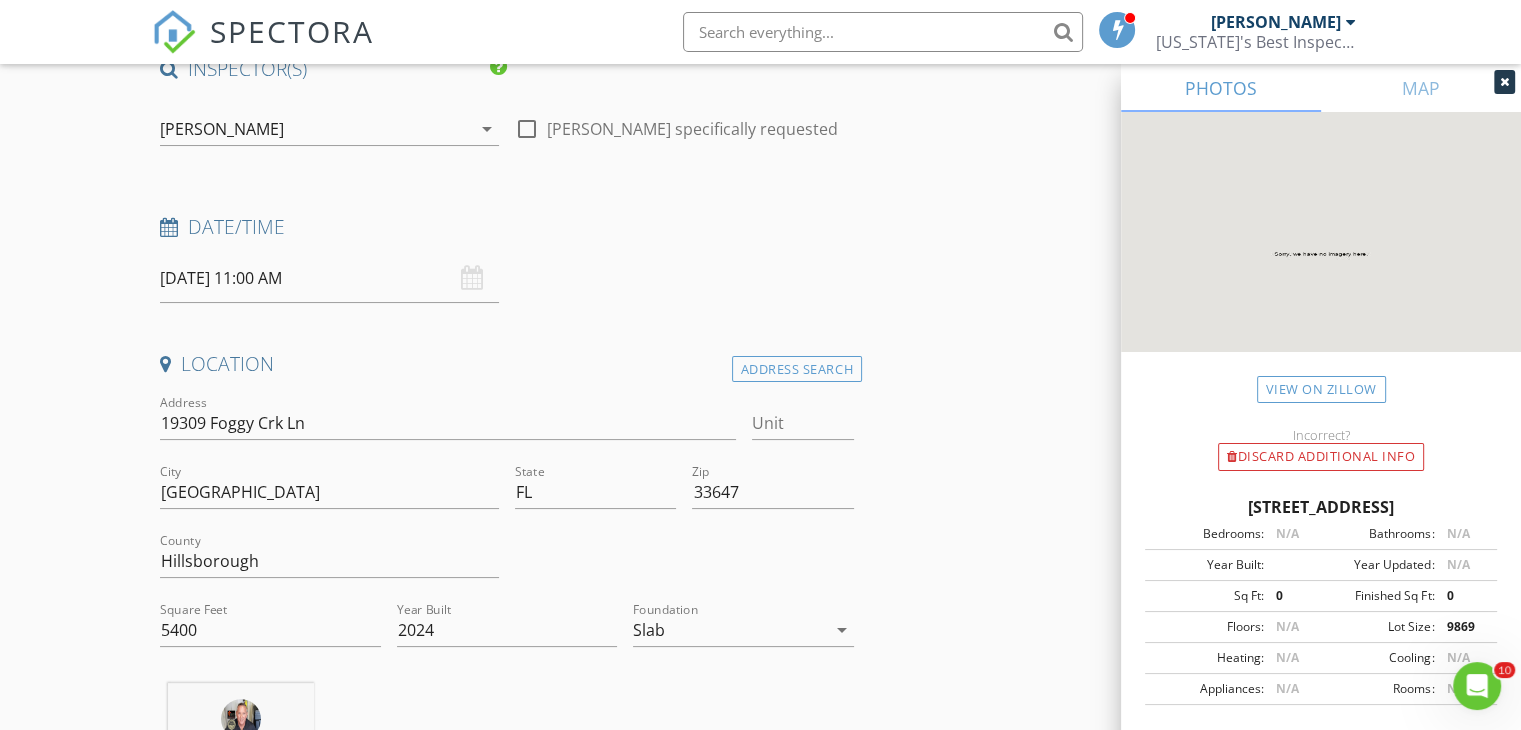 click on "INSPECTOR(S)
check_box   John Grattan   PRIMARY   John Grattan arrow_drop_down   check_box_outline_blank John Grattan specifically requested
Date/Time
07/21/2025 11:00 AM
Location
Address Search       Address 19309 Foggy Crk Ln   Unit   City Tampa   State FL   Zip 33647   County Hillsborough     Square Feet 5400   Year Built 2024   Foundation Slab arrow_drop_down     John Grattan     19.2 miles     (39 minutes)
client
check_box Enable Client CC email for this inspection   Client Search     check_box_outline_blank Client is a Company/Organization     First Name Ramesh   Last Name Daddala   Email daddalaramu@gmail.com   CC Email   Phone 860-938-7931   Address   City   State   Zip       Notes   Private Notes
ADD ADDITIONAL client
SERVICES
check_box     check_box_outline_blank" at bounding box center [760, 1873] 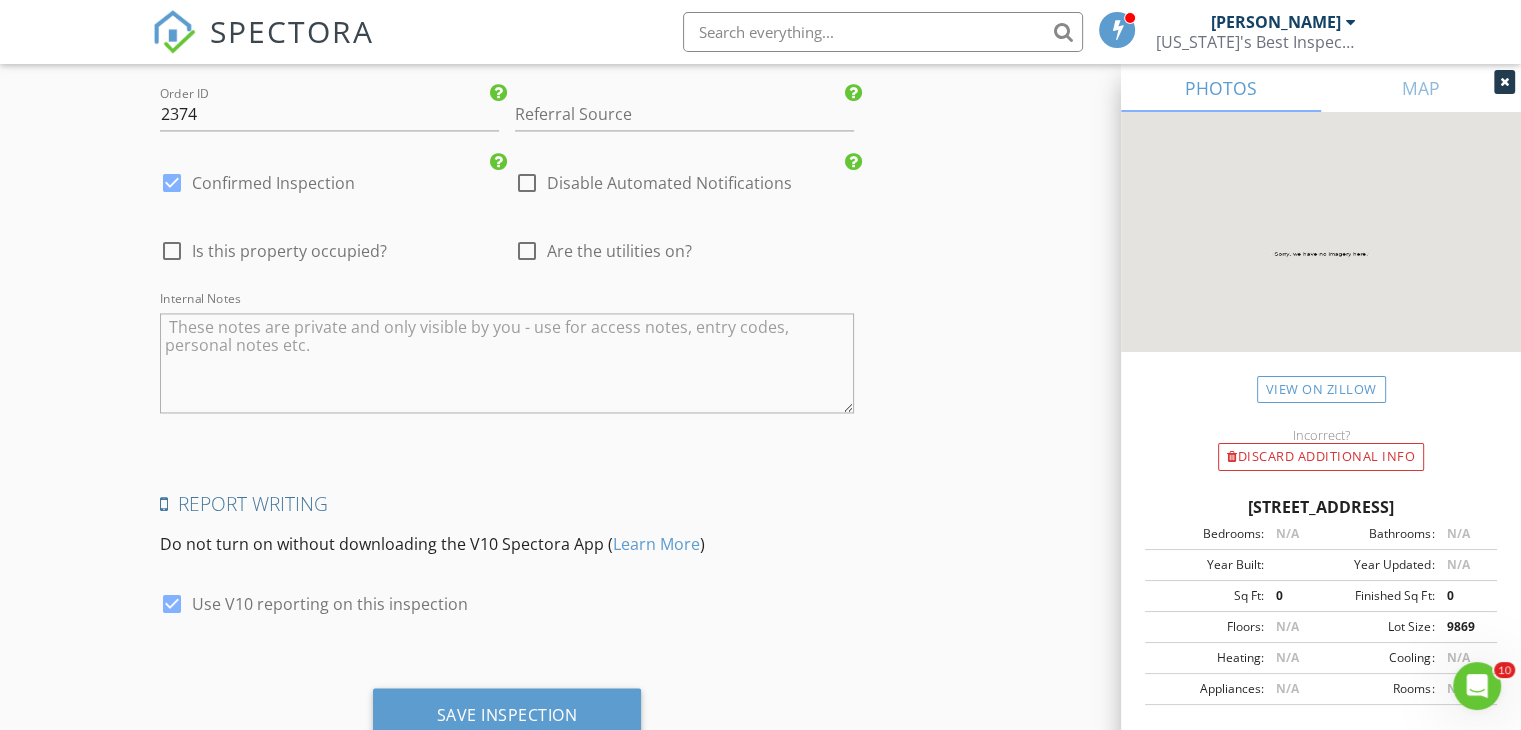 scroll, scrollTop: 3136, scrollLeft: 0, axis: vertical 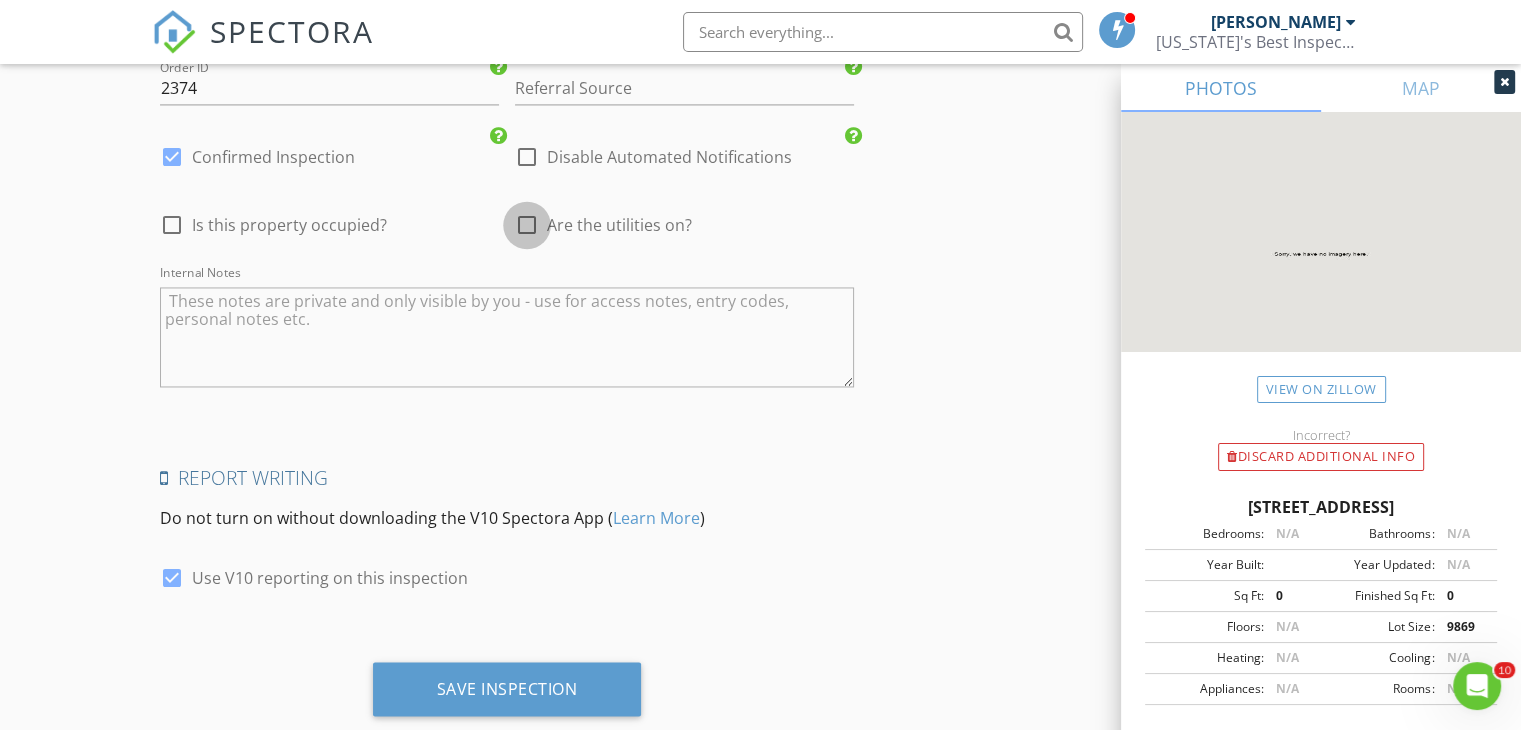 click at bounding box center (527, 225) 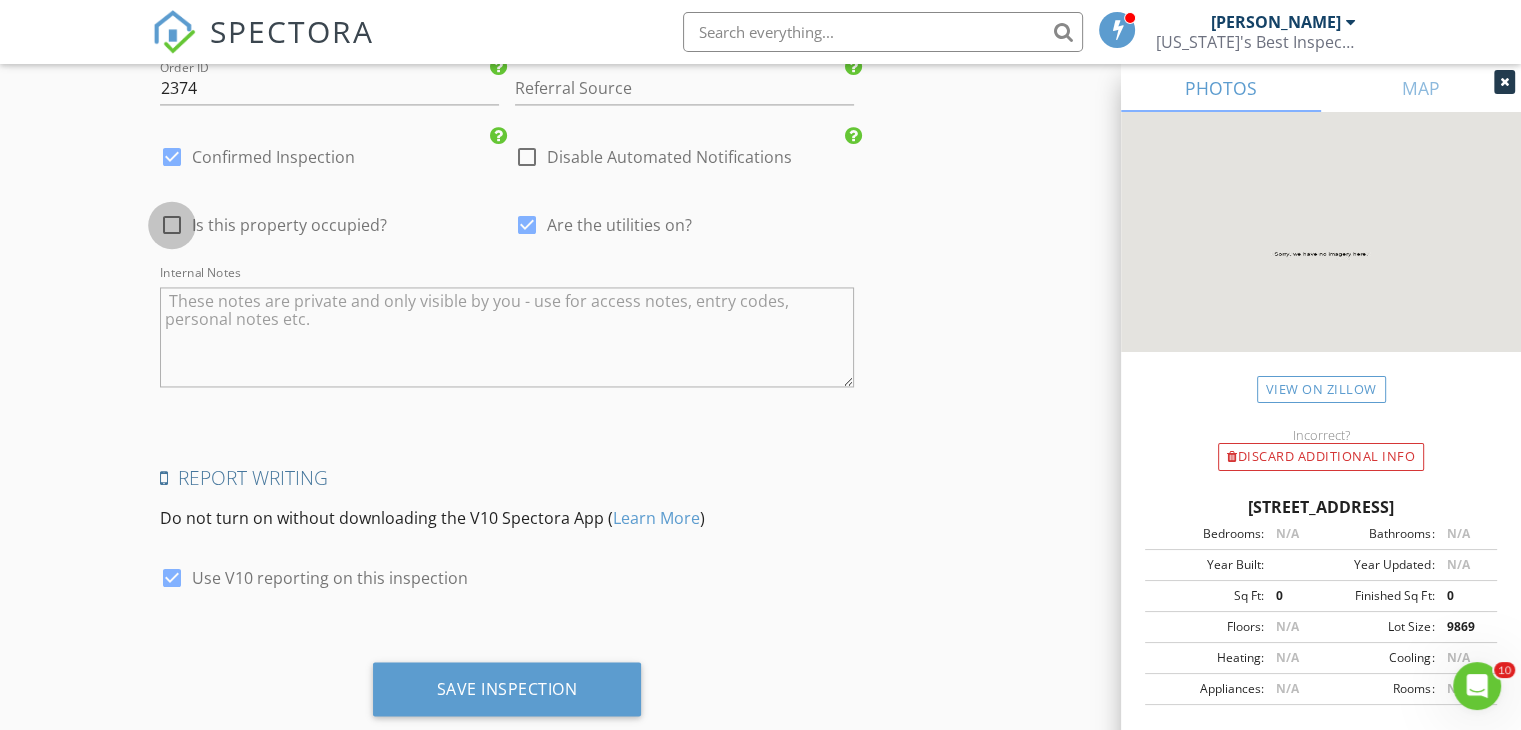 drag, startPoint x: 178, startPoint y: 221, endPoint x: 870, endPoint y: 373, distance: 708.497 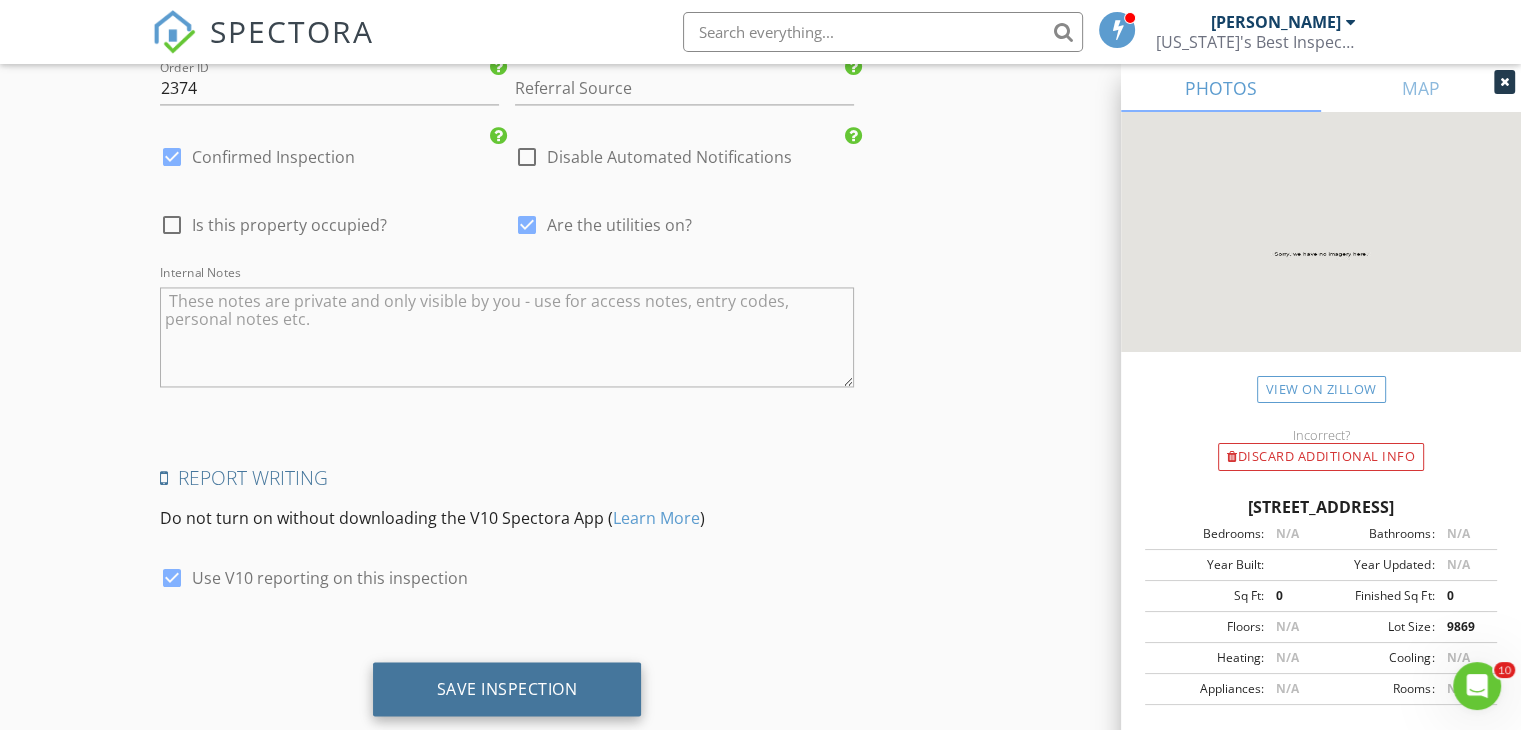 click on "Save Inspection" at bounding box center [507, 689] 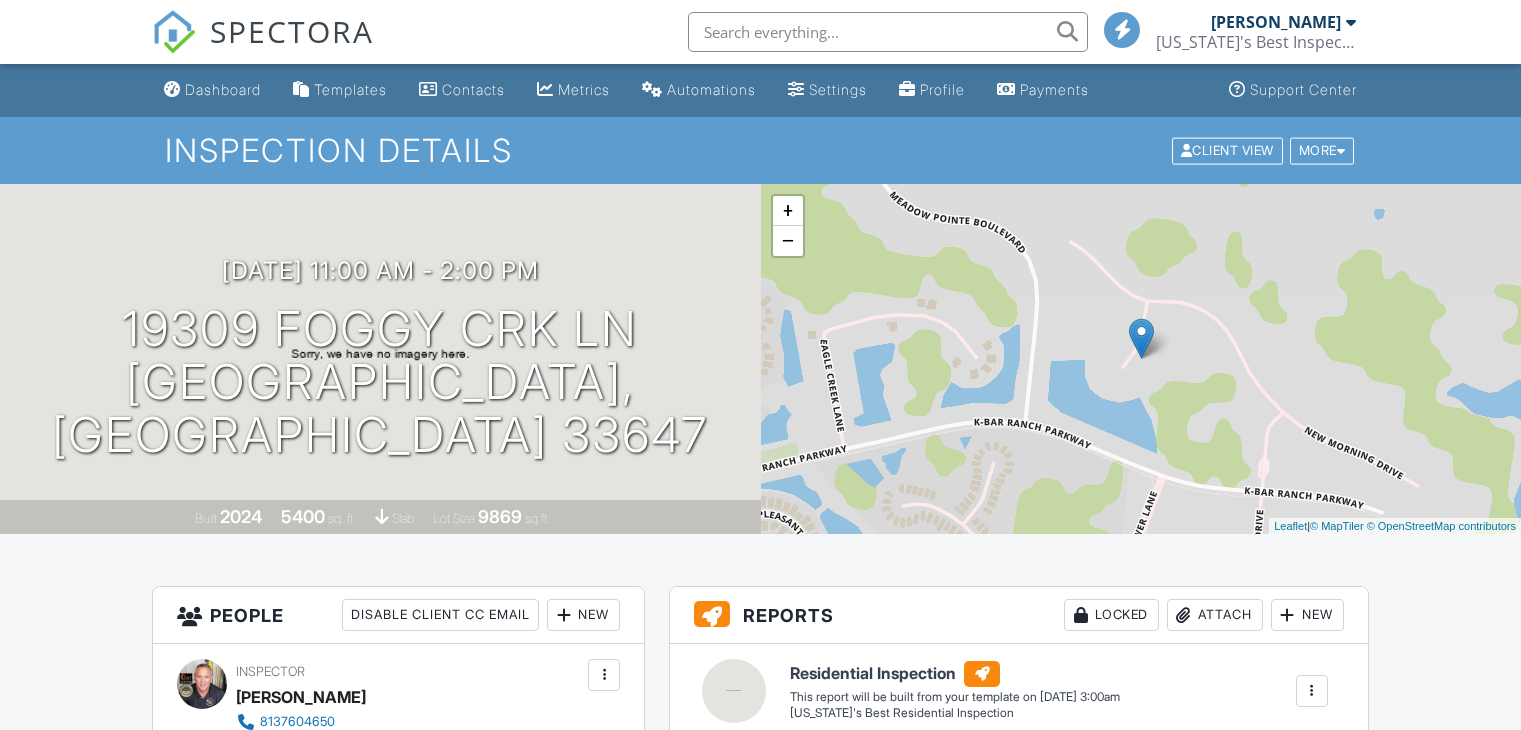 scroll, scrollTop: 0, scrollLeft: 0, axis: both 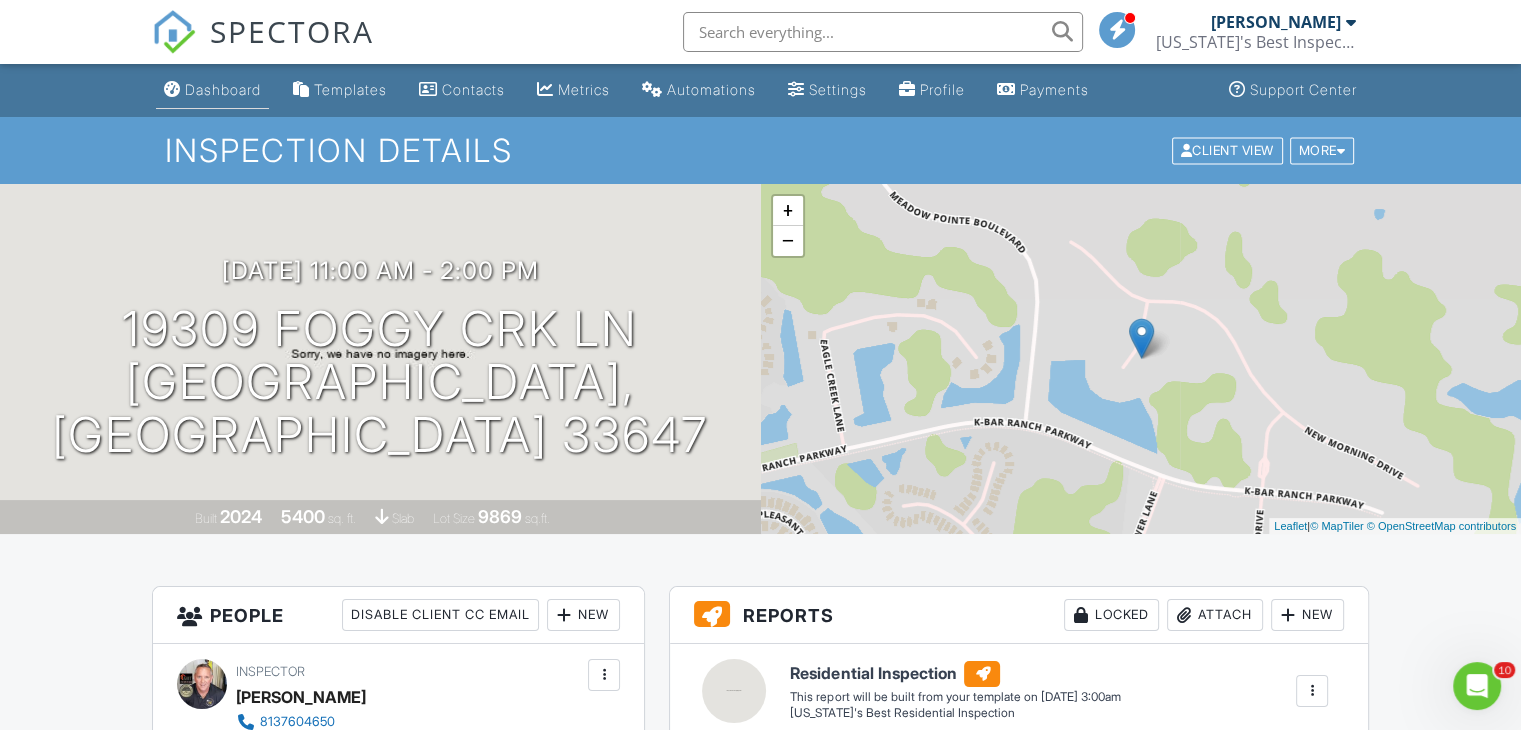 click on "Dashboard" at bounding box center (223, 89) 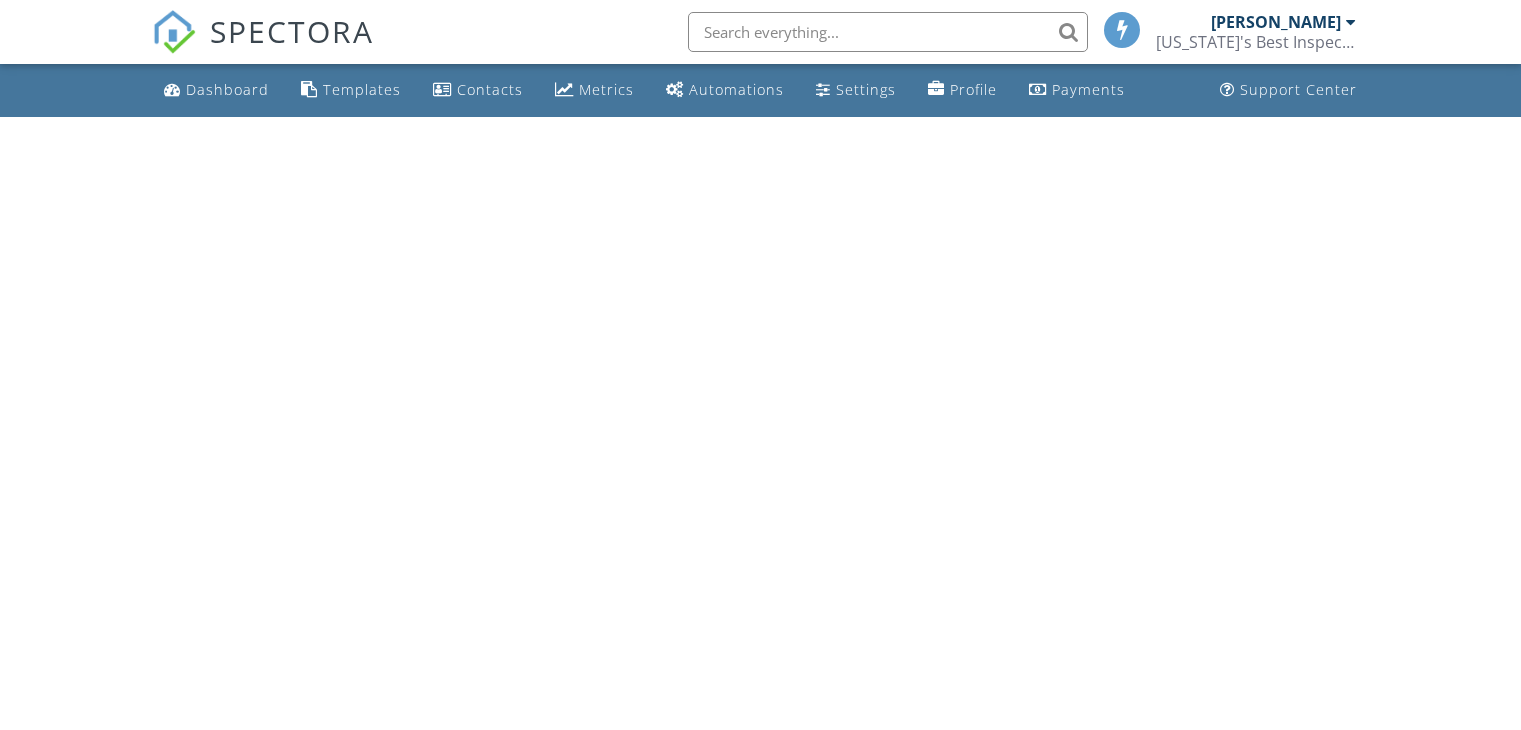 scroll, scrollTop: 0, scrollLeft: 0, axis: both 